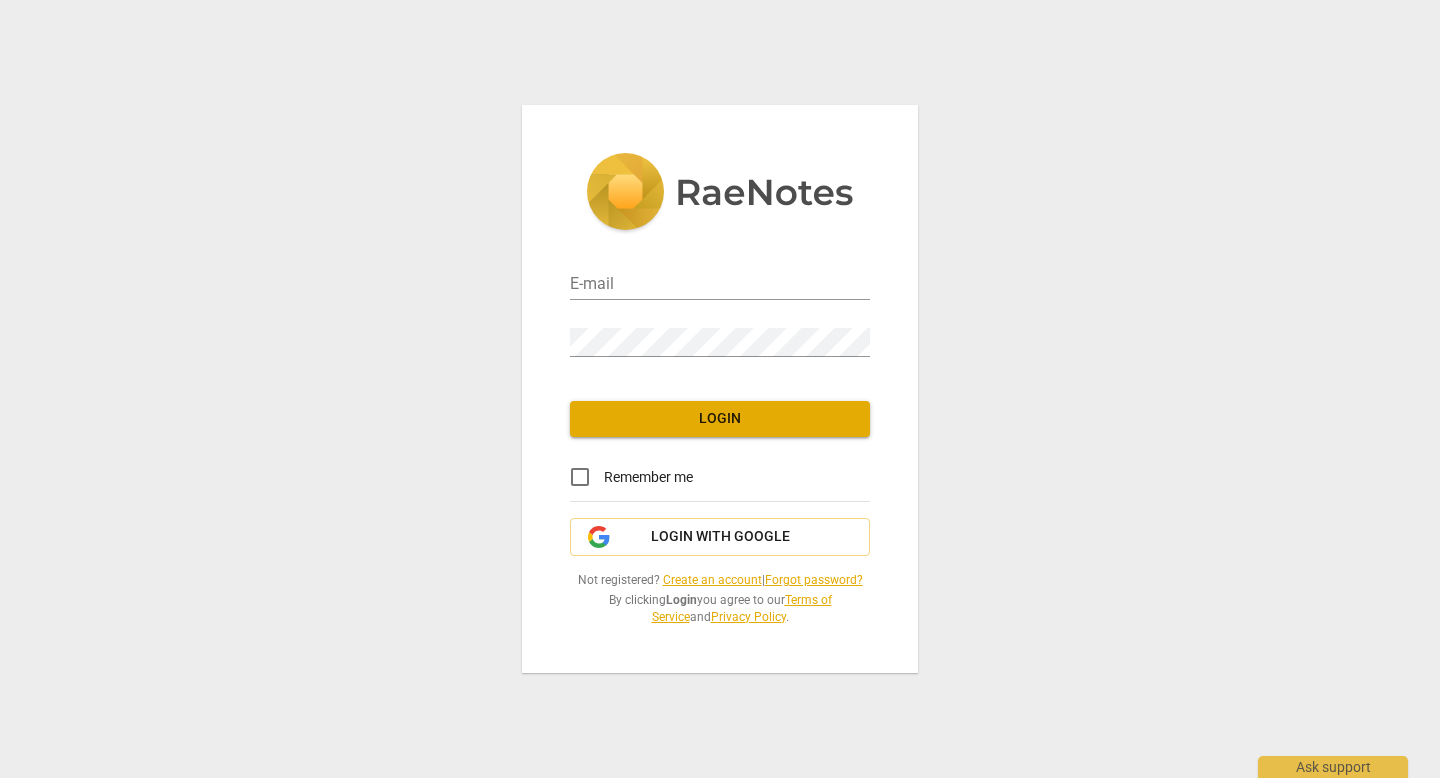 scroll, scrollTop: 0, scrollLeft: 0, axis: both 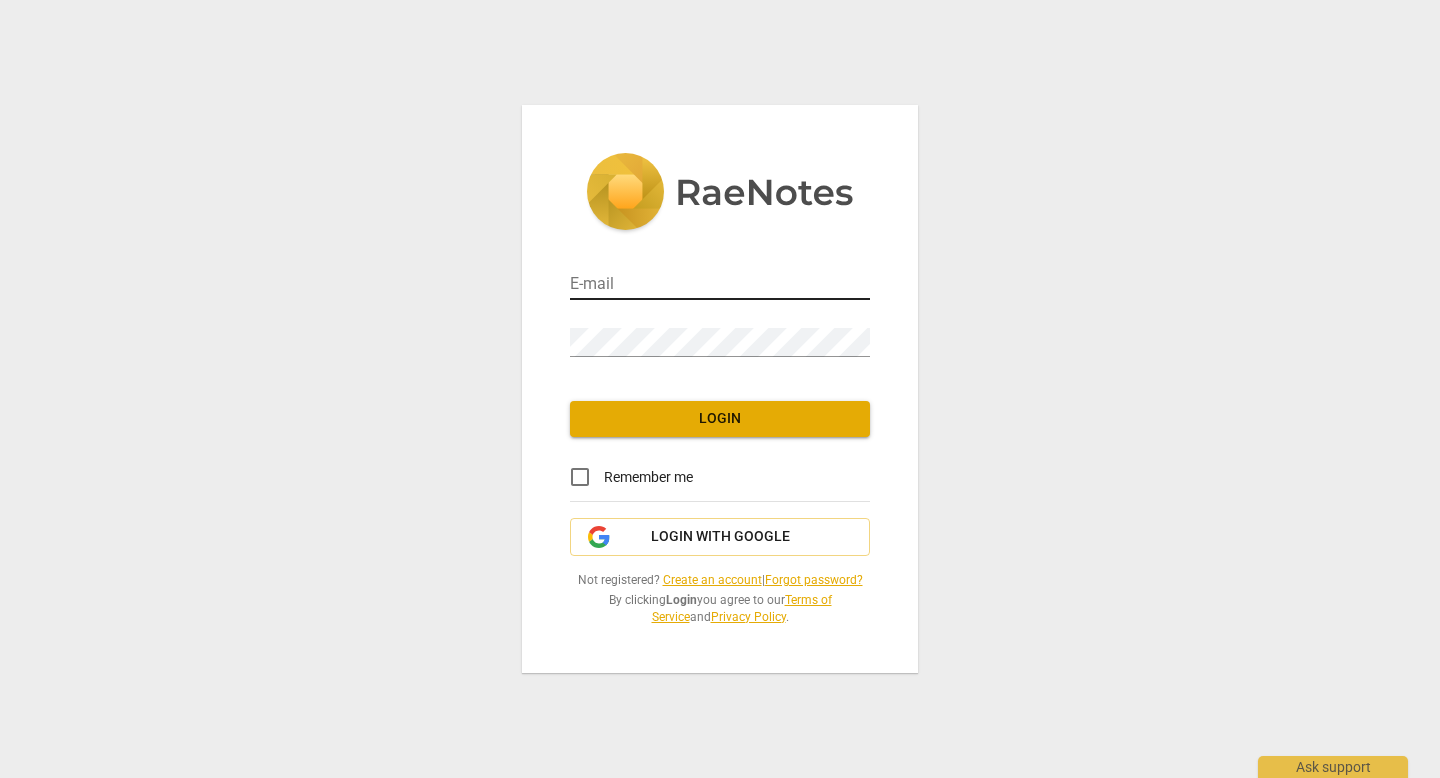 click at bounding box center [720, 285] 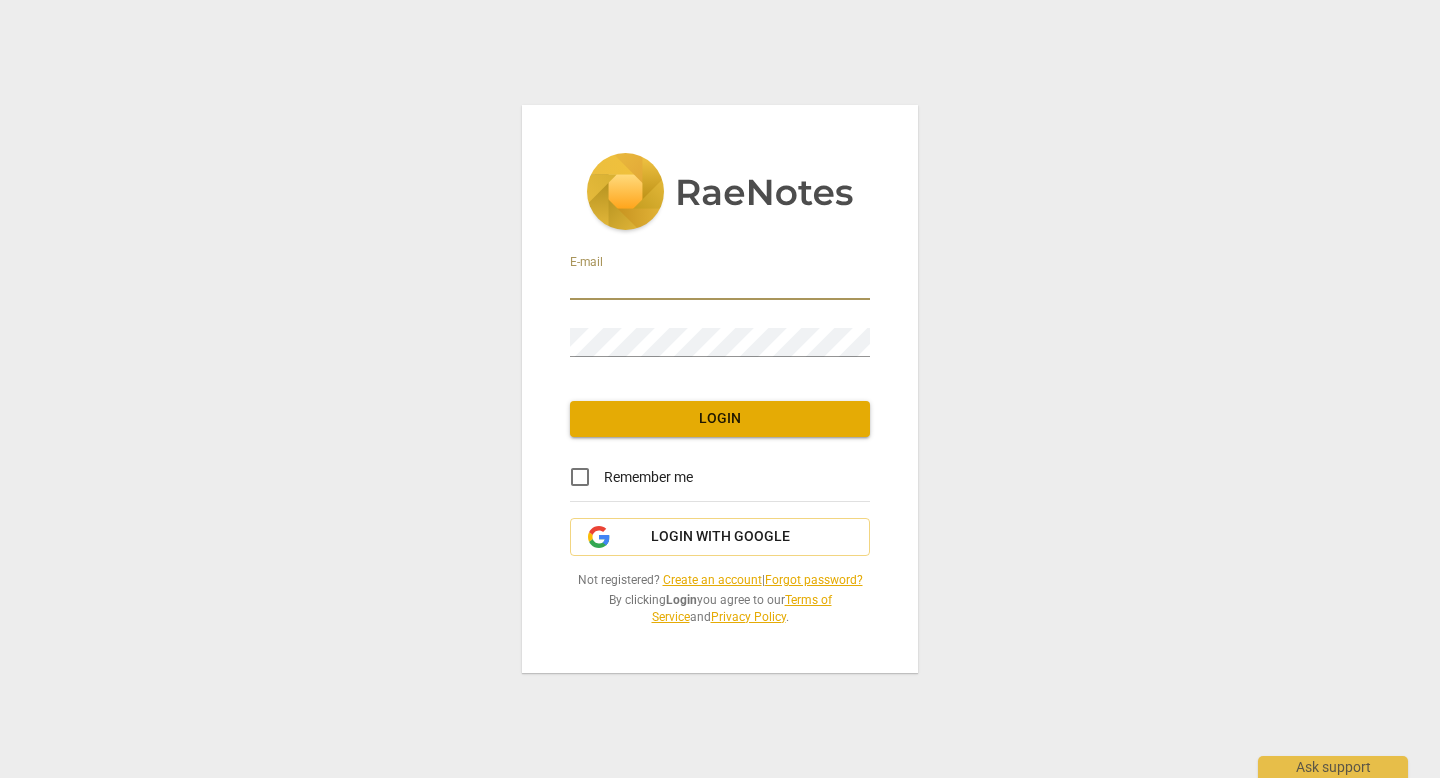 type on "[PERSON_NAME][EMAIL_ADDRESS][DOMAIN_NAME]" 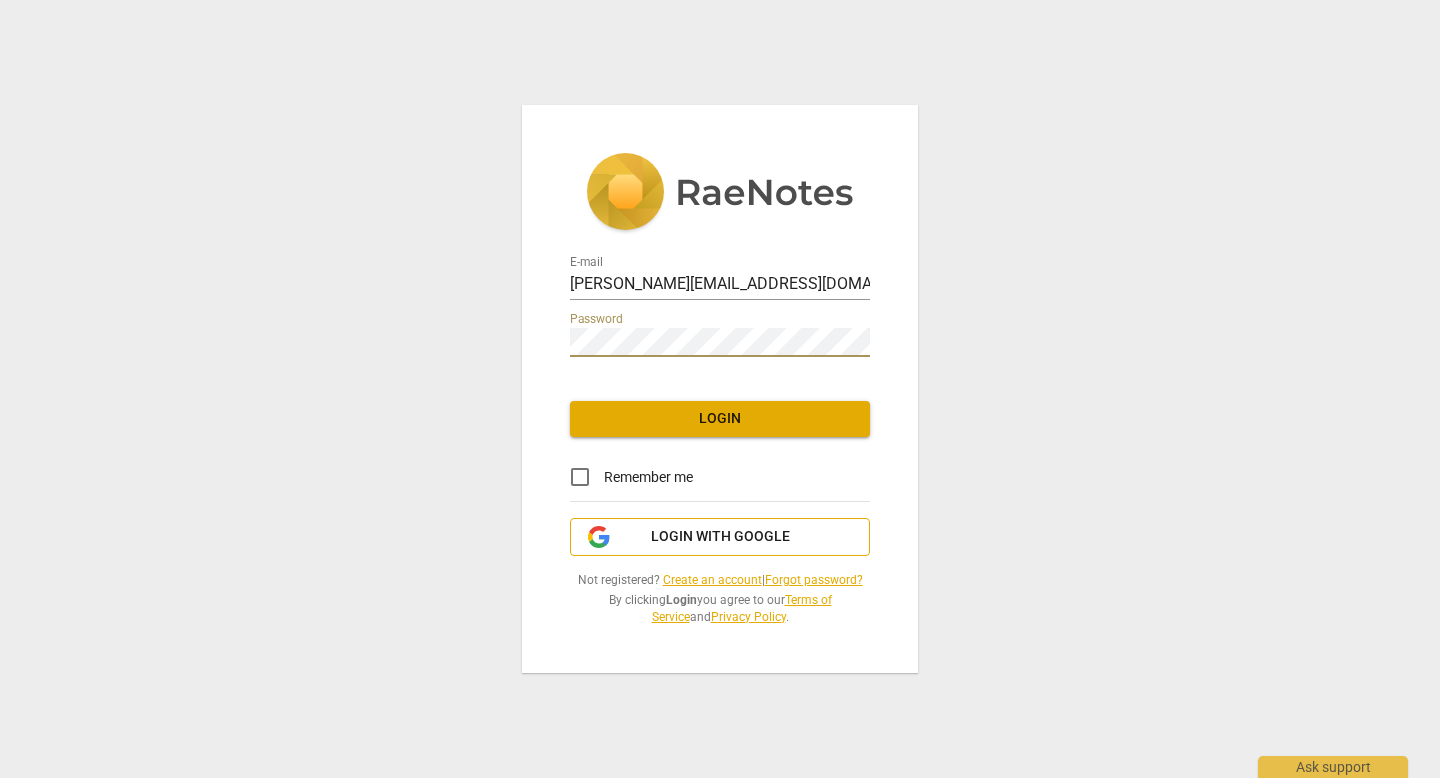 click on "Login with Google" at bounding box center [720, 537] 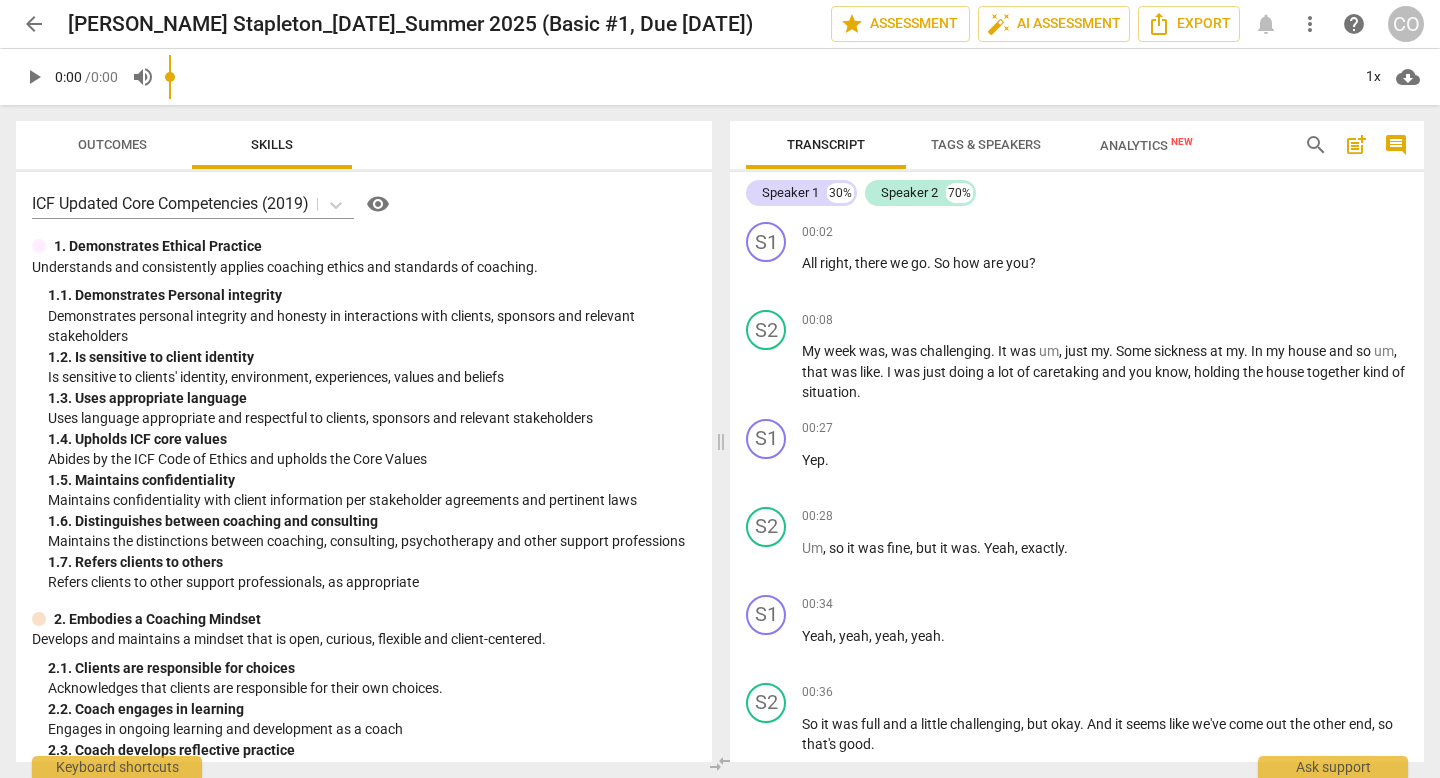 scroll, scrollTop: 0, scrollLeft: 0, axis: both 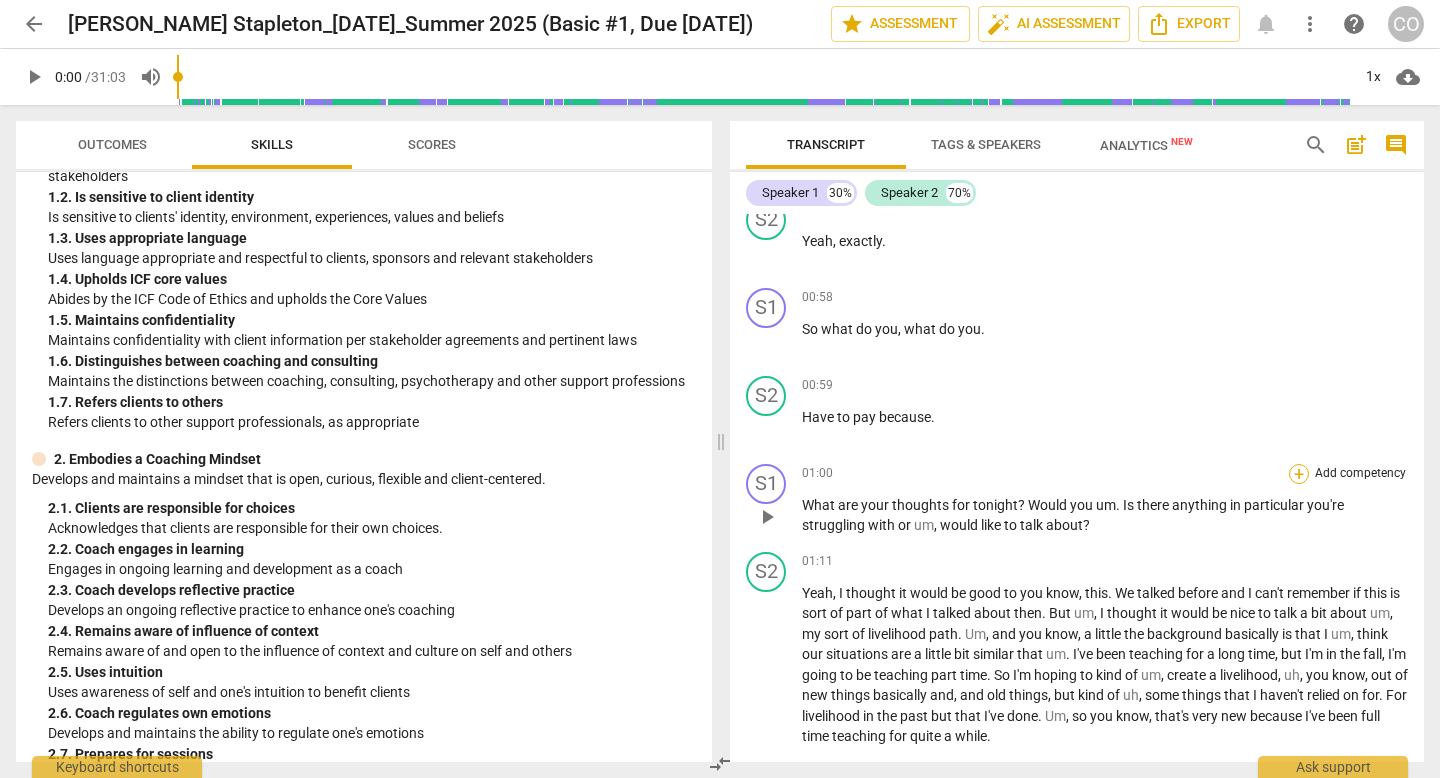 click on "+" at bounding box center [1299, 474] 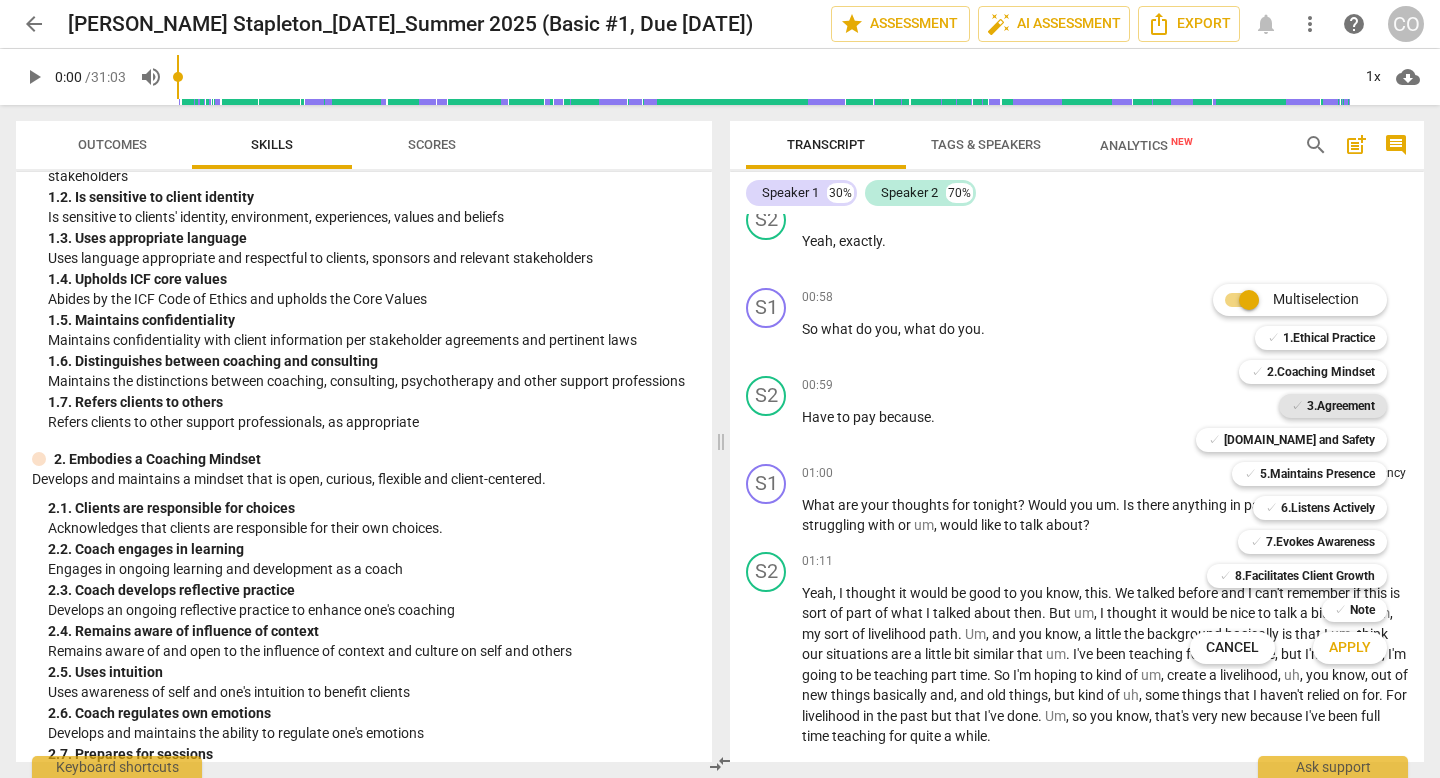click on "✓ 3.Agreement" at bounding box center (1333, 406) 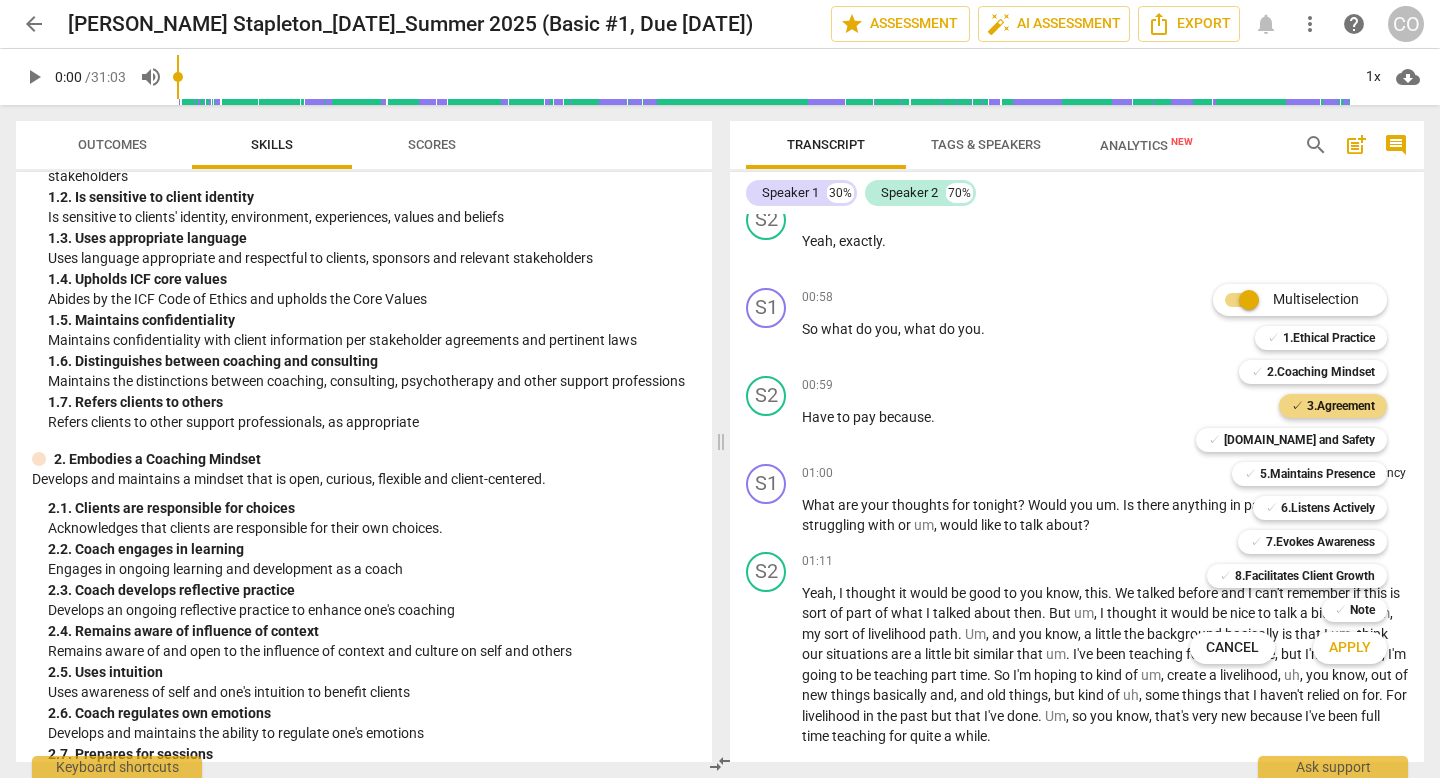 click on "Apply" at bounding box center [1350, 648] 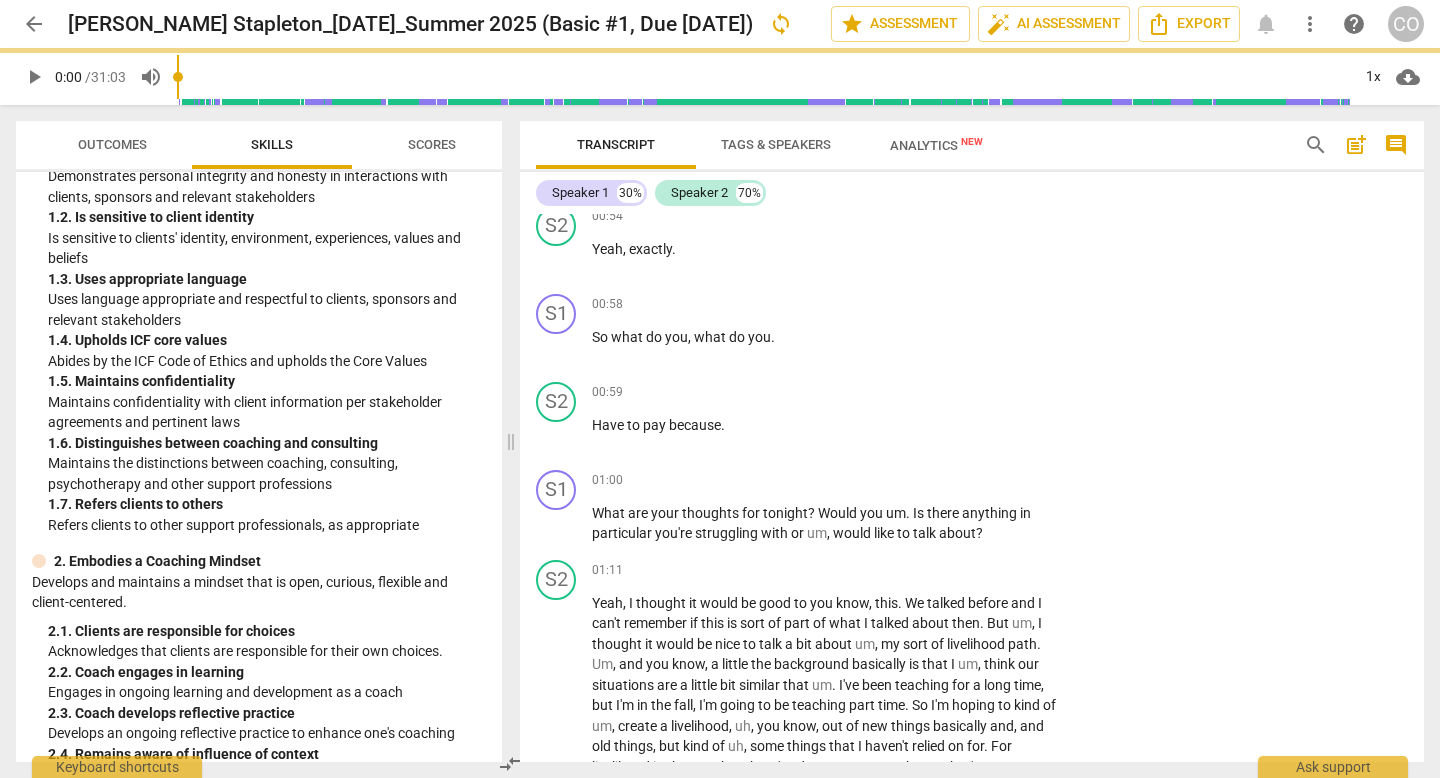 scroll, scrollTop: 1017, scrollLeft: 0, axis: vertical 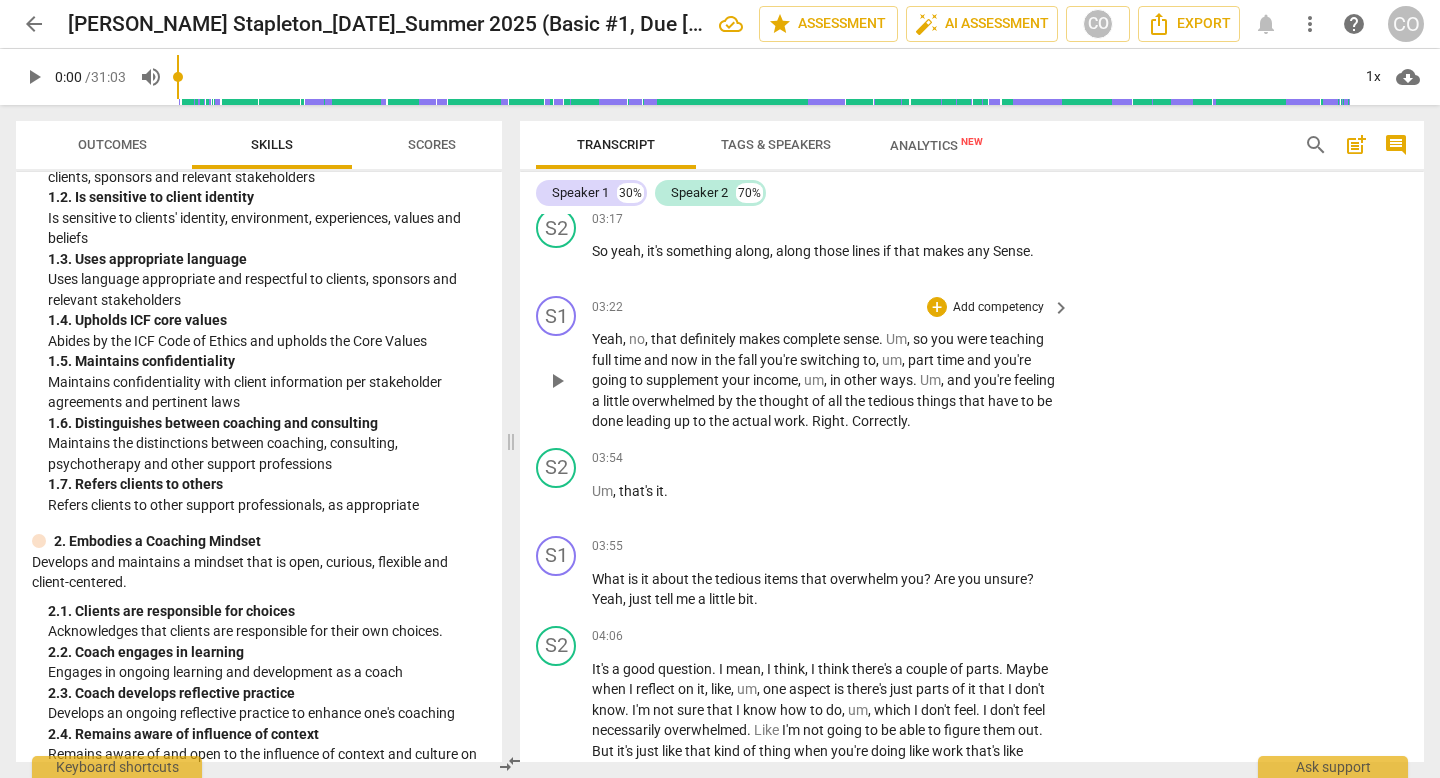 click on "Add competency" at bounding box center [998, 308] 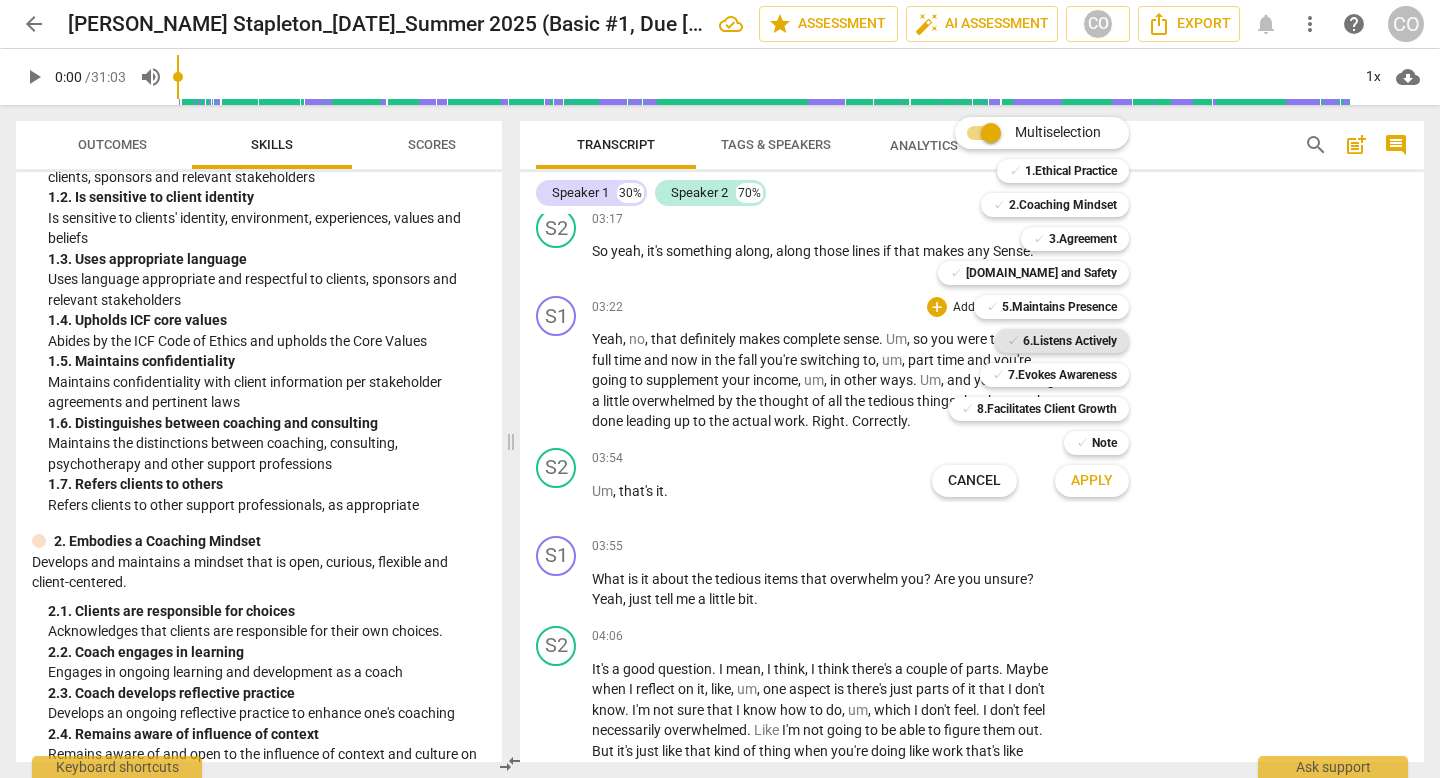 click on "6.Listens Actively" at bounding box center (1070, 341) 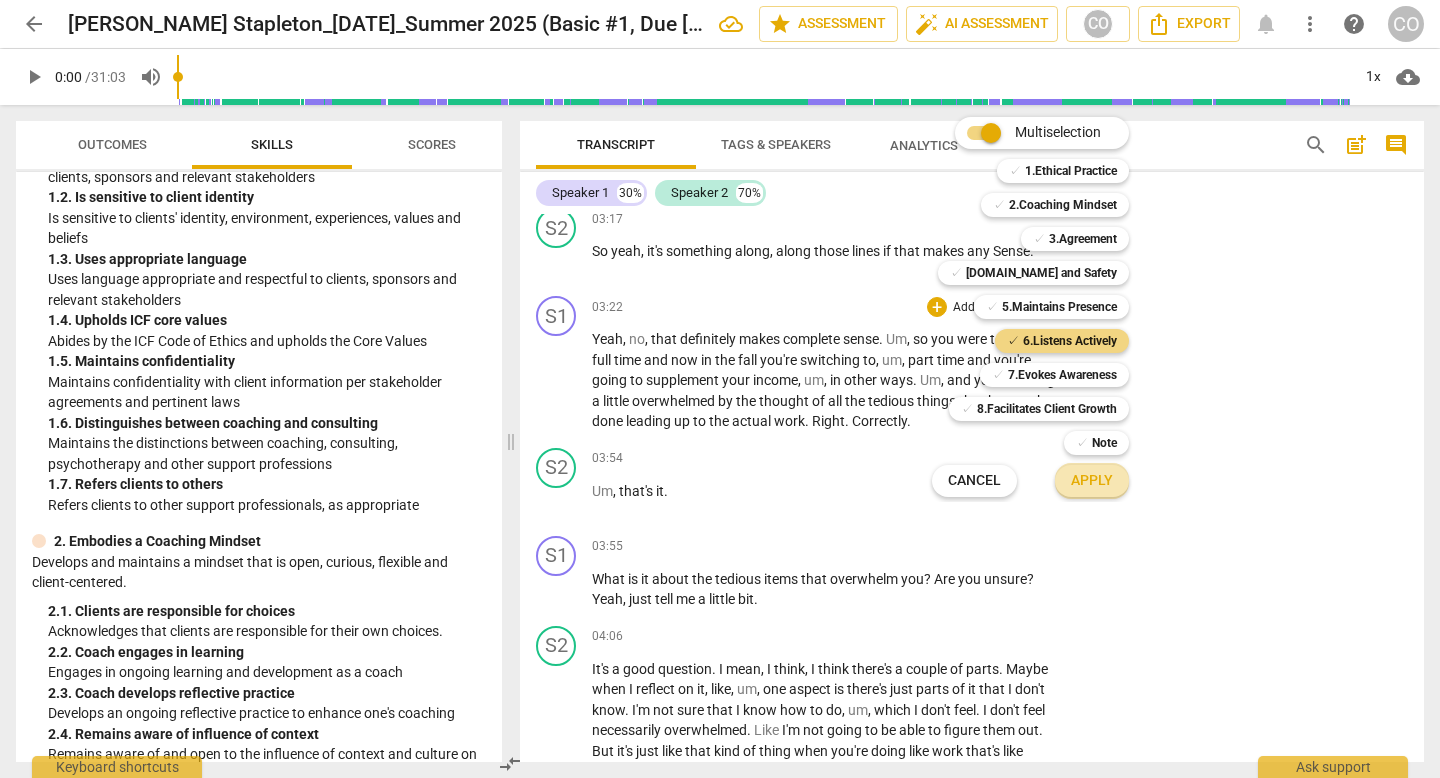 click on "Apply" at bounding box center (1092, 481) 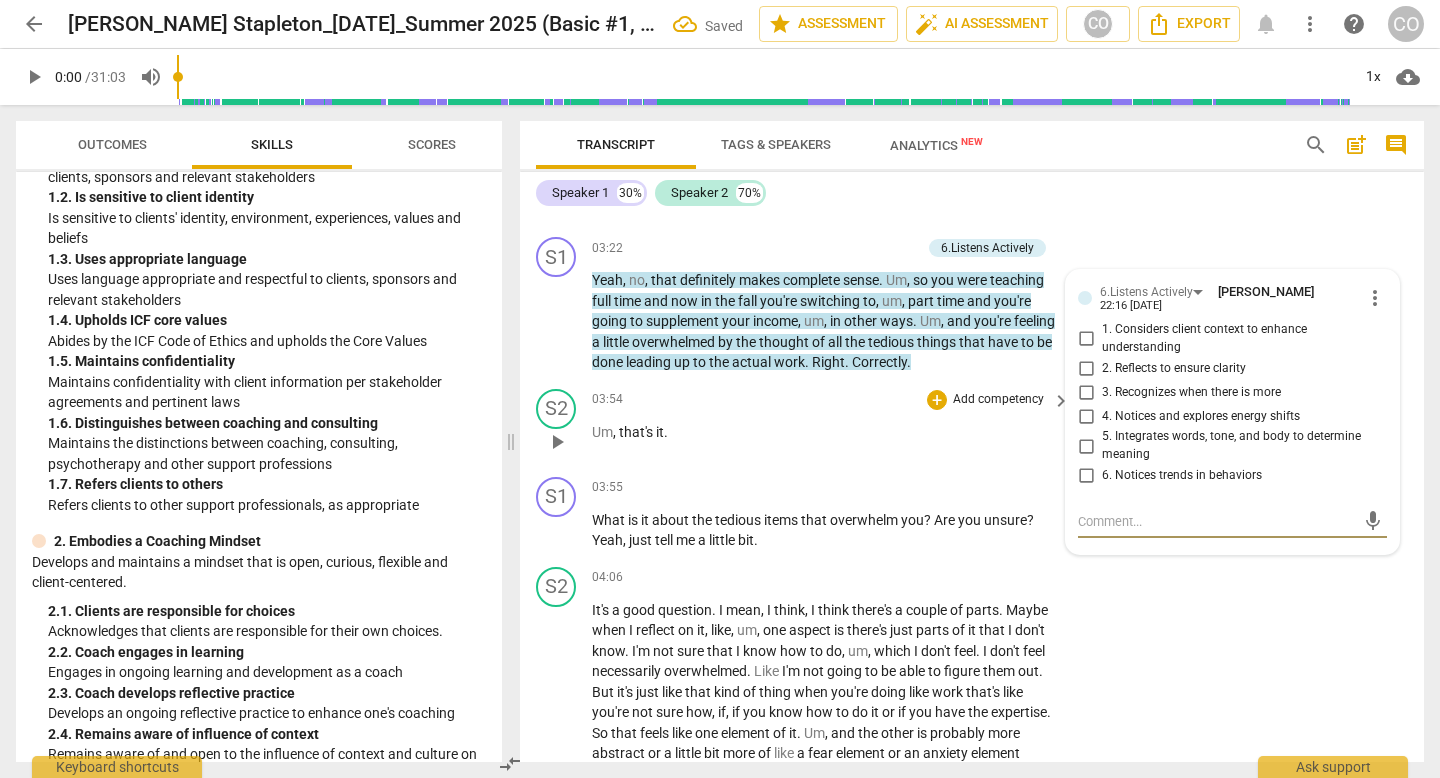 scroll, scrollTop: 2095, scrollLeft: 0, axis: vertical 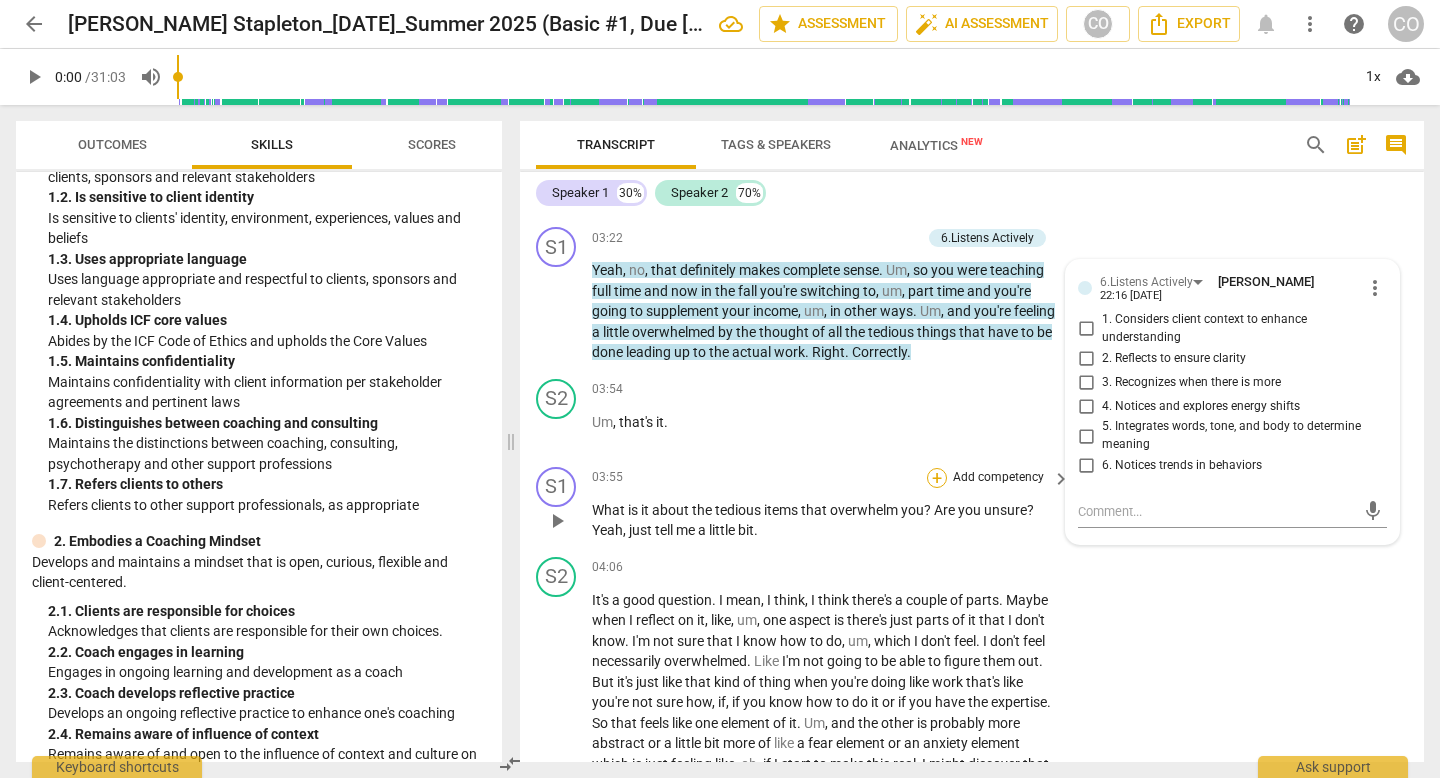 click on "+" at bounding box center (937, 478) 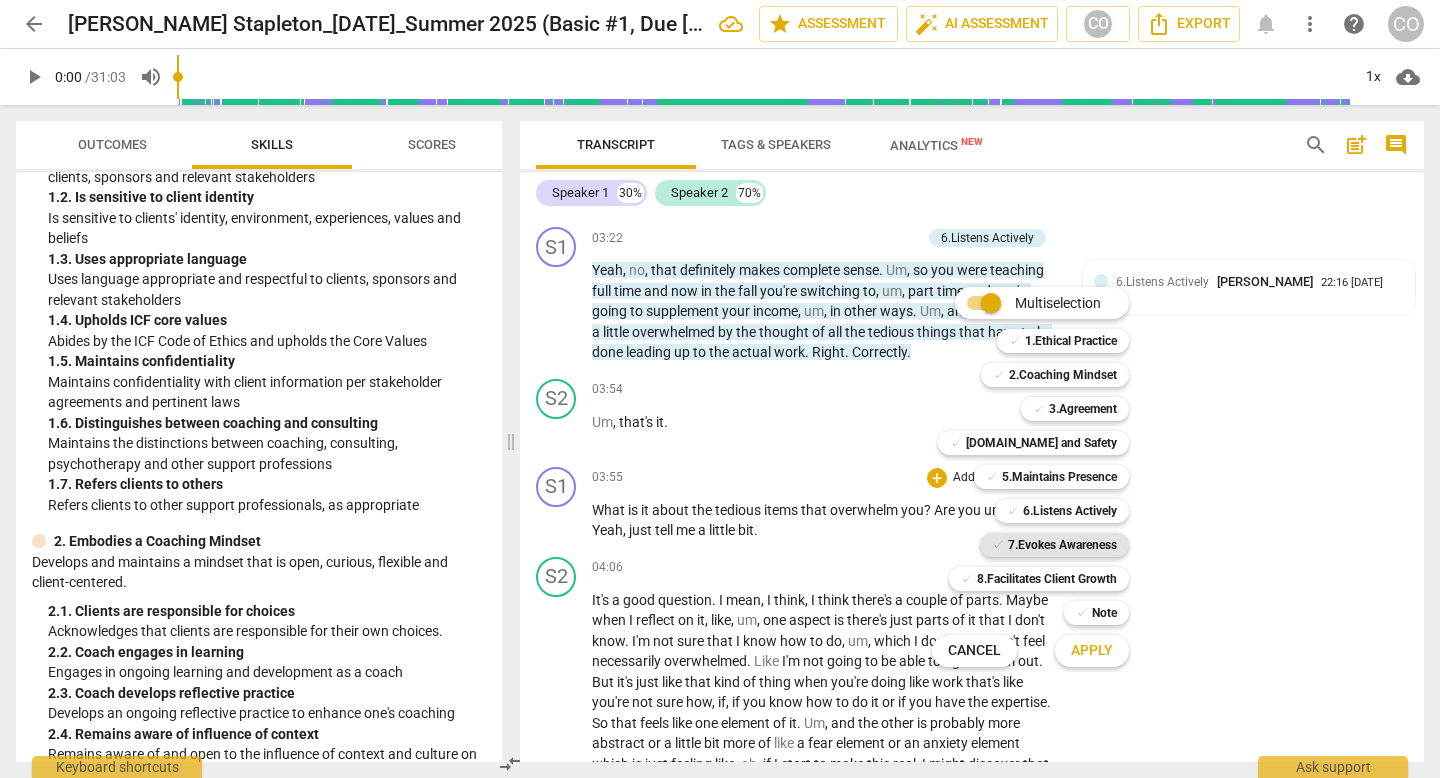 click on "7.Evokes Awareness" at bounding box center (1062, 545) 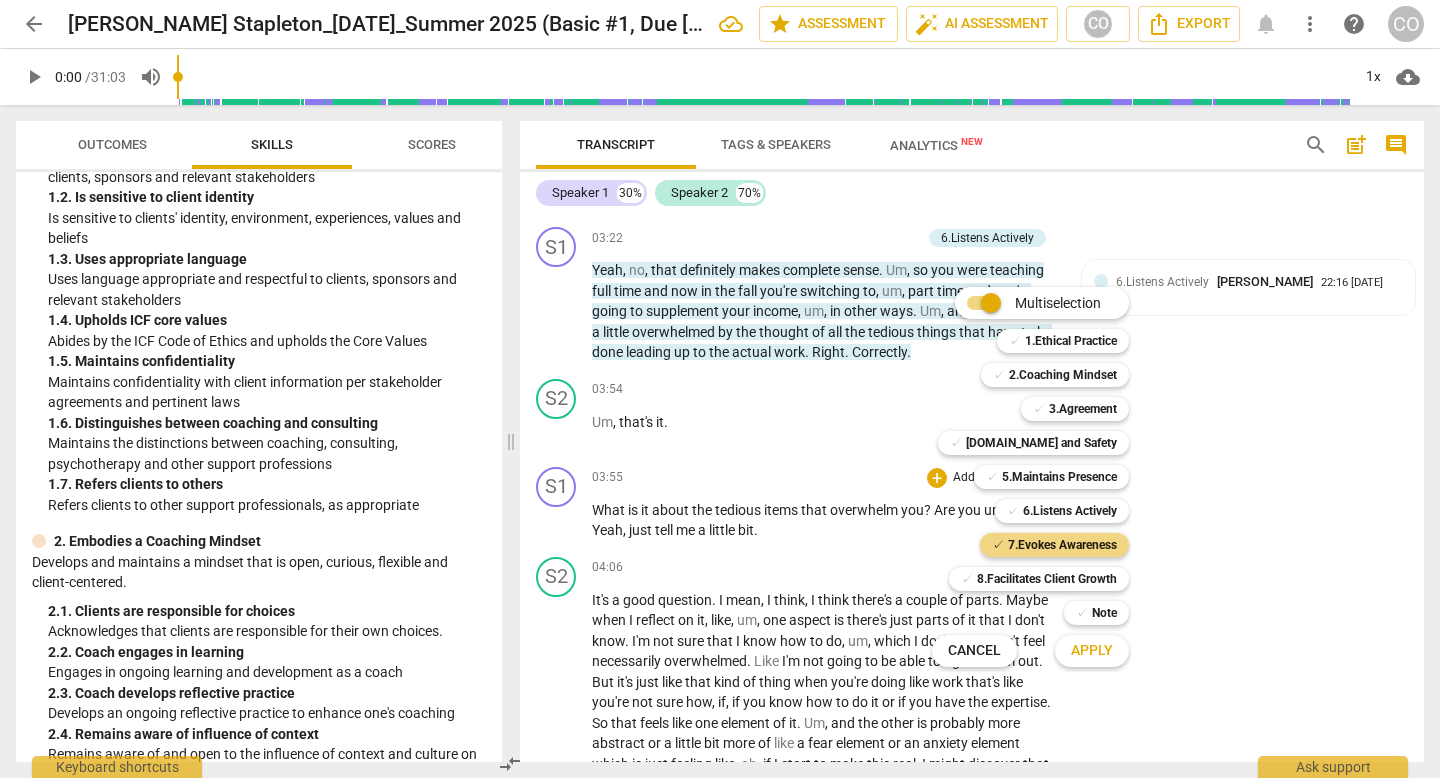 click on "Apply" at bounding box center (1092, 651) 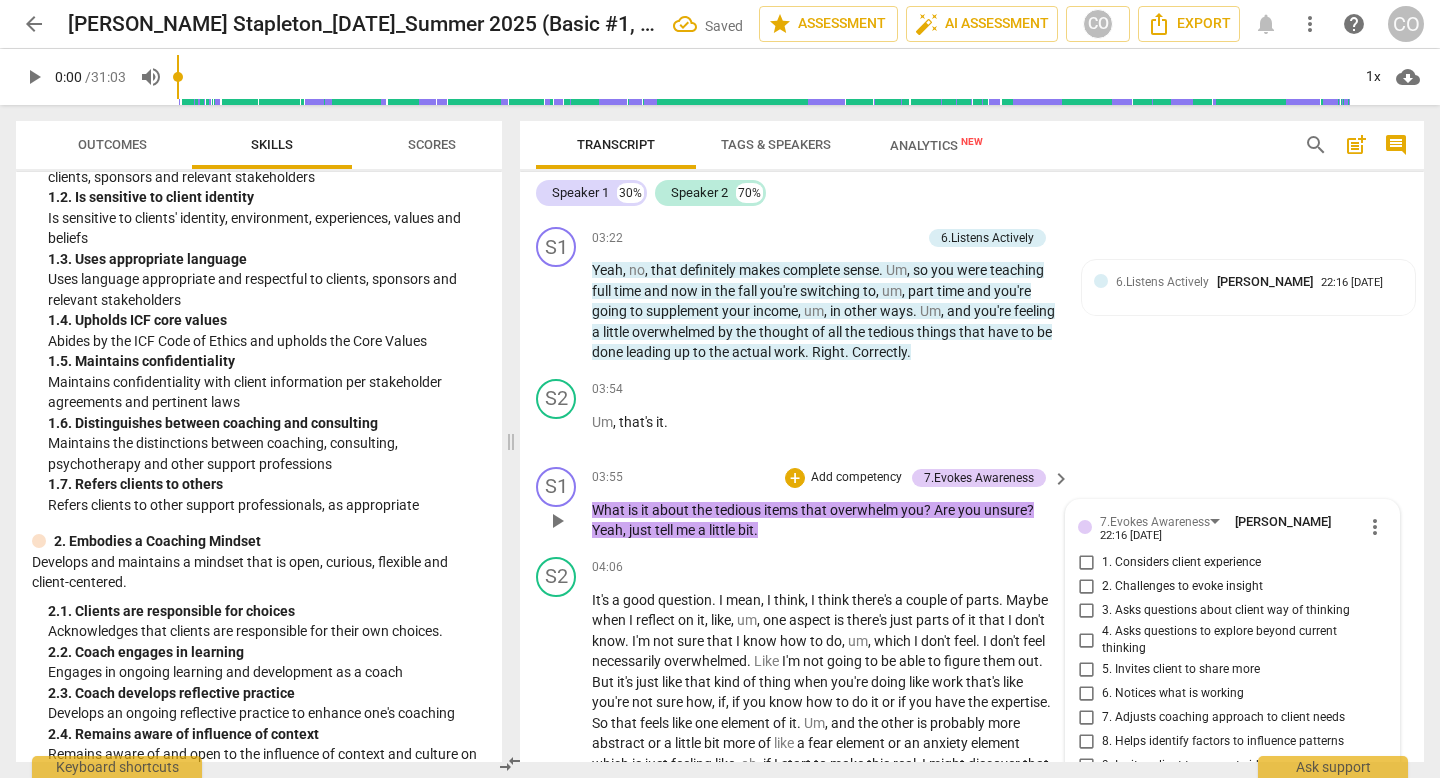 scroll, scrollTop: 2466, scrollLeft: 0, axis: vertical 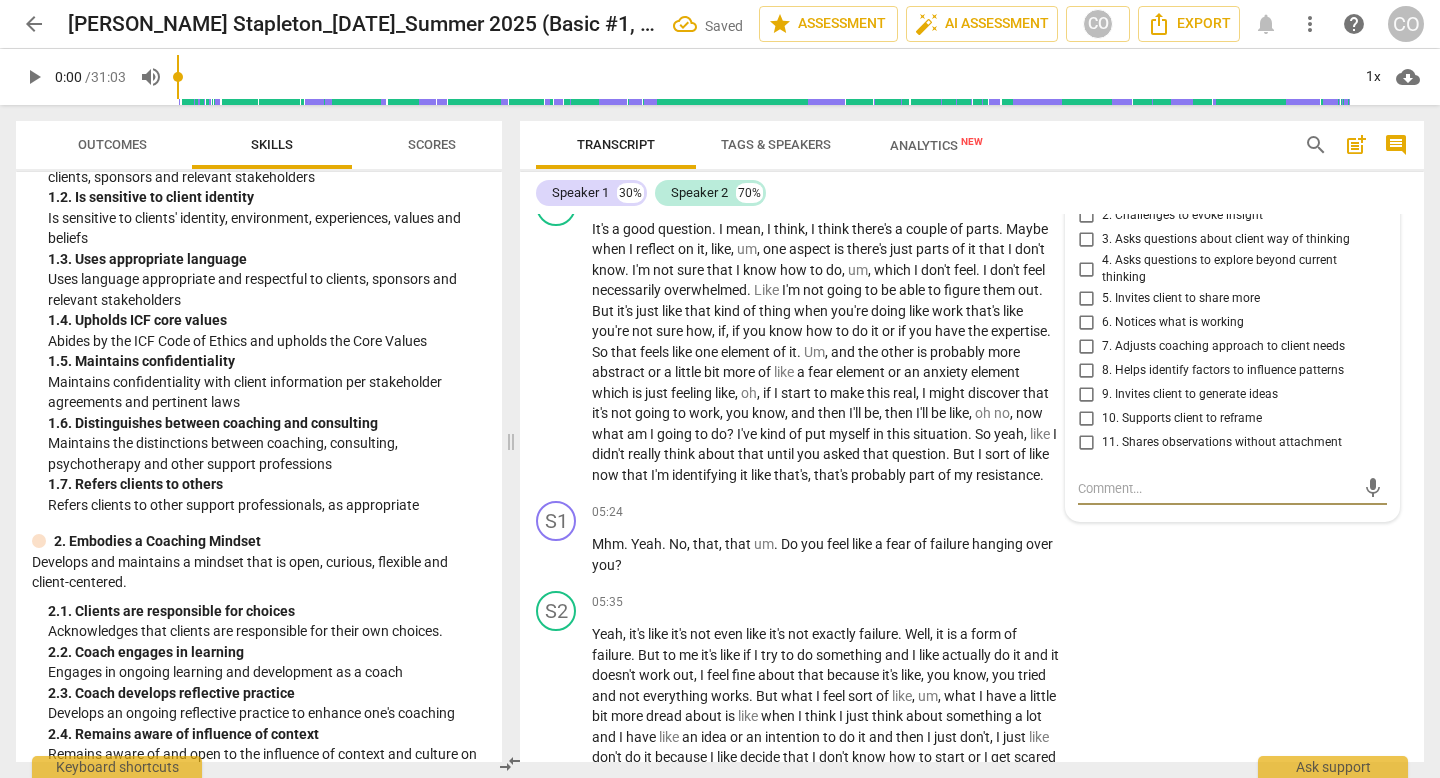 type on "f" 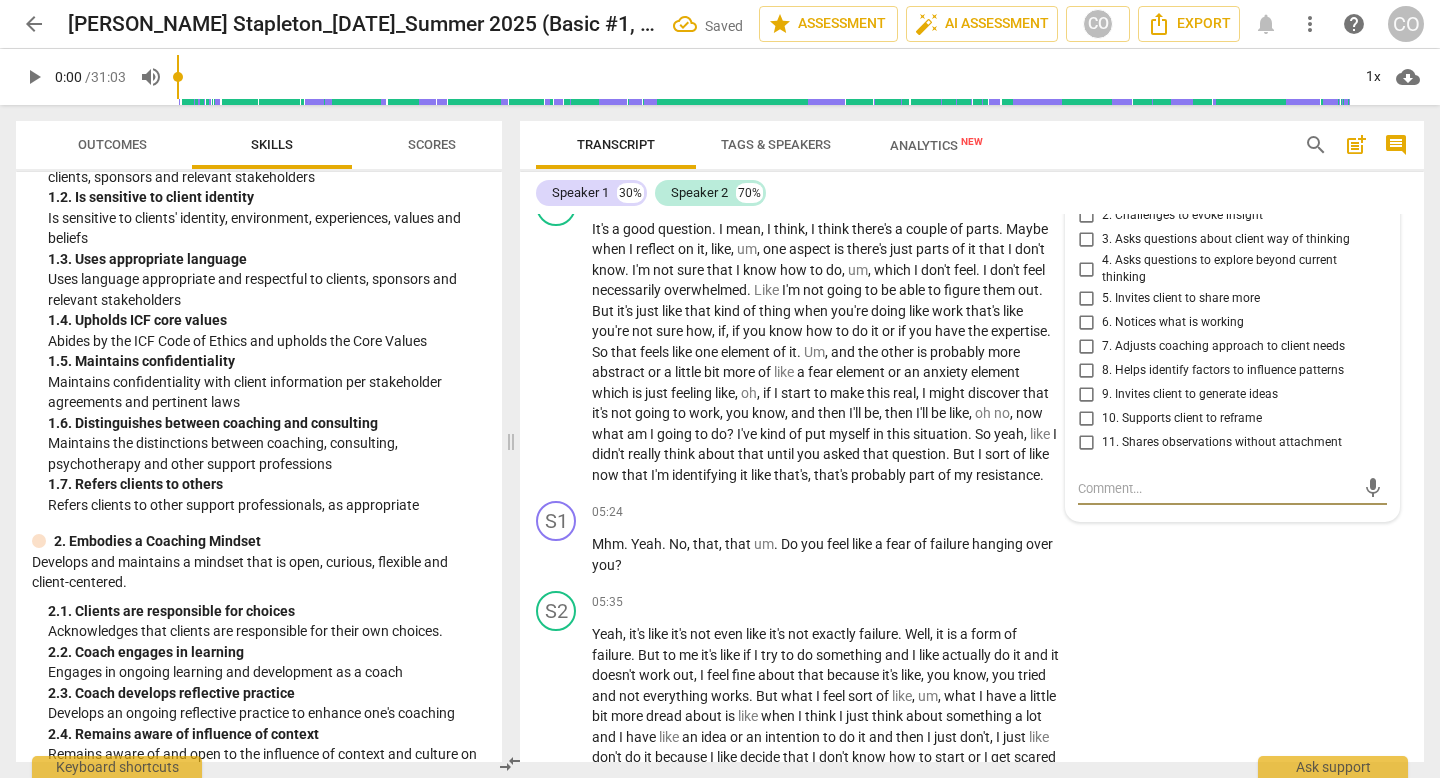 type on "f" 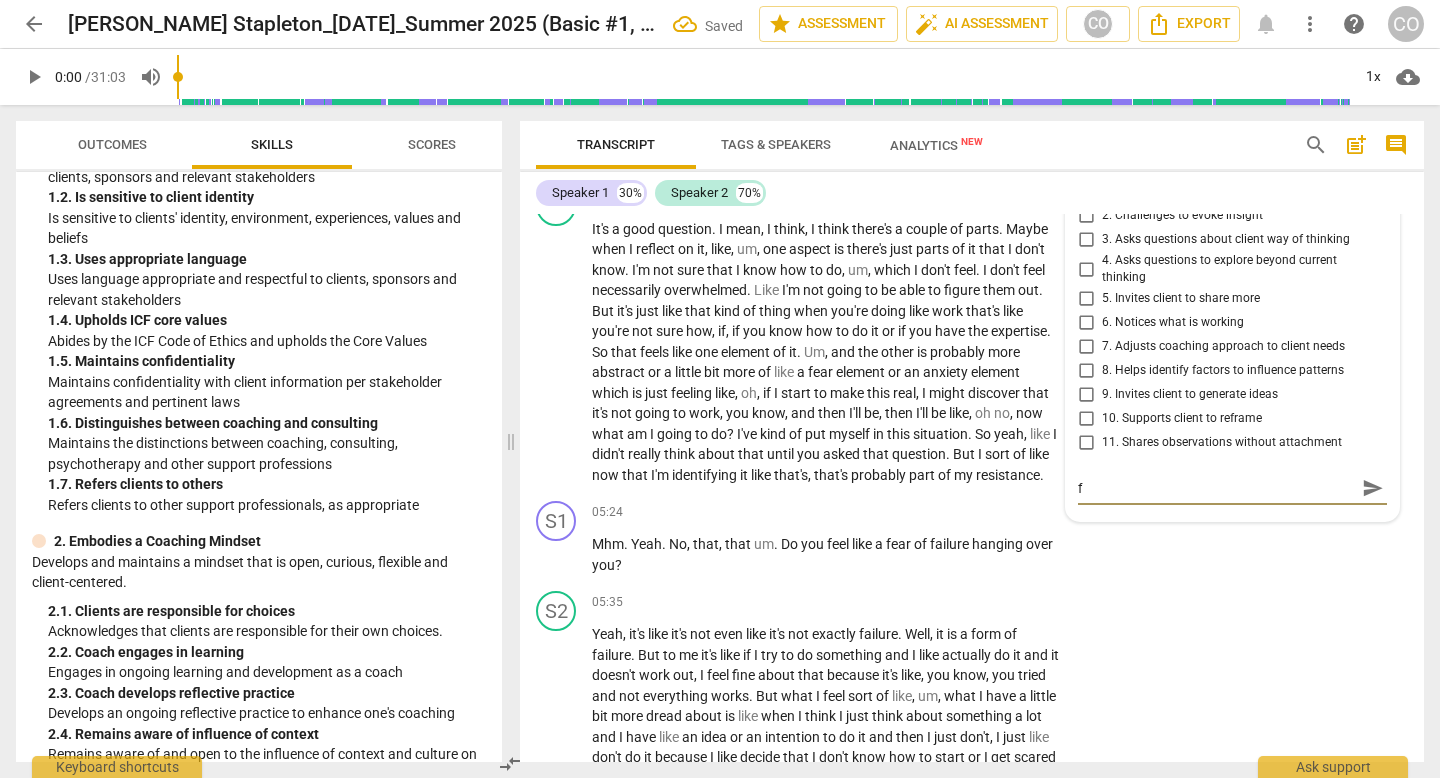 type on "fi" 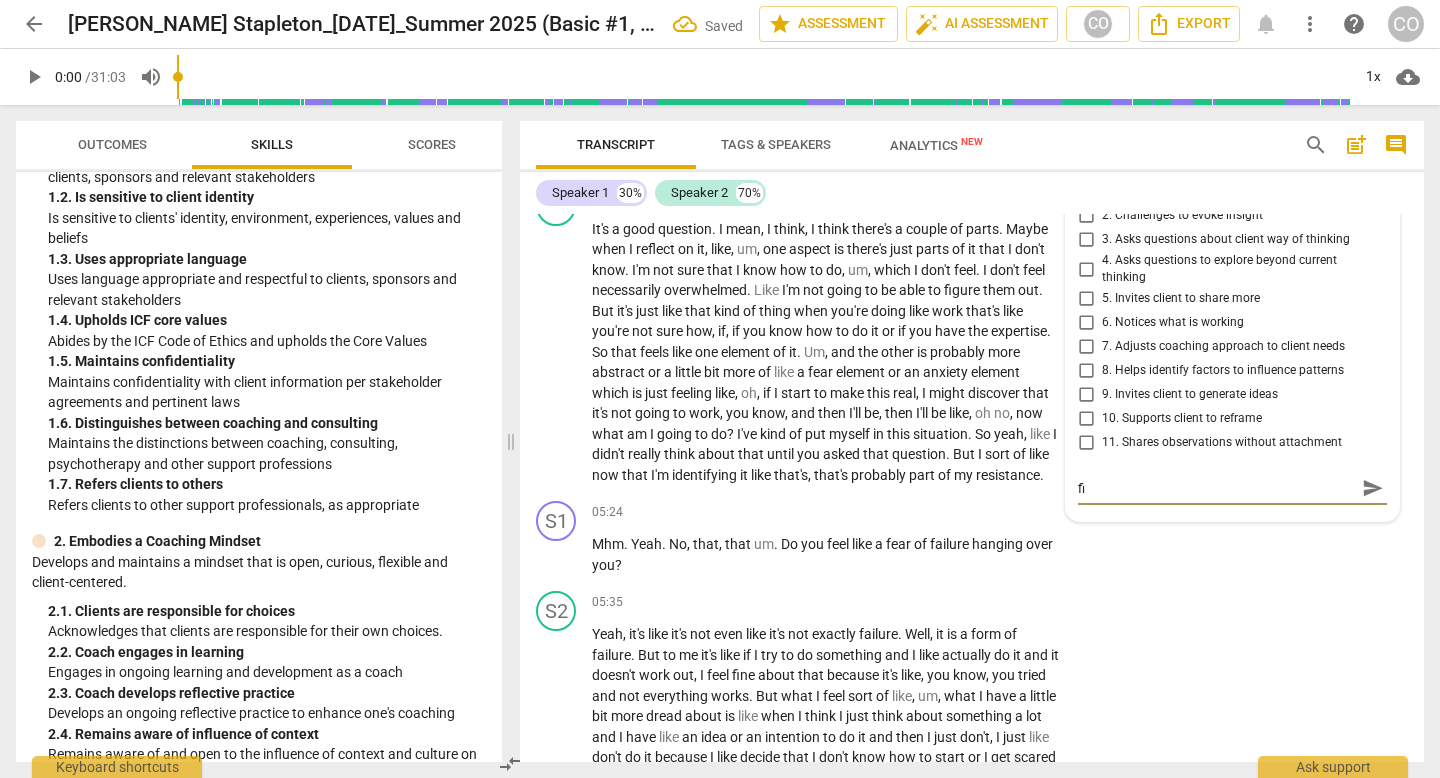 type on "fir" 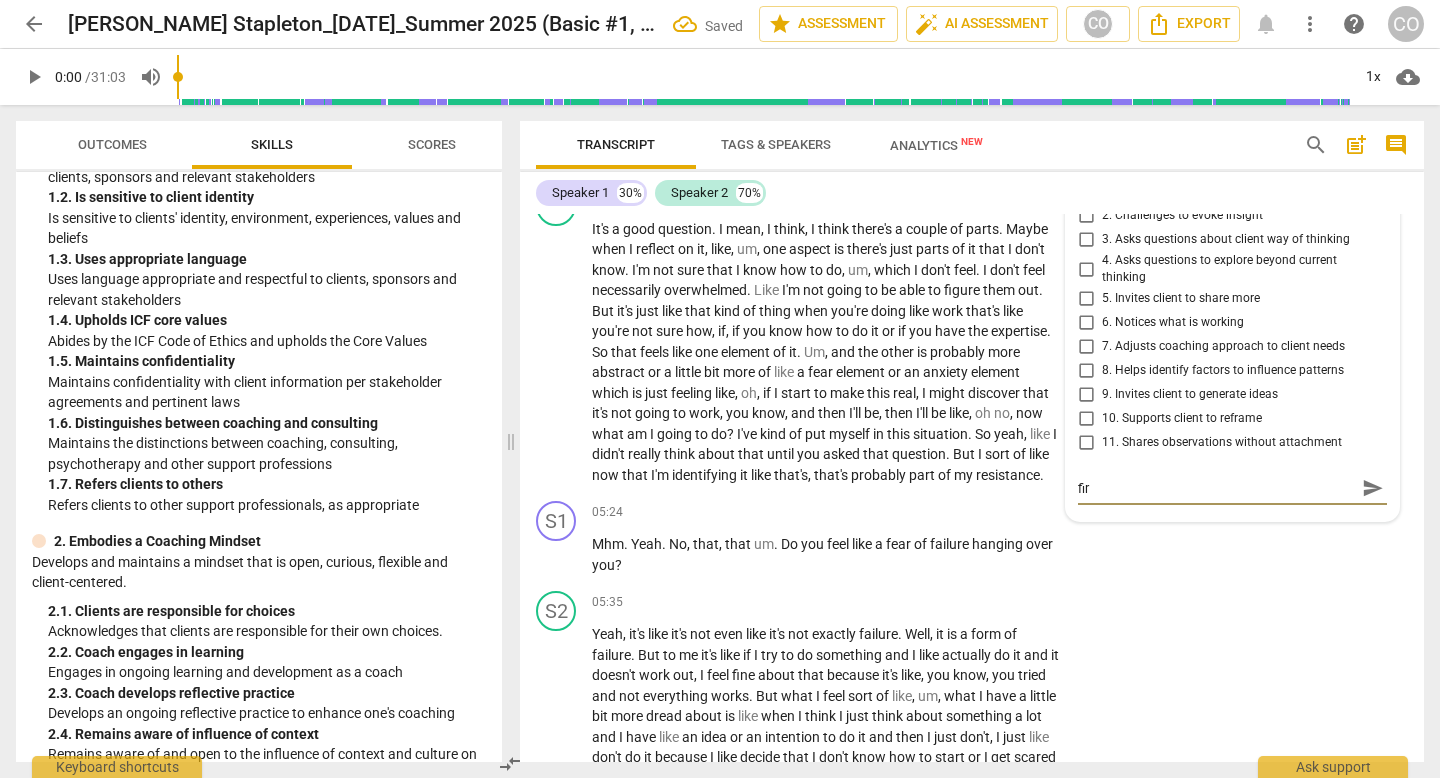 type on "firs" 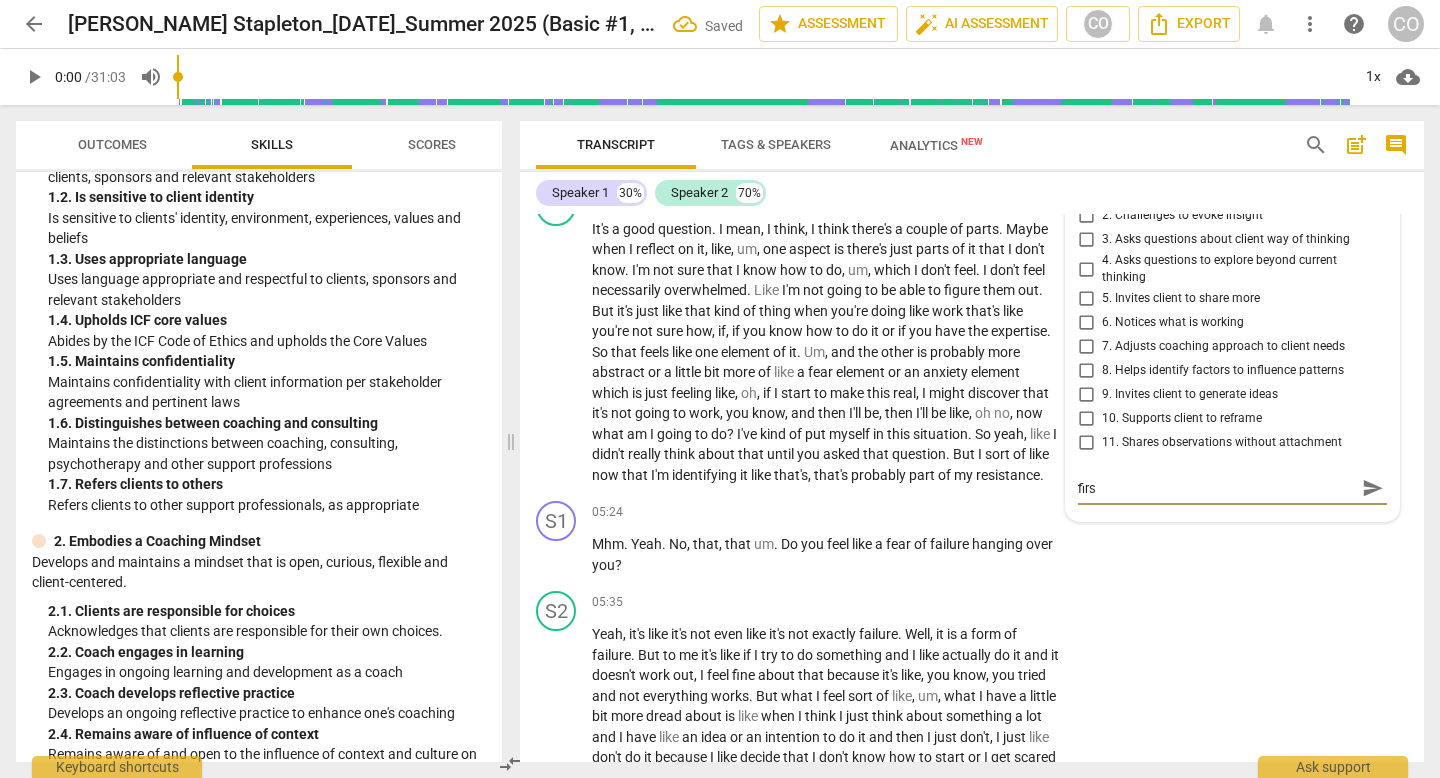 type on "first" 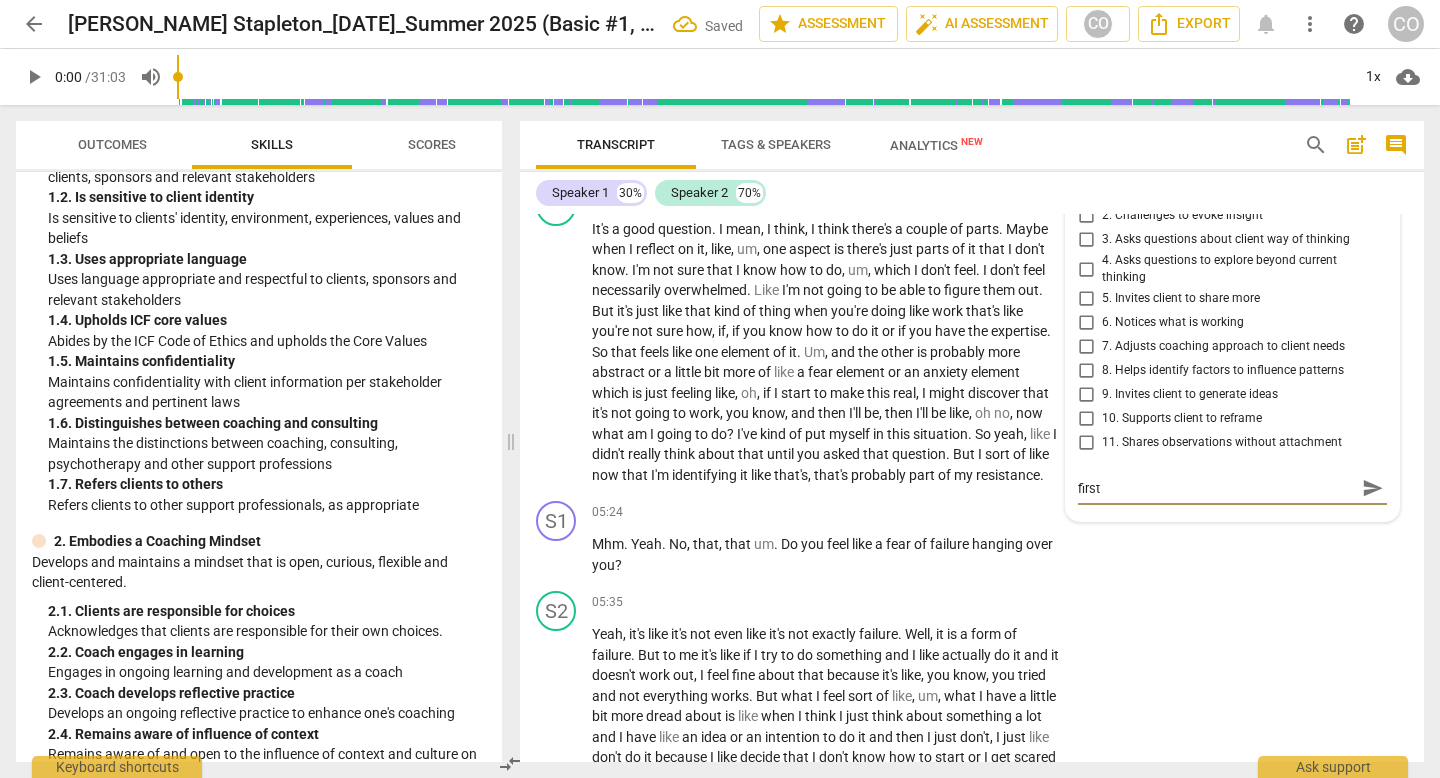 type on "first" 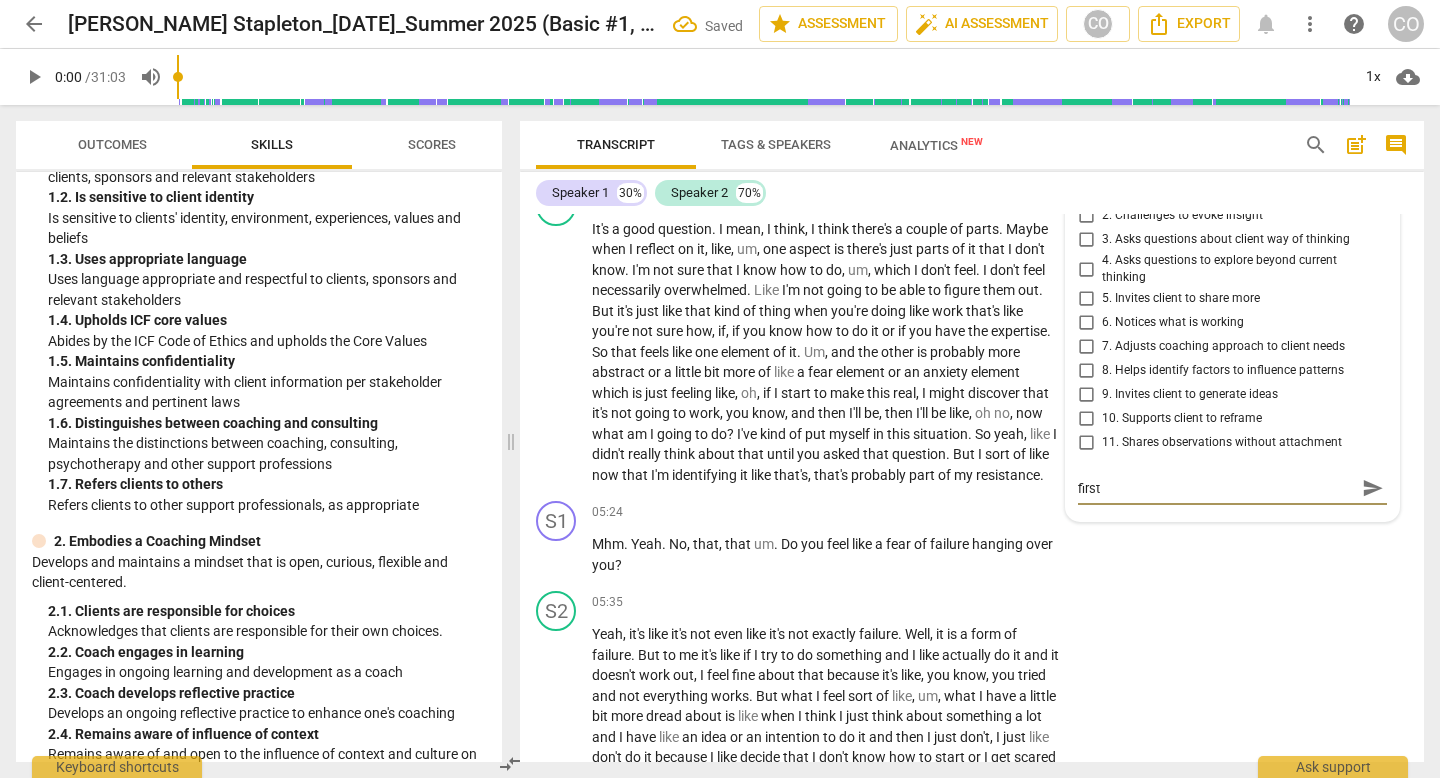 type on "first p" 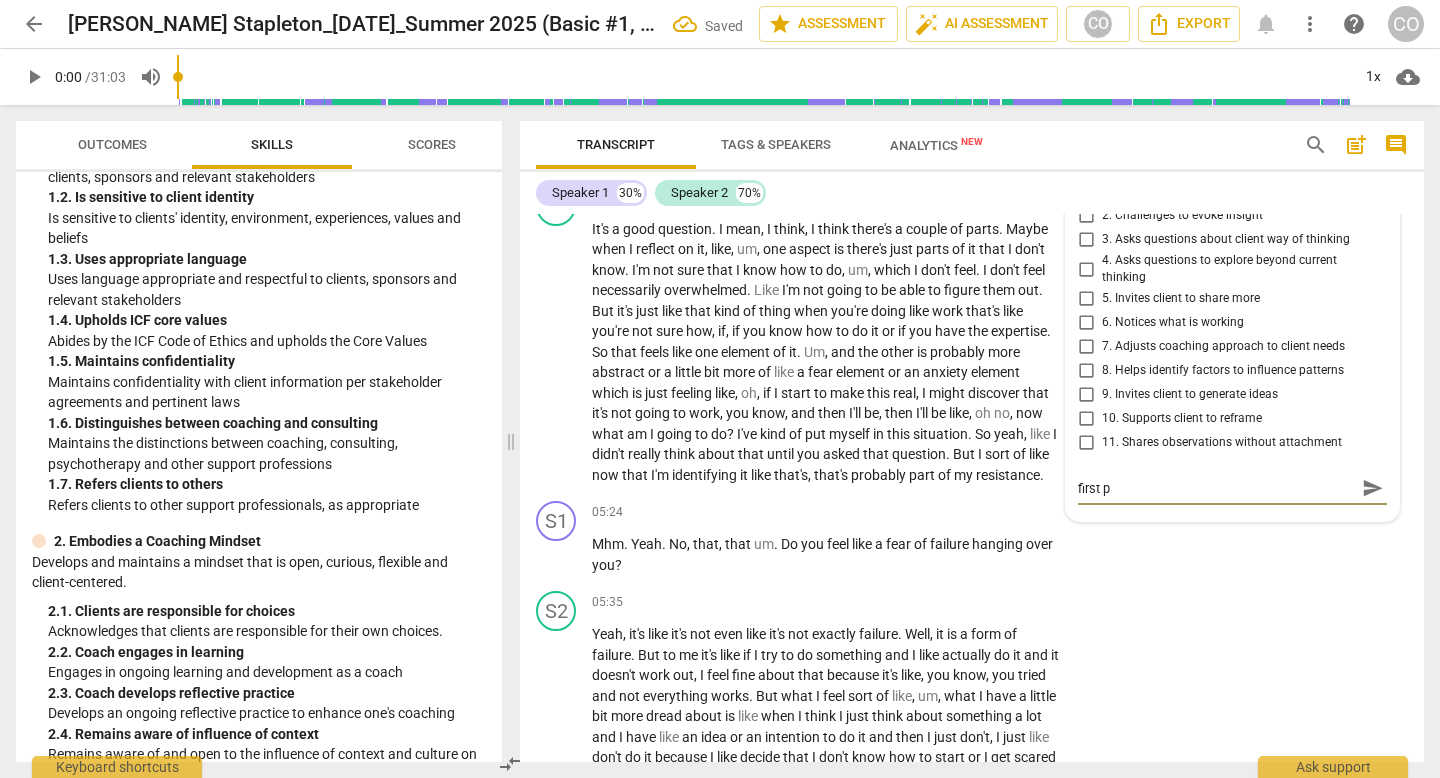 type on "first pr" 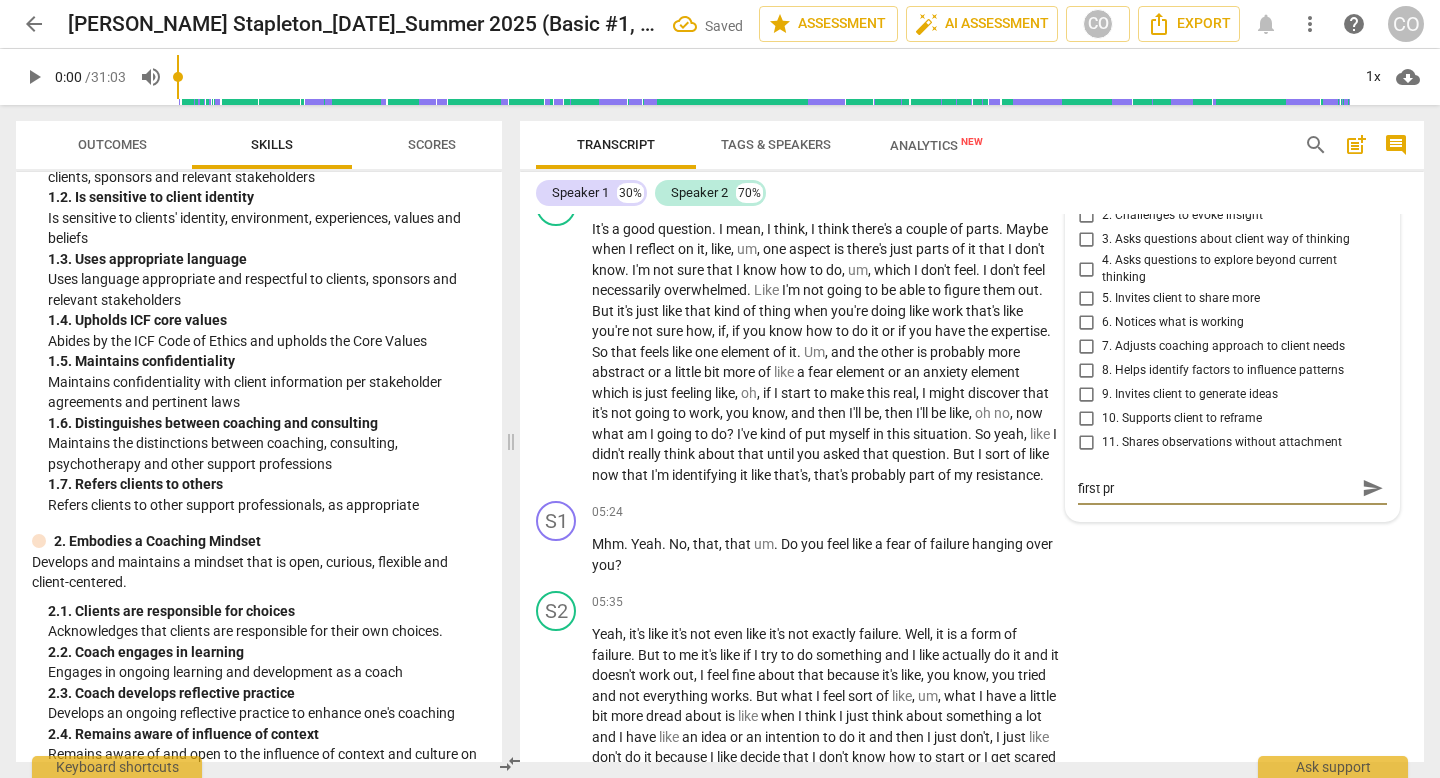 type on "first pro" 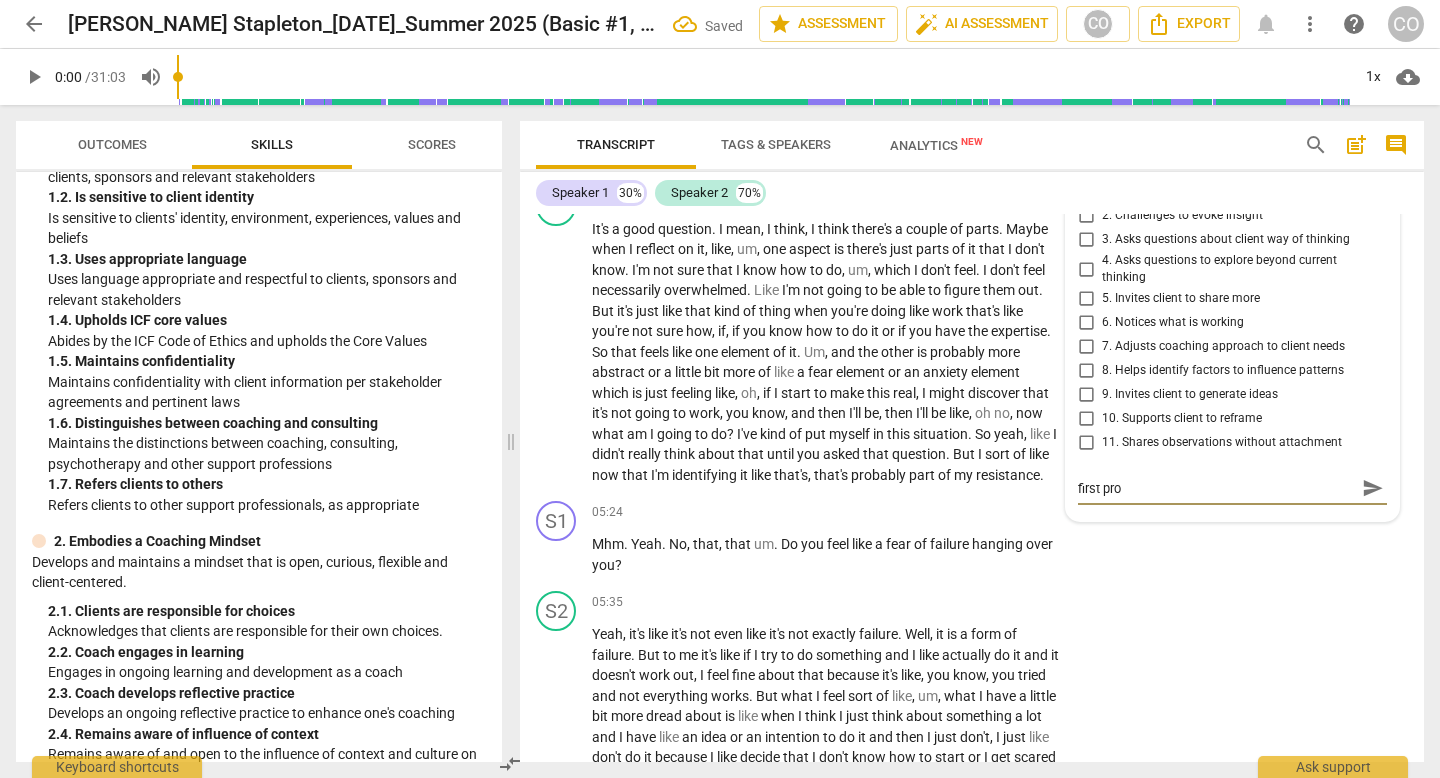 type on "first prom" 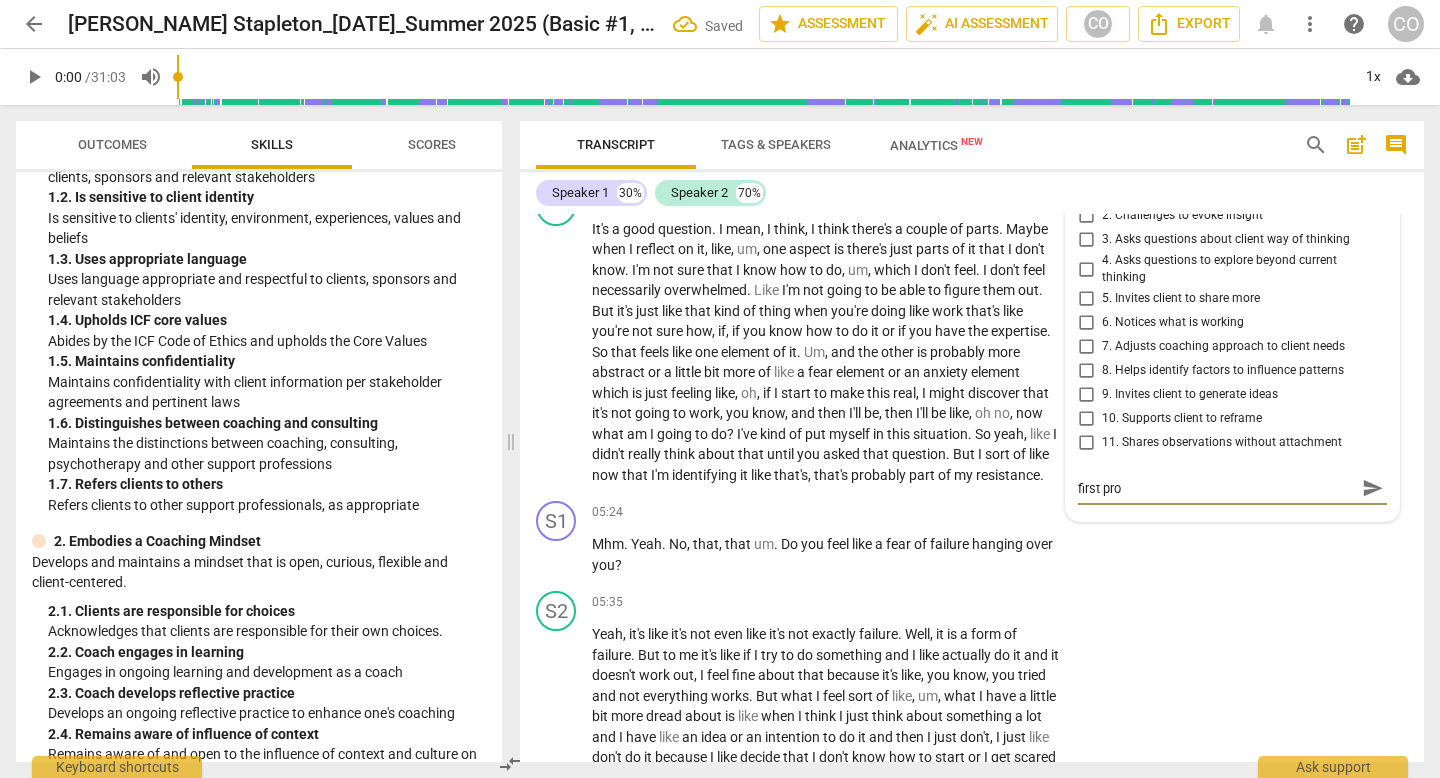 type on "first prom" 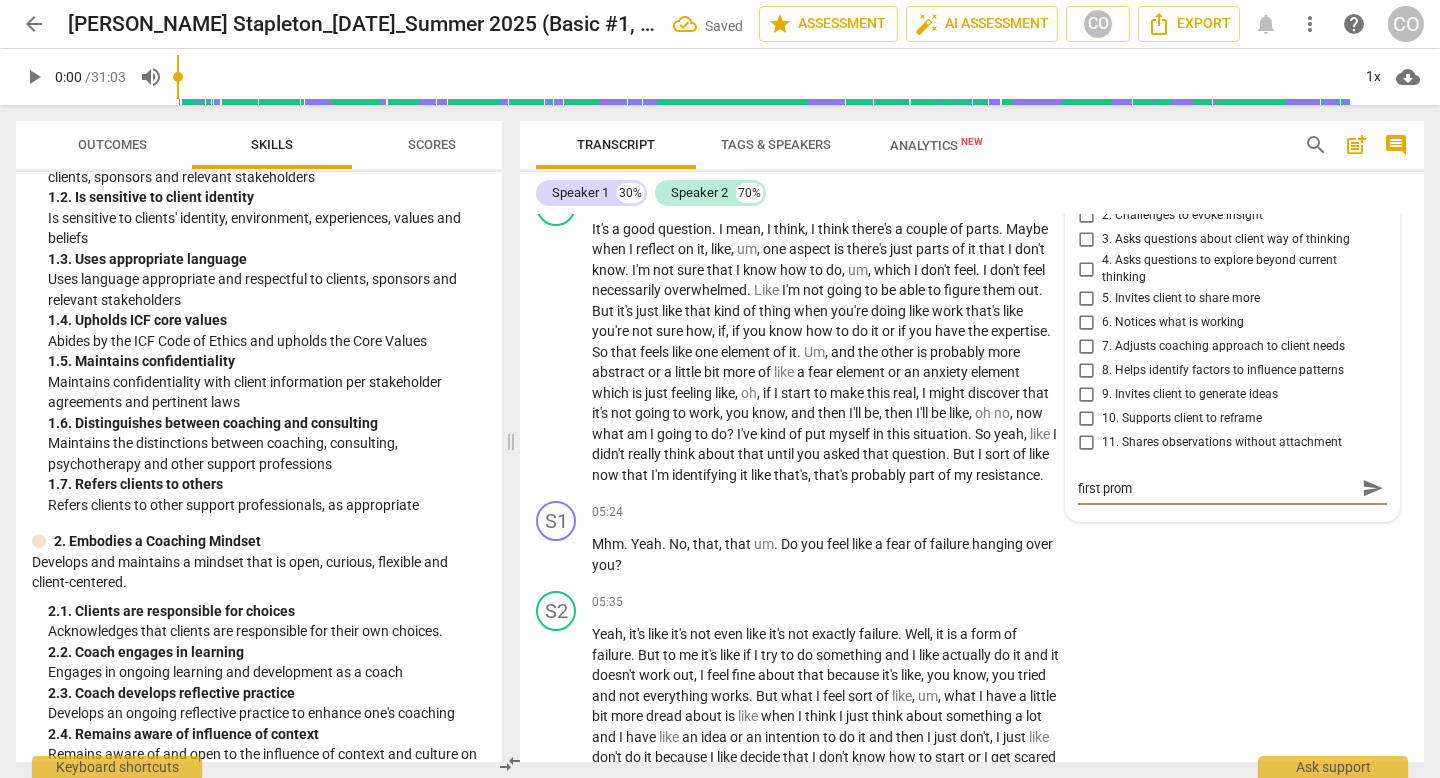 type on "first promp" 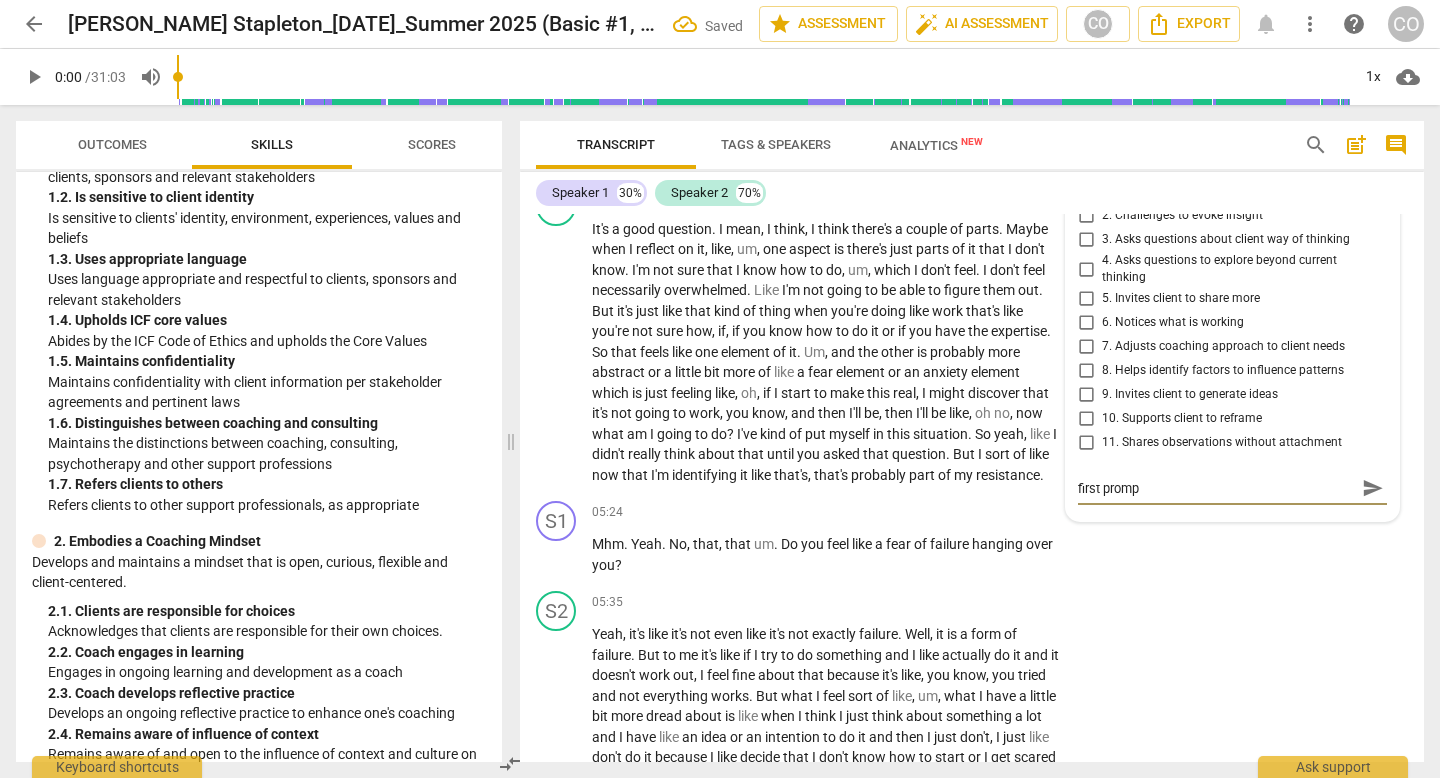 type on "first prompt" 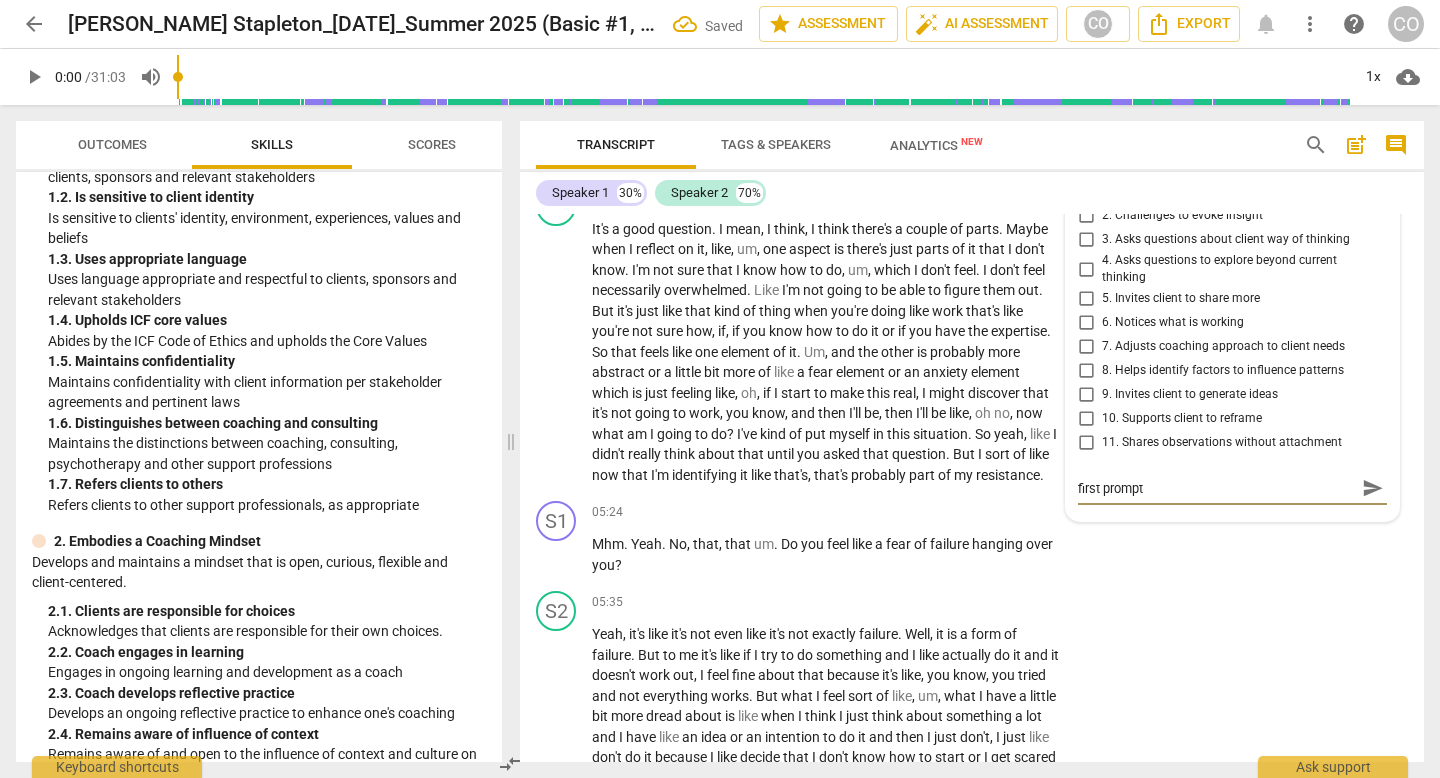 type on "first prompt" 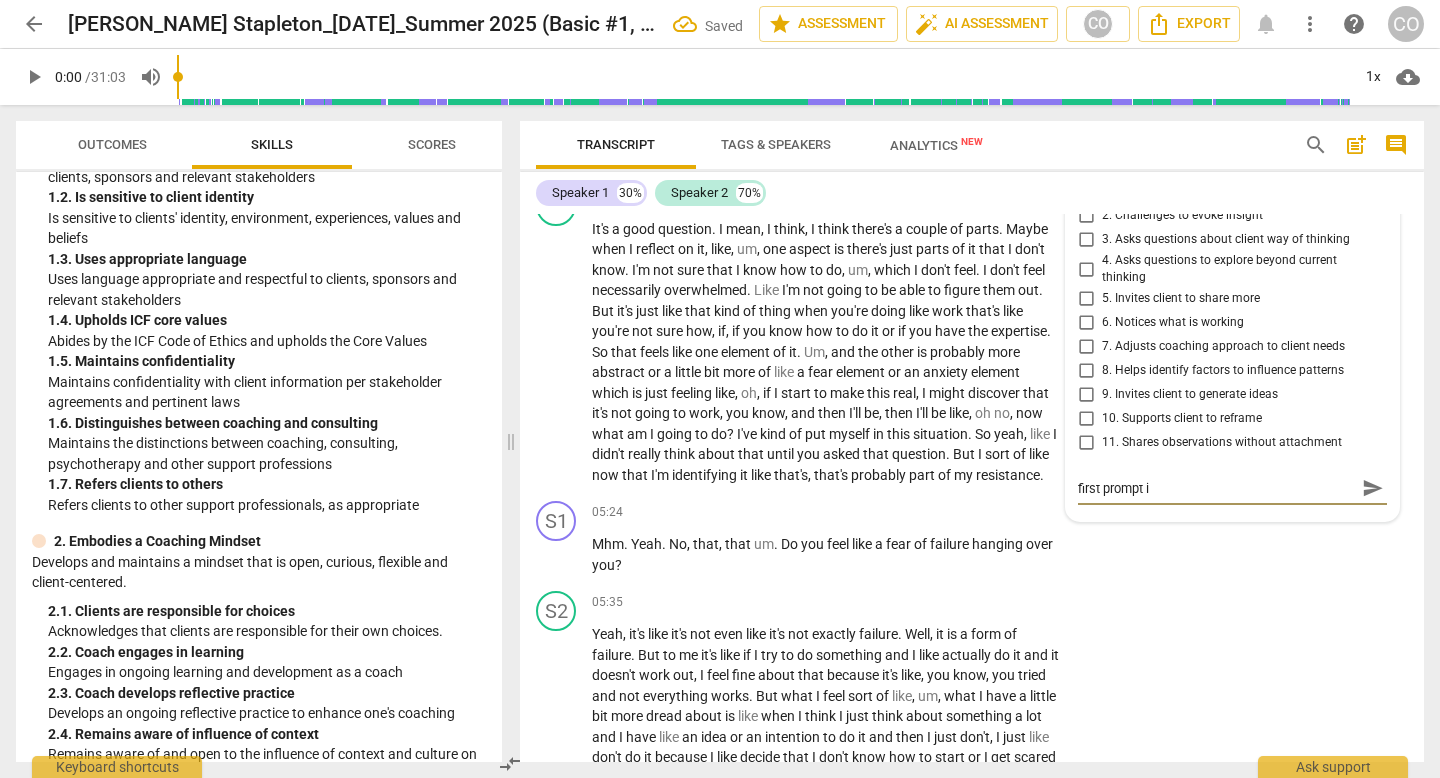 type on "first prompt is" 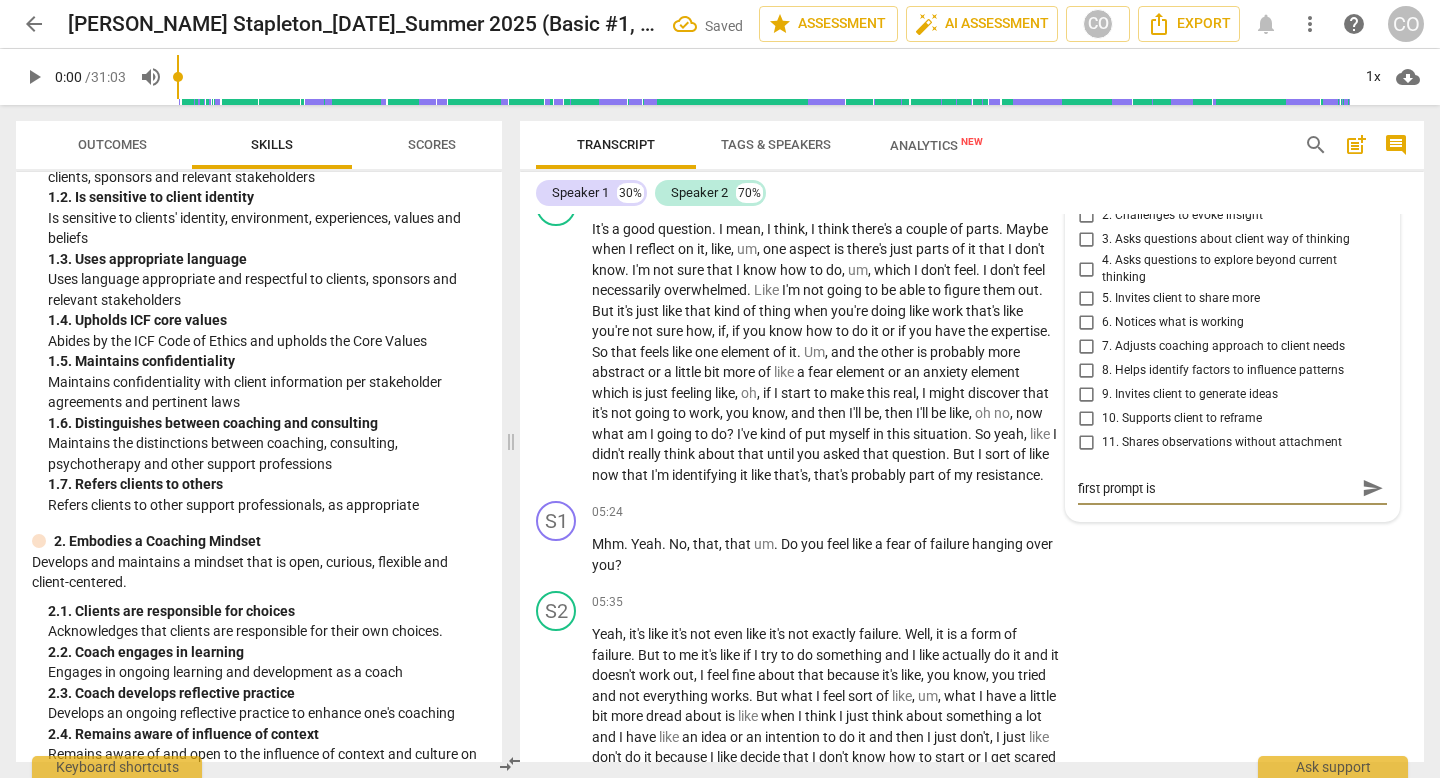 type on "first prompt is" 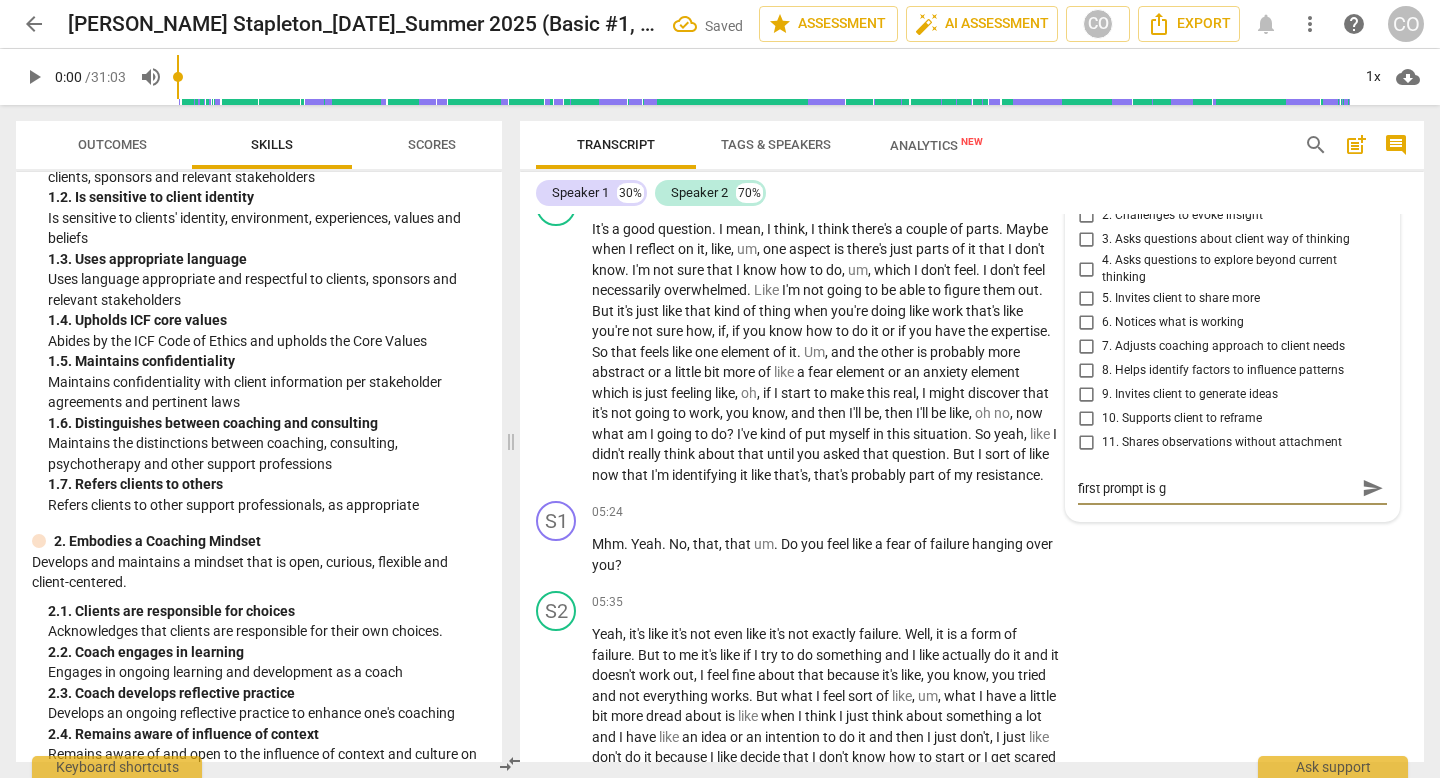 type on "first prompt is go" 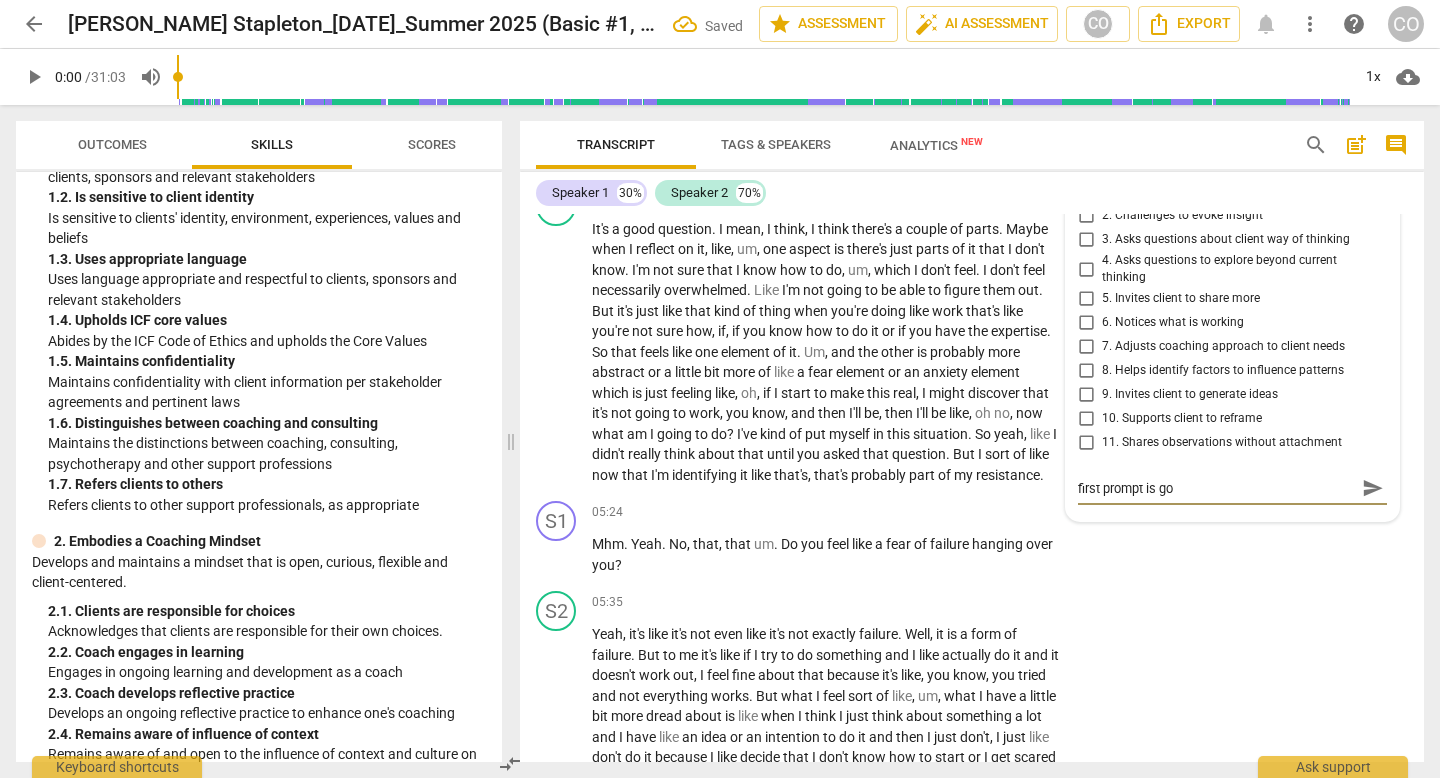 type on "first prompt is go" 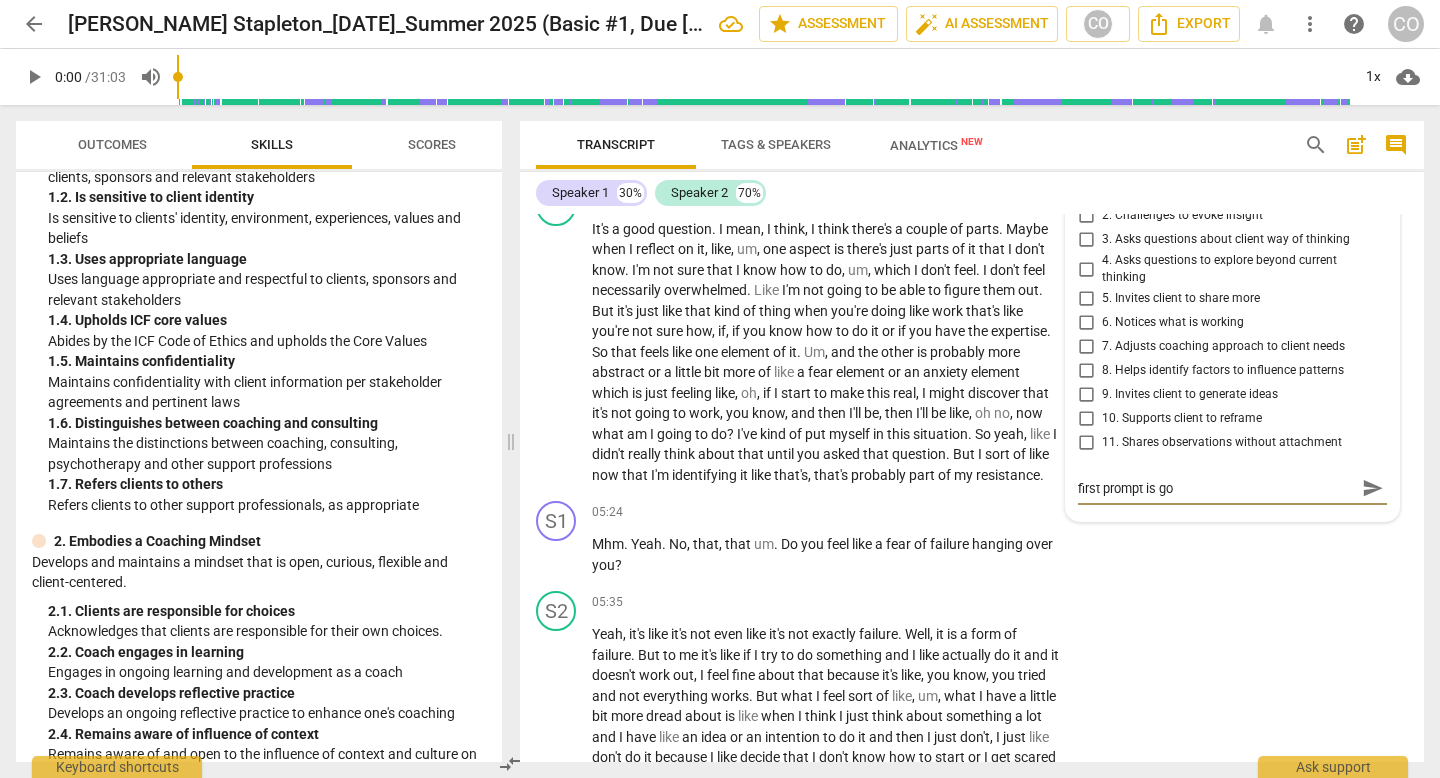 type on "first prompt is goo" 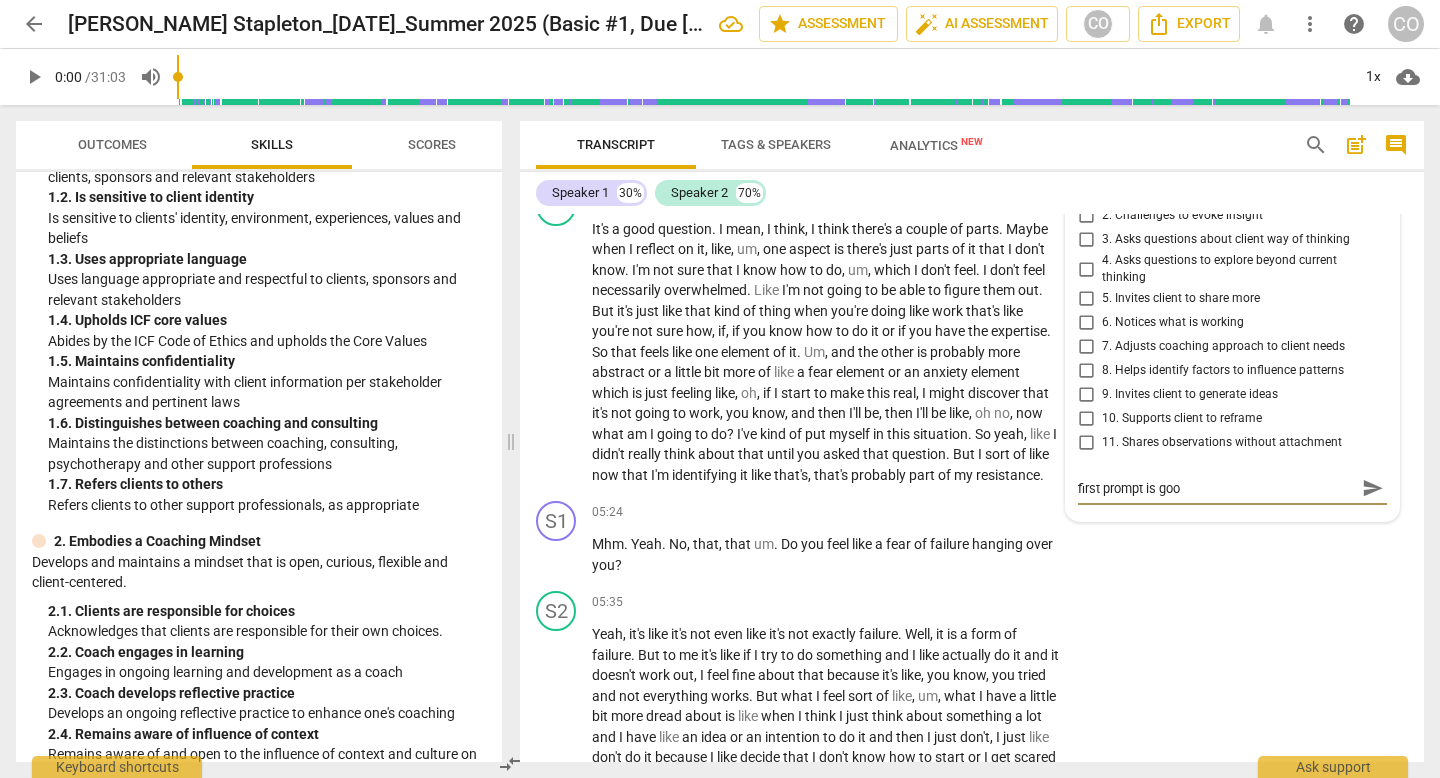 type on "first prompt is good" 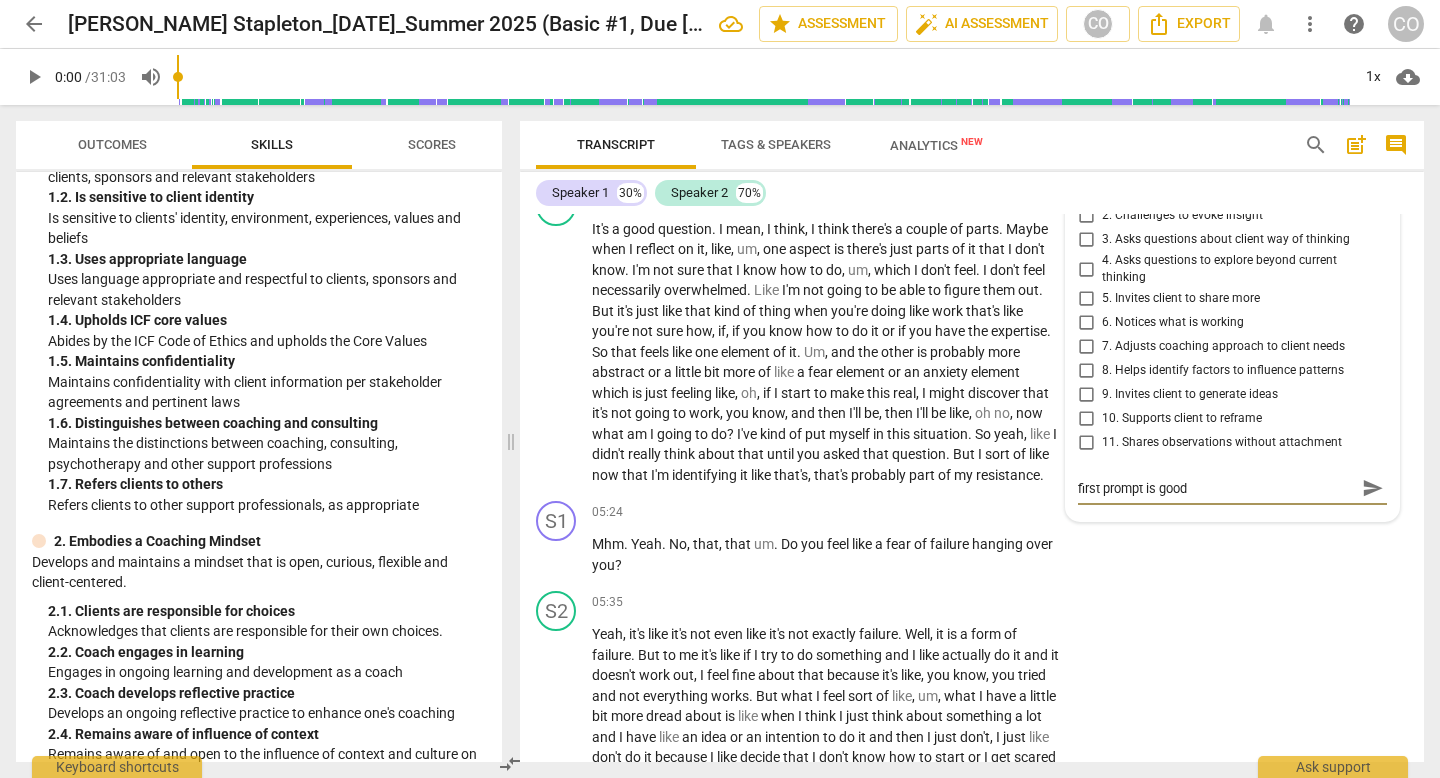type on "first prompt is good" 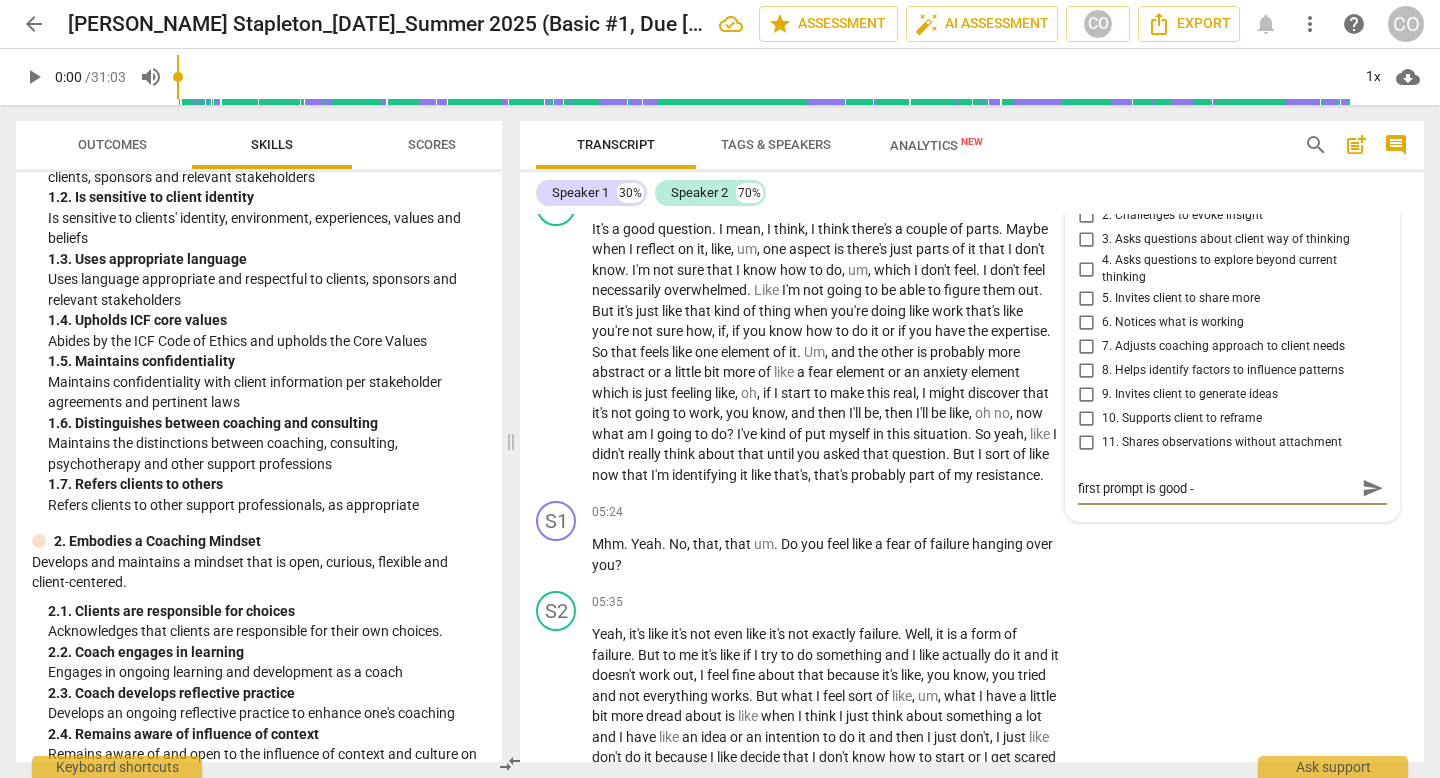type on "first prompt is good -" 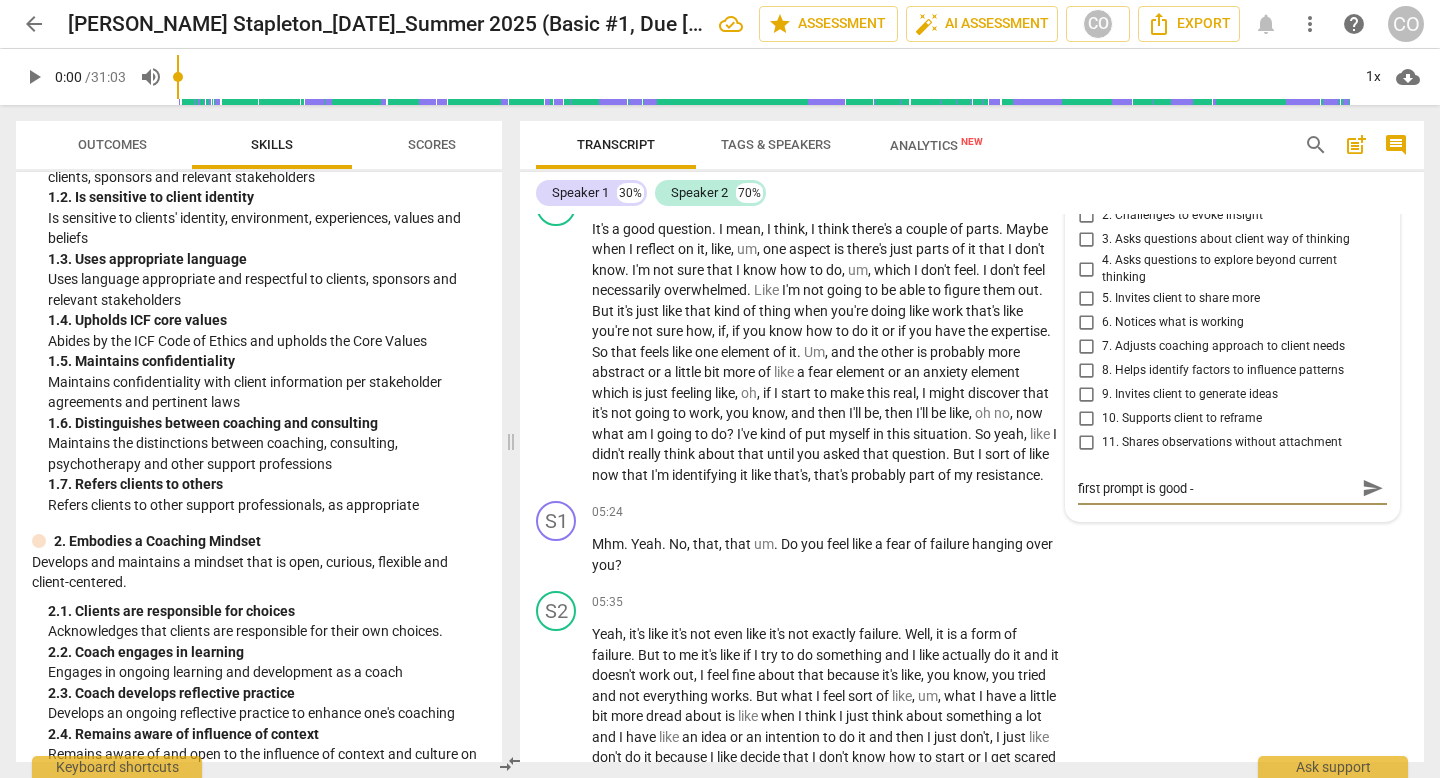 type on "first prompt is good - s" 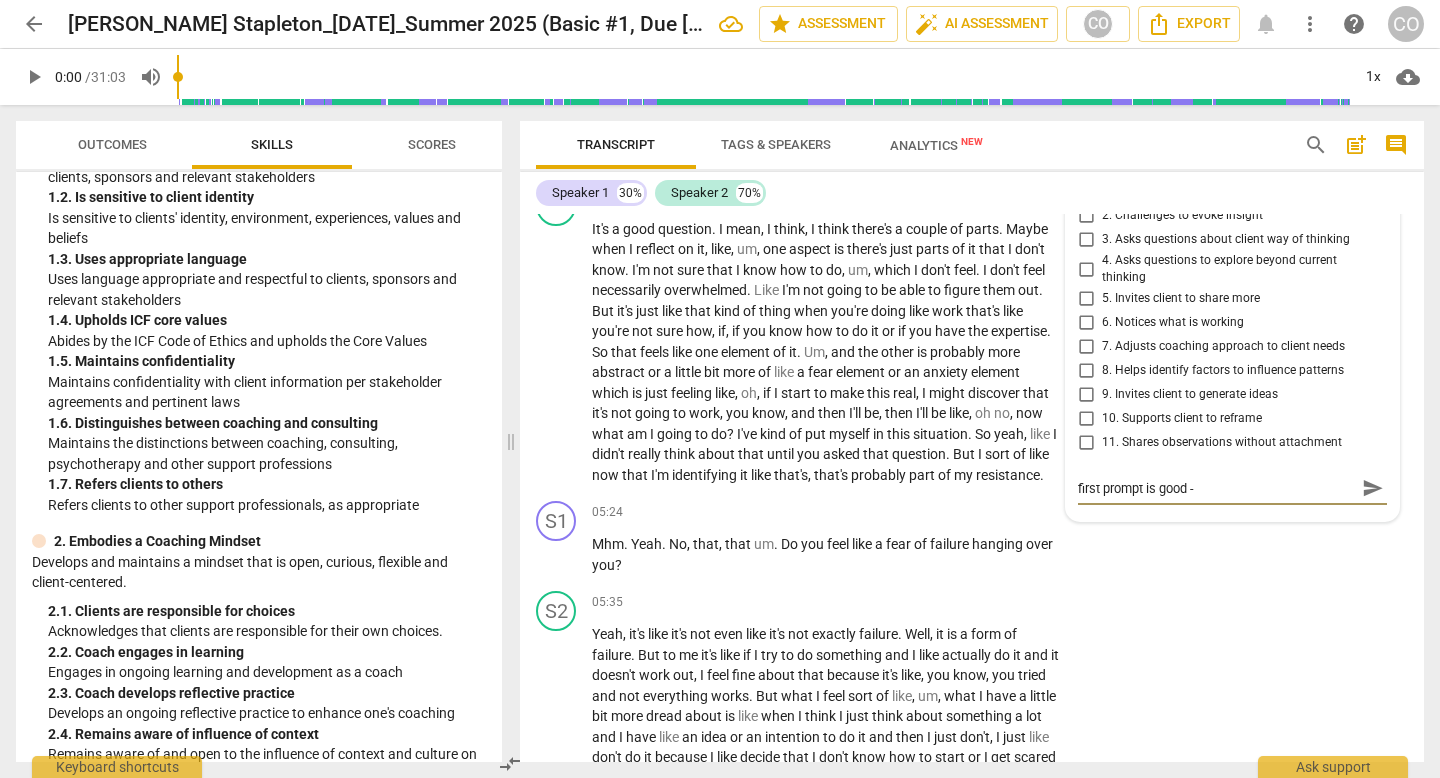 type on "first prompt is good - s" 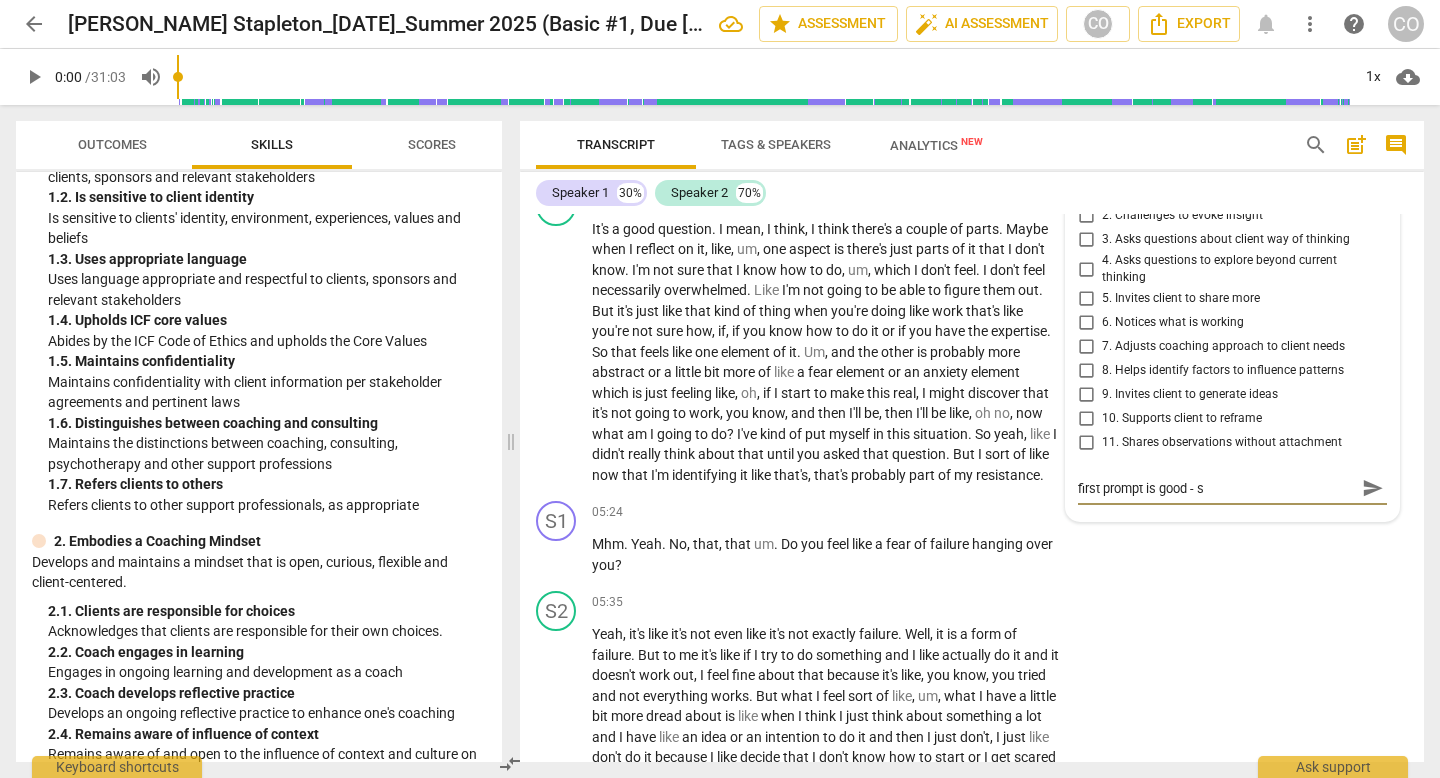 type on "first prompt is good - se" 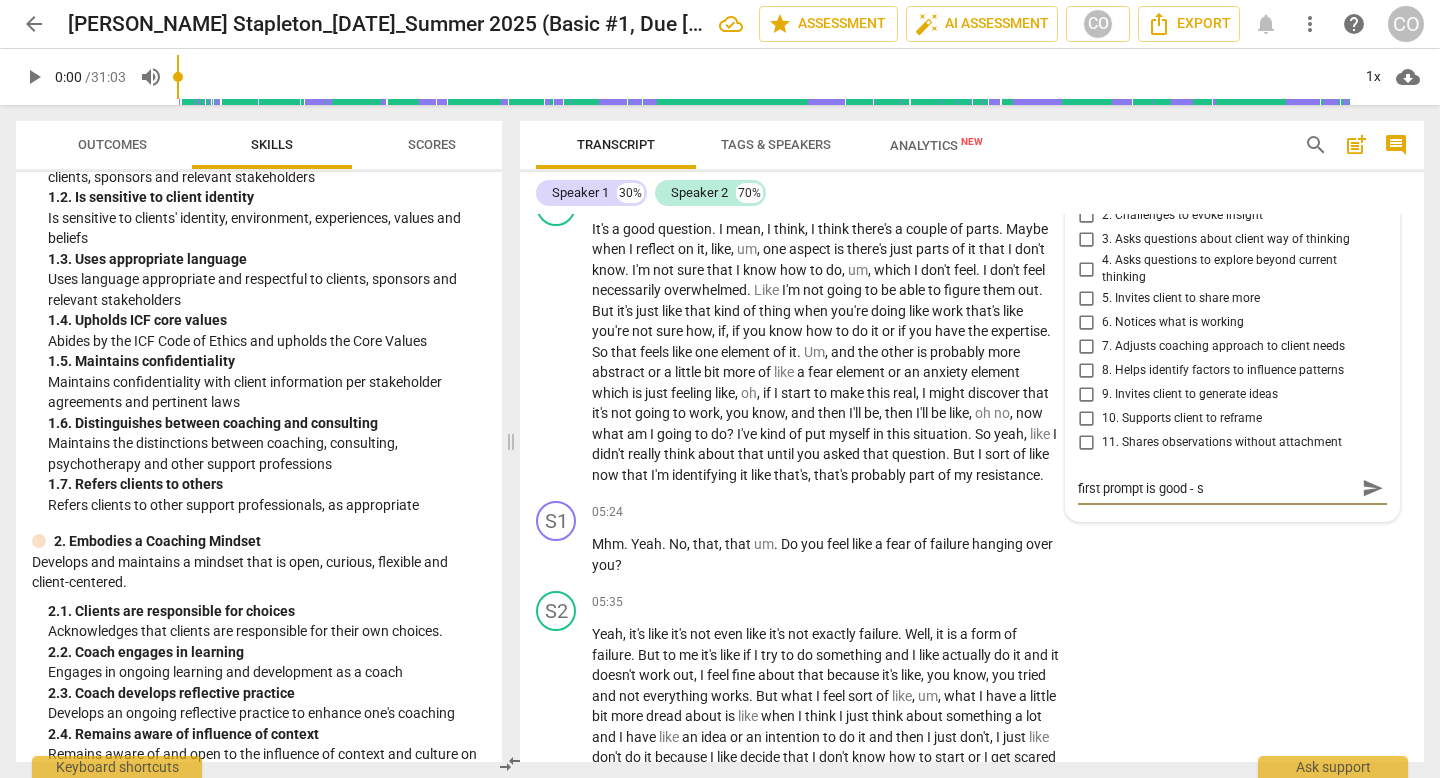 type on "first prompt is good - se" 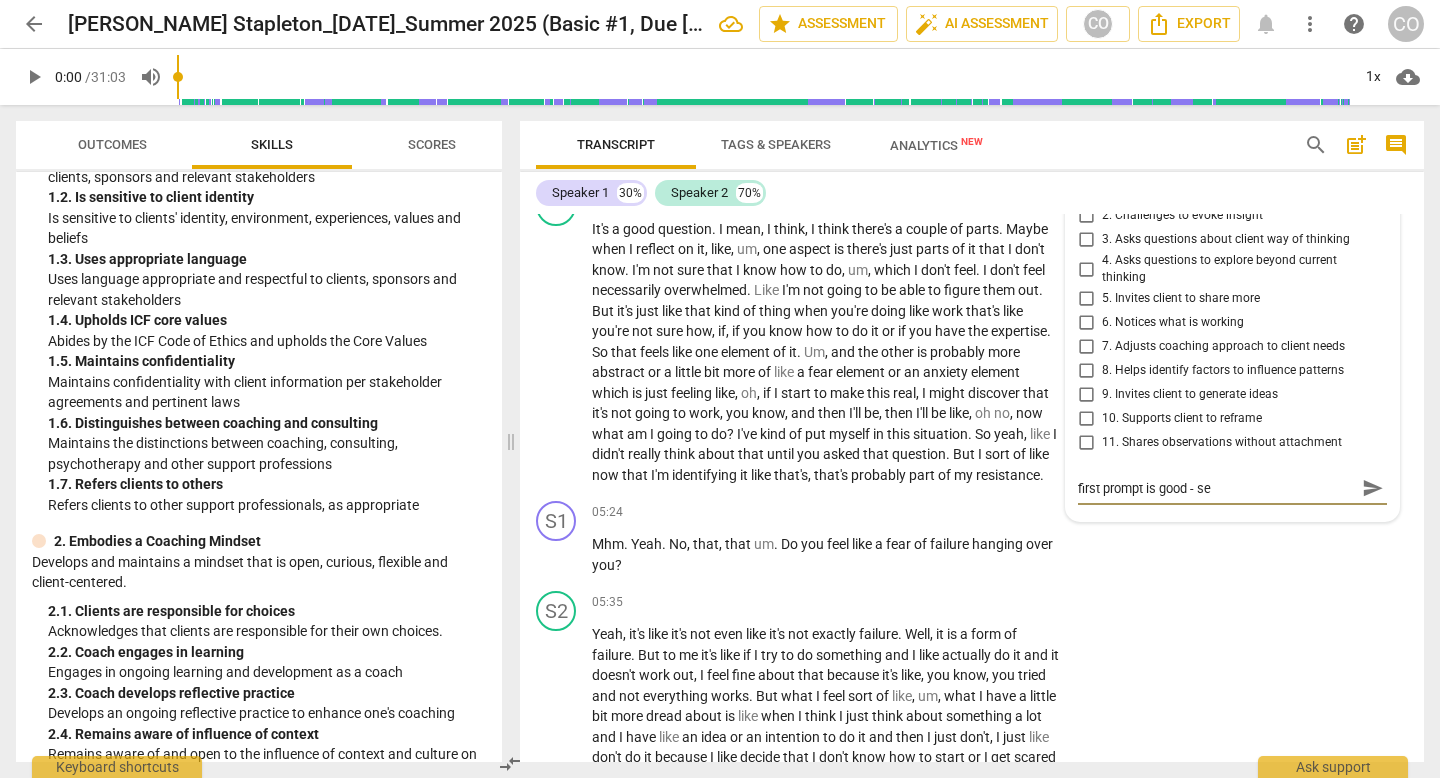 type on "first prompt is good - sec" 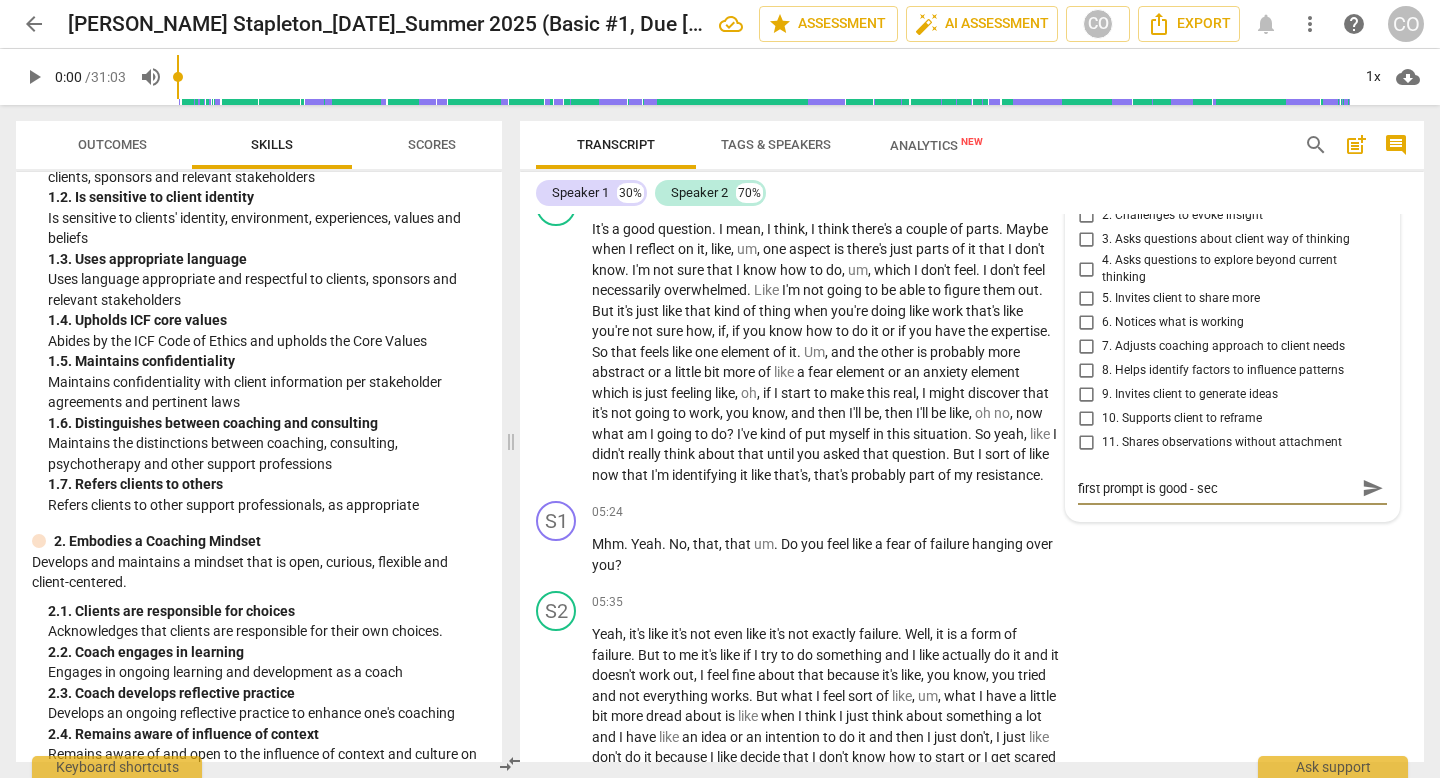 type on "first prompt is good - seco" 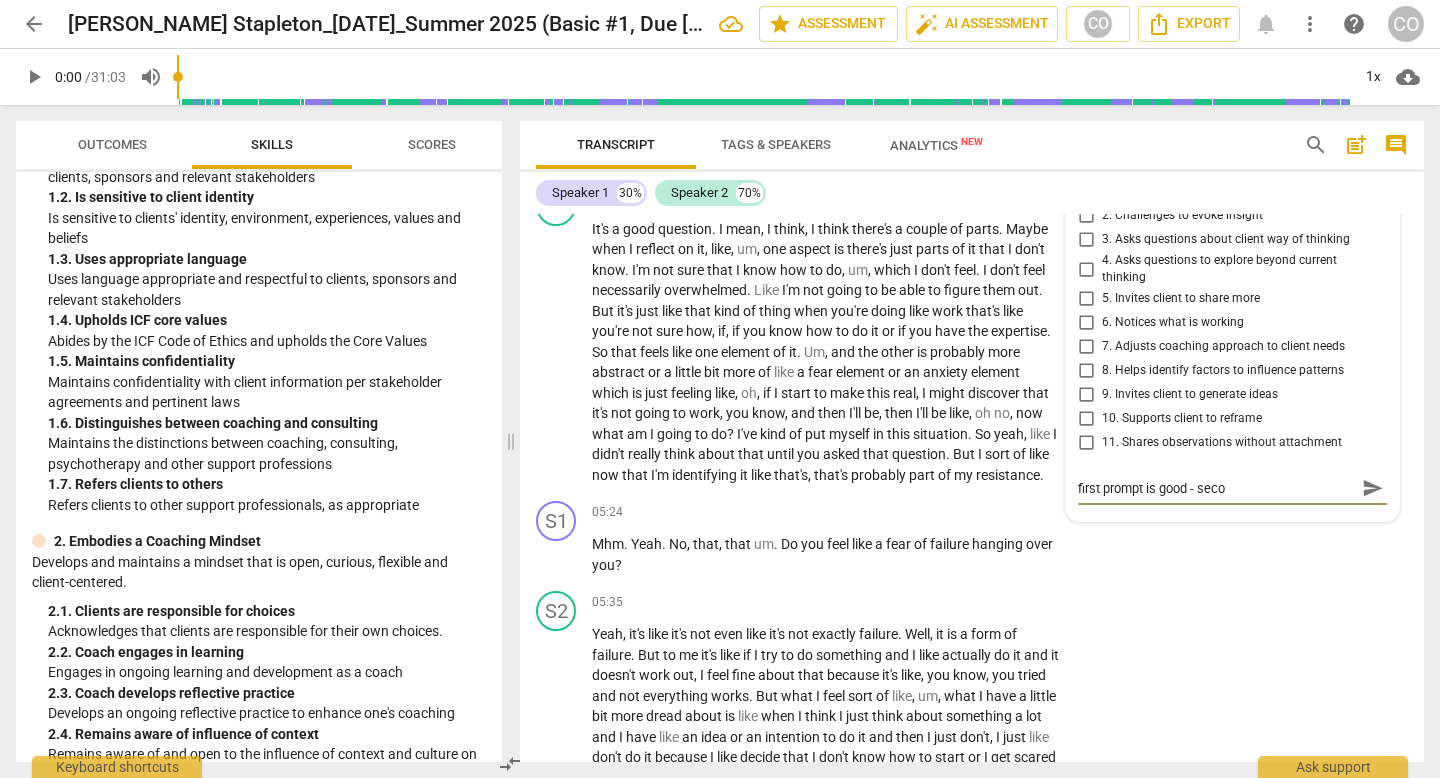 type on "first prompt is good - secon" 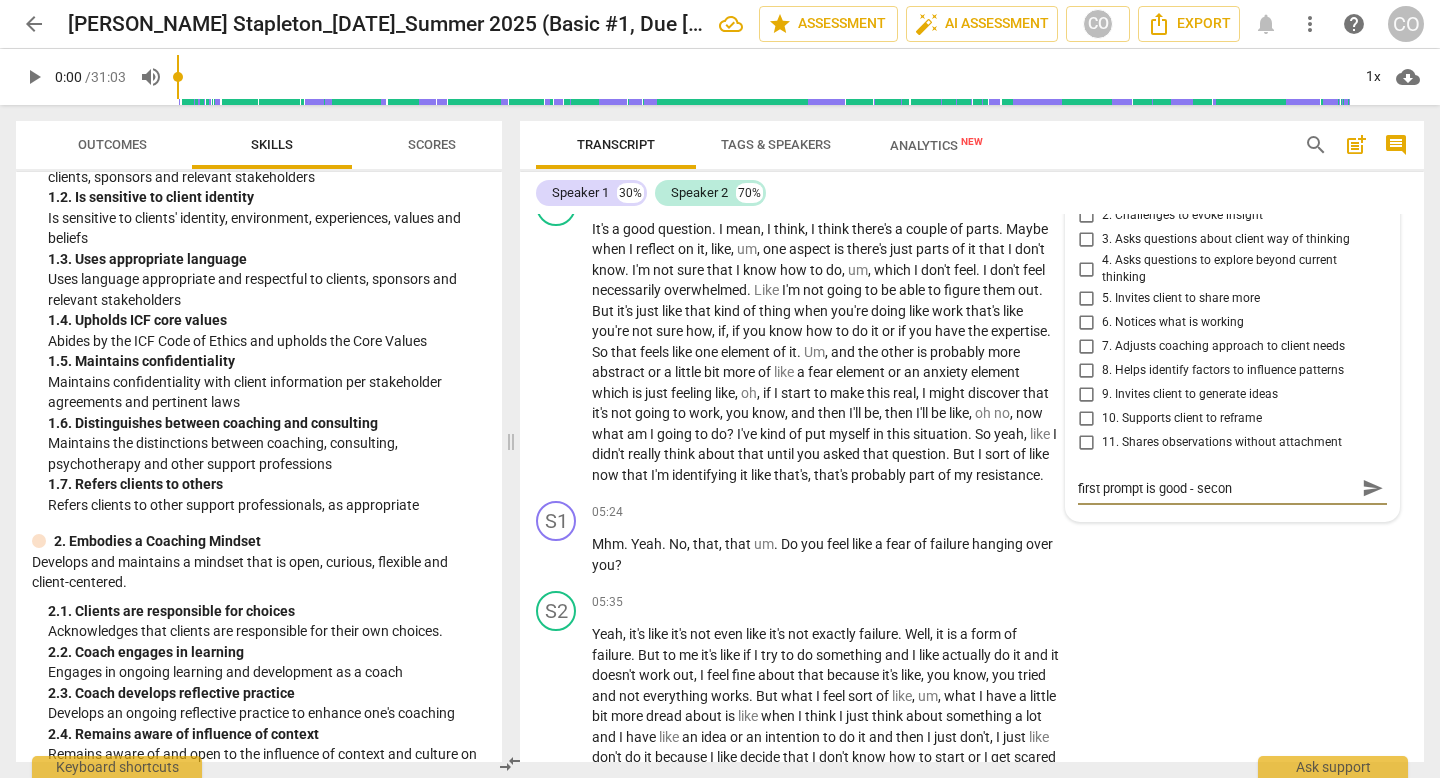 type on "first prompt is good - second" 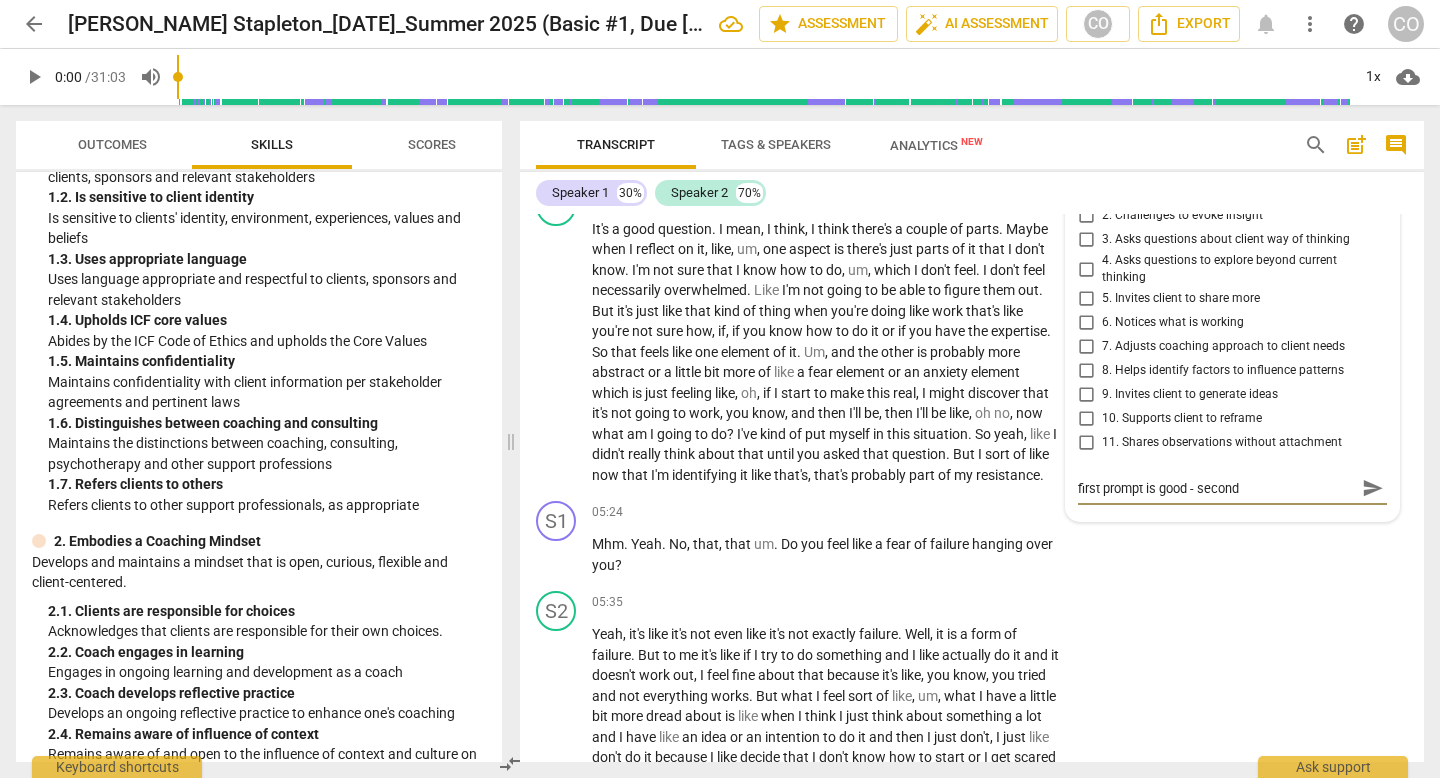type on "first prompt is good - second" 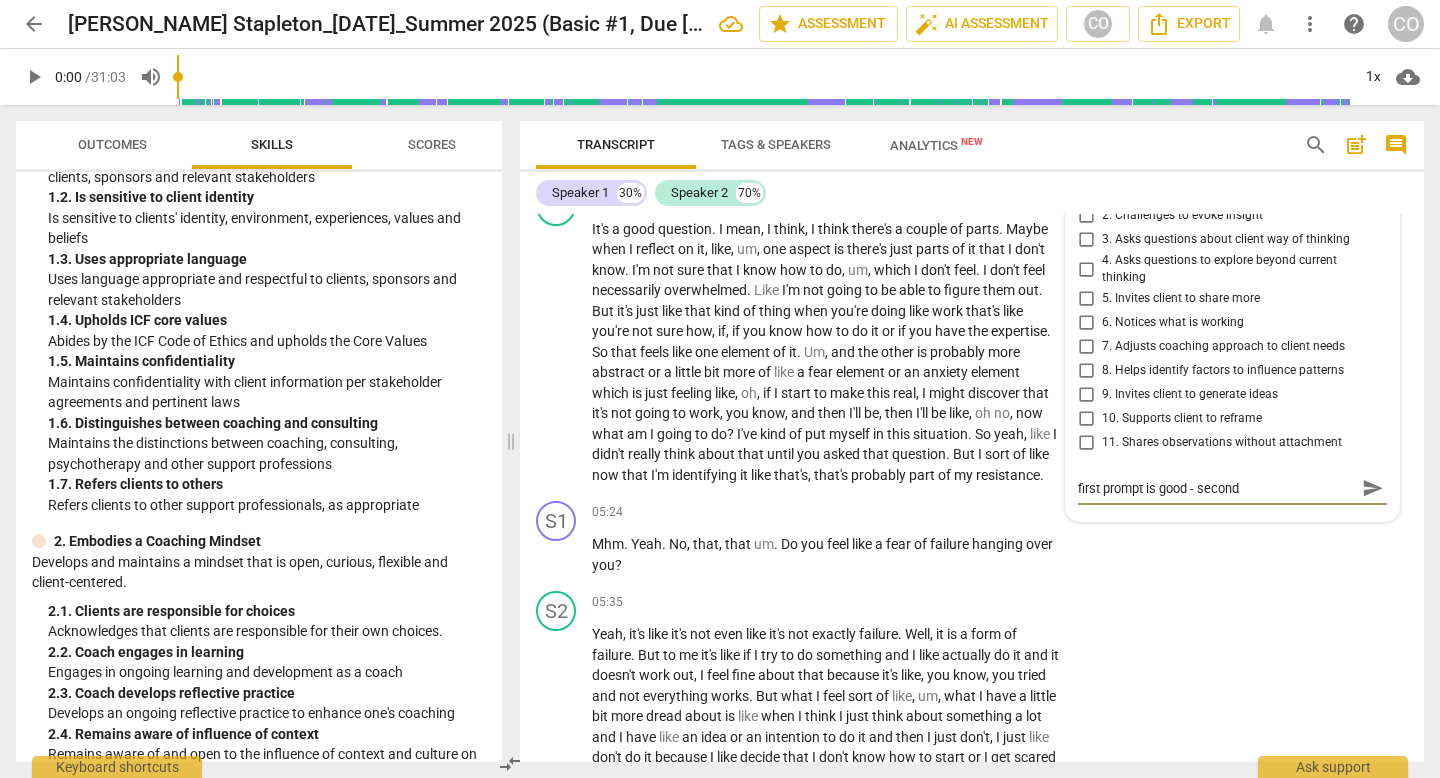 type on "first prompt is good - second i" 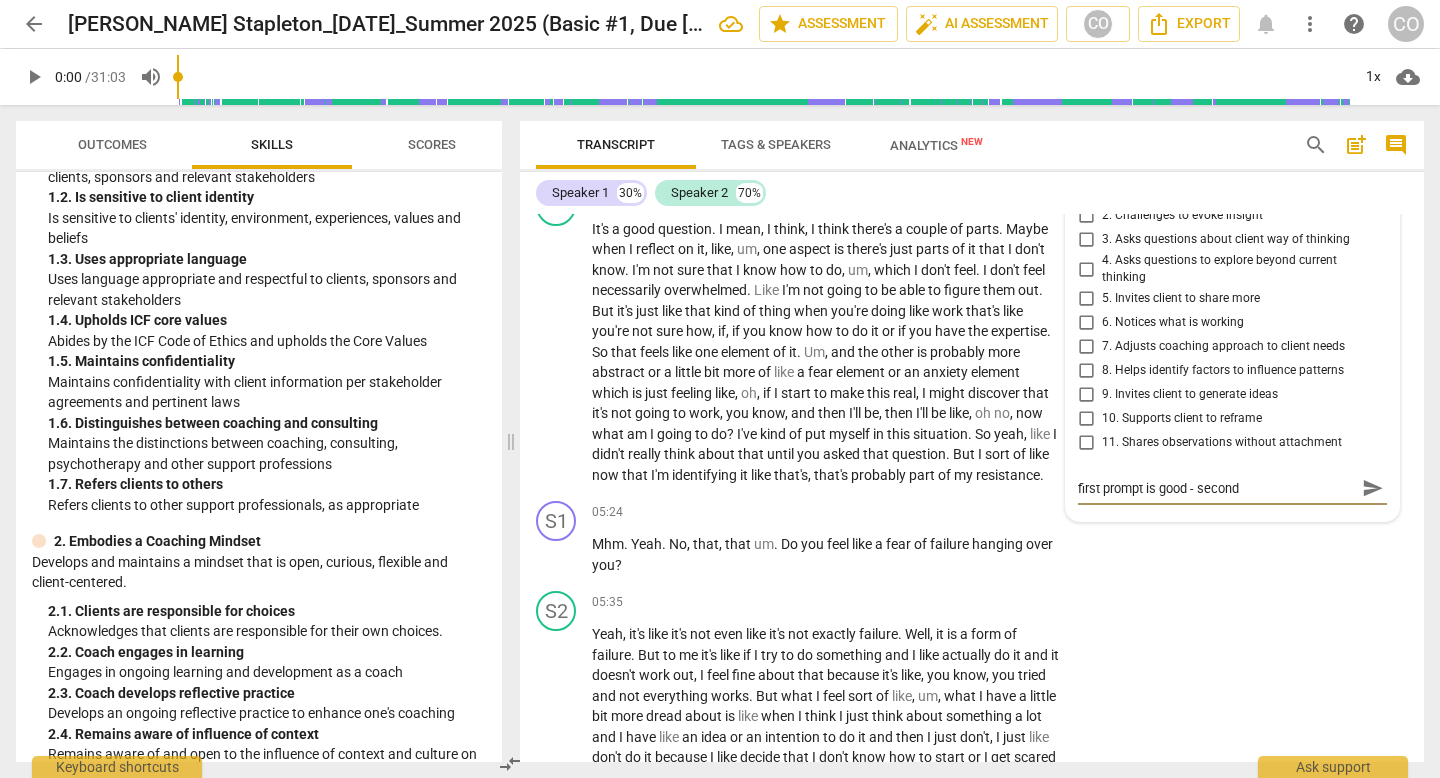 type on "first prompt is good - second i" 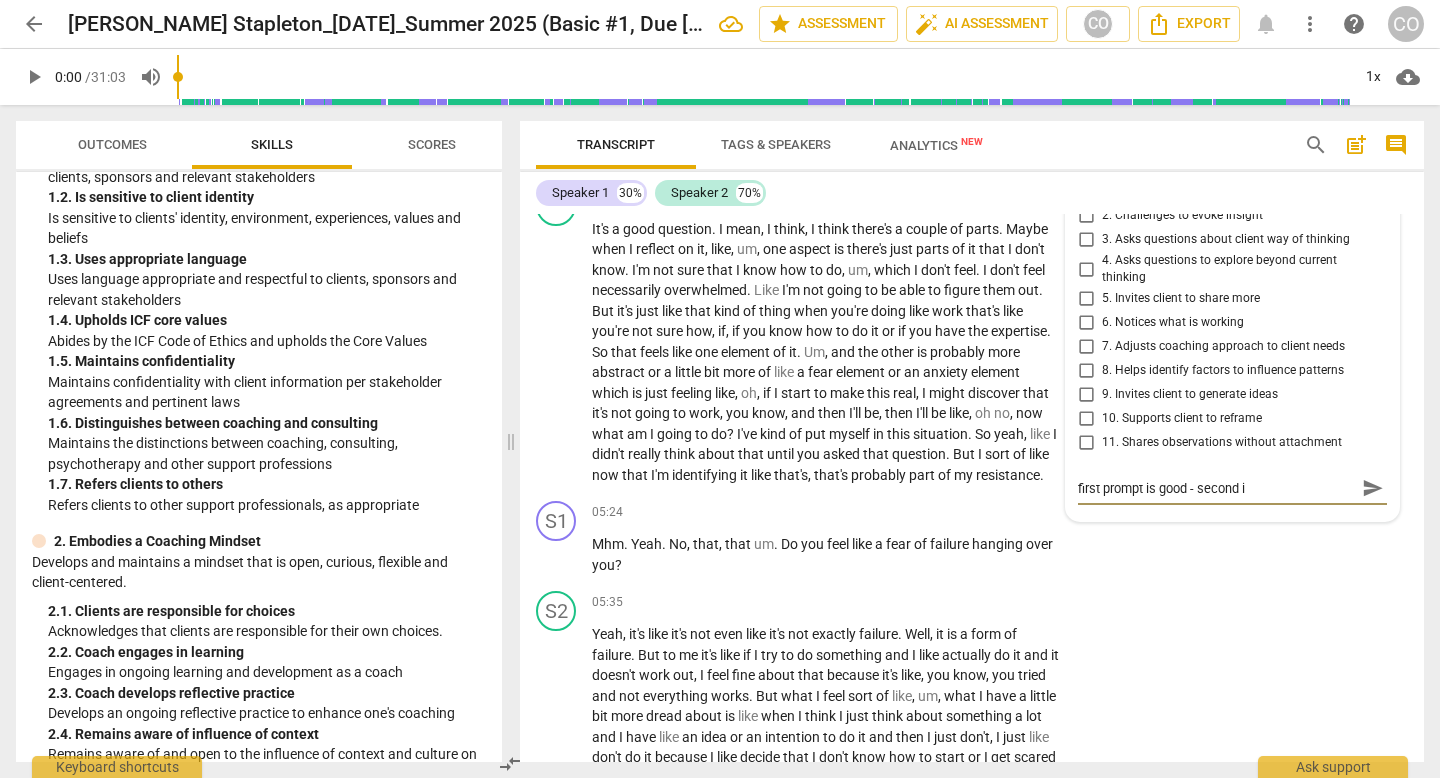type on "first prompt is good - second is" 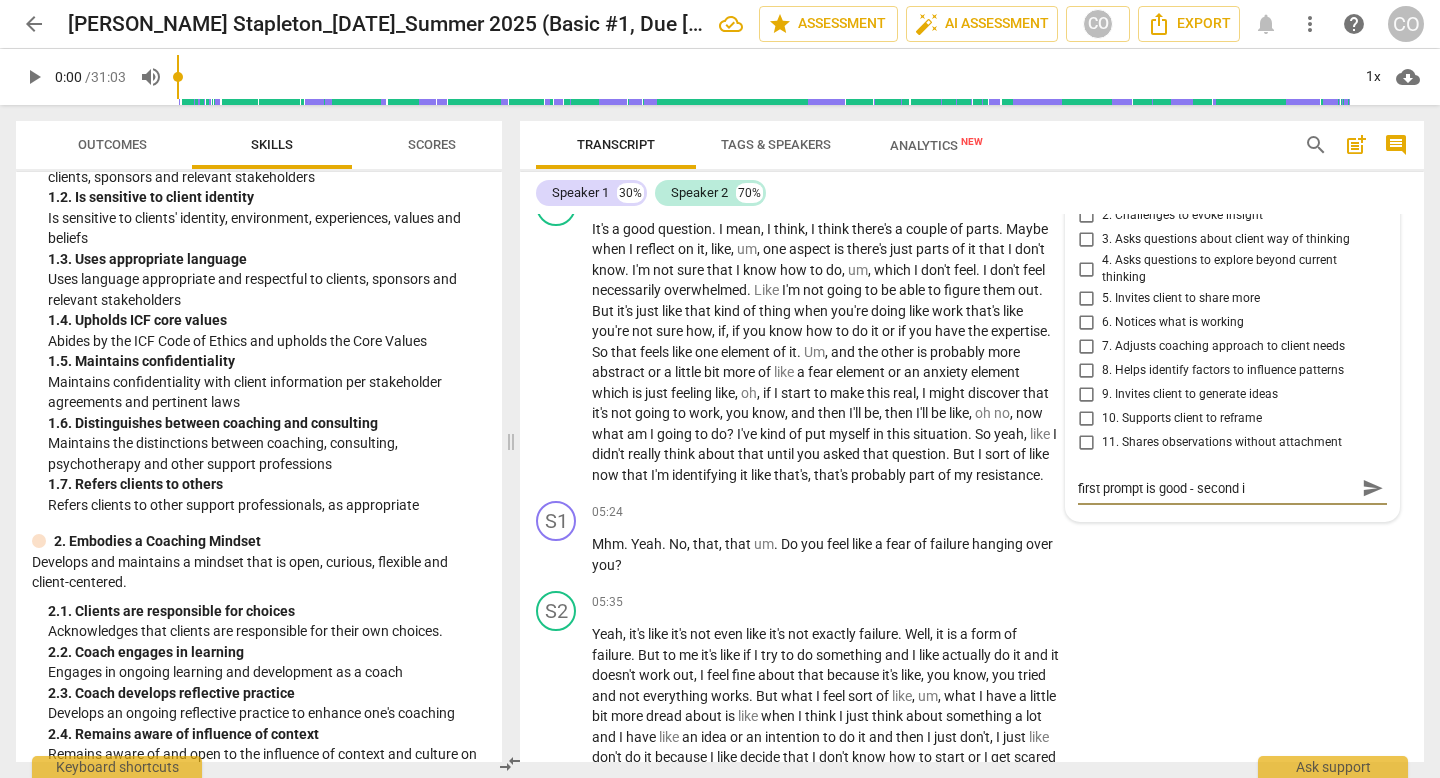 type on "first prompt is good - second is" 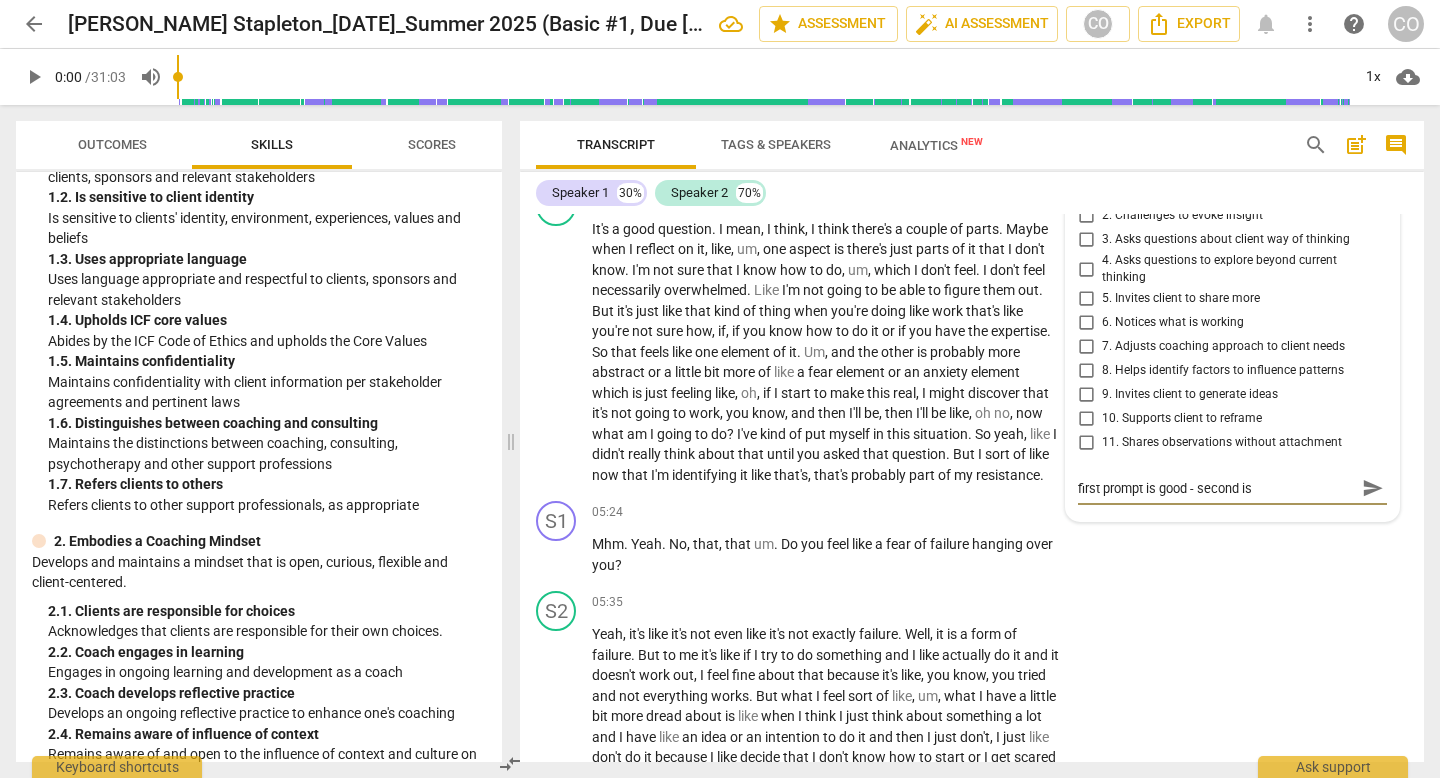 type on "first prompt is good - second is" 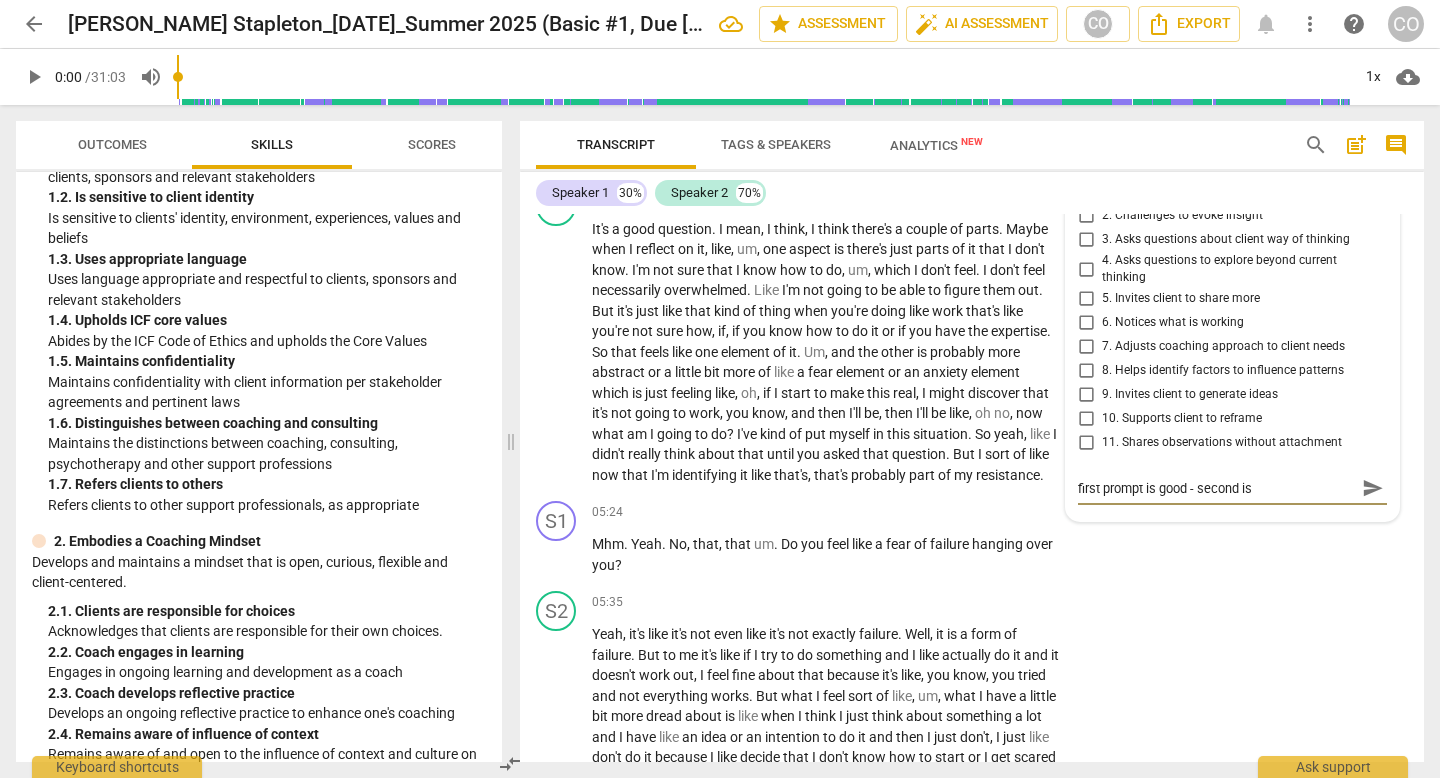type on "first prompt is good - second is" 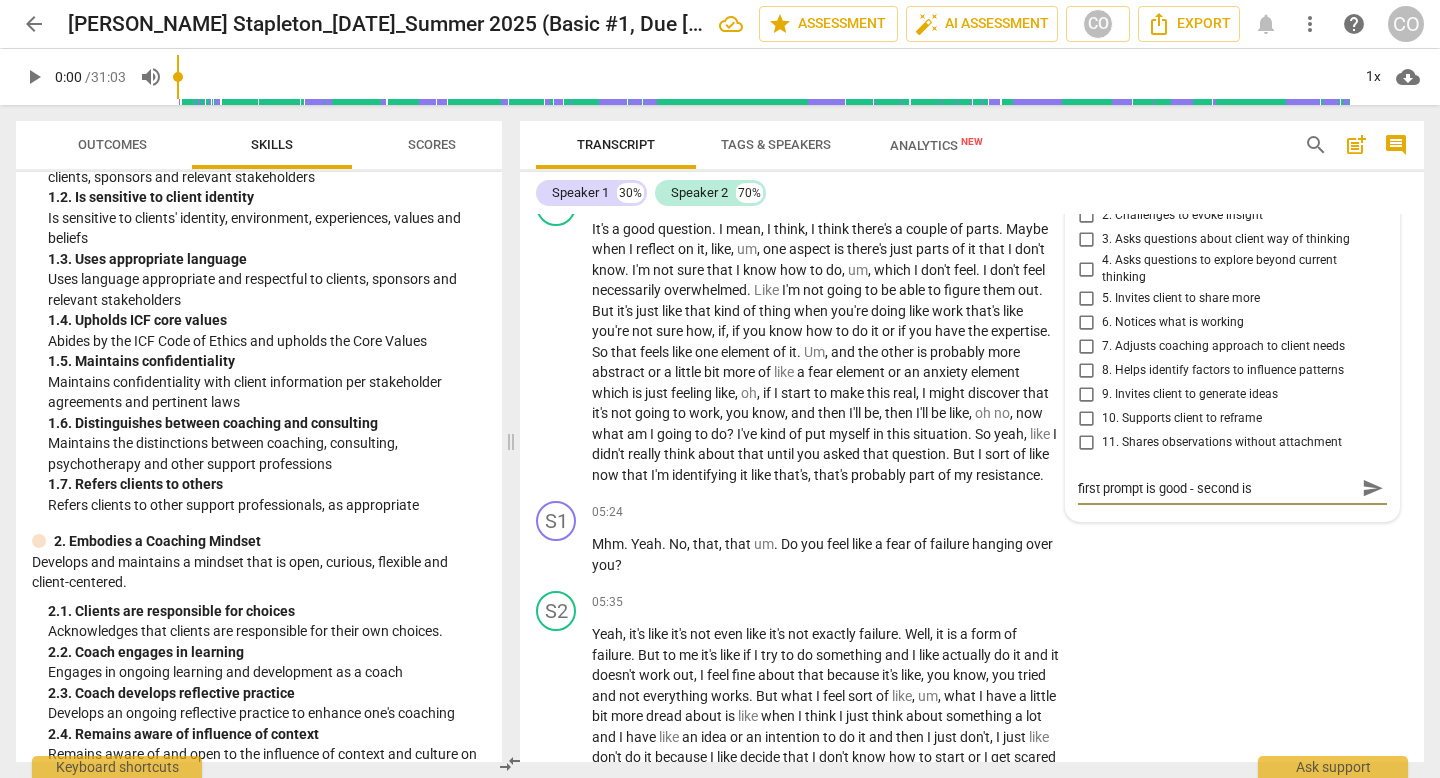 type on "first prompt is good - second is d" 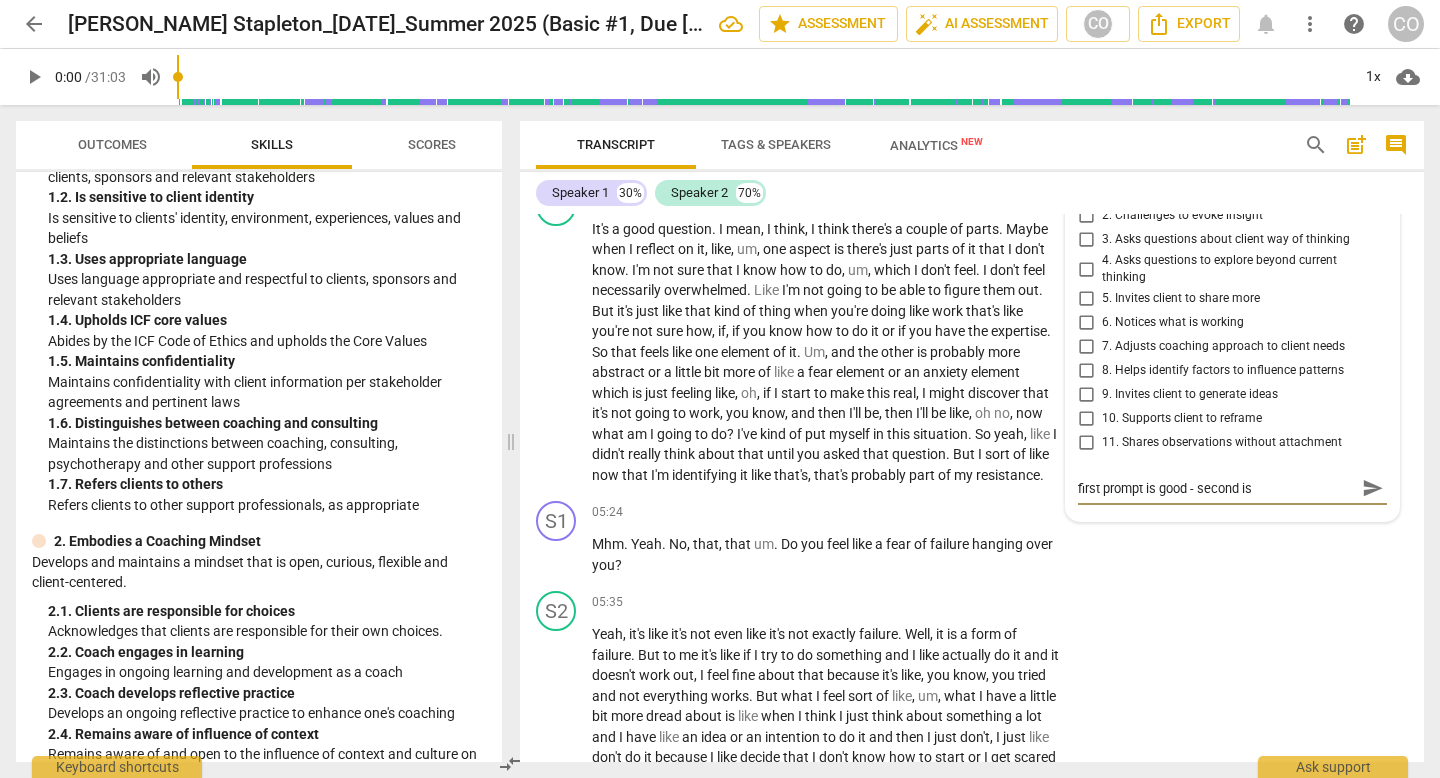 type on "first prompt is good - second is d" 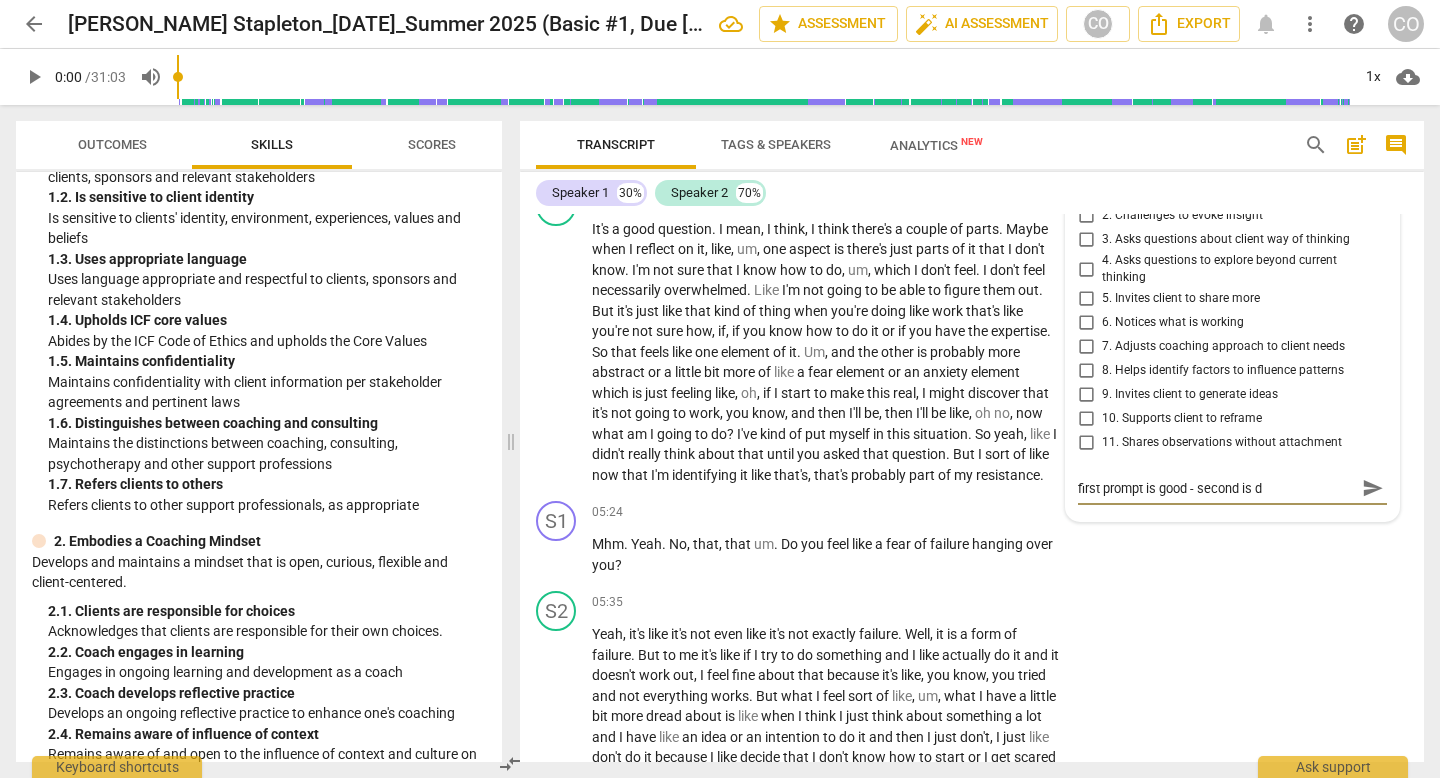 type on "first prompt is good - second is di" 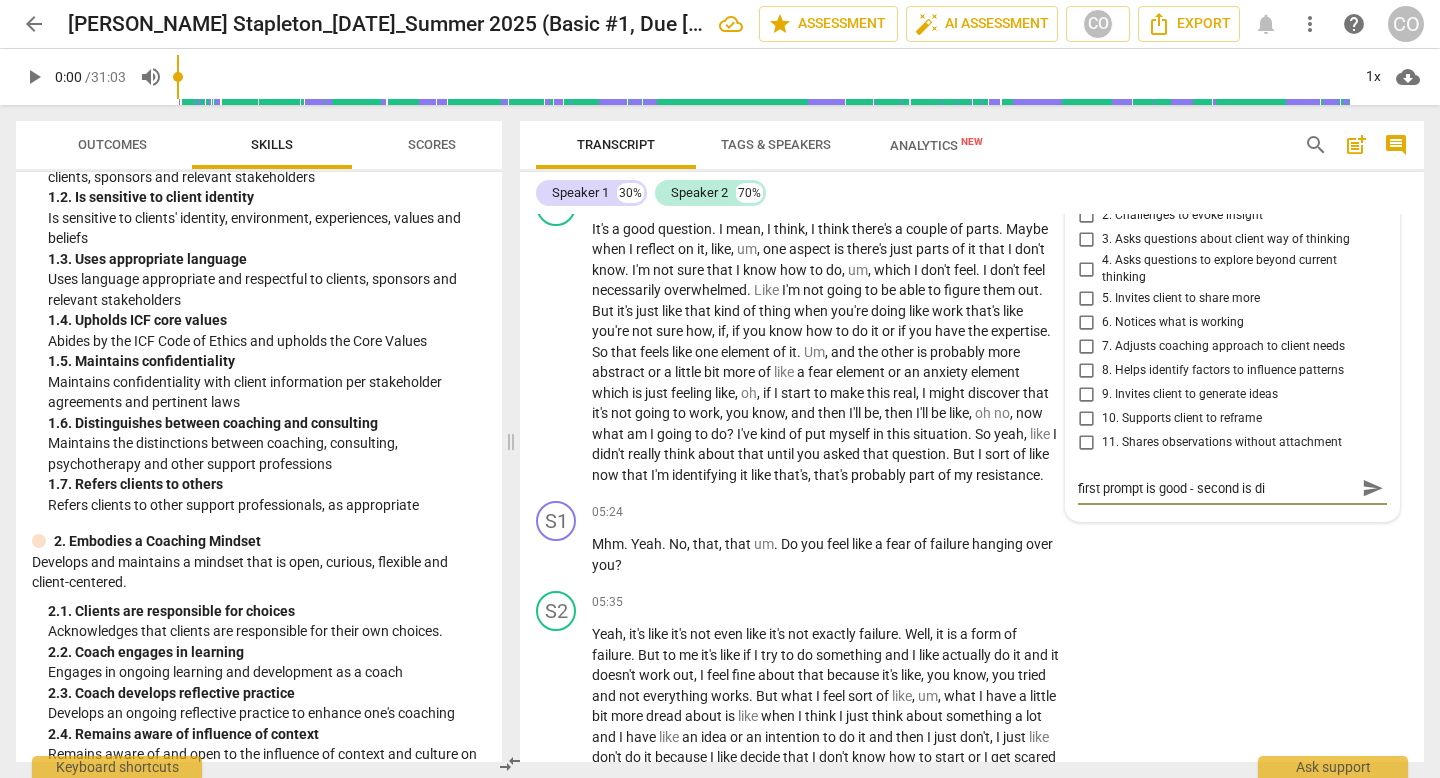type on "first prompt is good - second is dir" 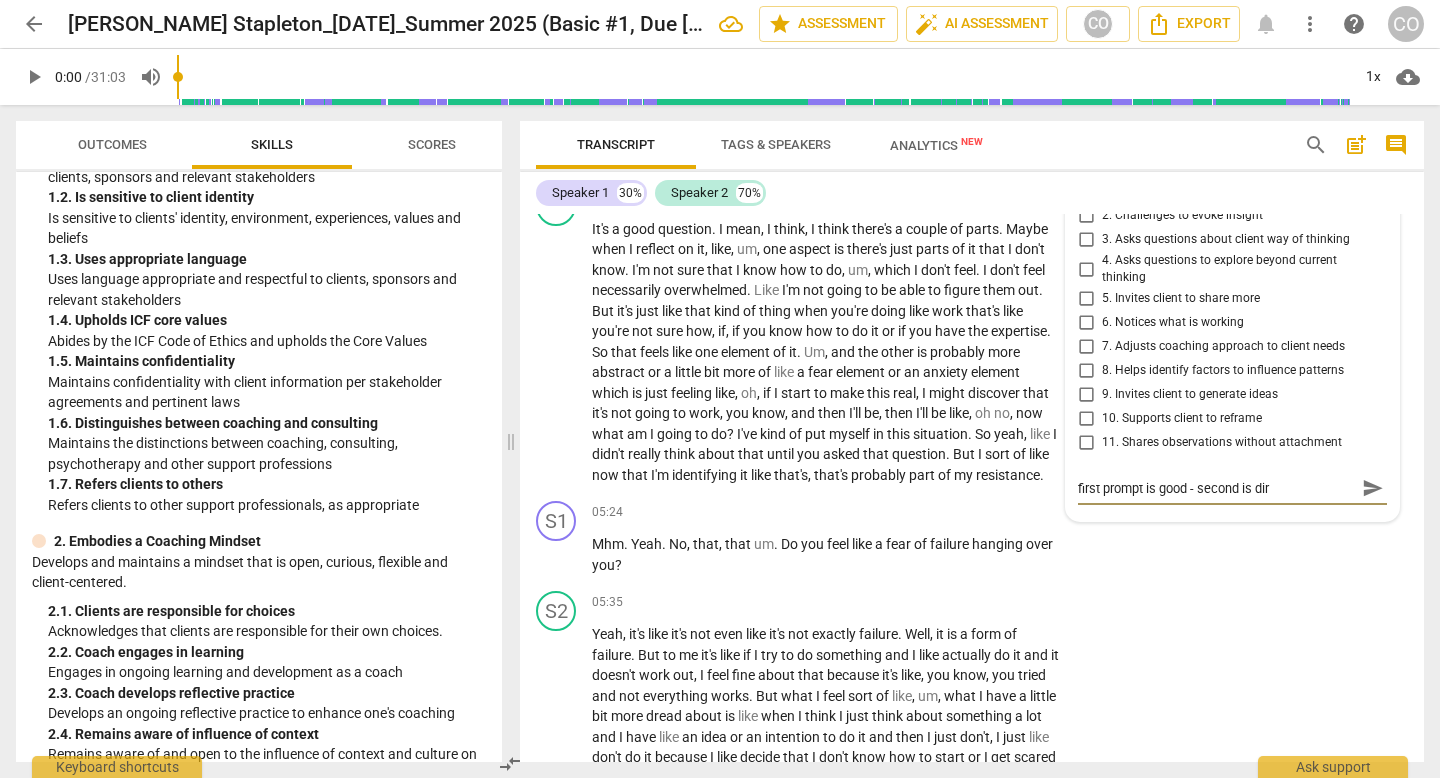 type on "first prompt is good - second is dire" 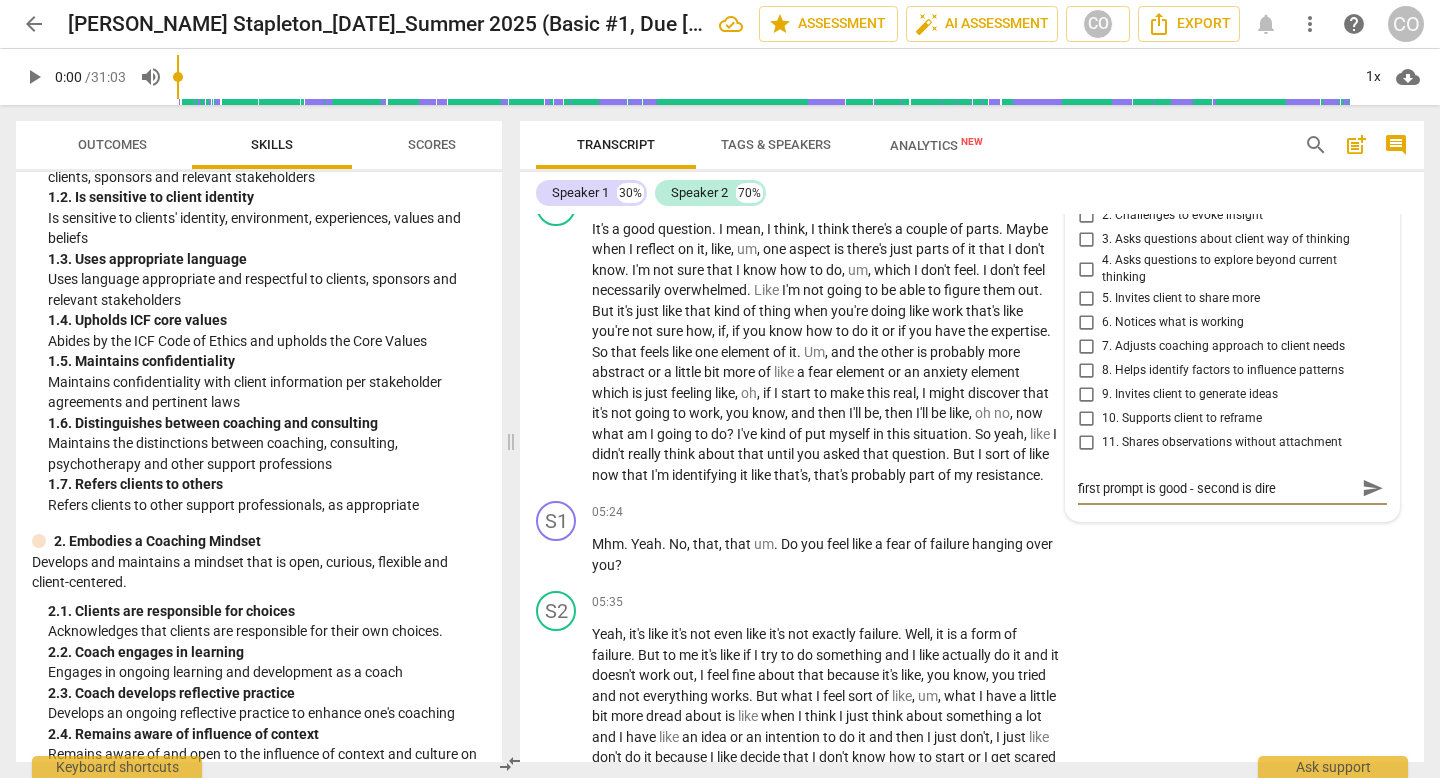 type on "first prompt is good - second is direc" 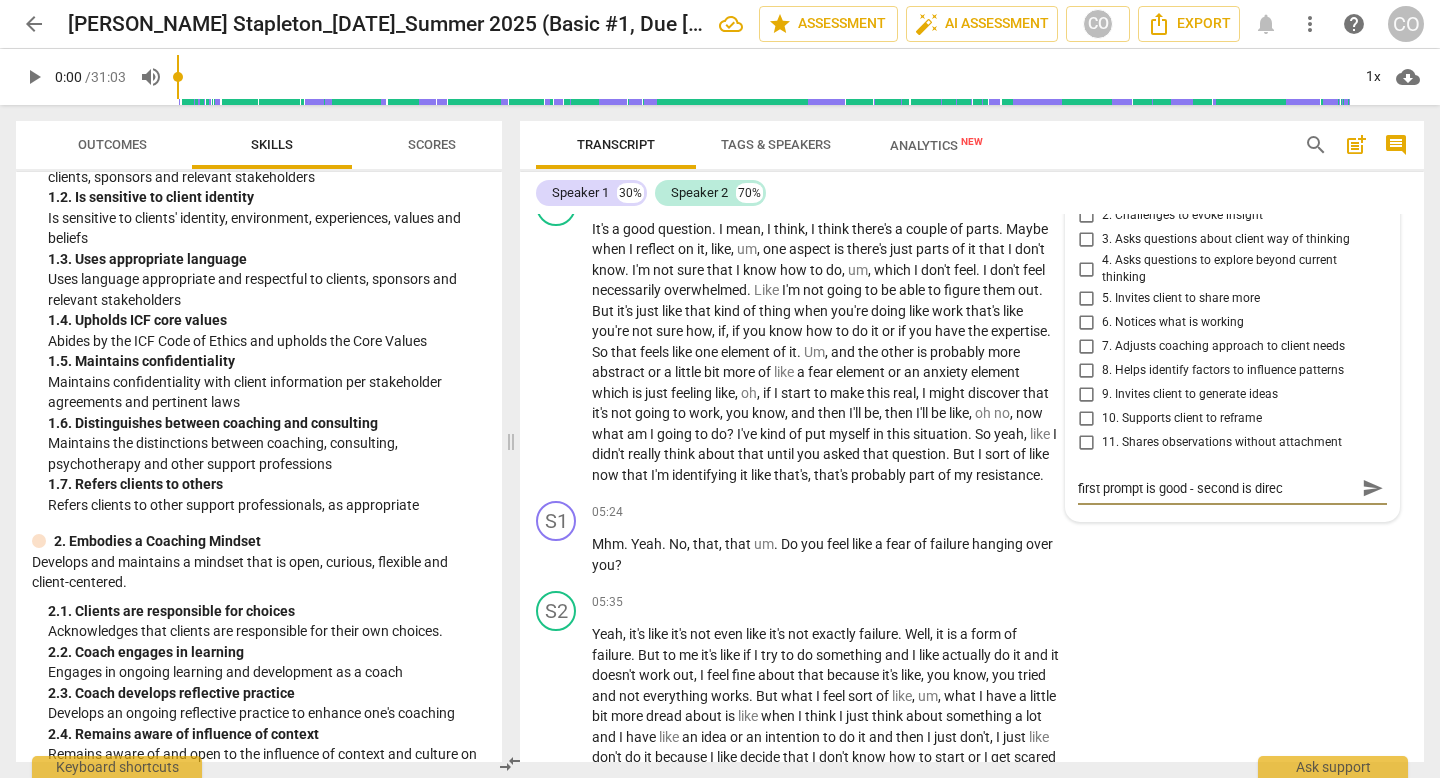 type on "first prompt is good - second is direct" 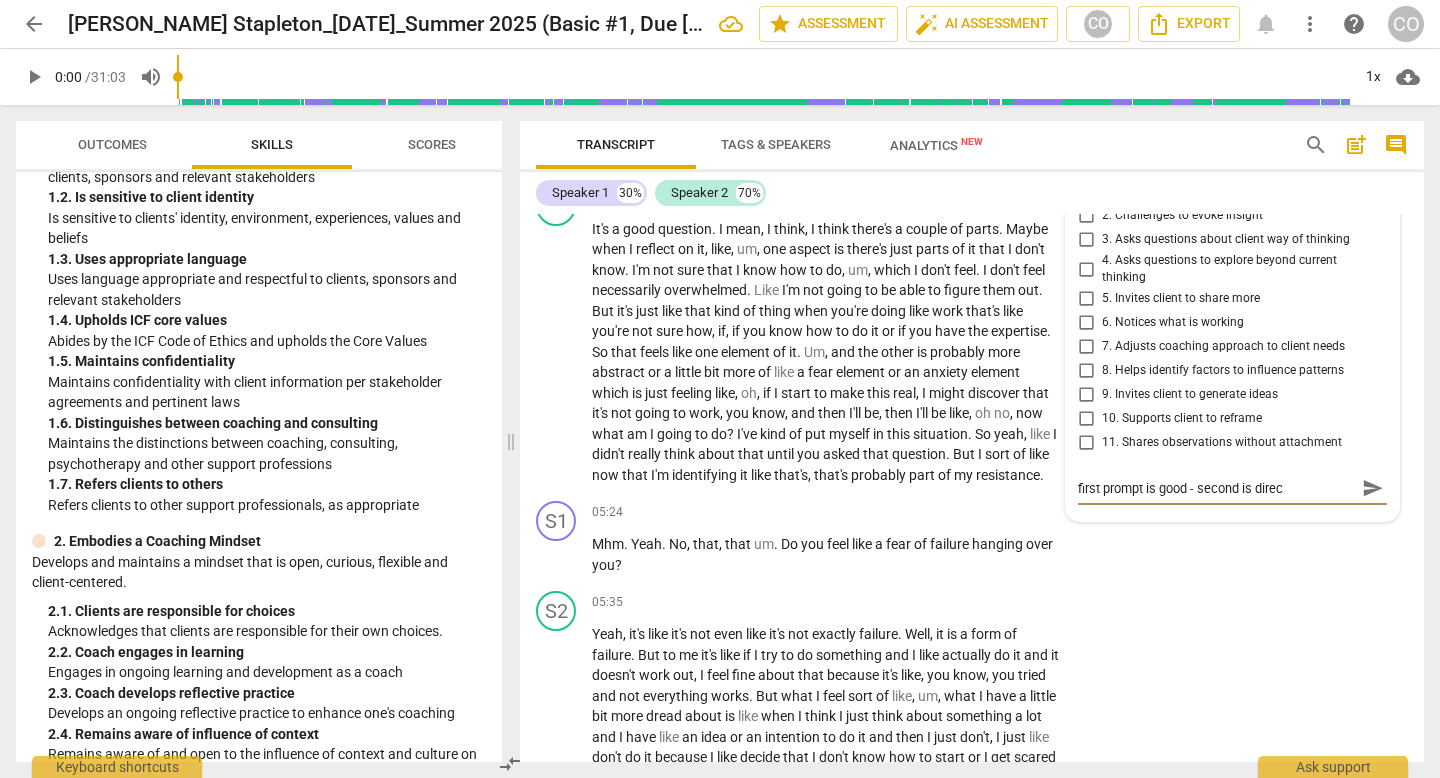 type on "first prompt is good - second is direct" 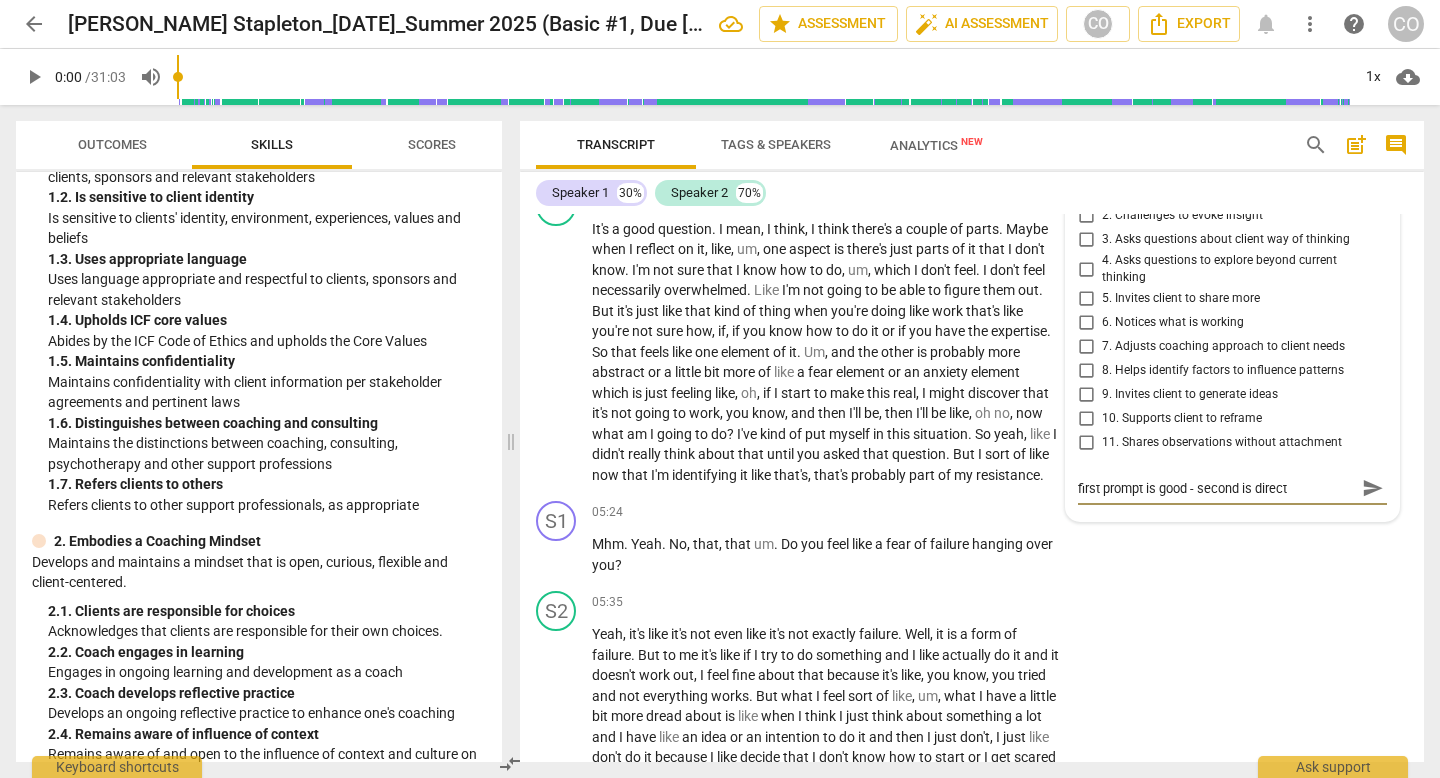 type on "first prompt is good - second is directi" 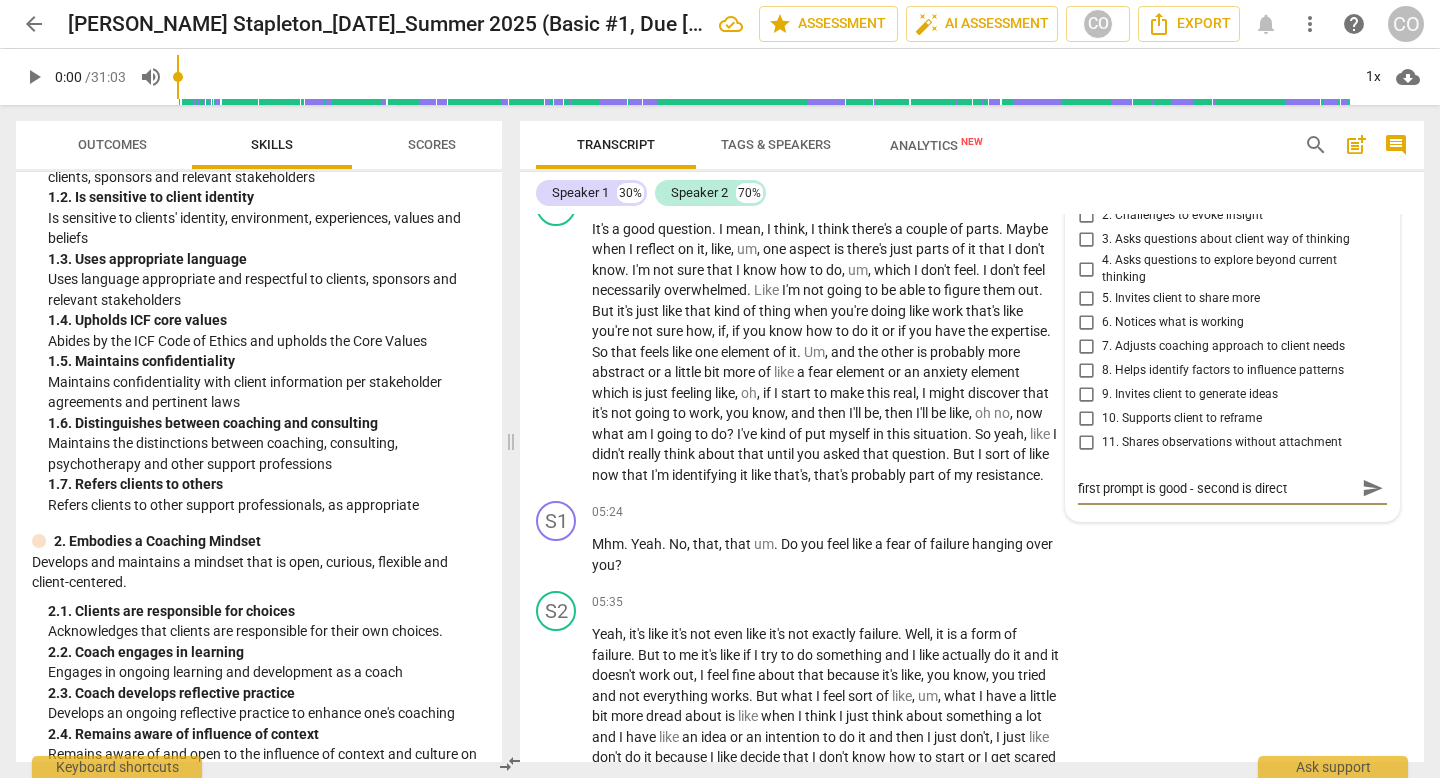 type on "first prompt is good - second is directi" 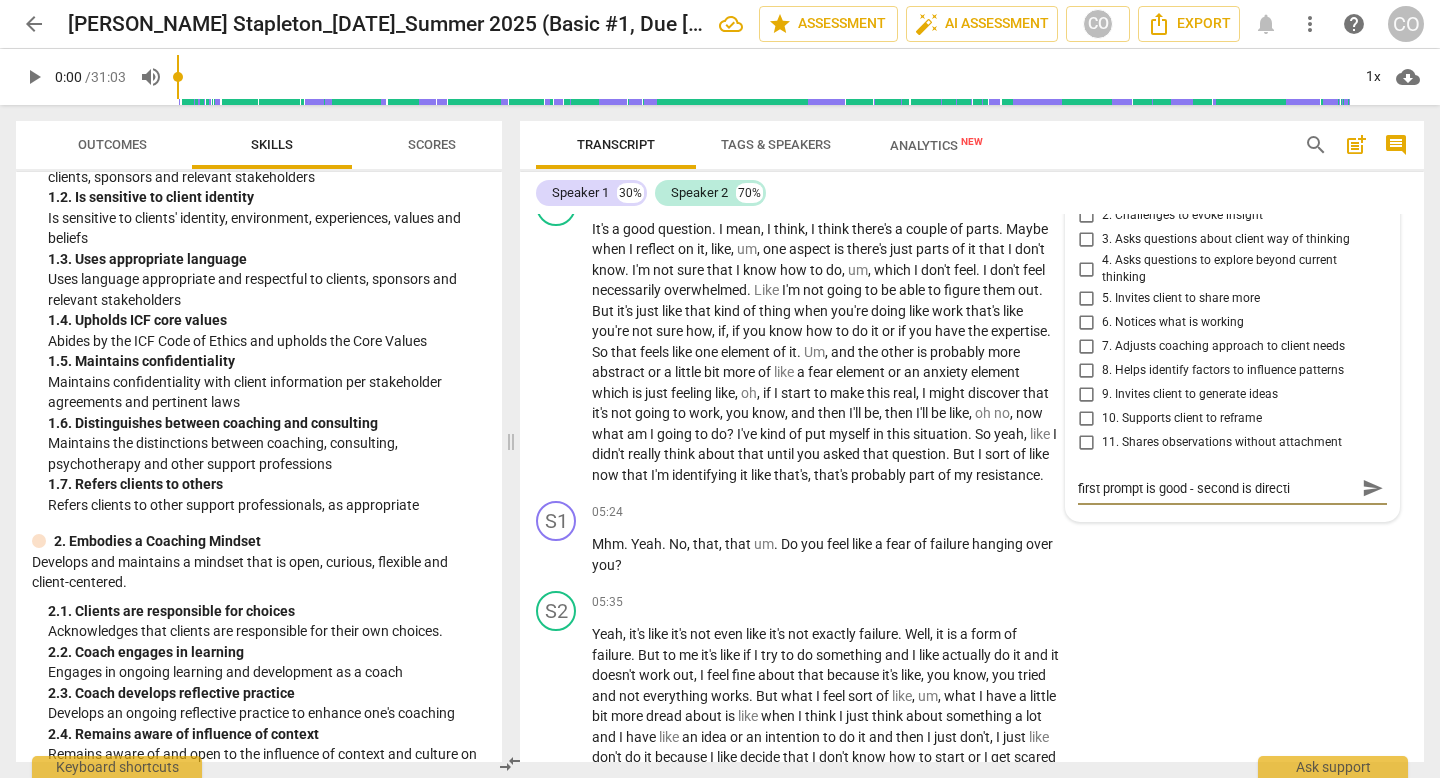 type on "first prompt is good - second is directiv" 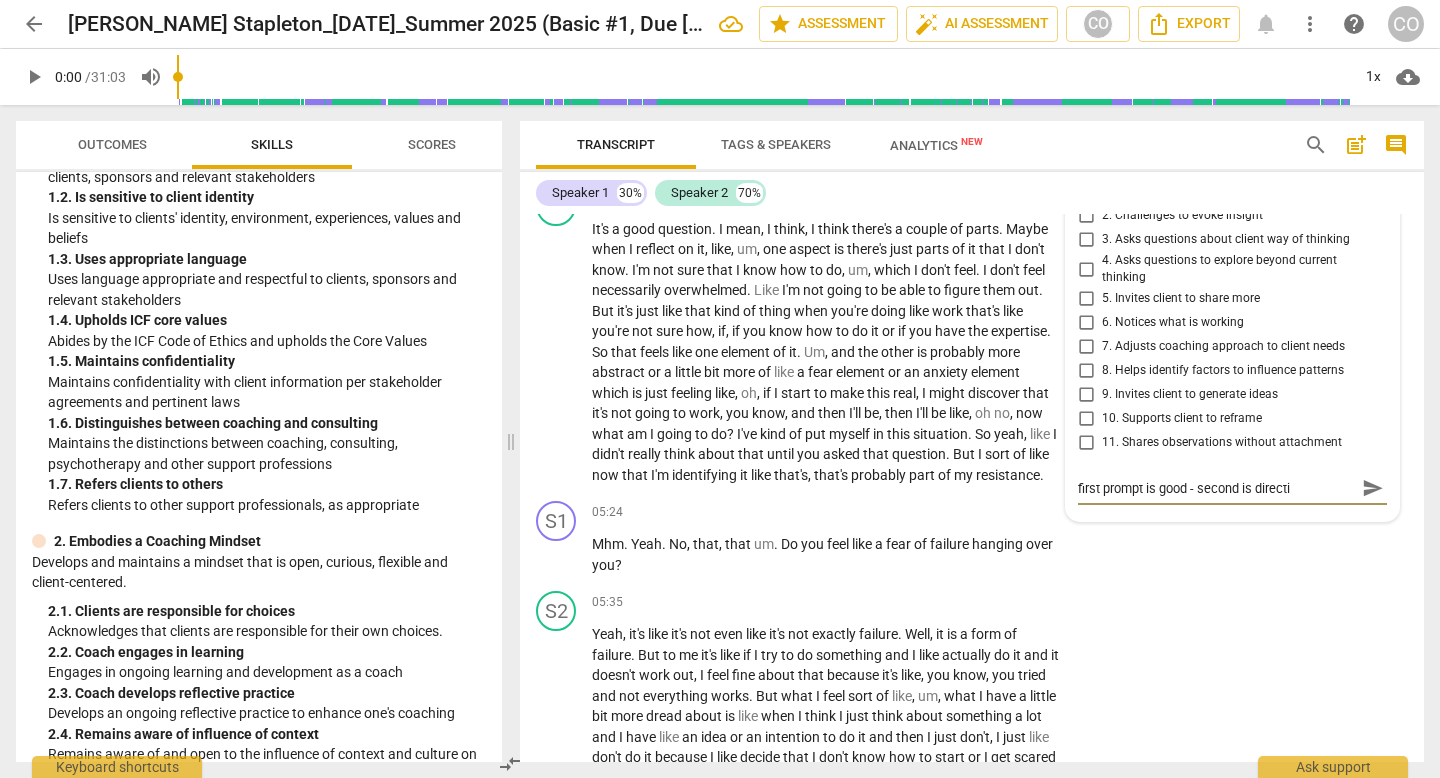type on "first prompt is good - second is directiv" 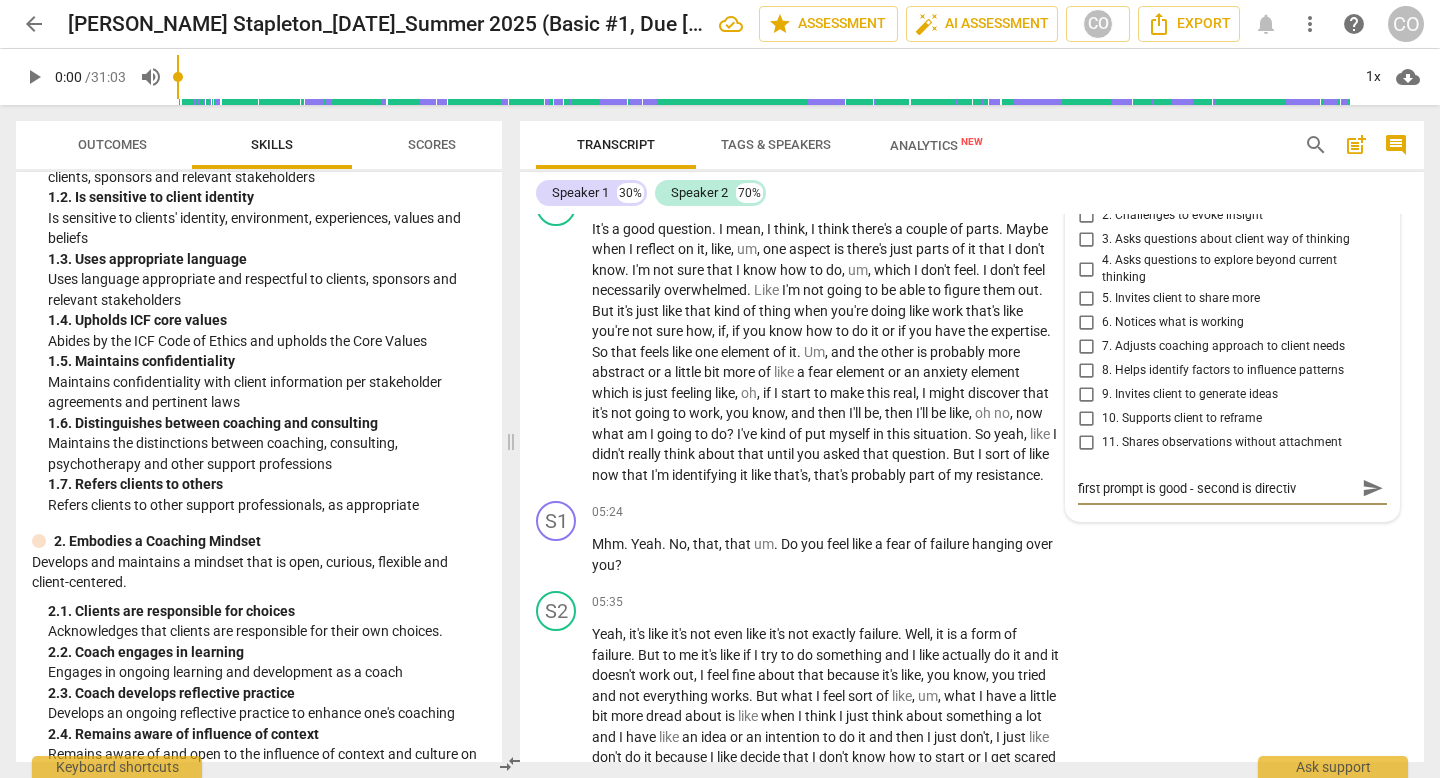 type on "first prompt is good - second is directive" 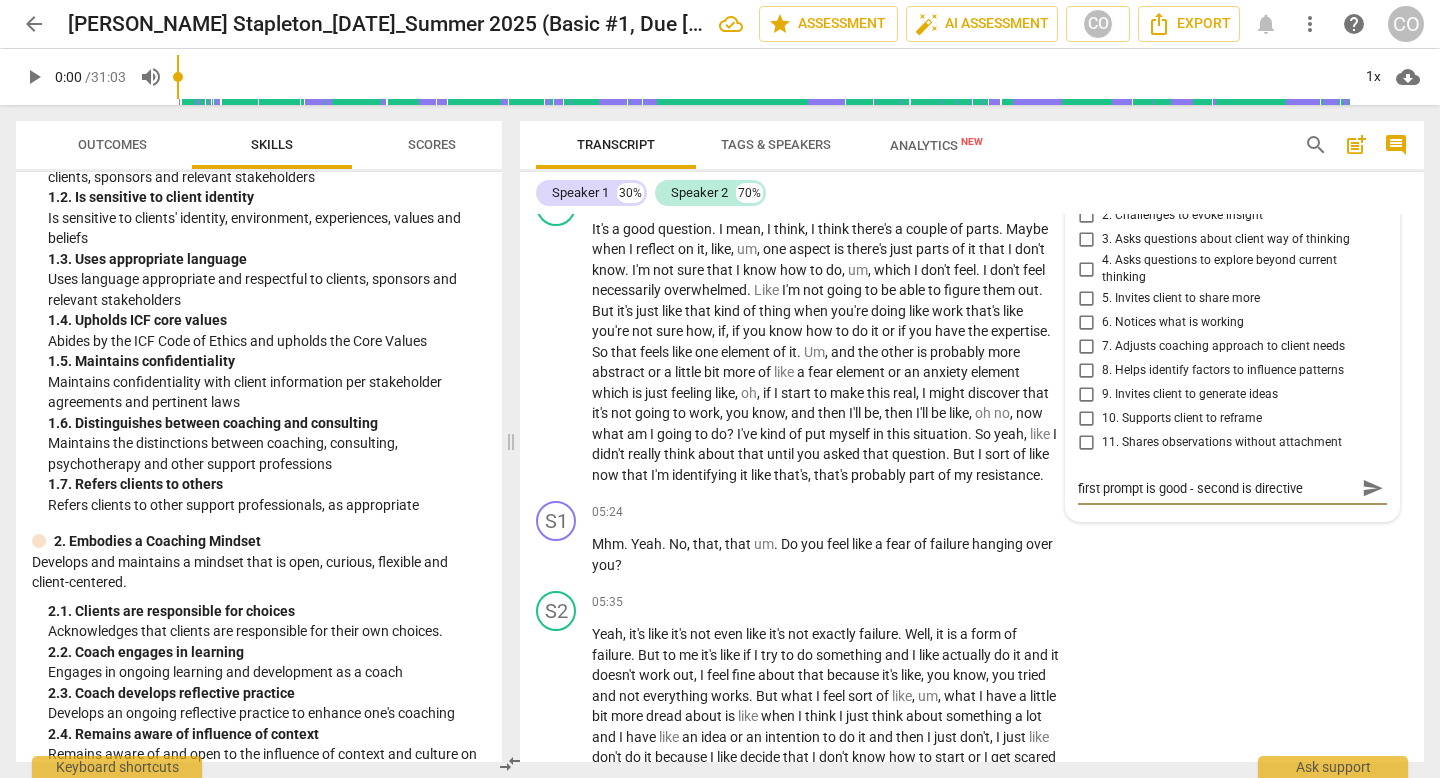 type on "first prompt is good - second is directive" 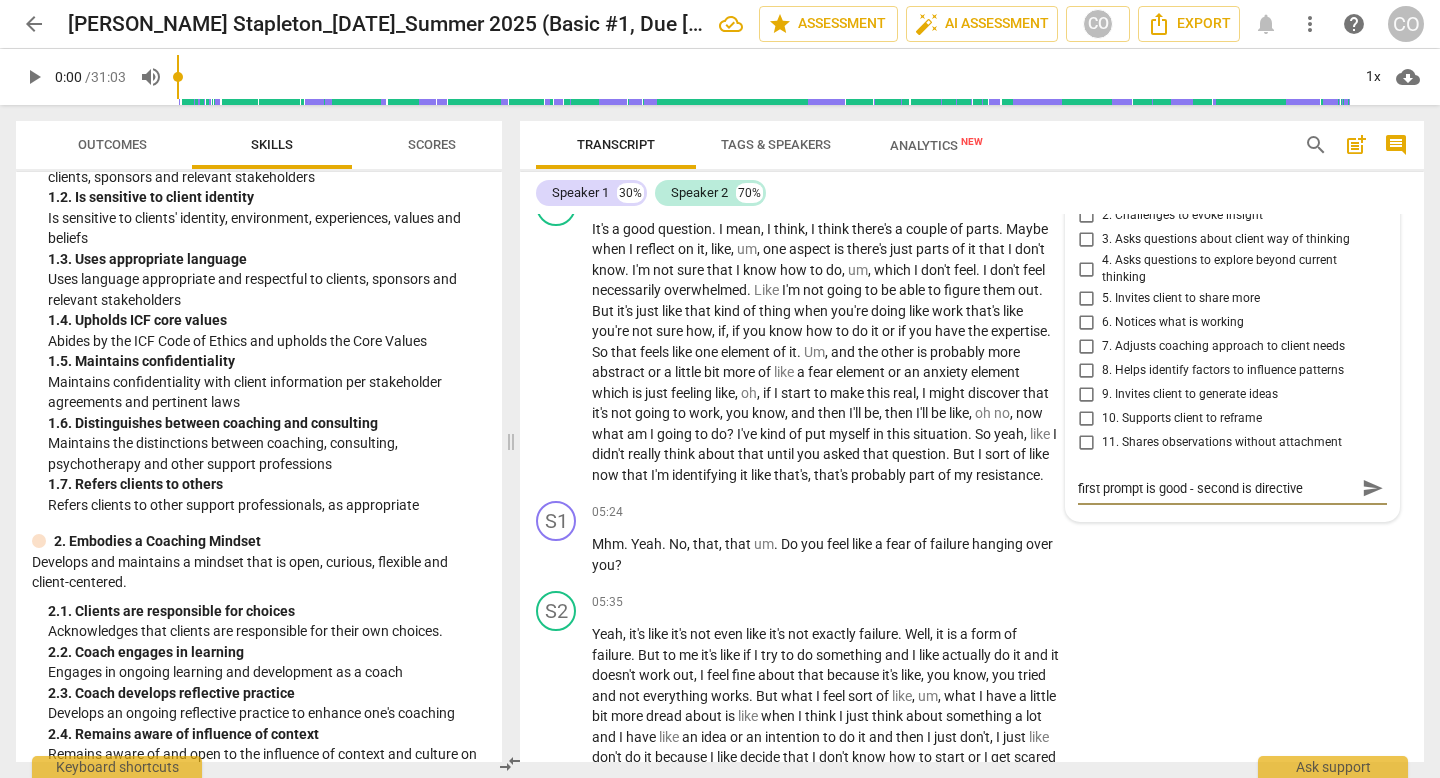 type on "first prompt is good - second is directive" 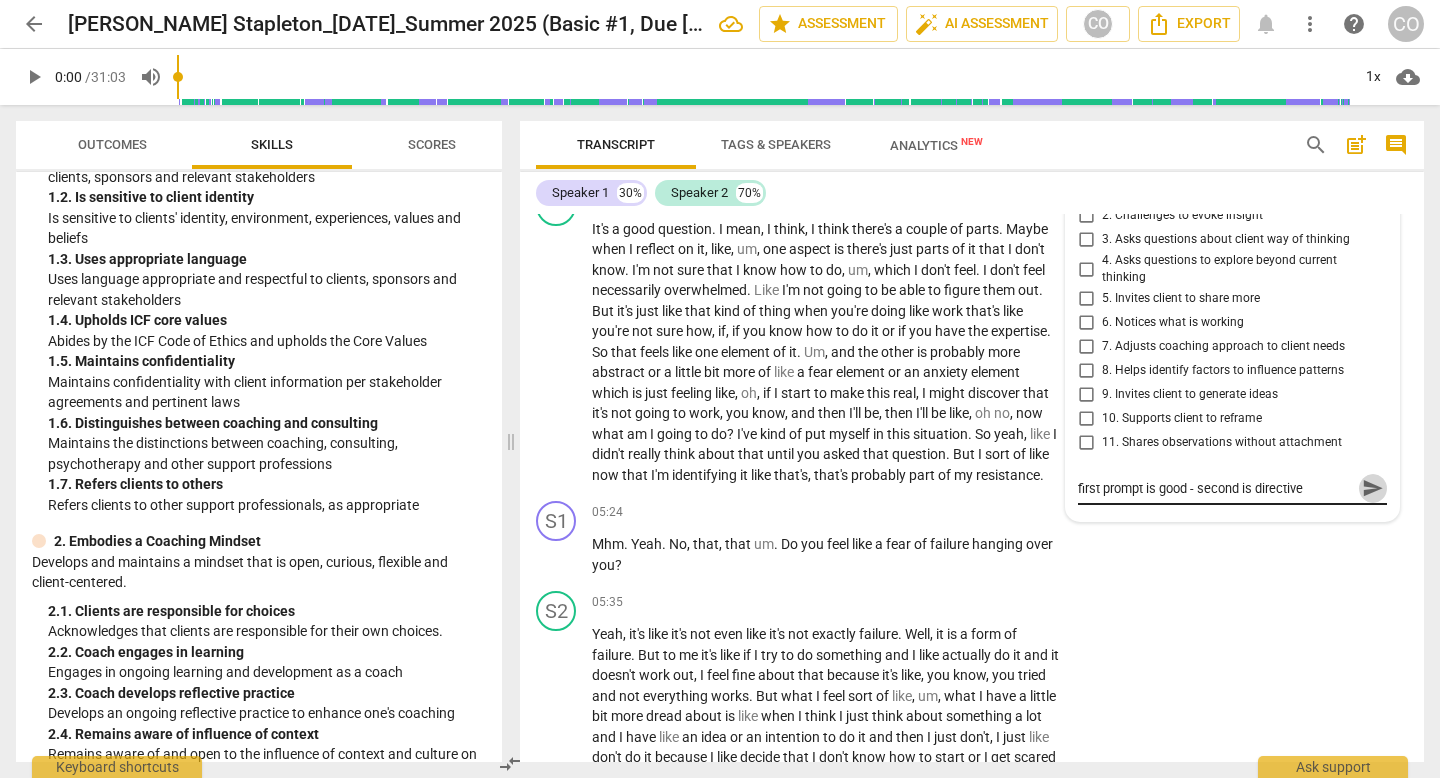 click on "send" at bounding box center (1373, 489) 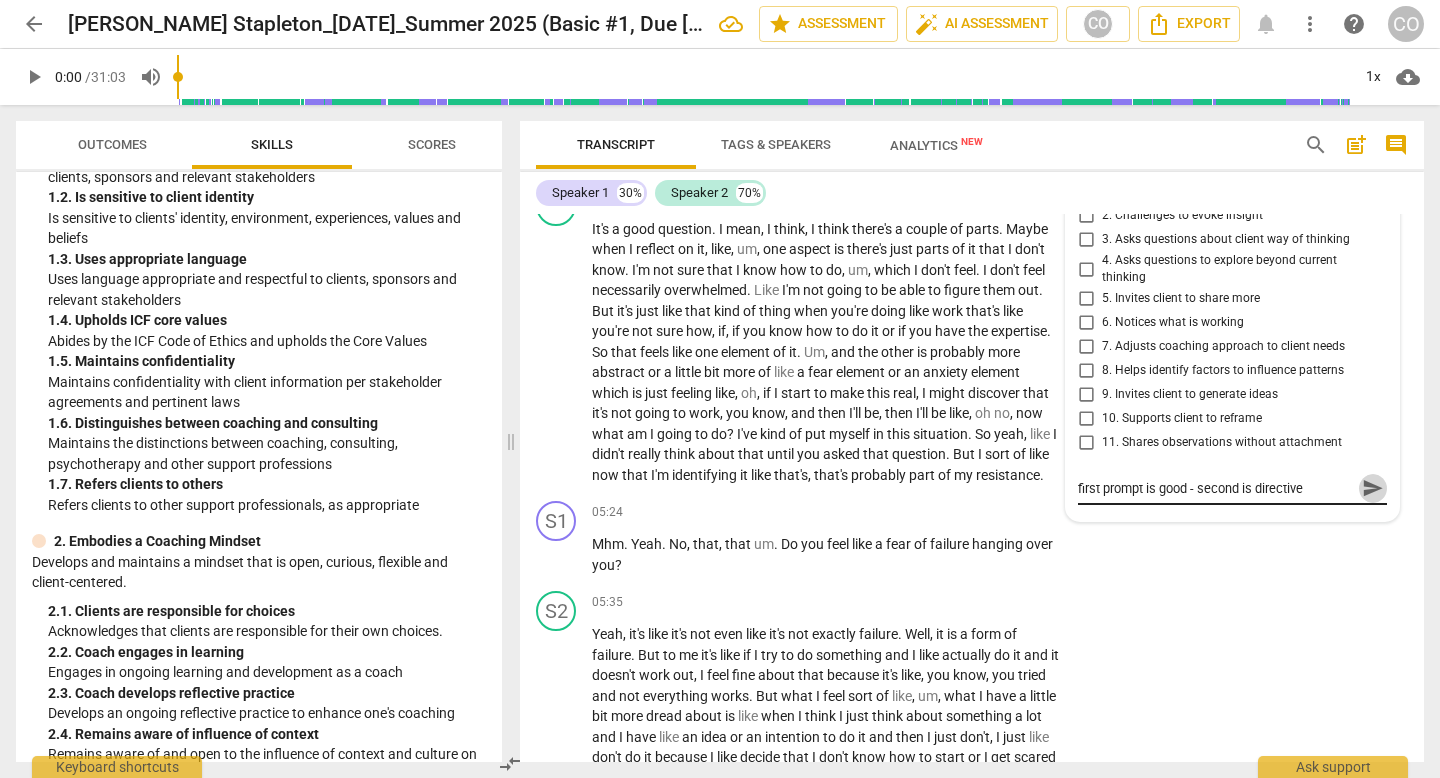 type 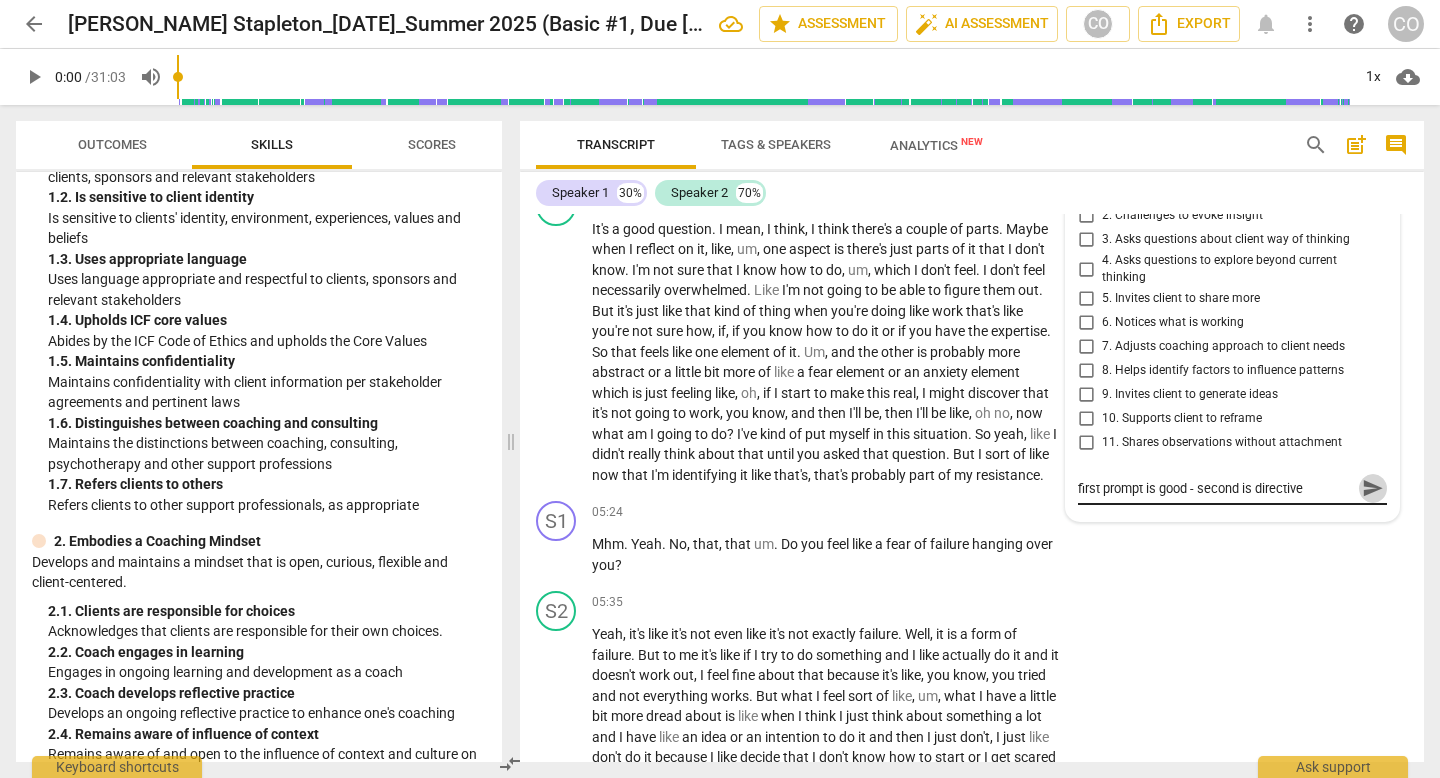 type 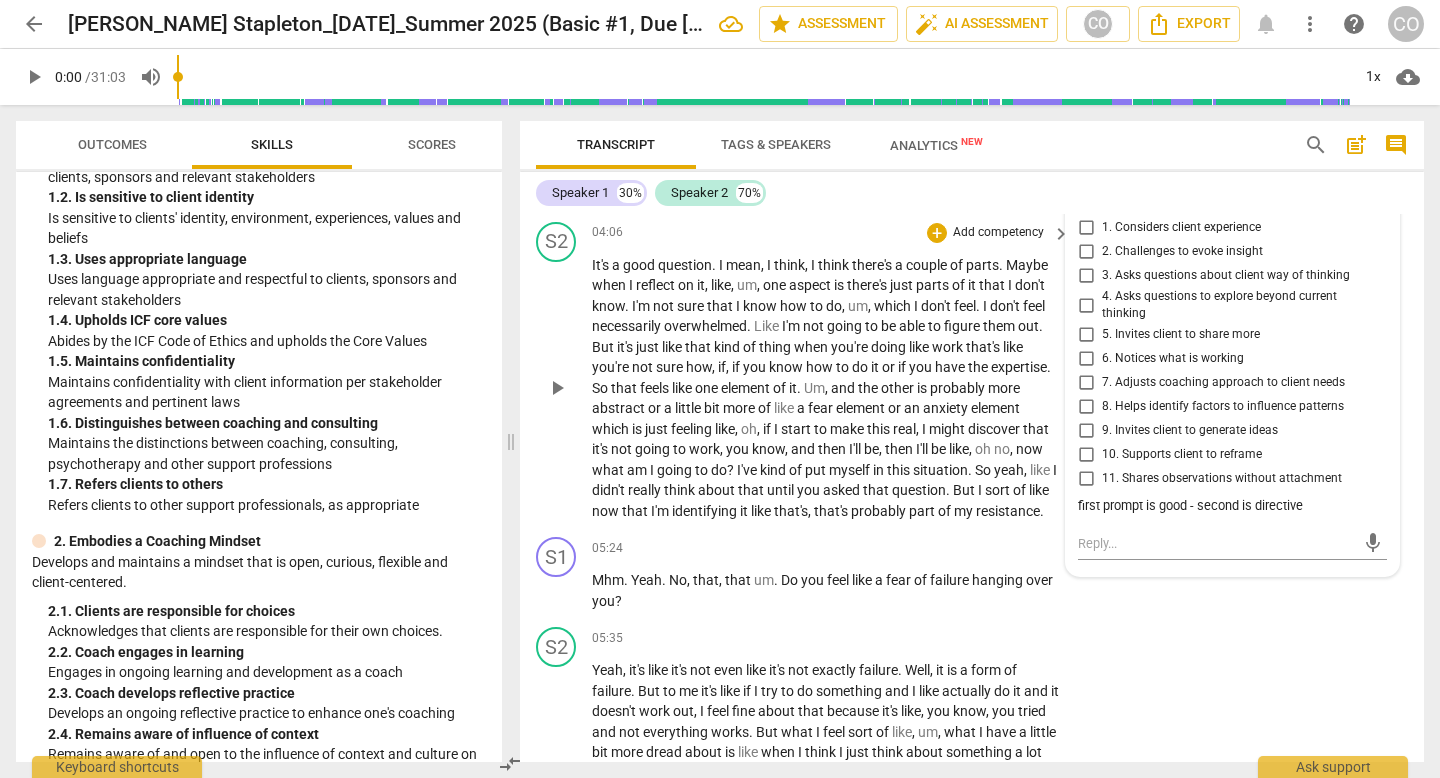 scroll, scrollTop: 2447, scrollLeft: 0, axis: vertical 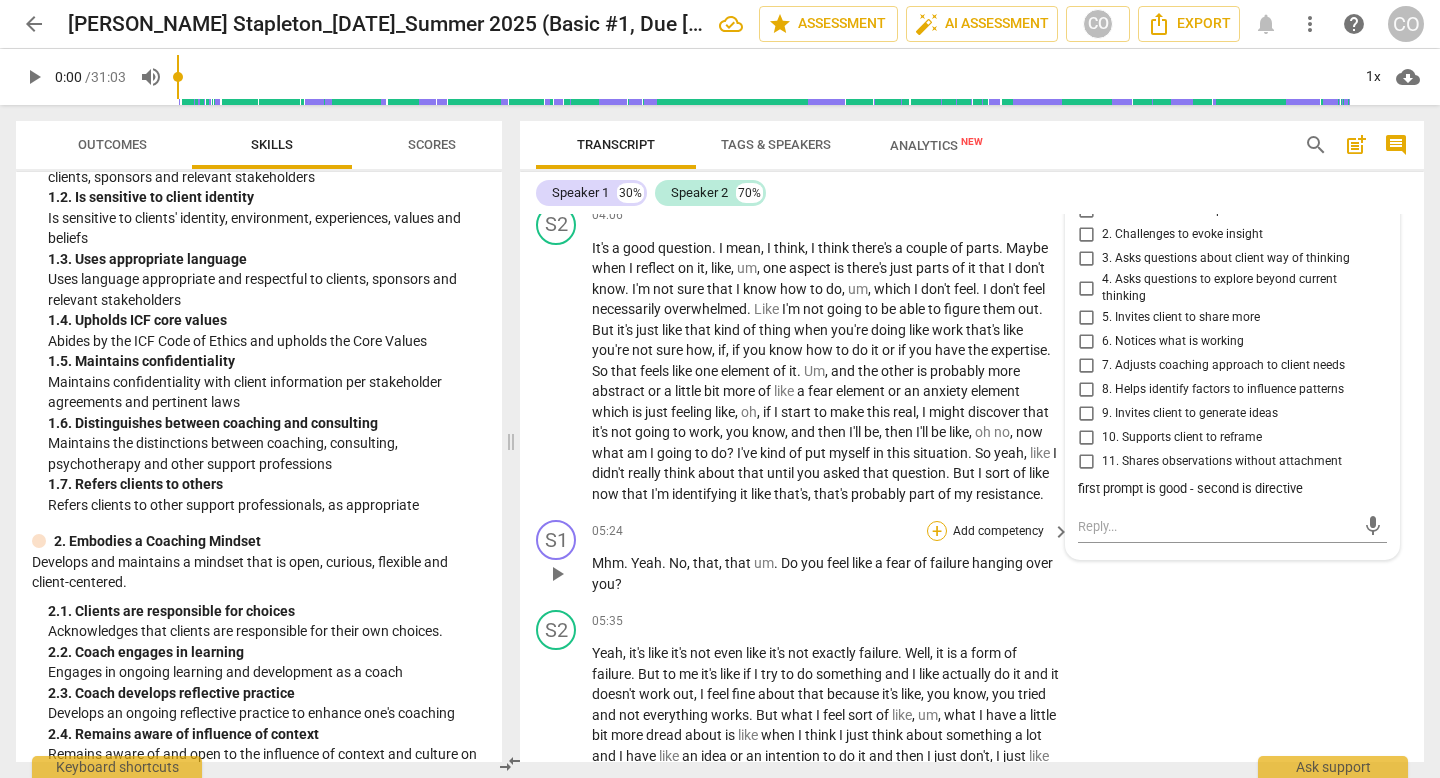 click on "+" at bounding box center [937, 531] 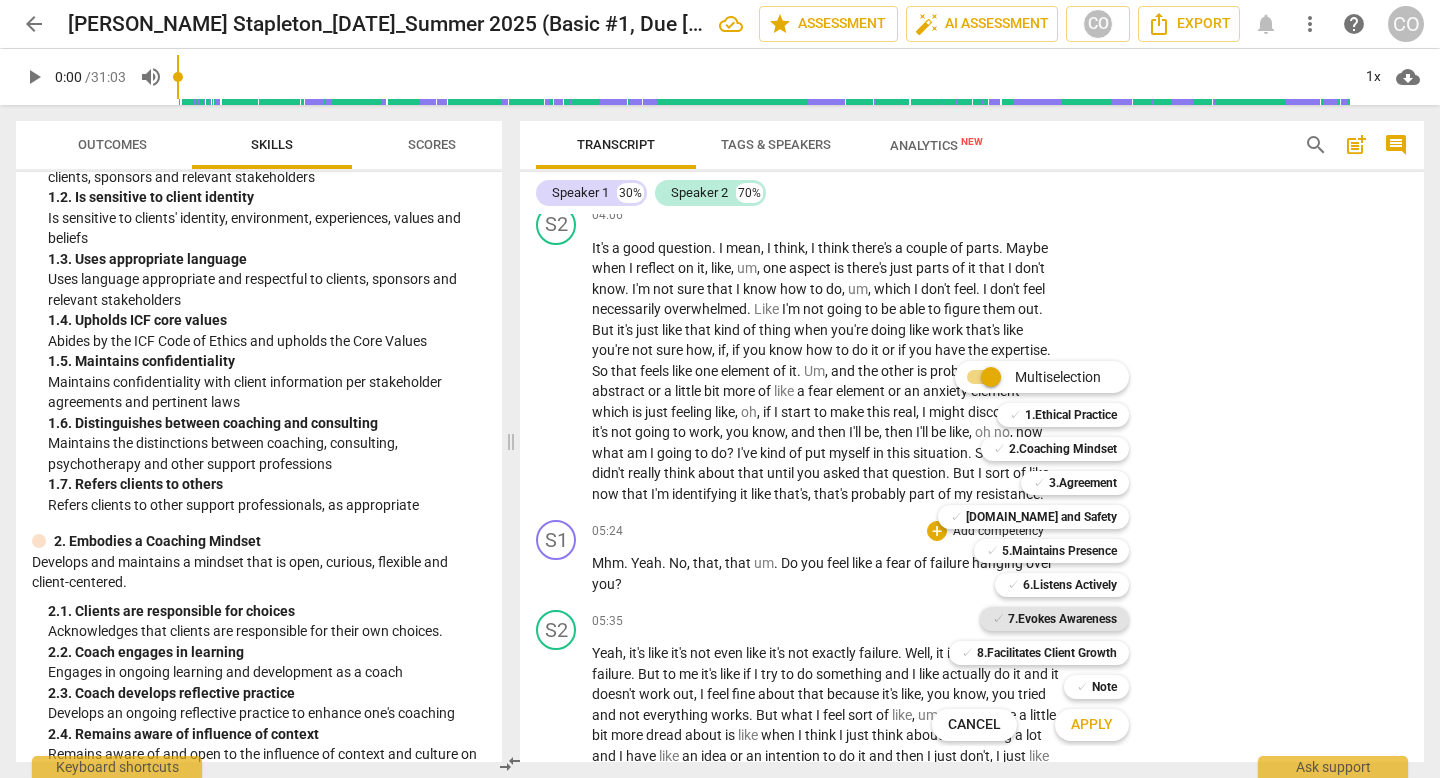 click on "7.Evokes Awareness" at bounding box center [1062, 619] 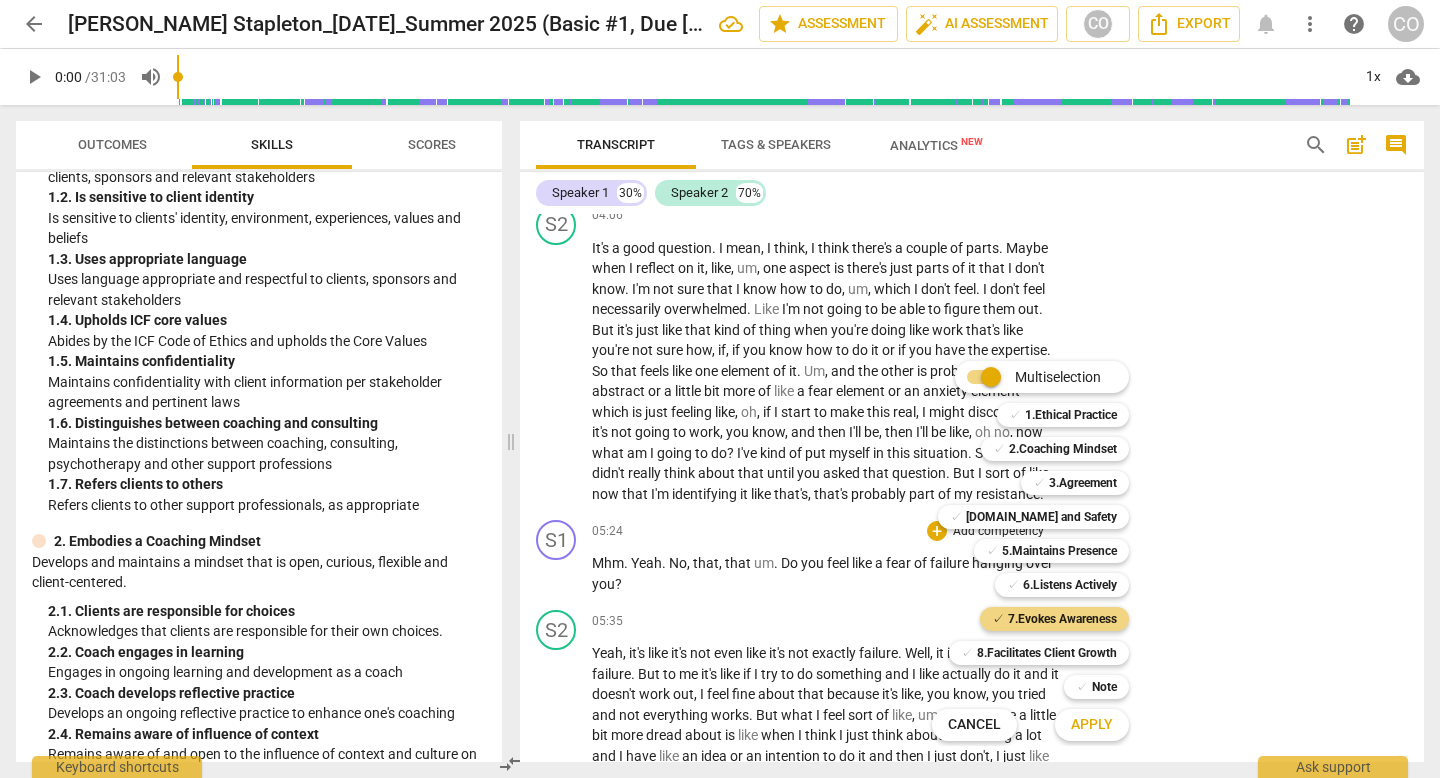 click on "Apply" at bounding box center [1092, 725] 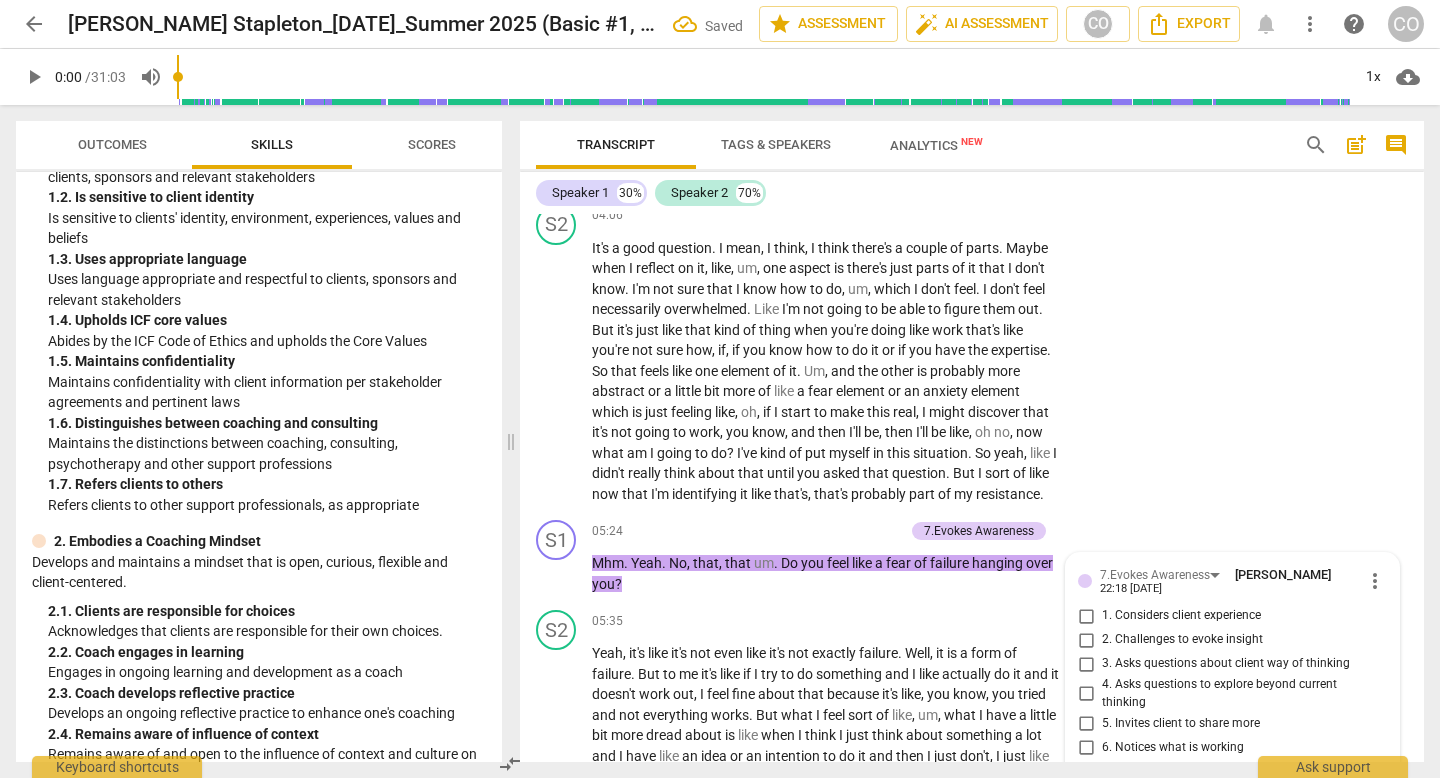 scroll, scrollTop: 2892, scrollLeft: 0, axis: vertical 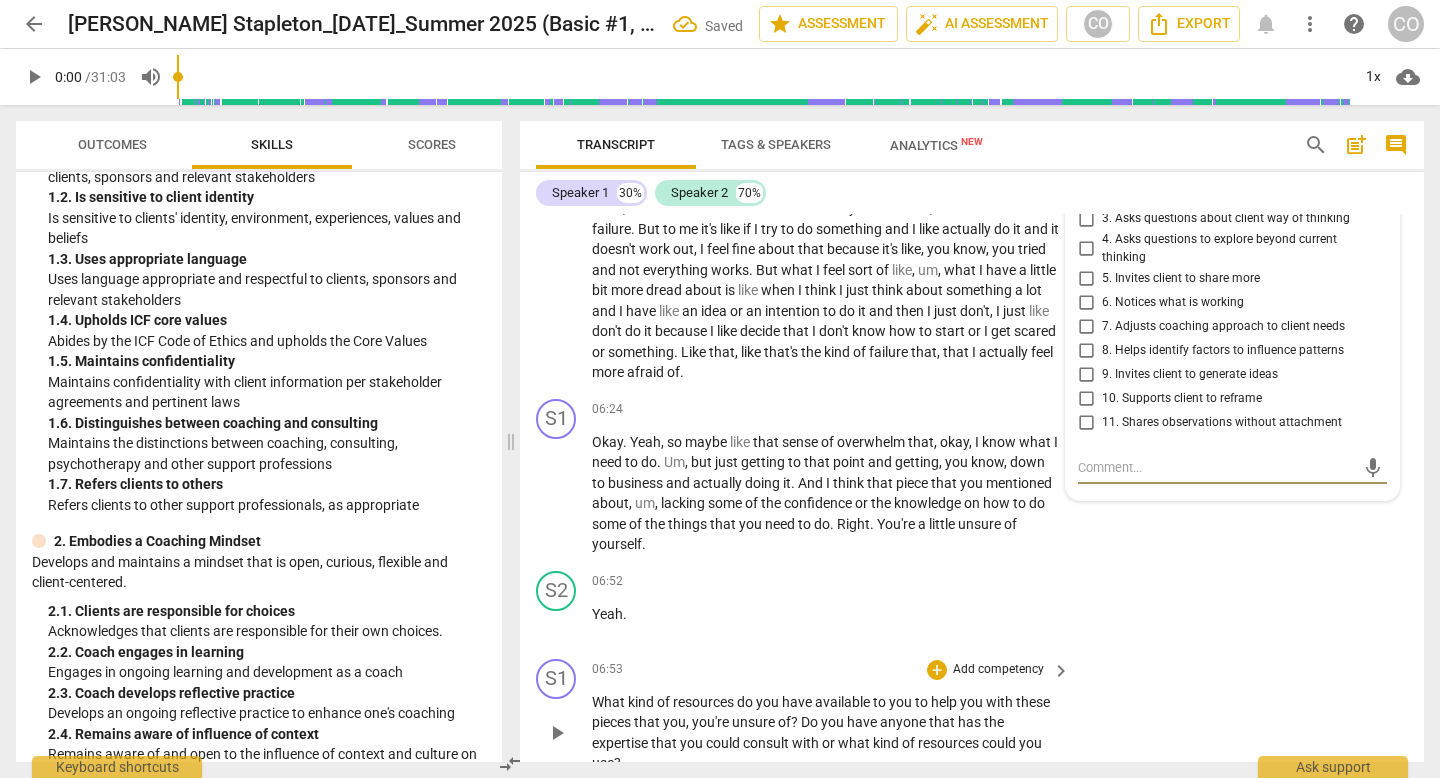 type on "d" 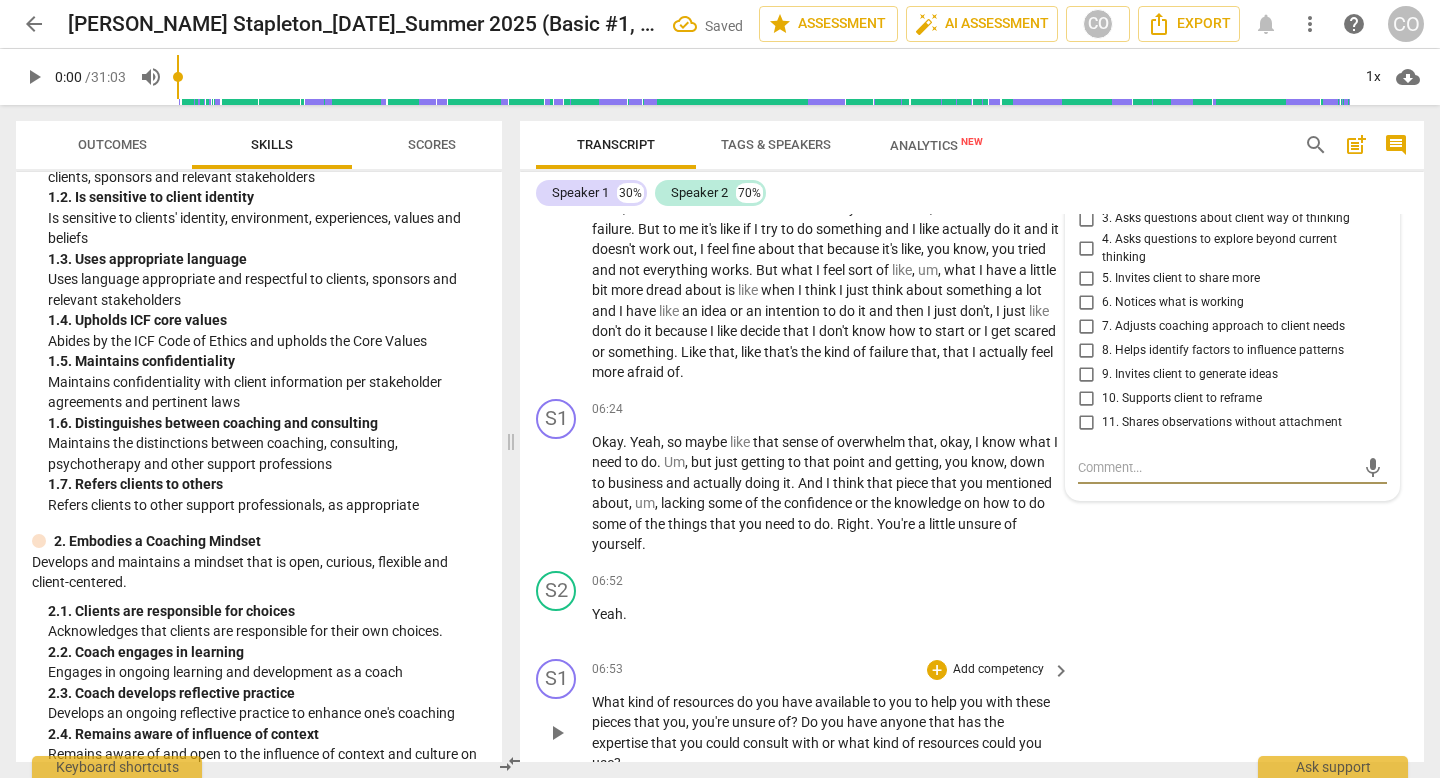 type on "d" 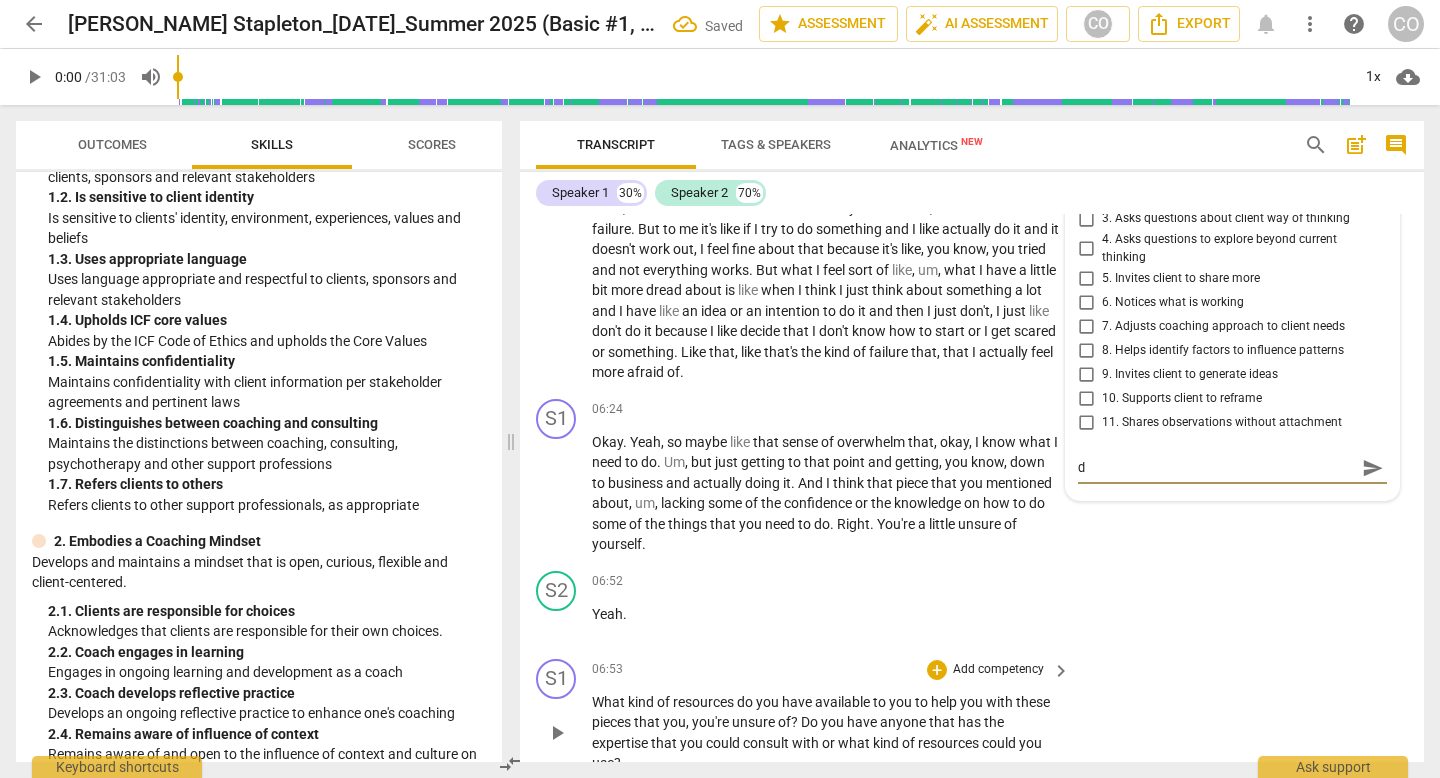 type on "dr" 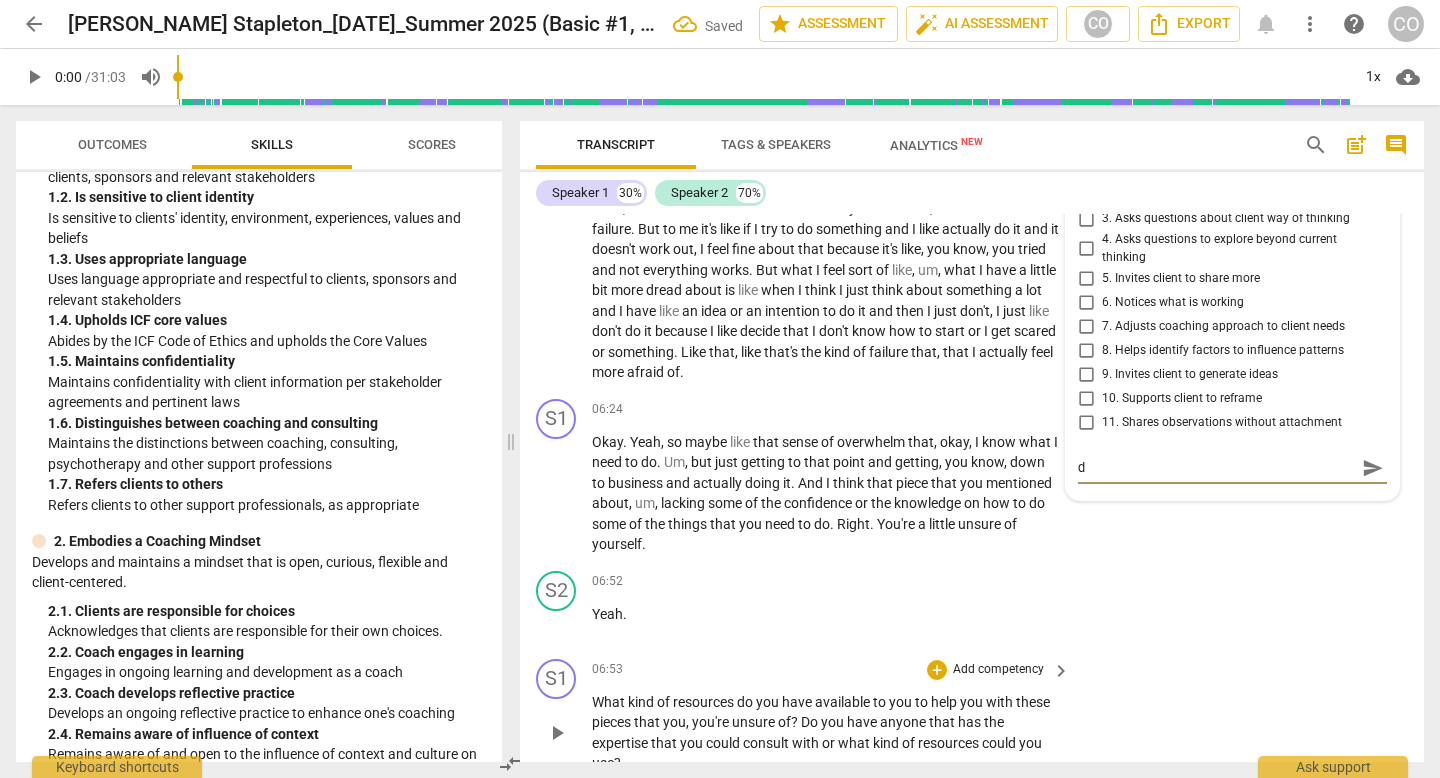 type on "dr" 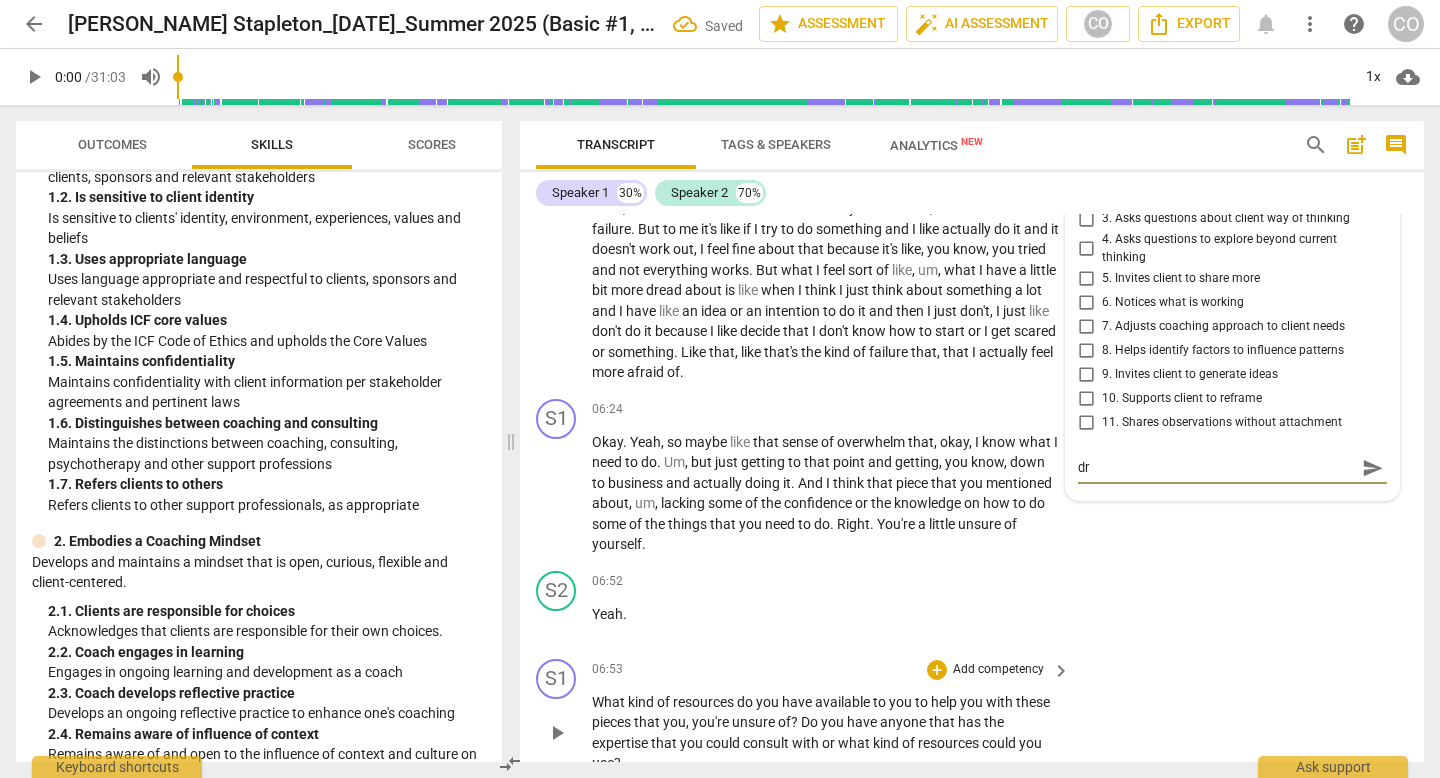 type on "dri" 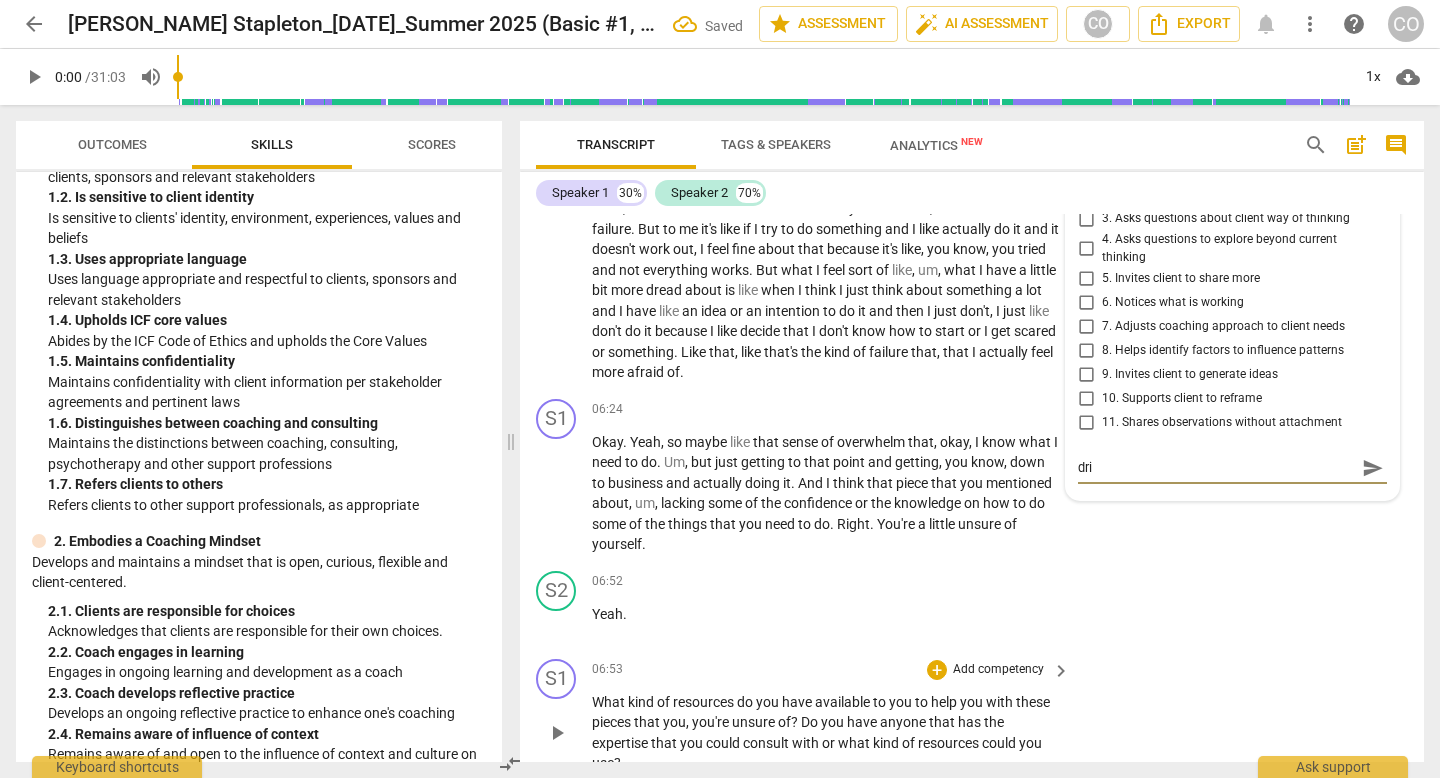 type on "drie" 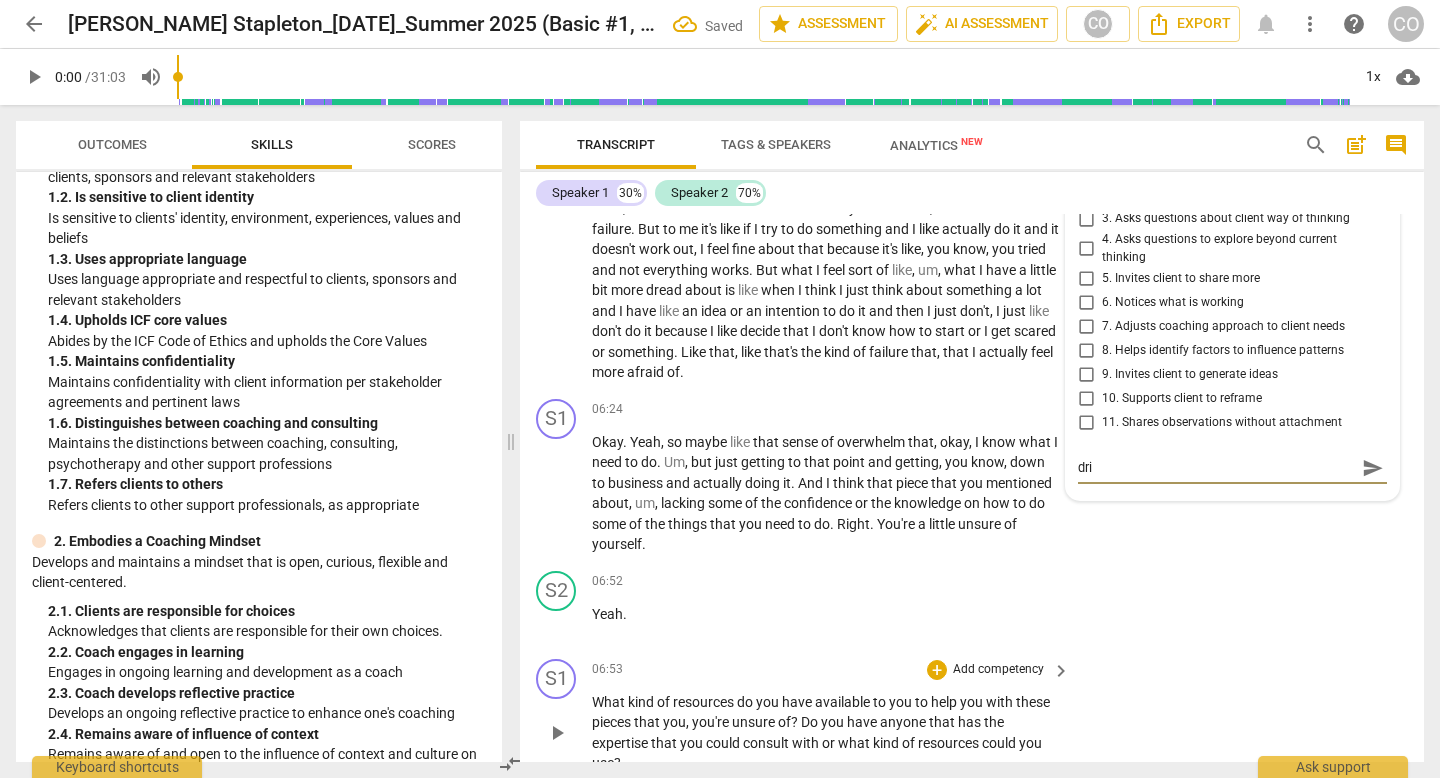 type on "drie" 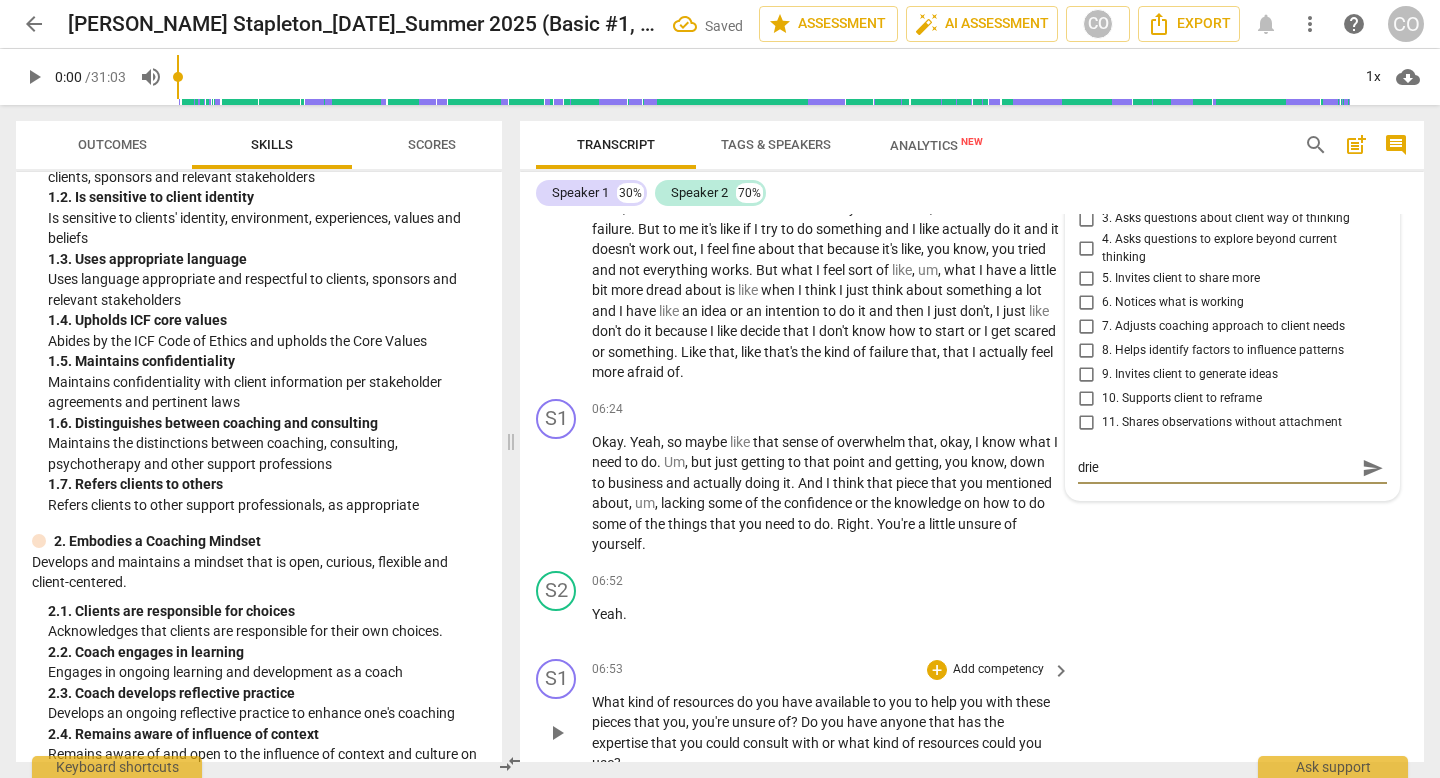 type on "dri" 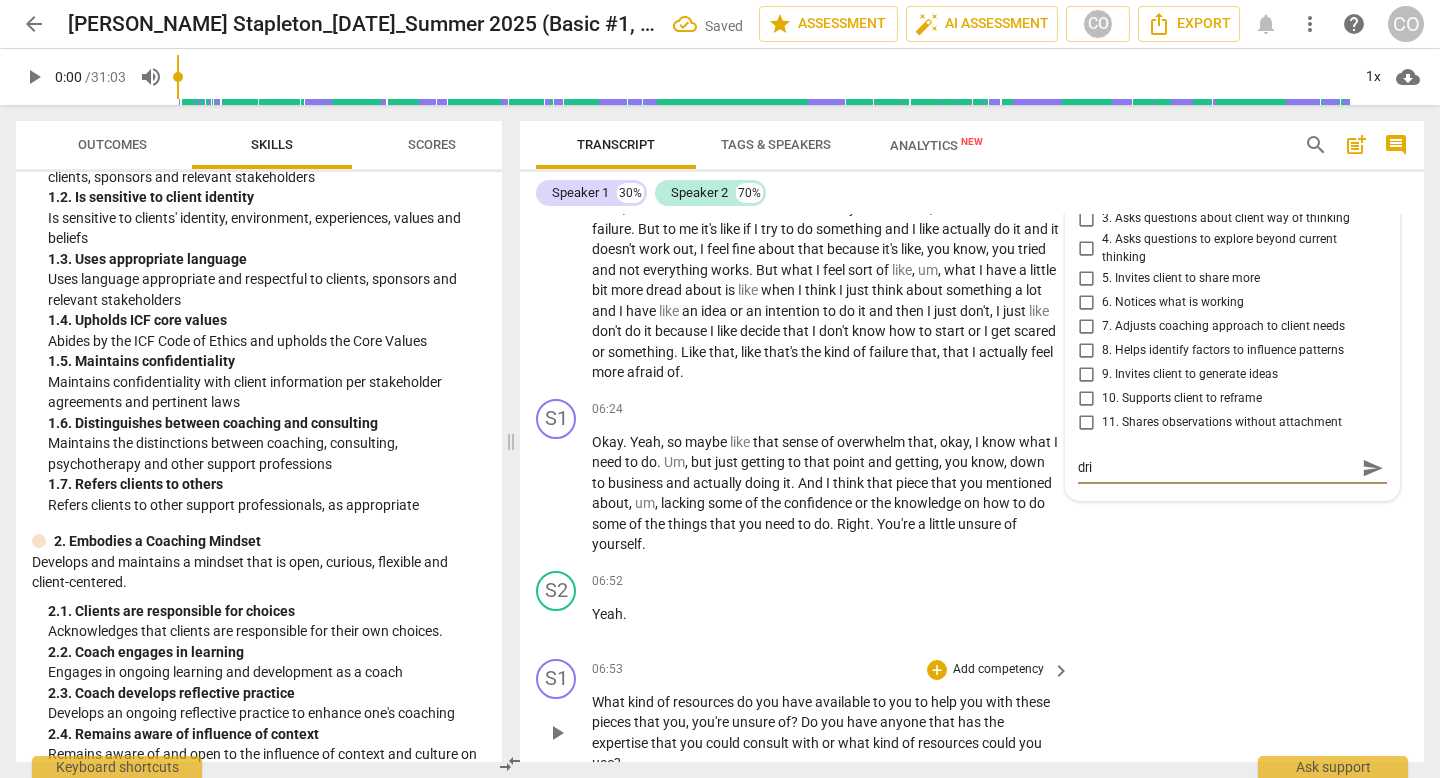type on "dr" 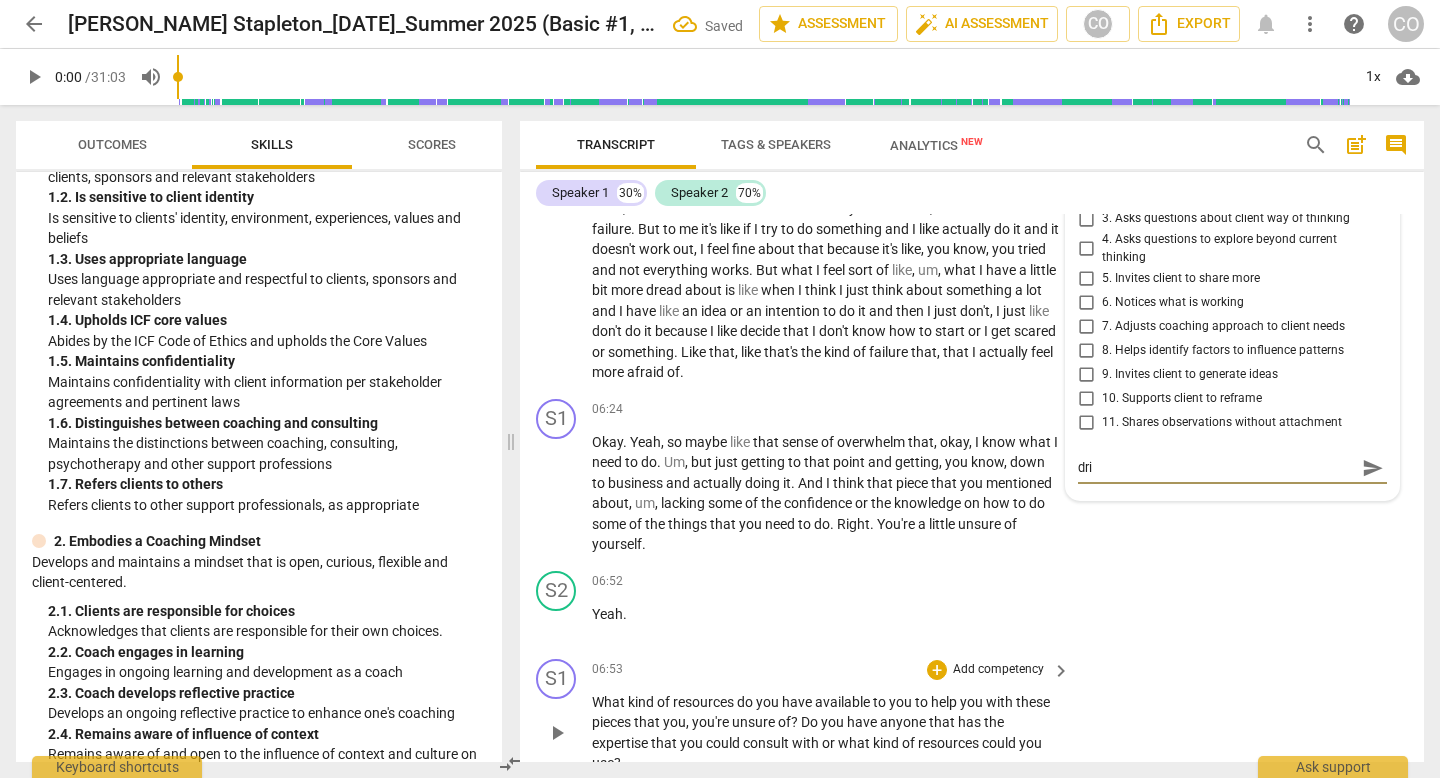 type on "dr" 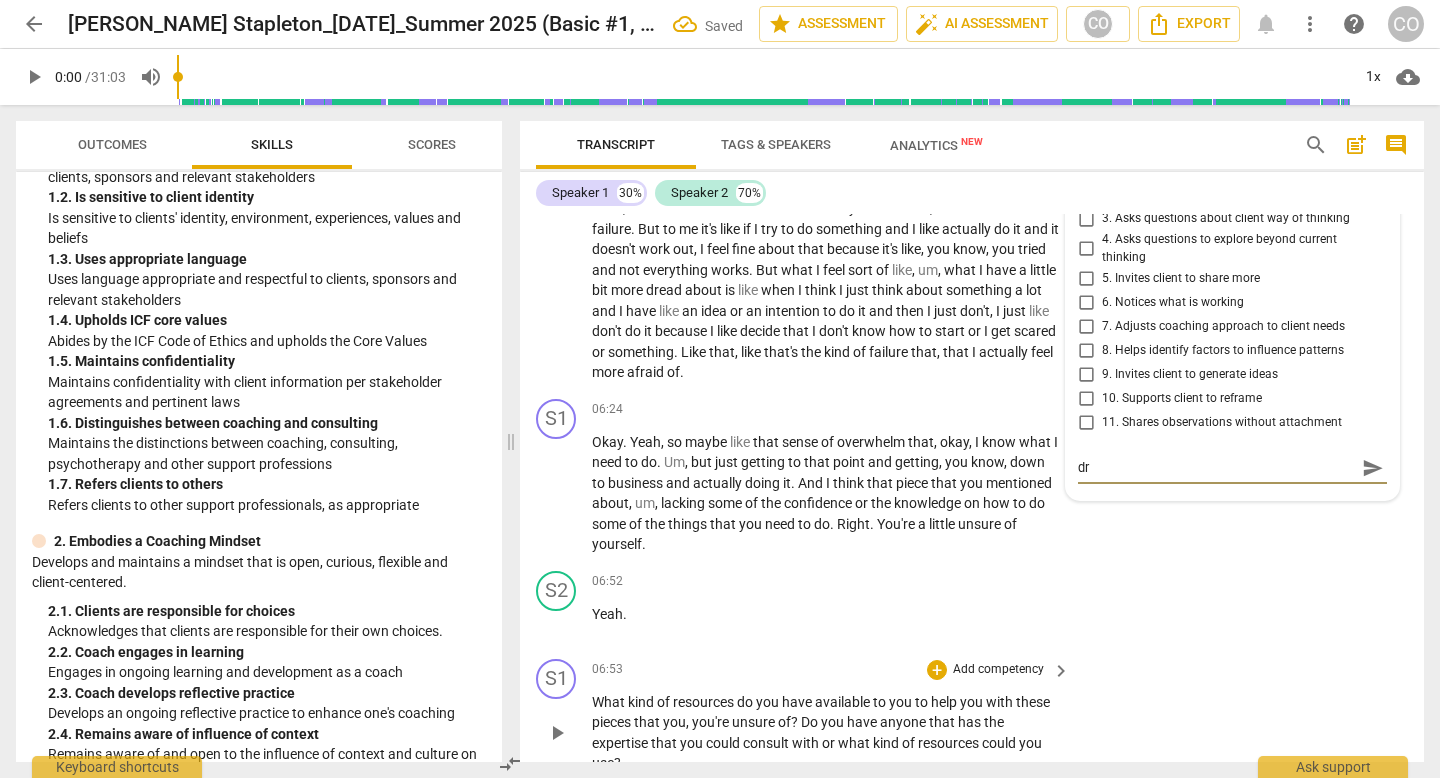 type on "d" 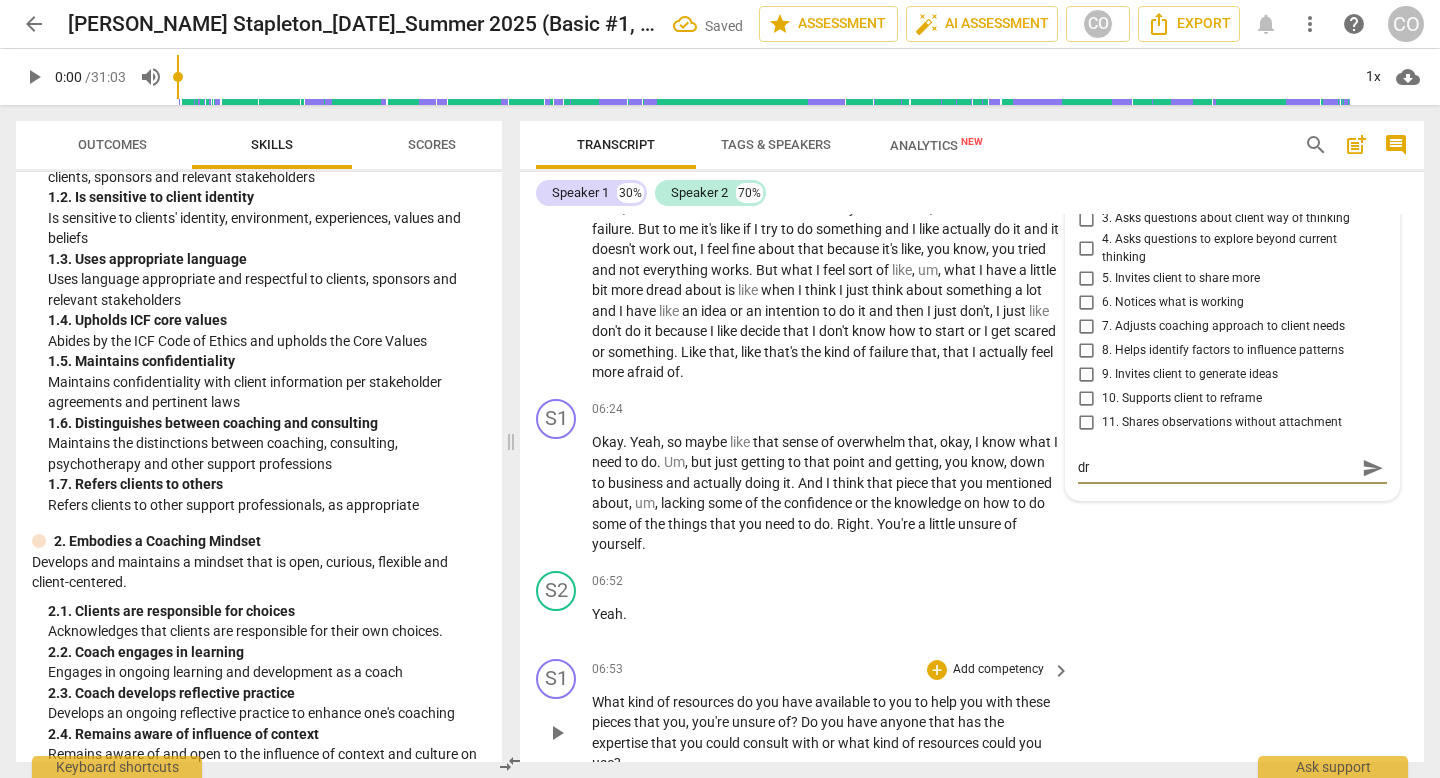 type on "d" 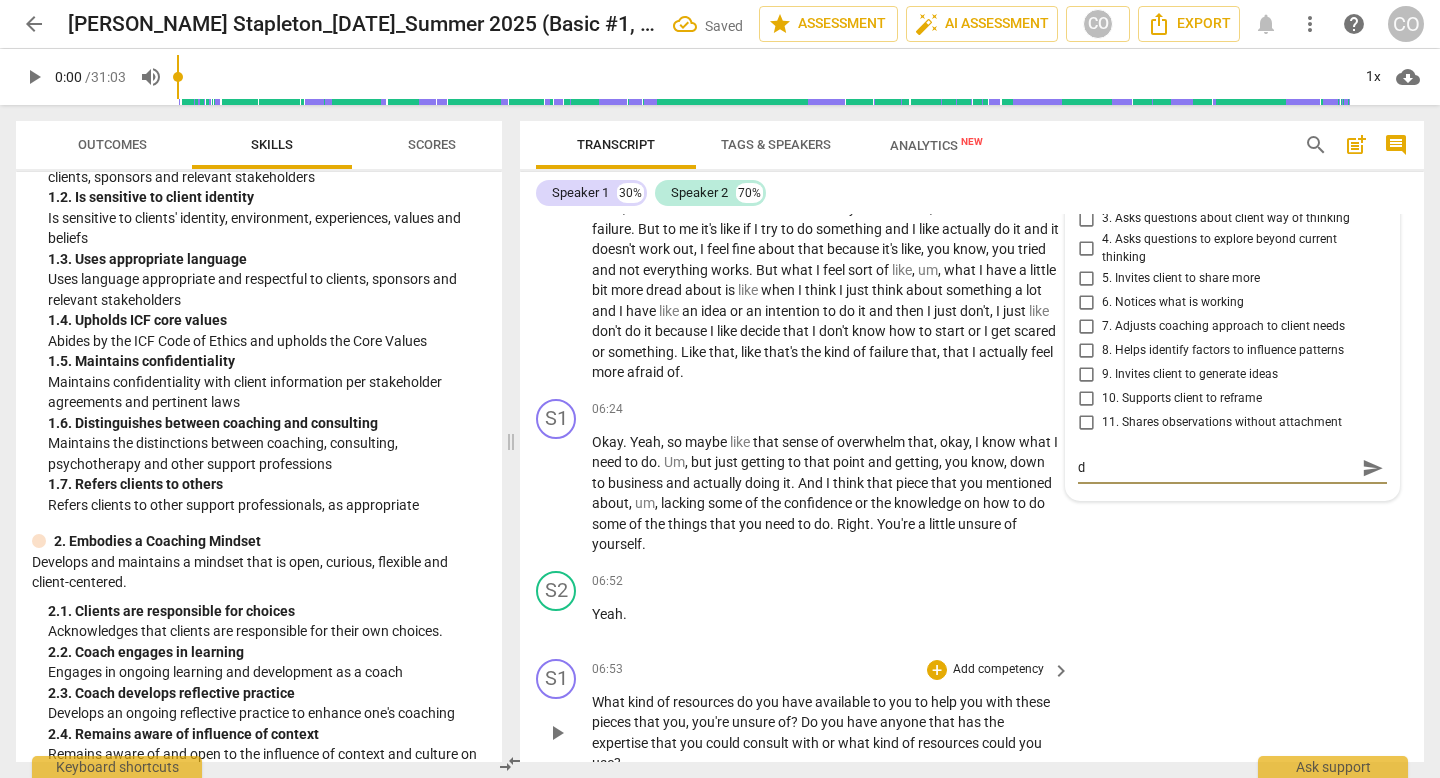 type on "di" 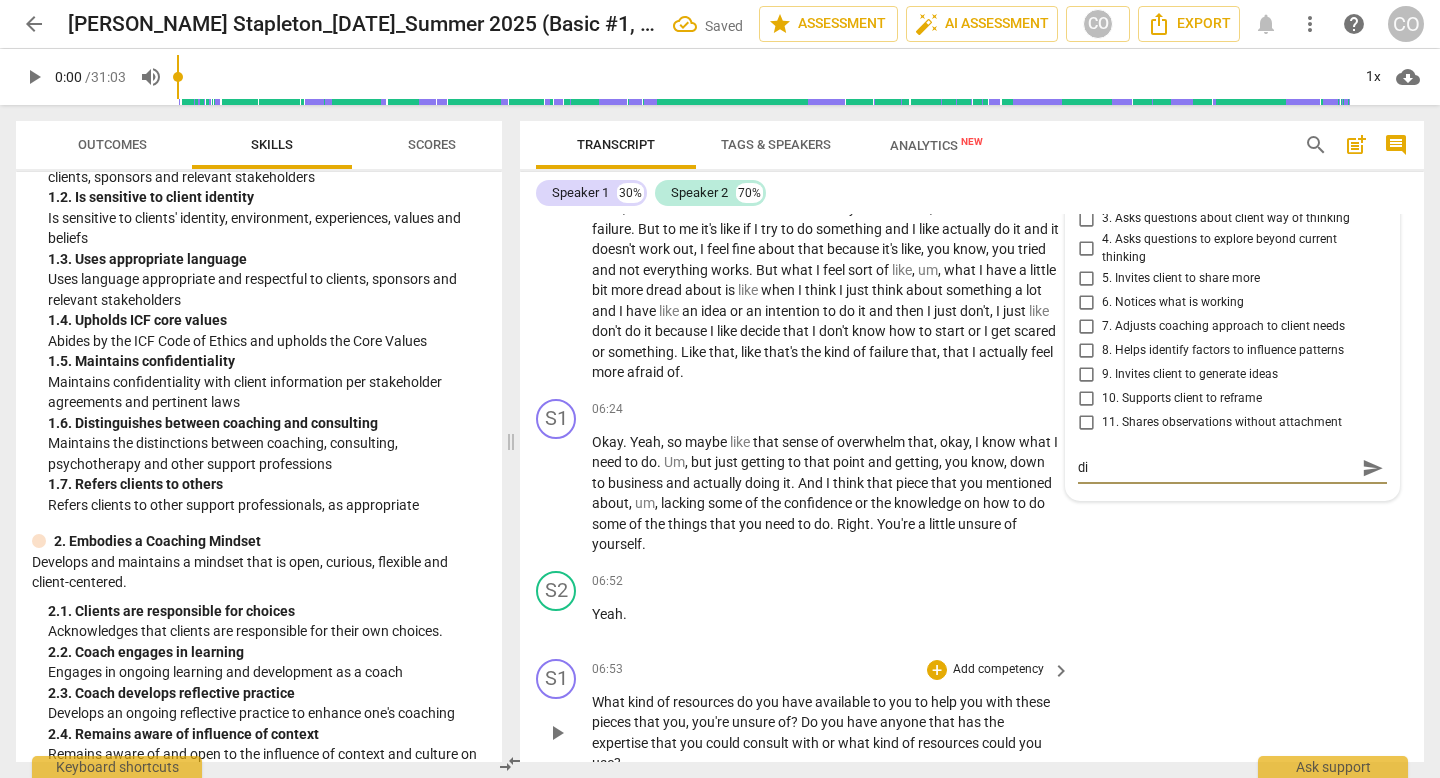 type on "dir" 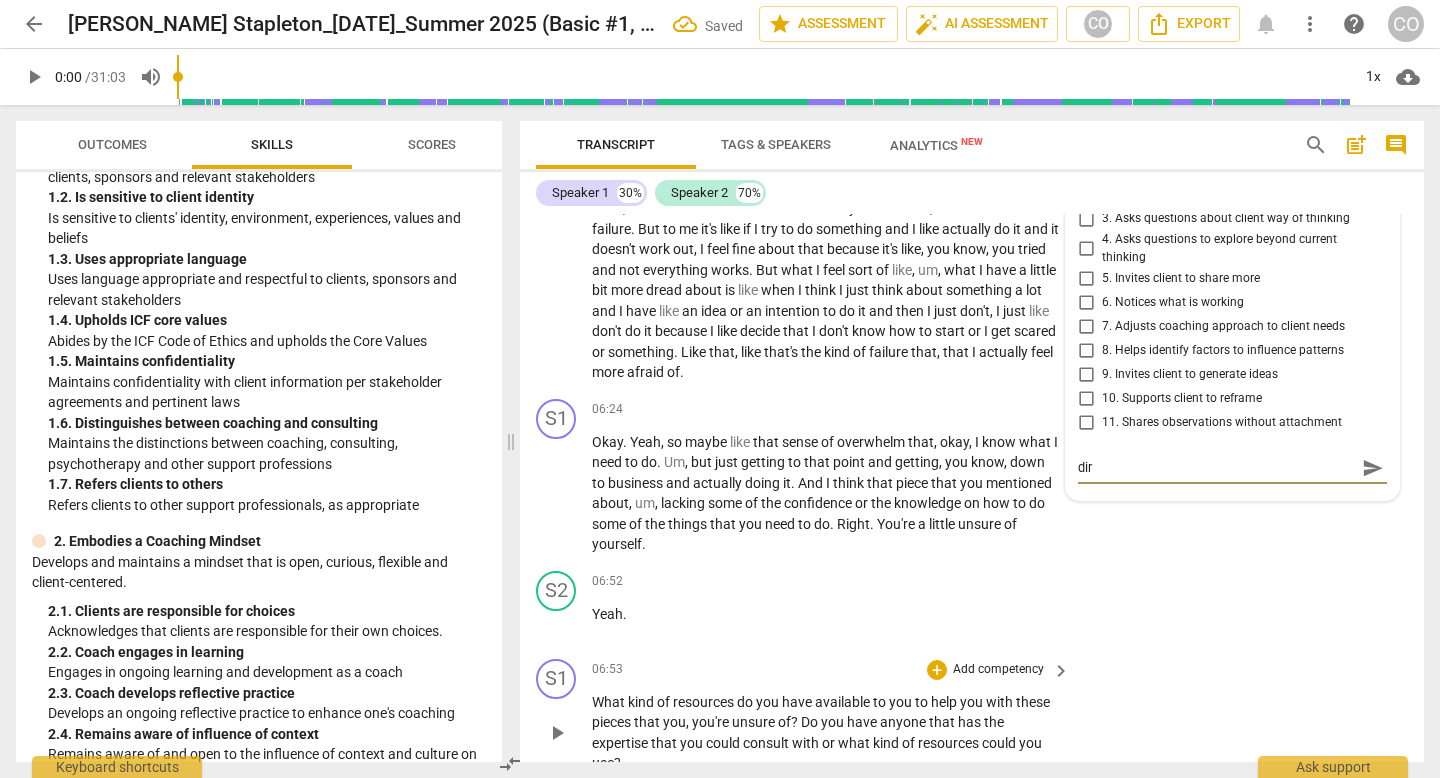 type on "dire" 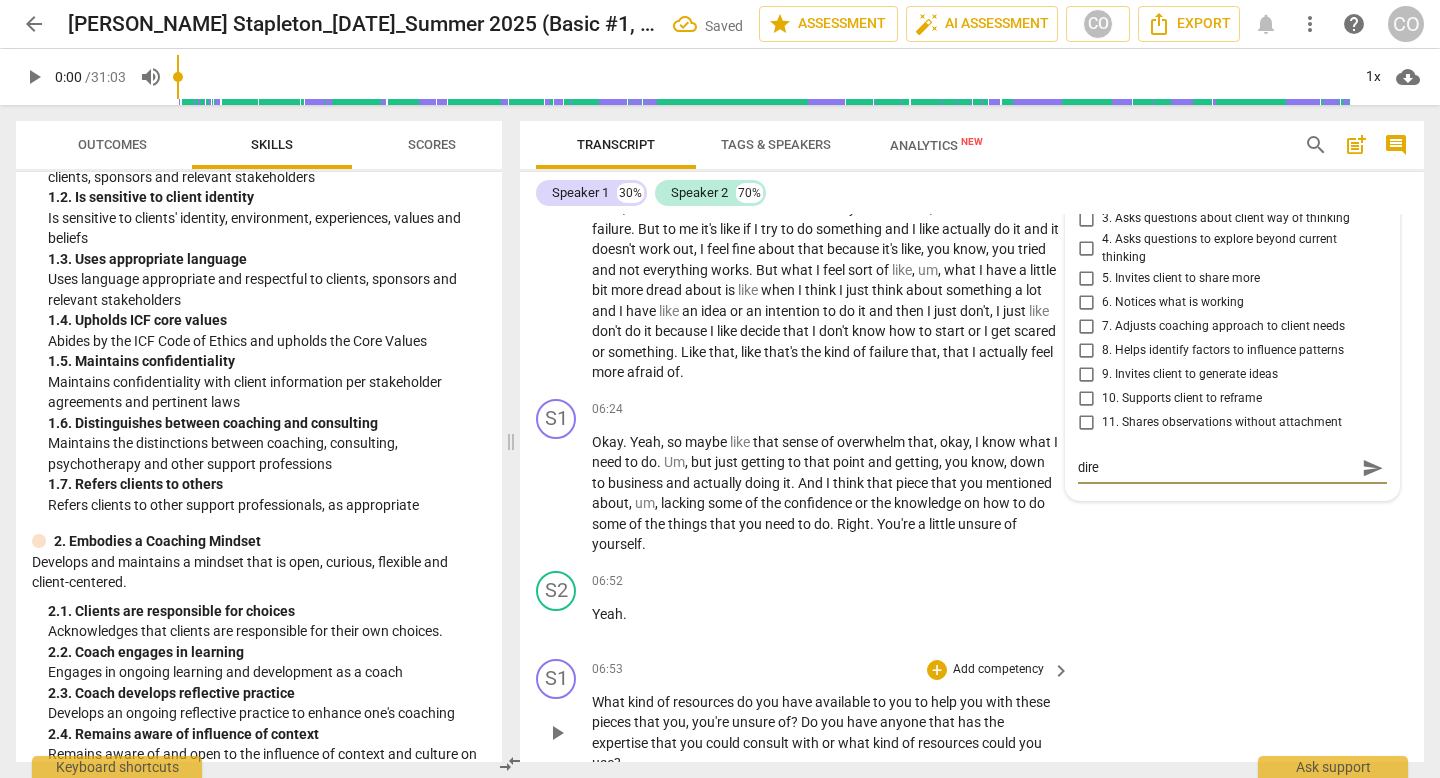 type on "direc" 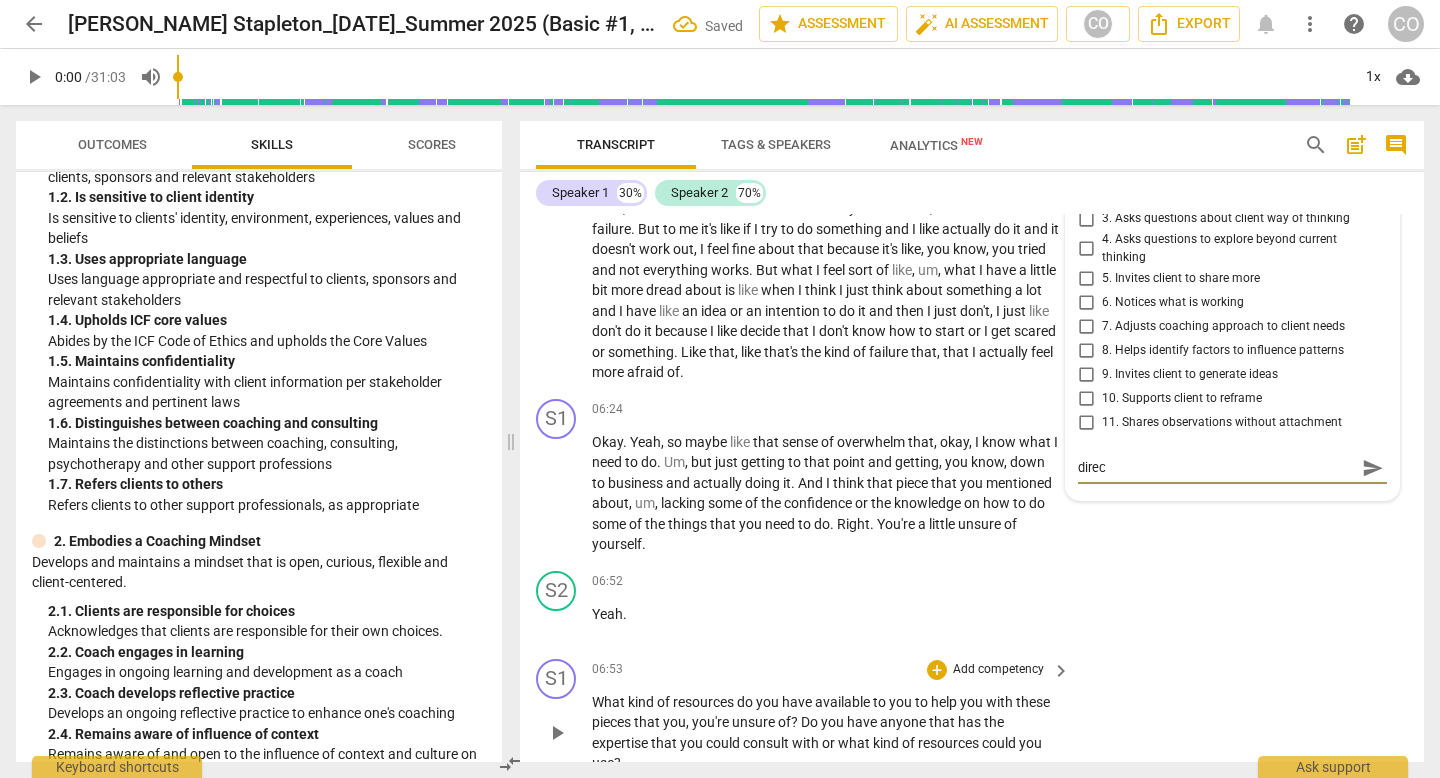 type on "direct" 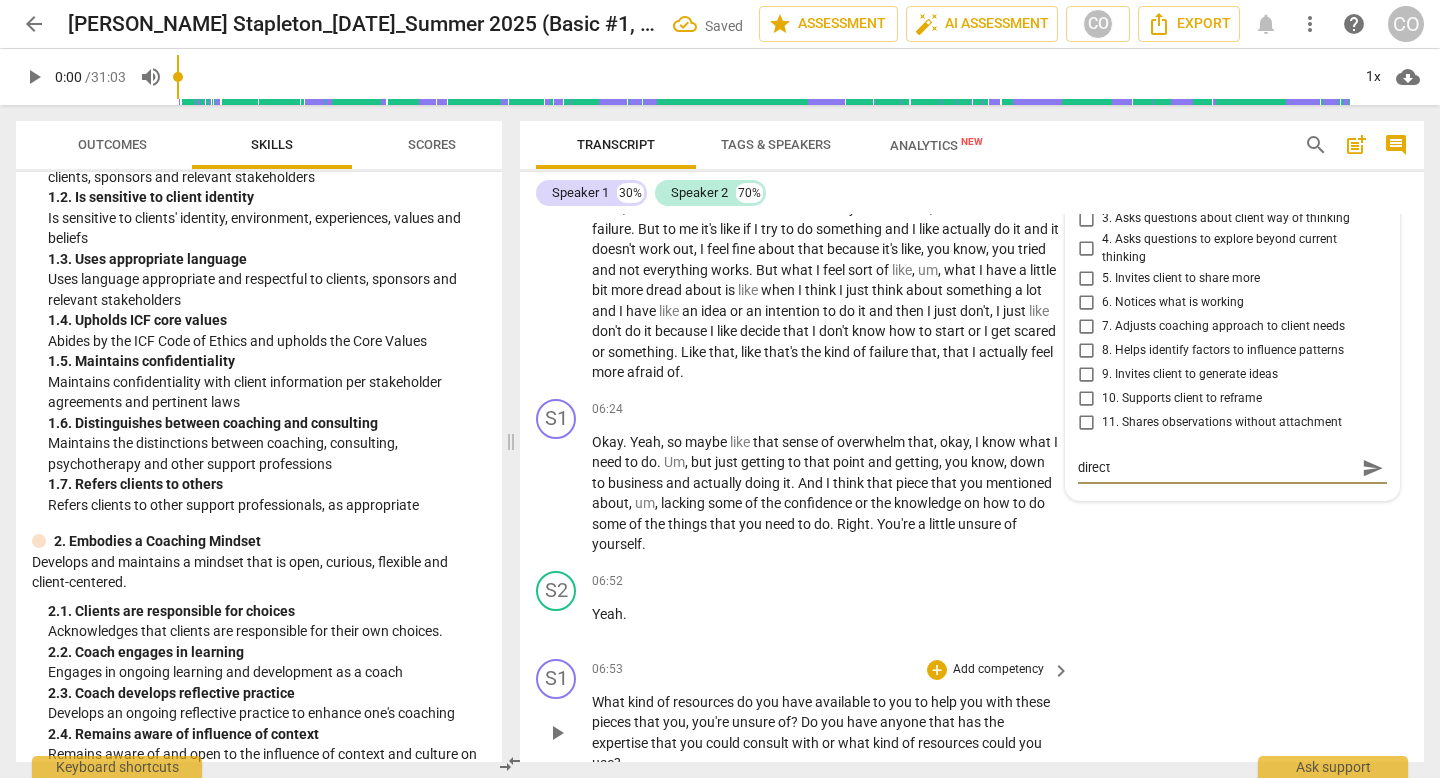 type on "directi" 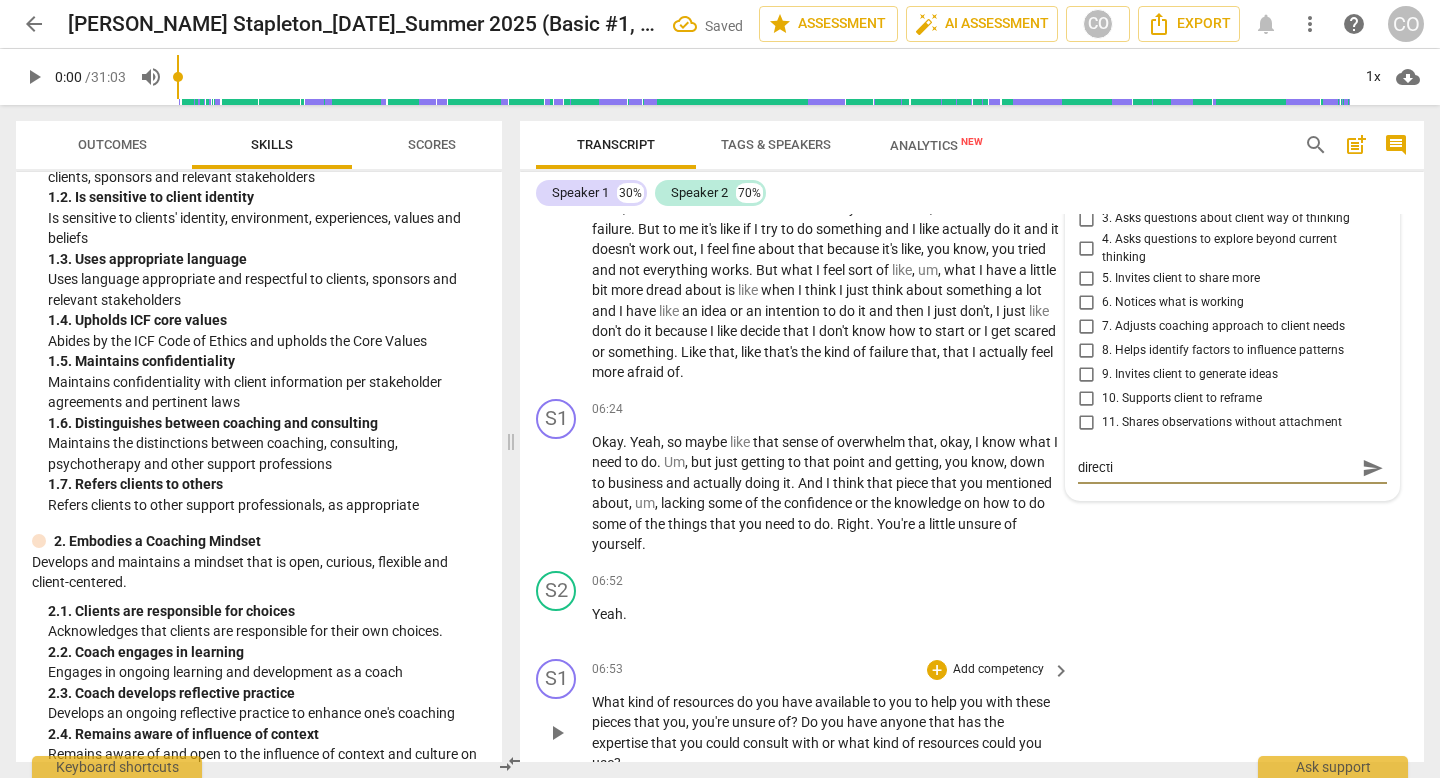 type on "directiv" 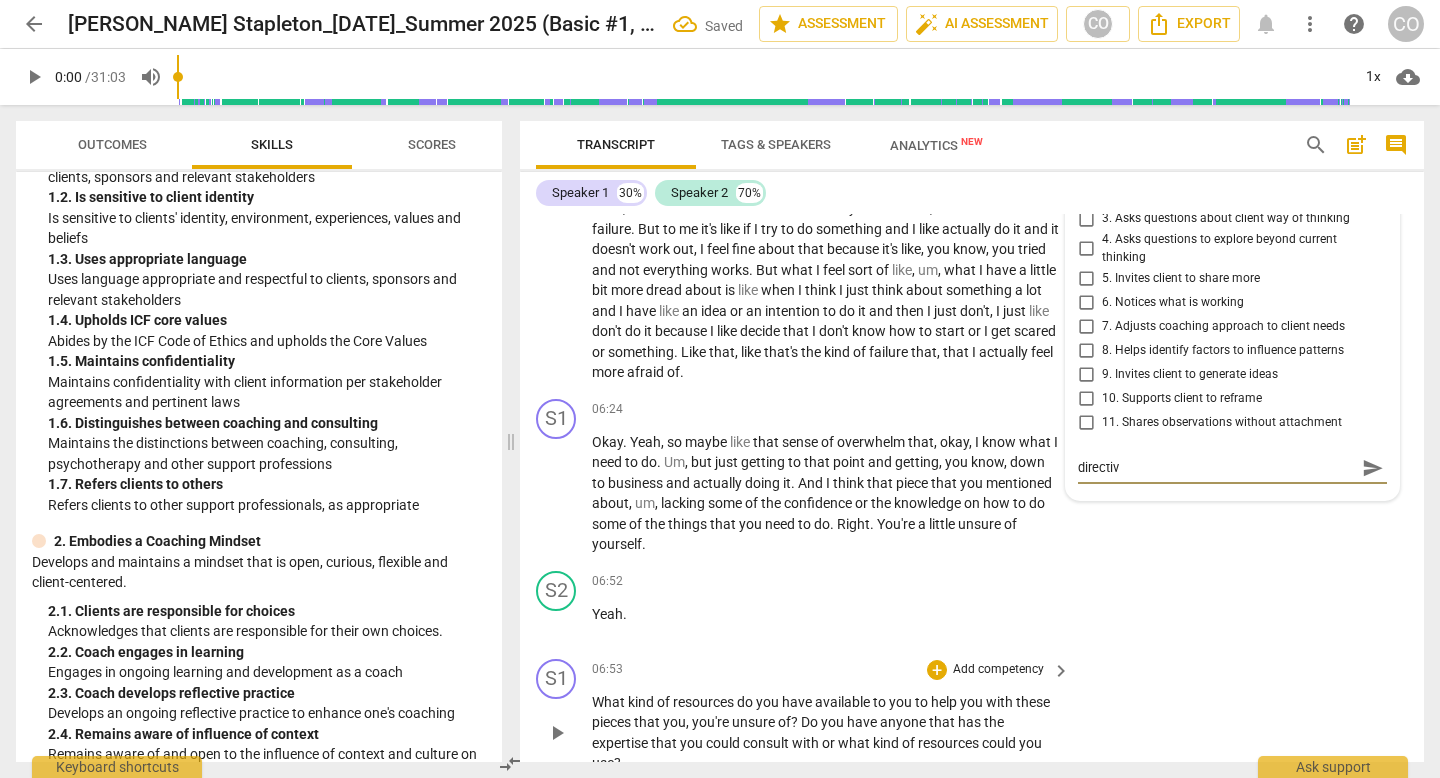 type on "directive" 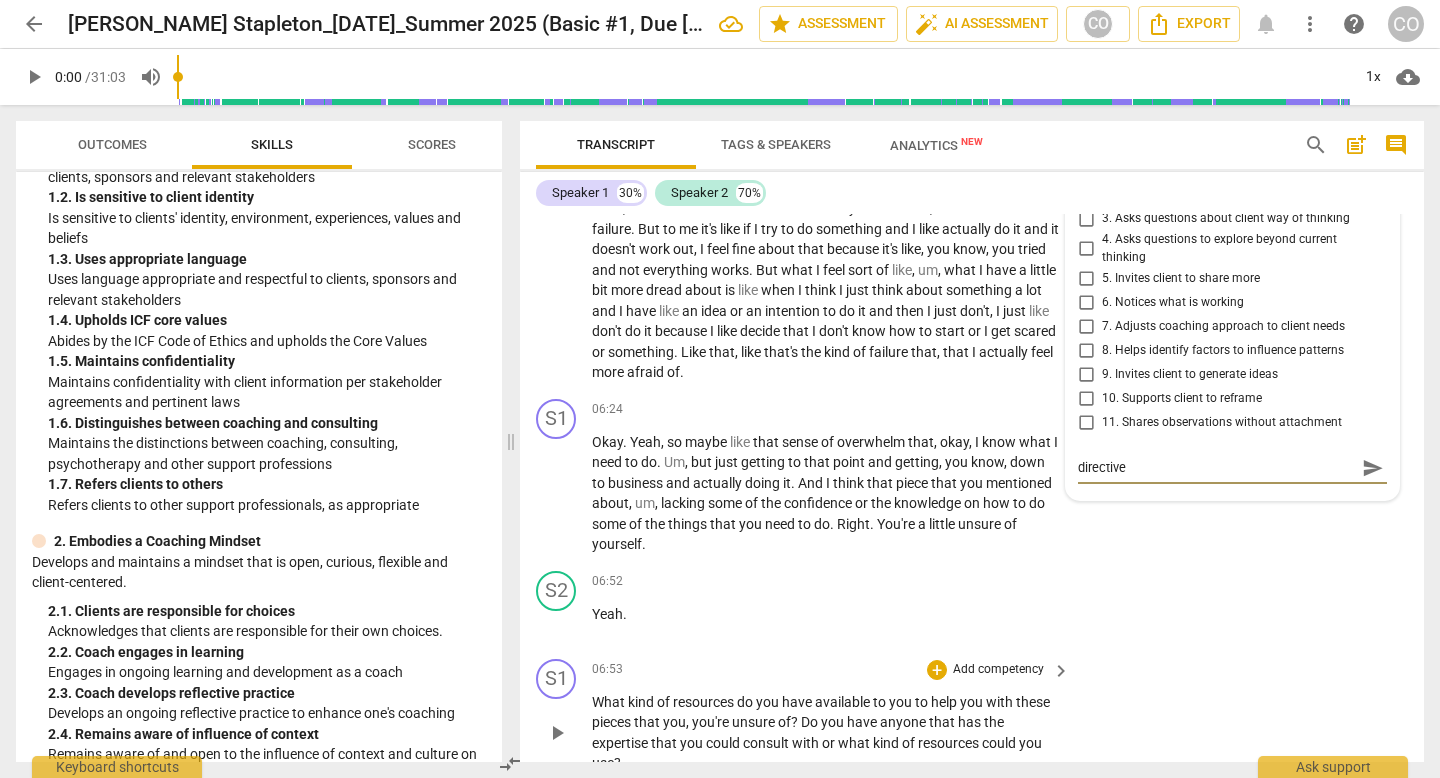 type on "directive" 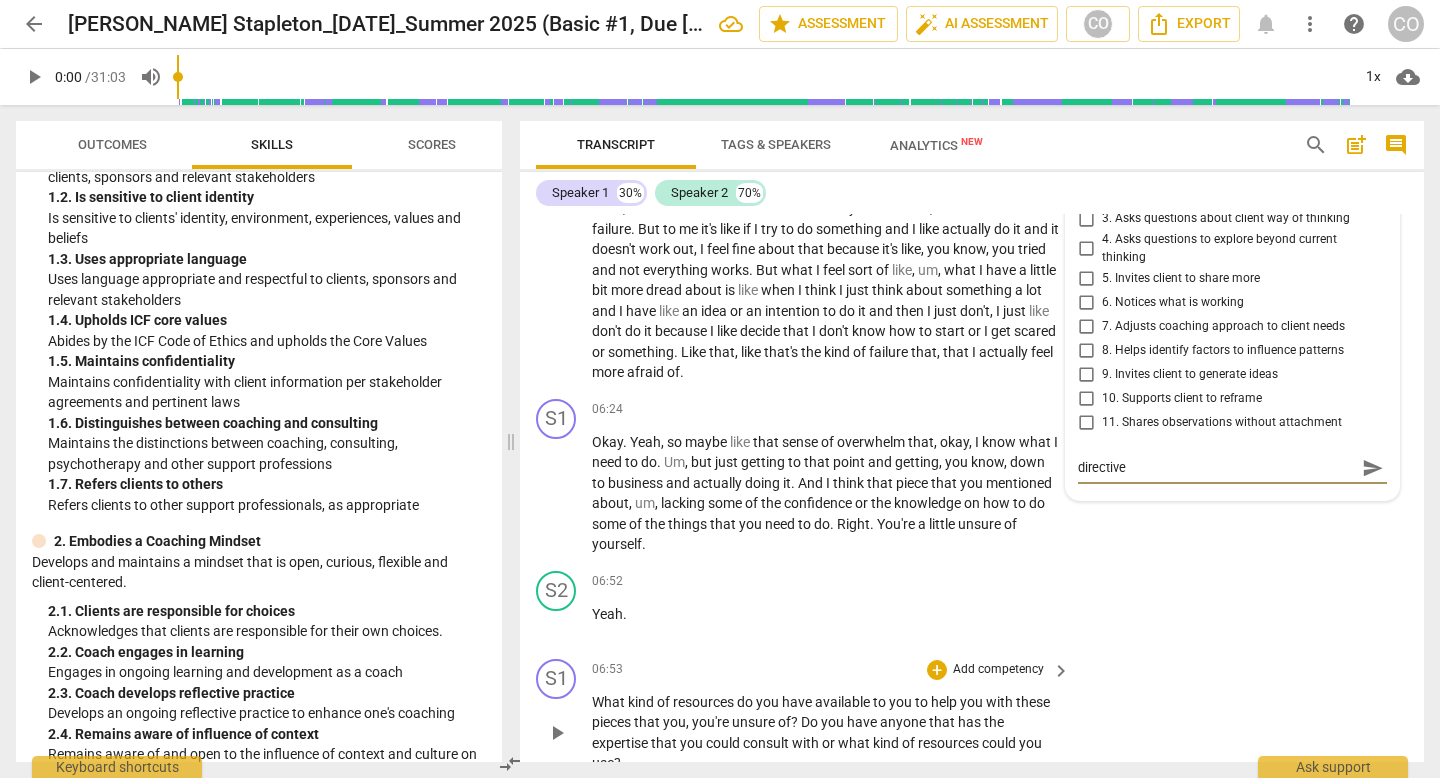 type on "directive" 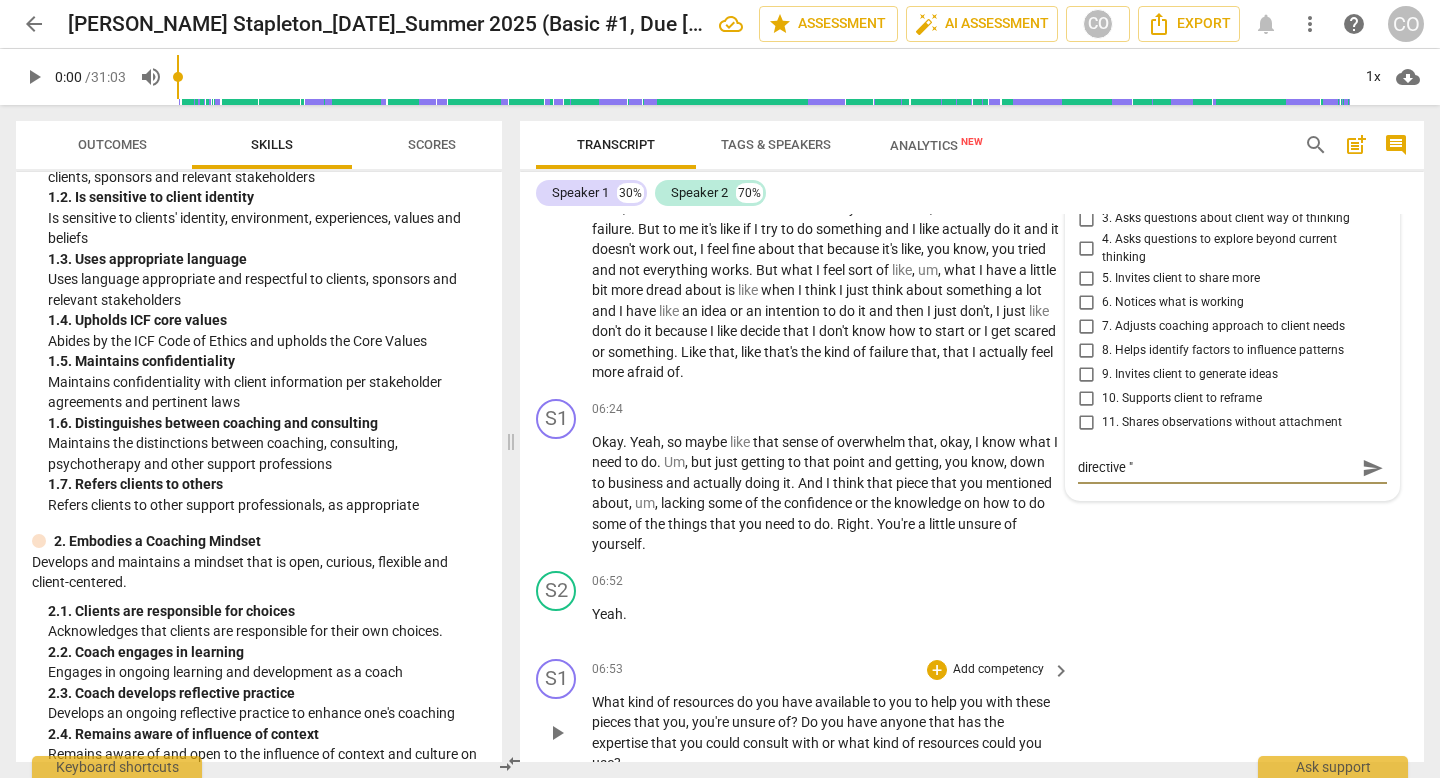 type on "directive "d" 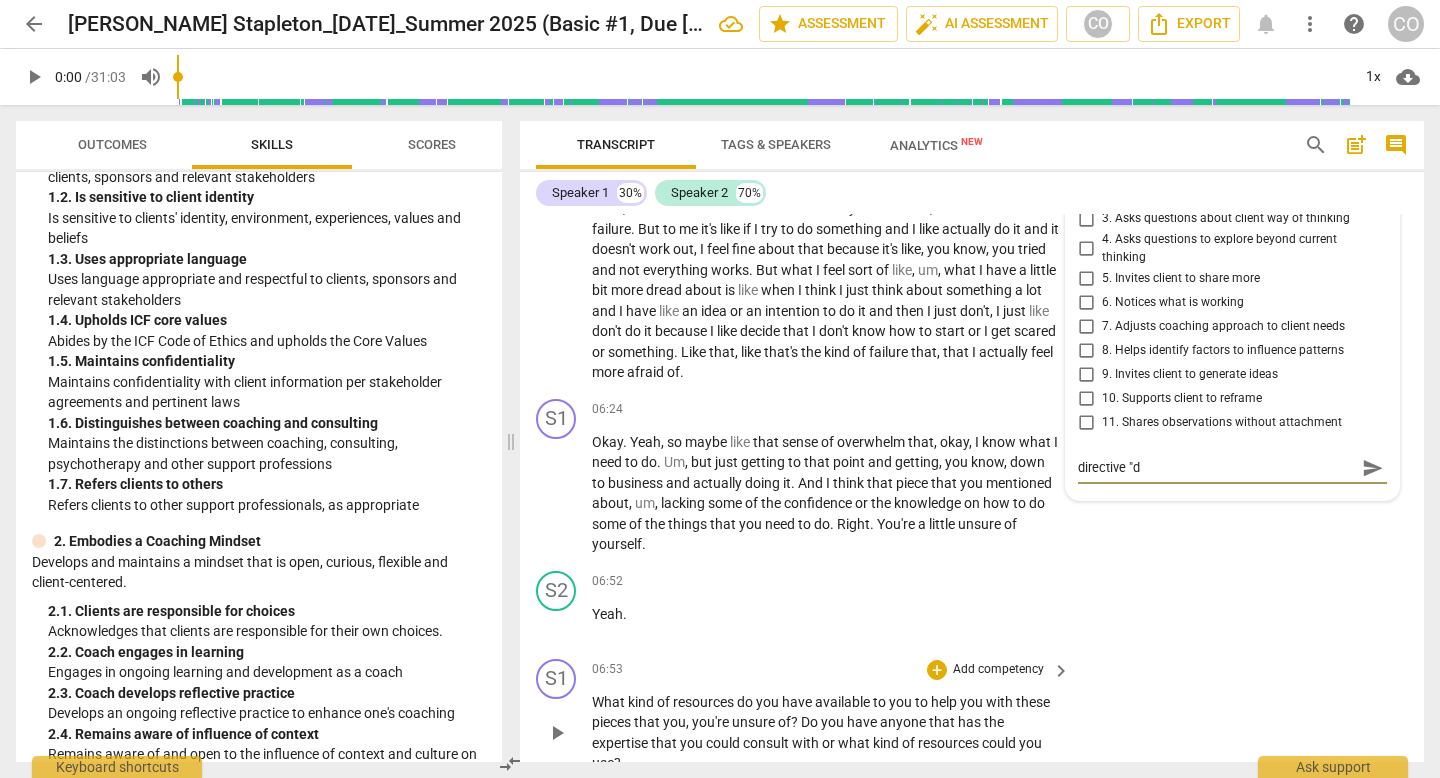 type on "directive "do" 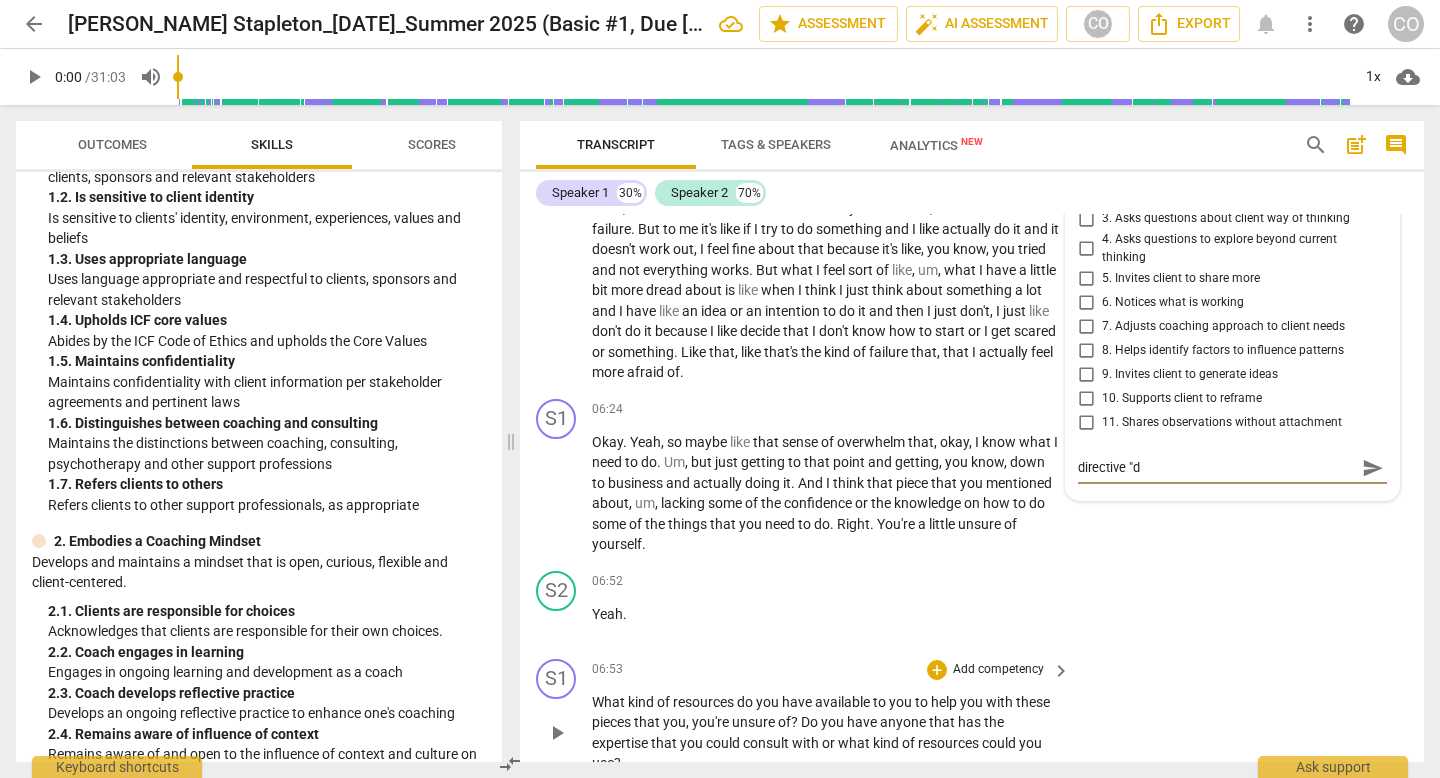 type on "directive "do" 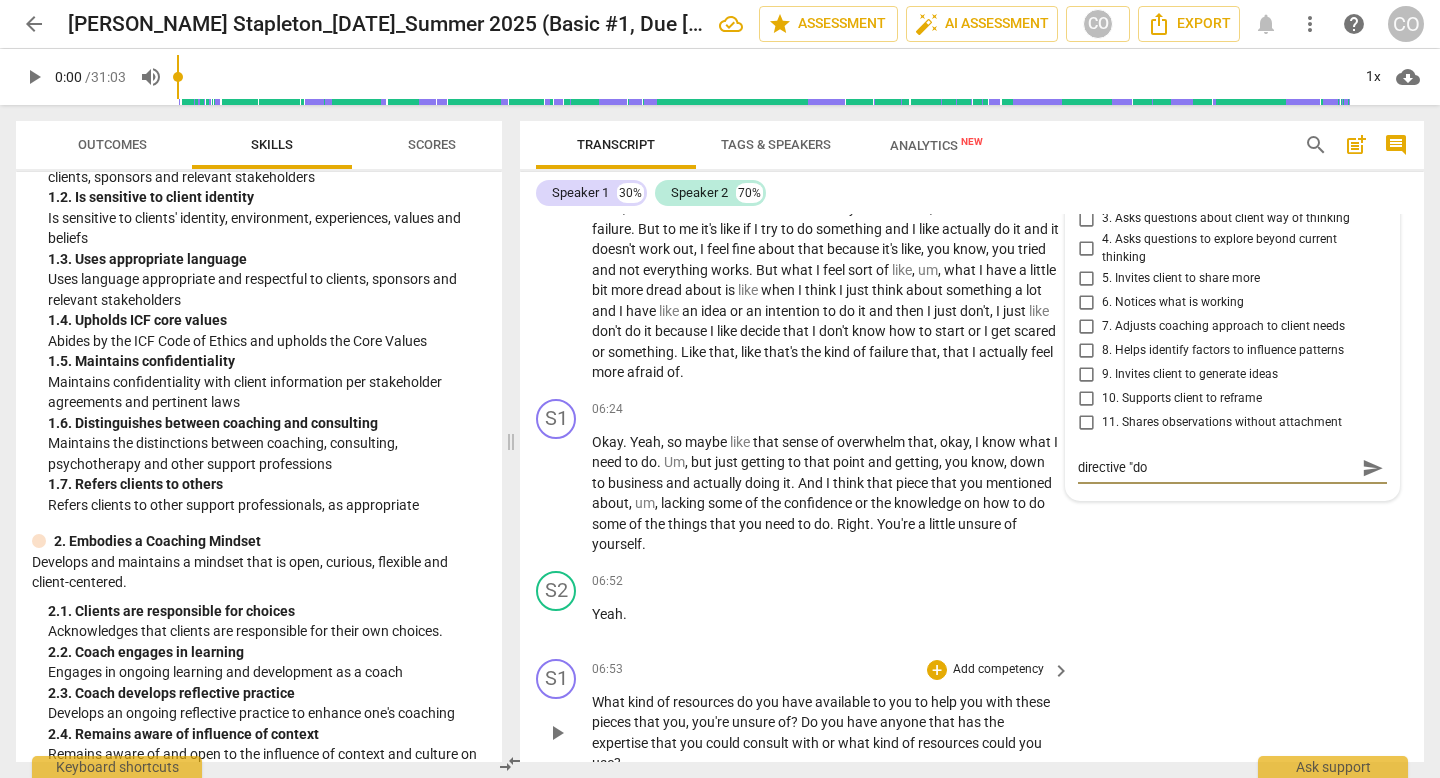 type on "directive "do" 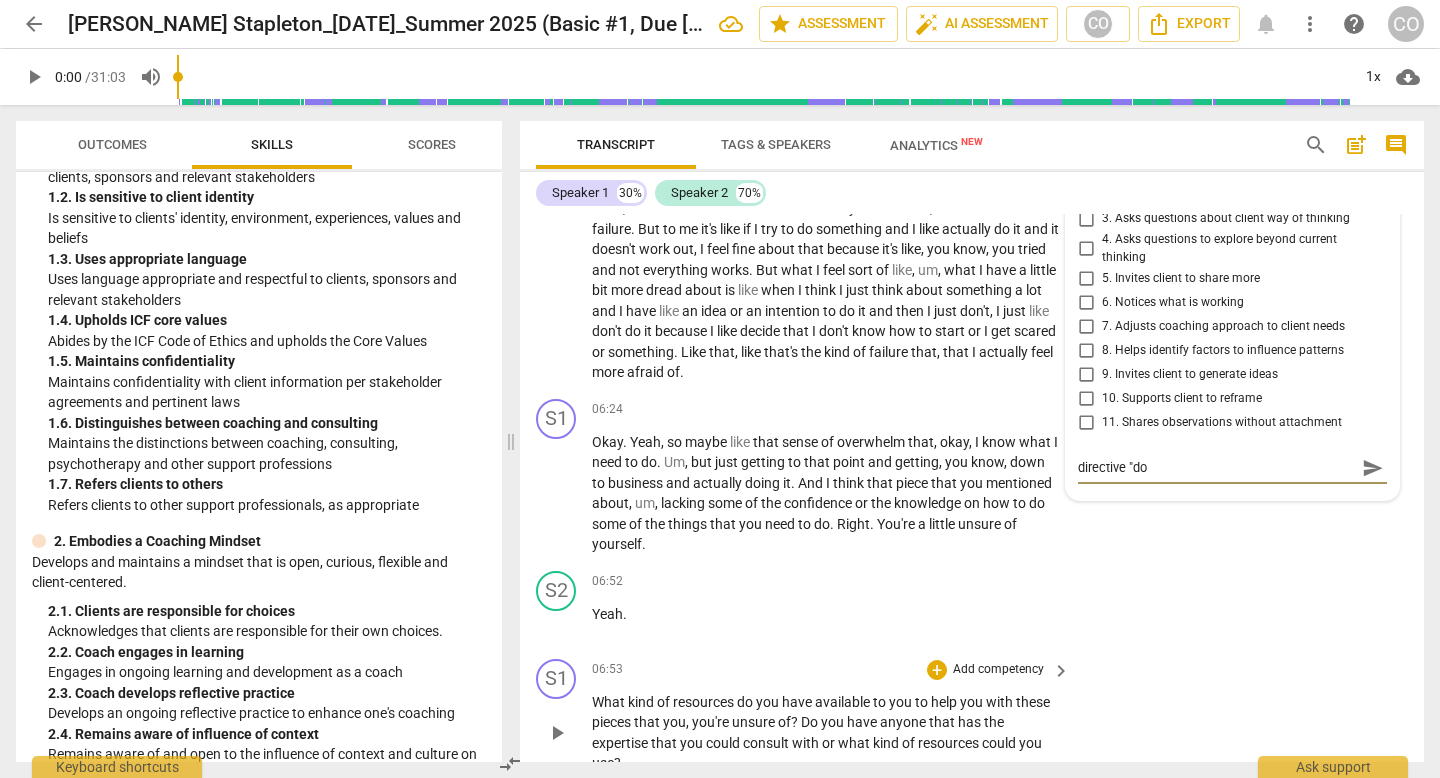 type on "directive "do y" 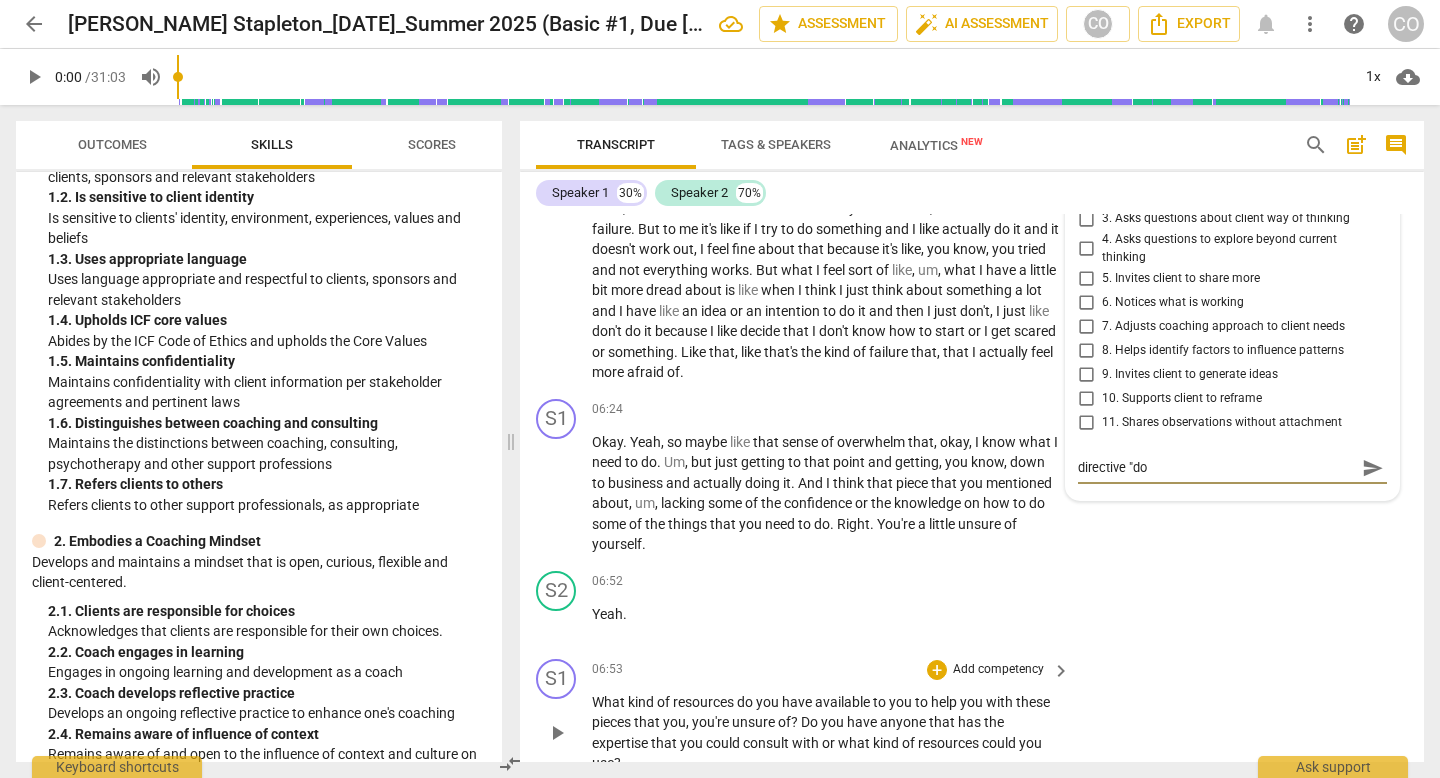 type on "directive "do y" 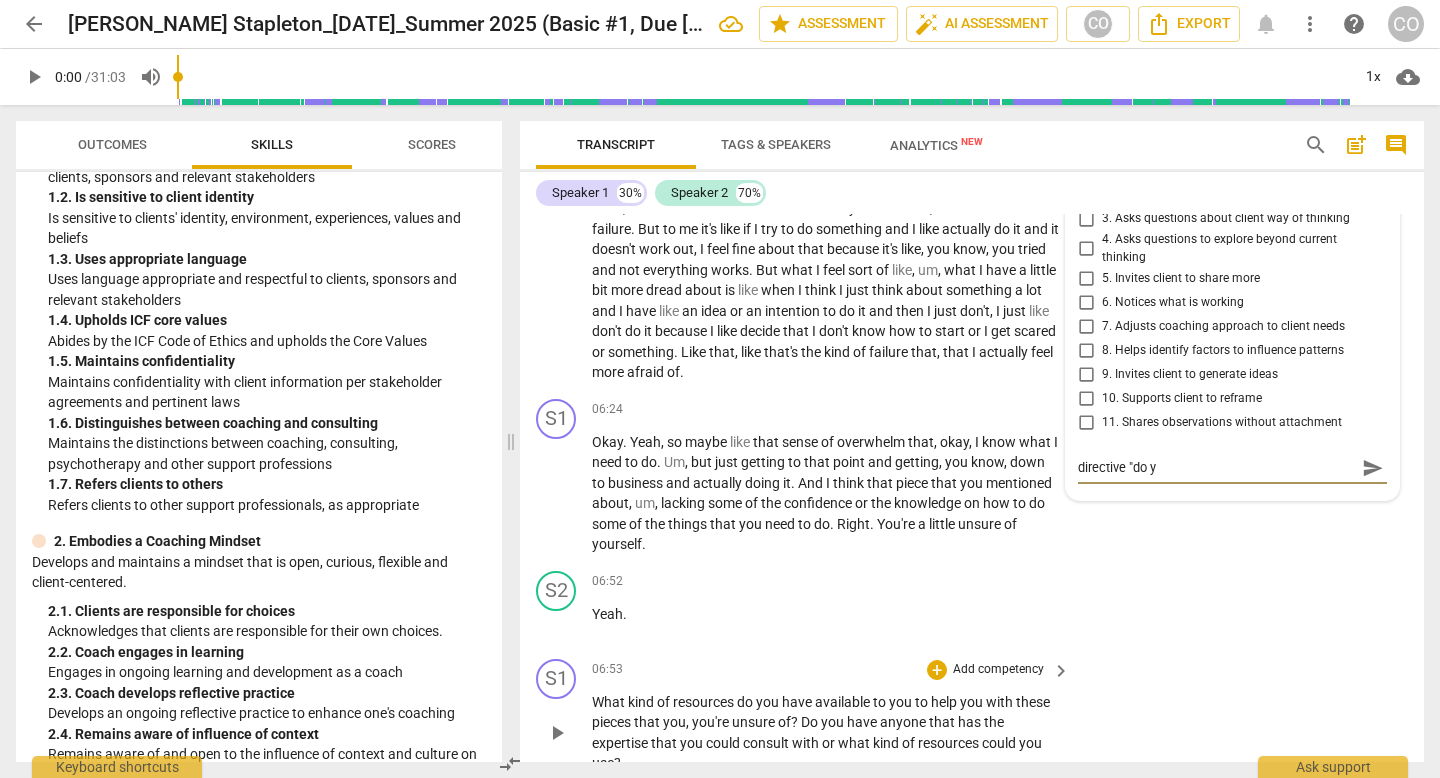 type on "directive "do yo" 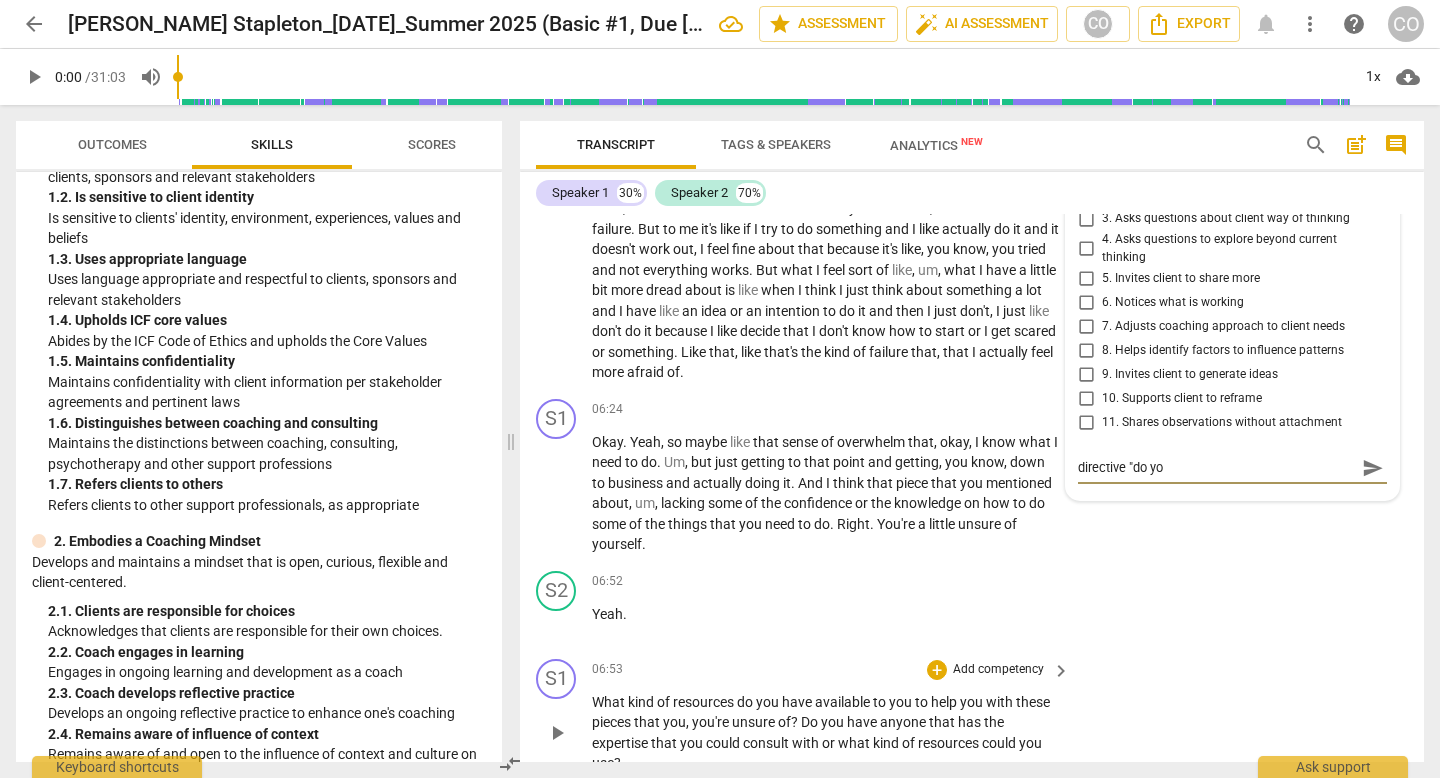 type on "directive "do you" 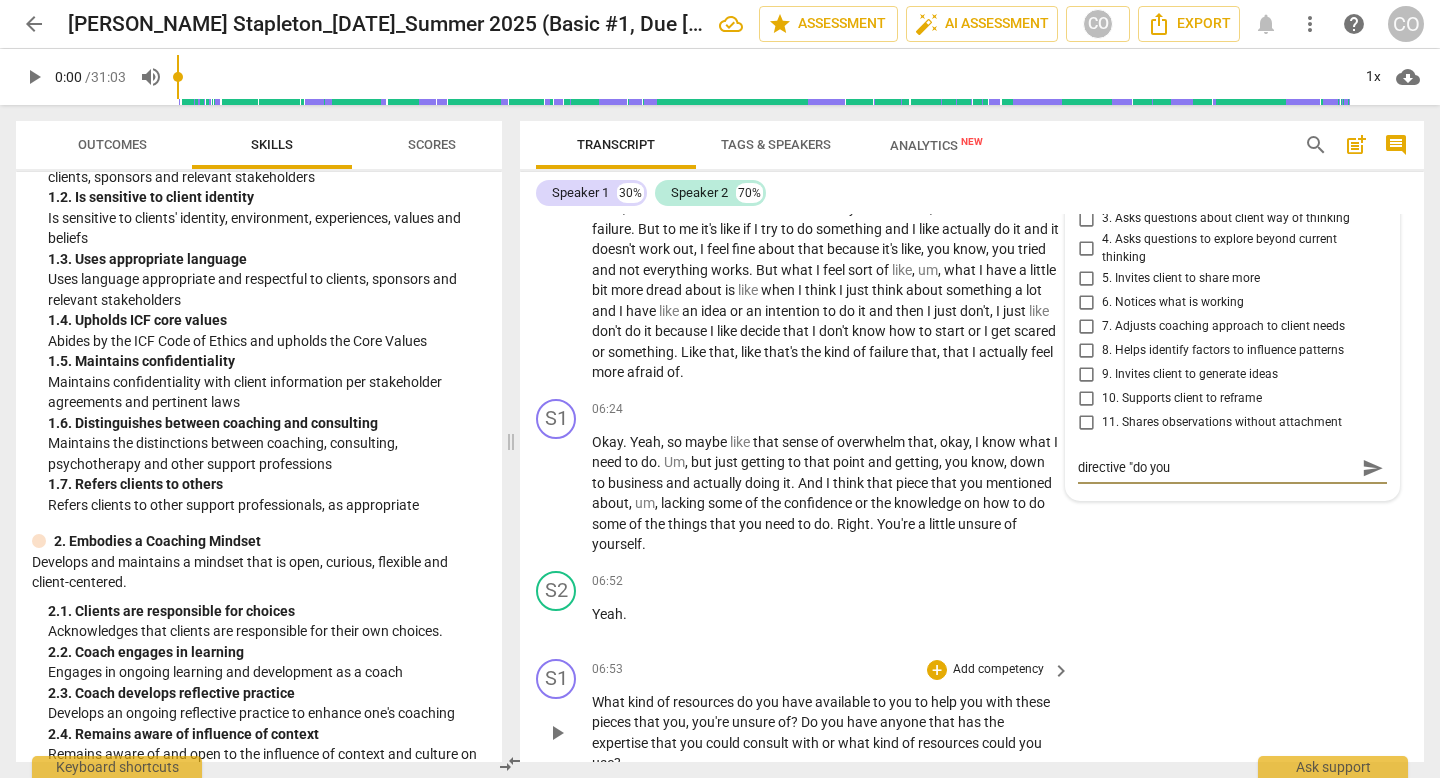 type on "directive "do you"" 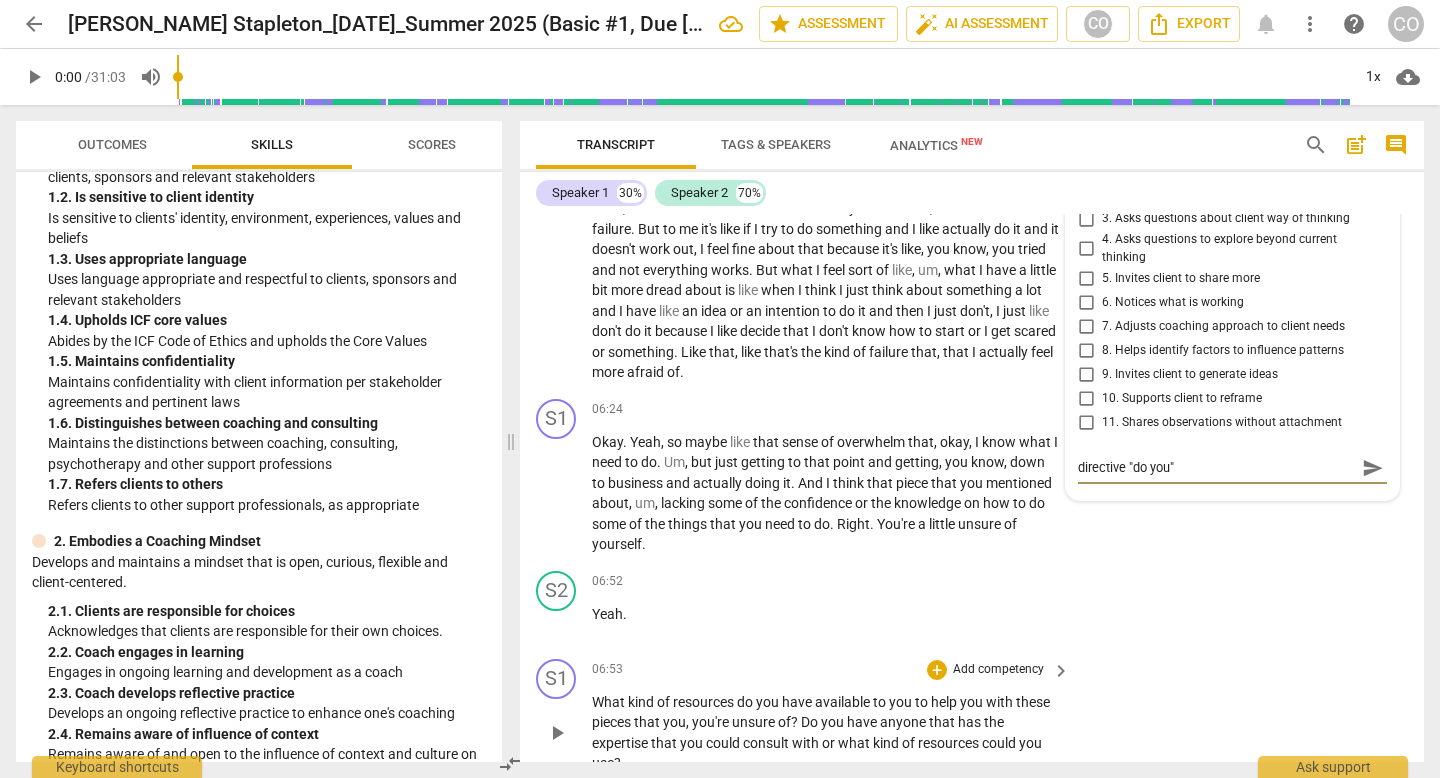 type on "directive "do you"" 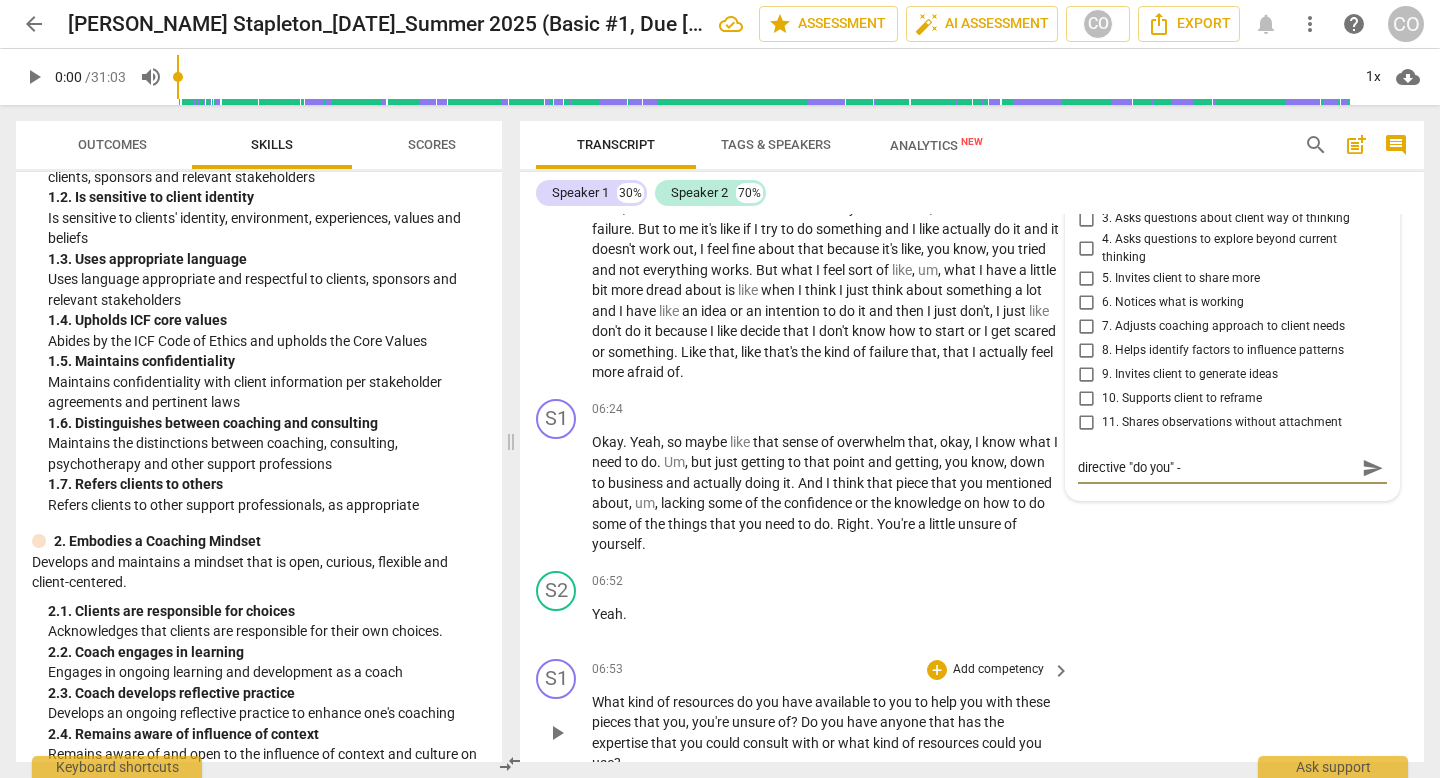 type on "directive "do you" --" 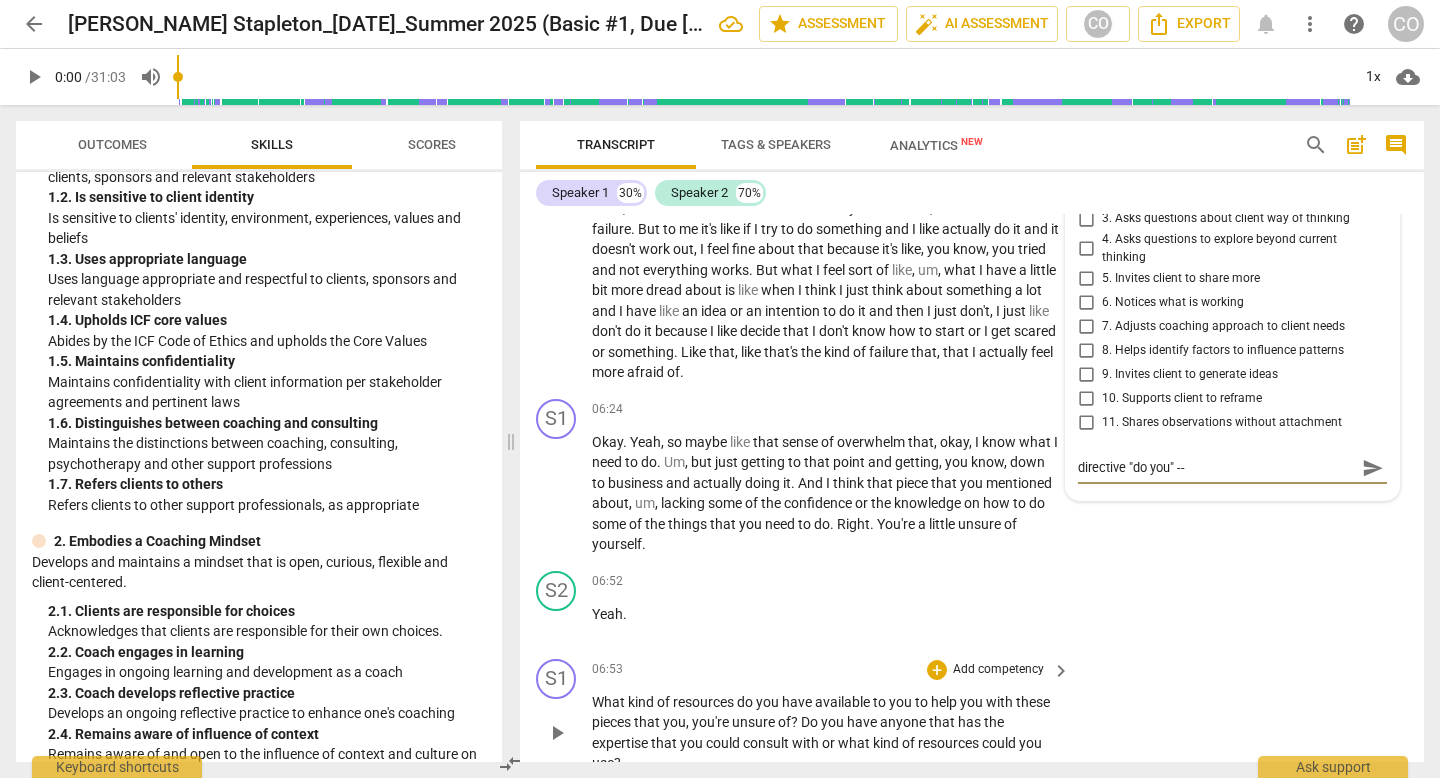 type on "directive "do you" --" 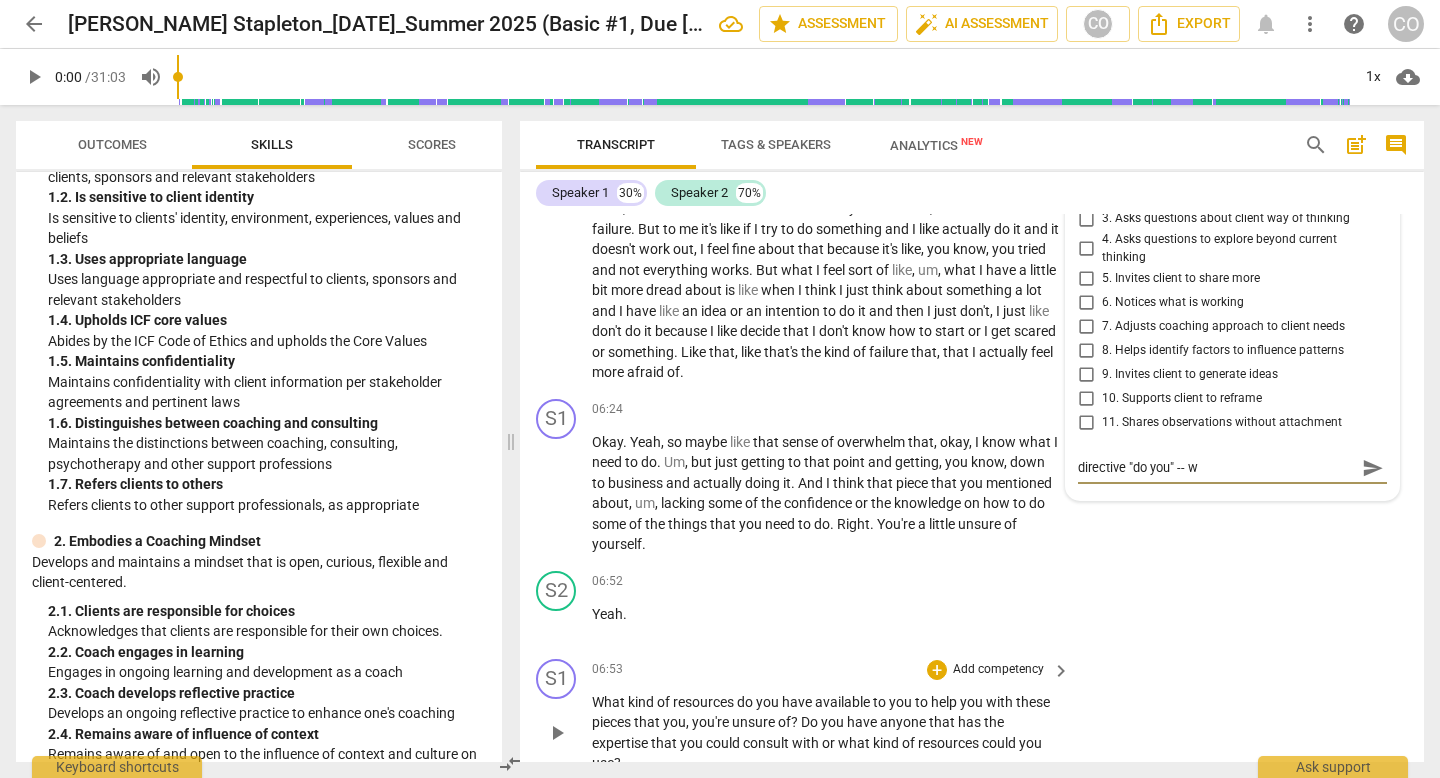 type on "directive "do you" -- wh" 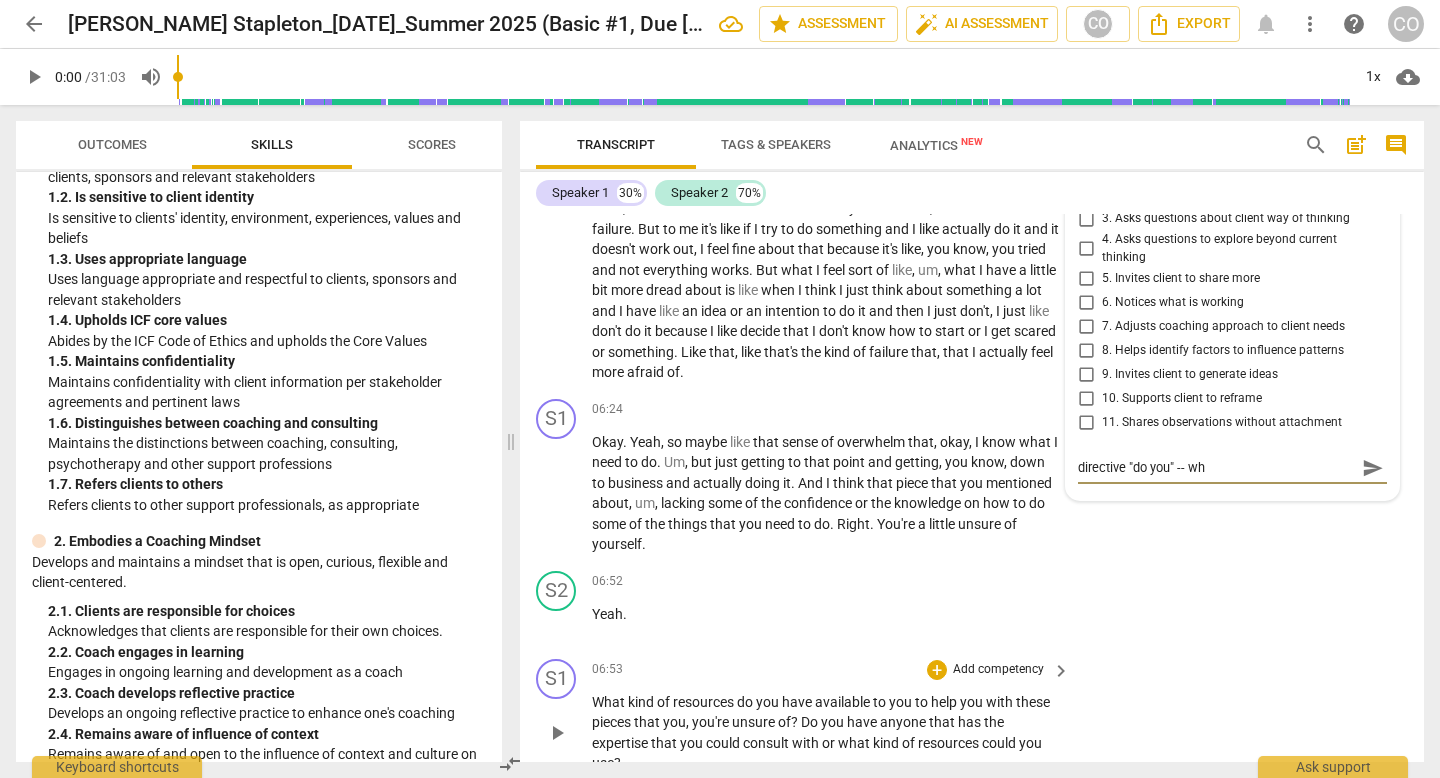 type on "directive "do you" -- wha" 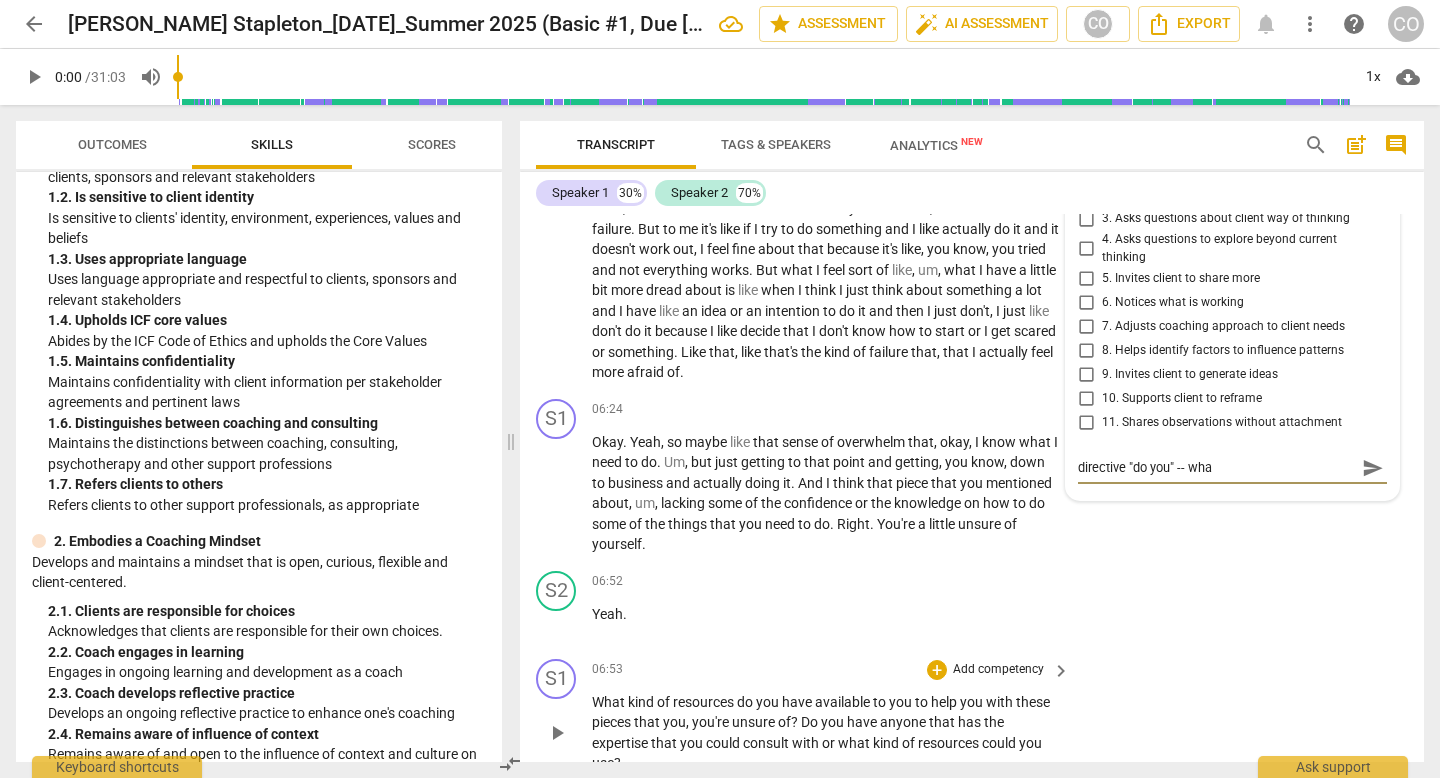 type on "directive "do you" -- whaq" 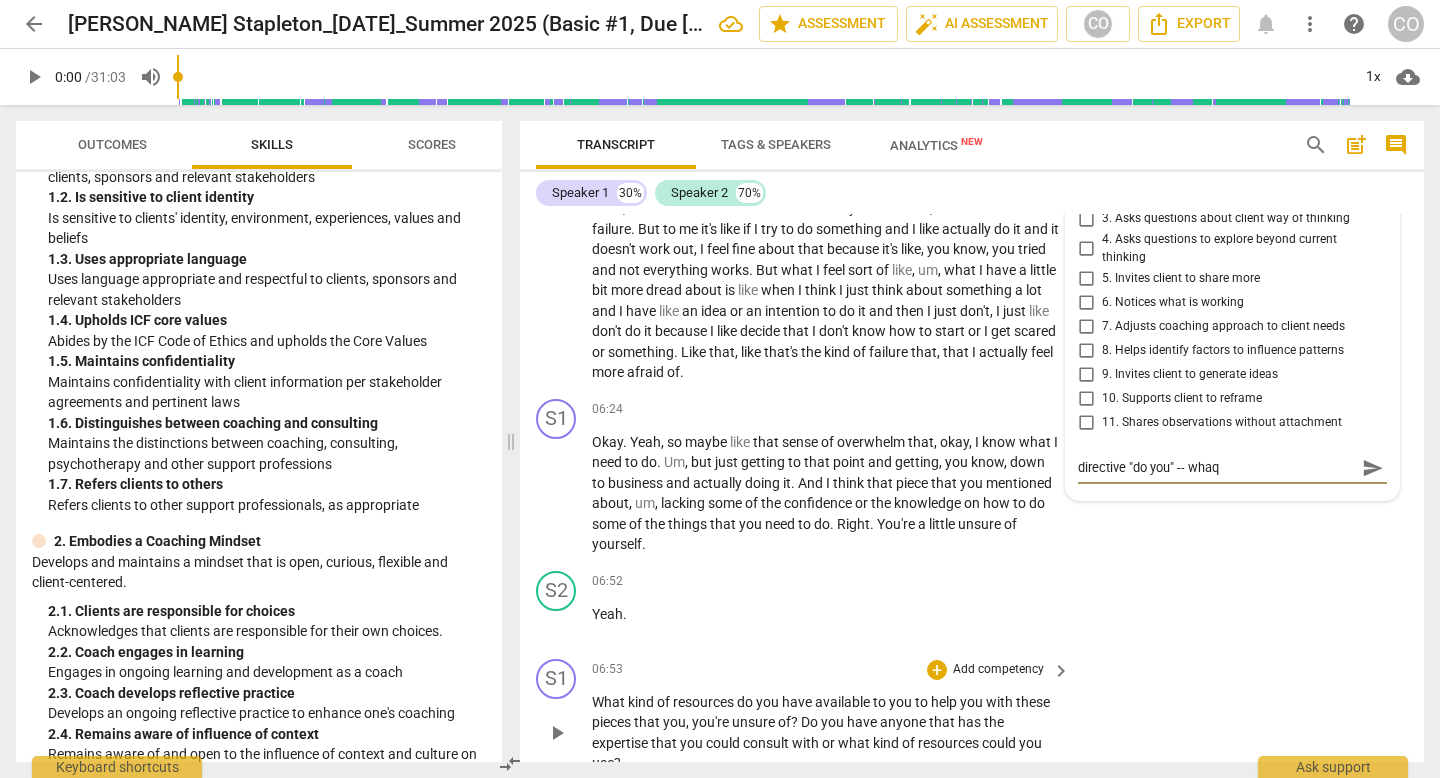 type on "directive "do you" -- whaqt" 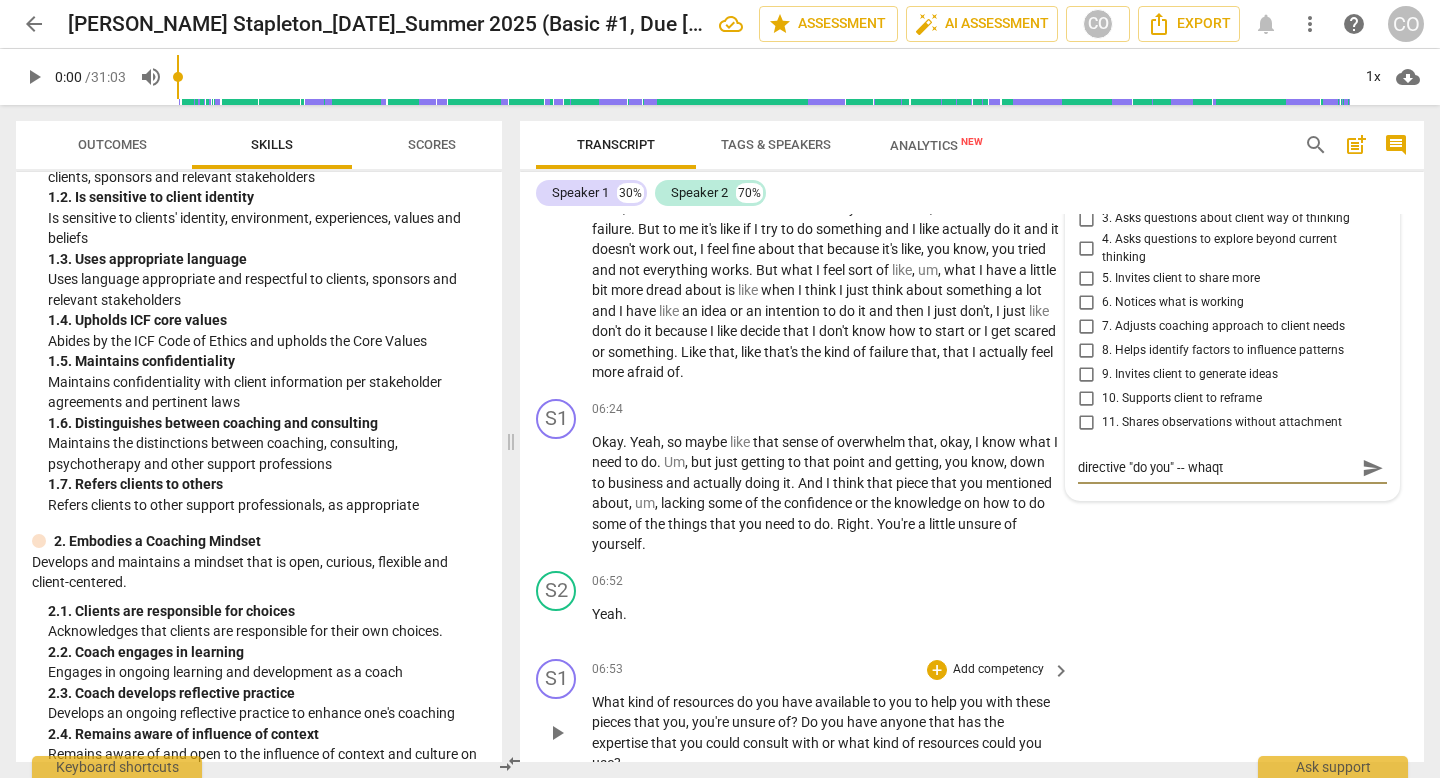 type on "directive "do you" -- whaqt/" 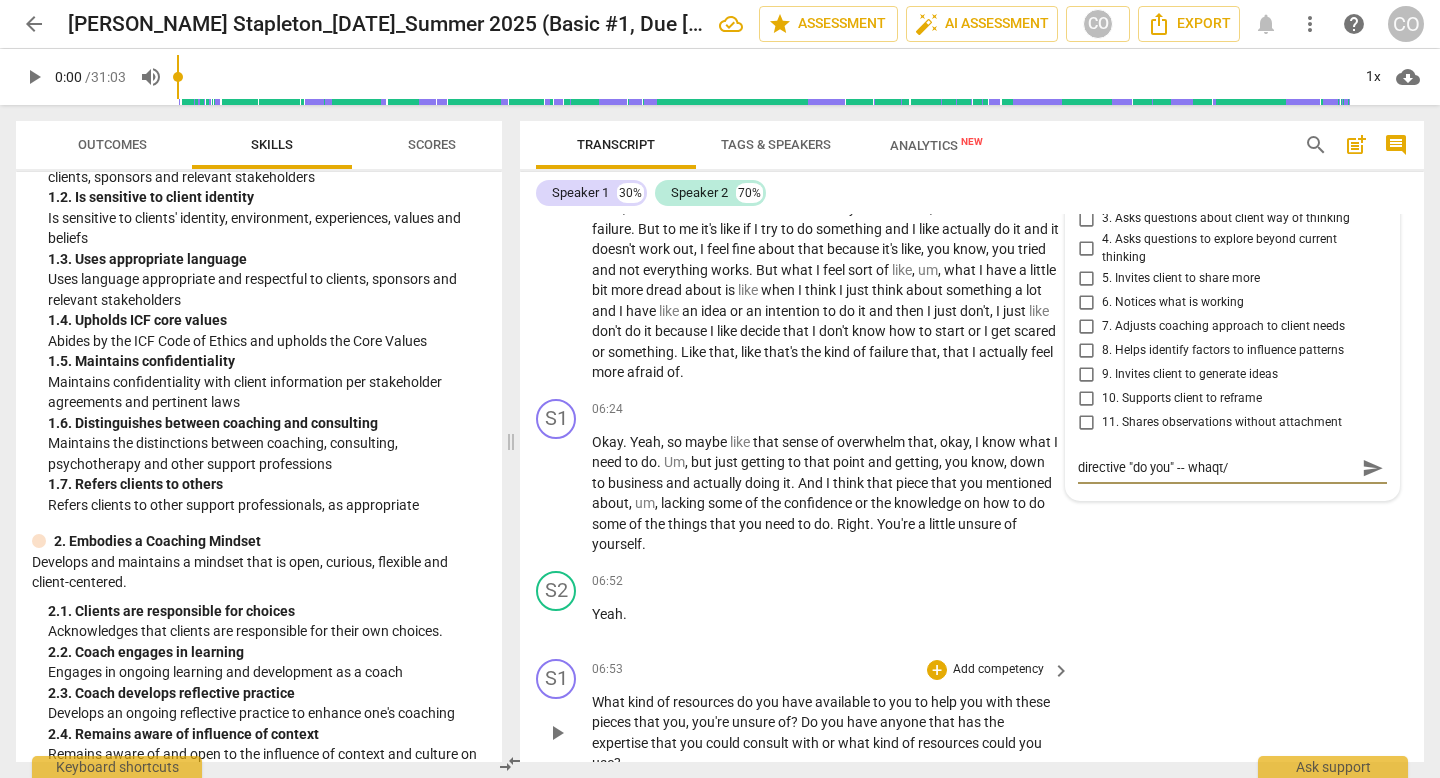type on "directive "do you" -- whaqt/w" 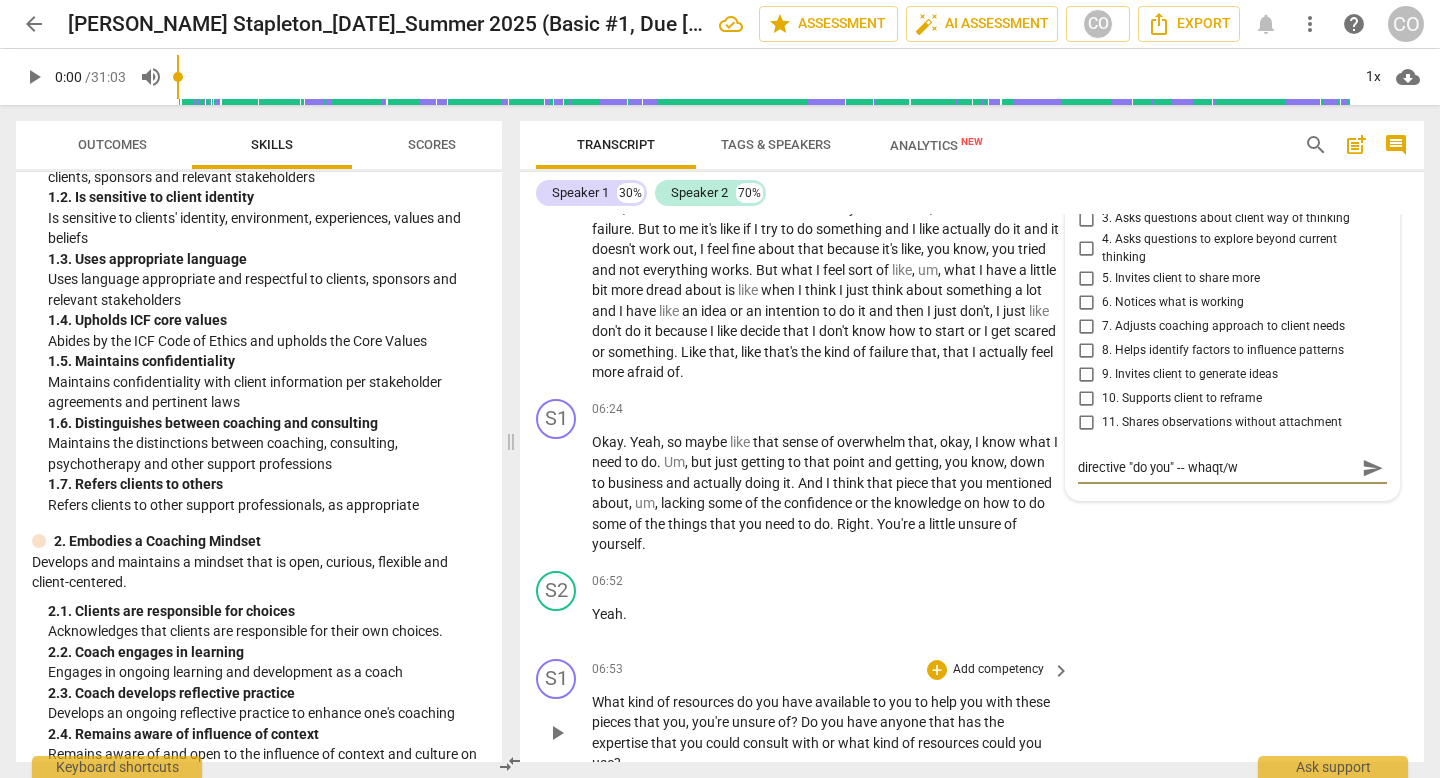 type on "directive "do you" -- whaqt/" 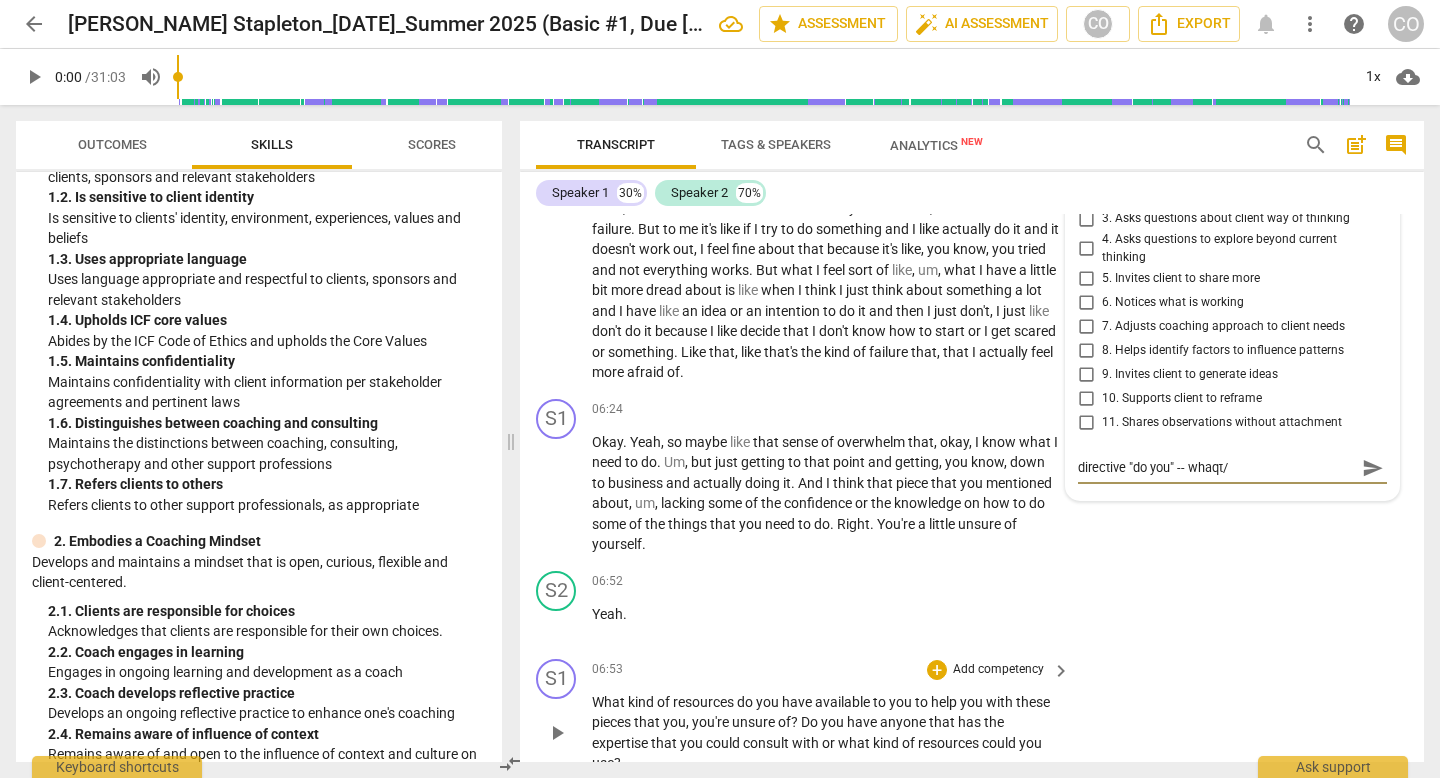 type on "directive "do you" -- whaqt" 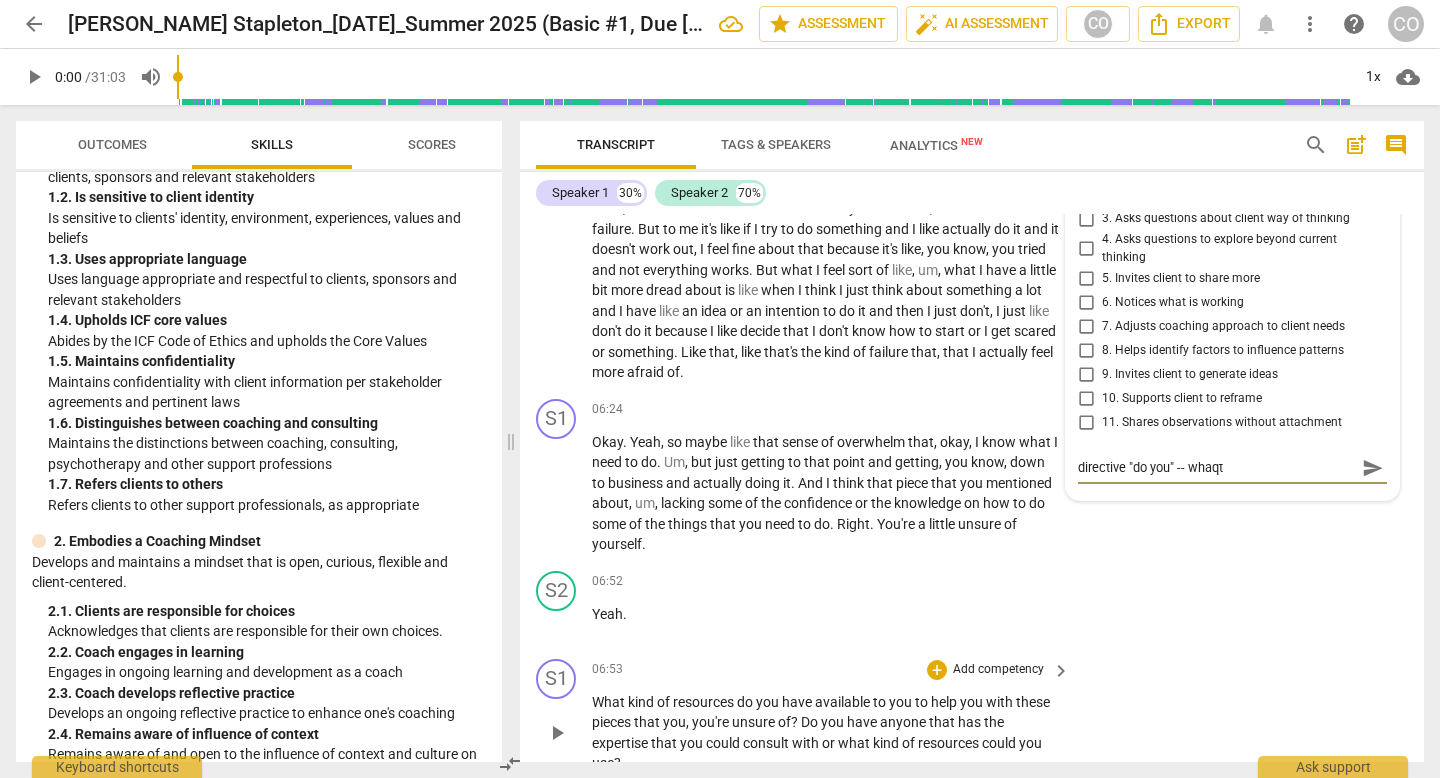 type on "directive "do you" -- whaq" 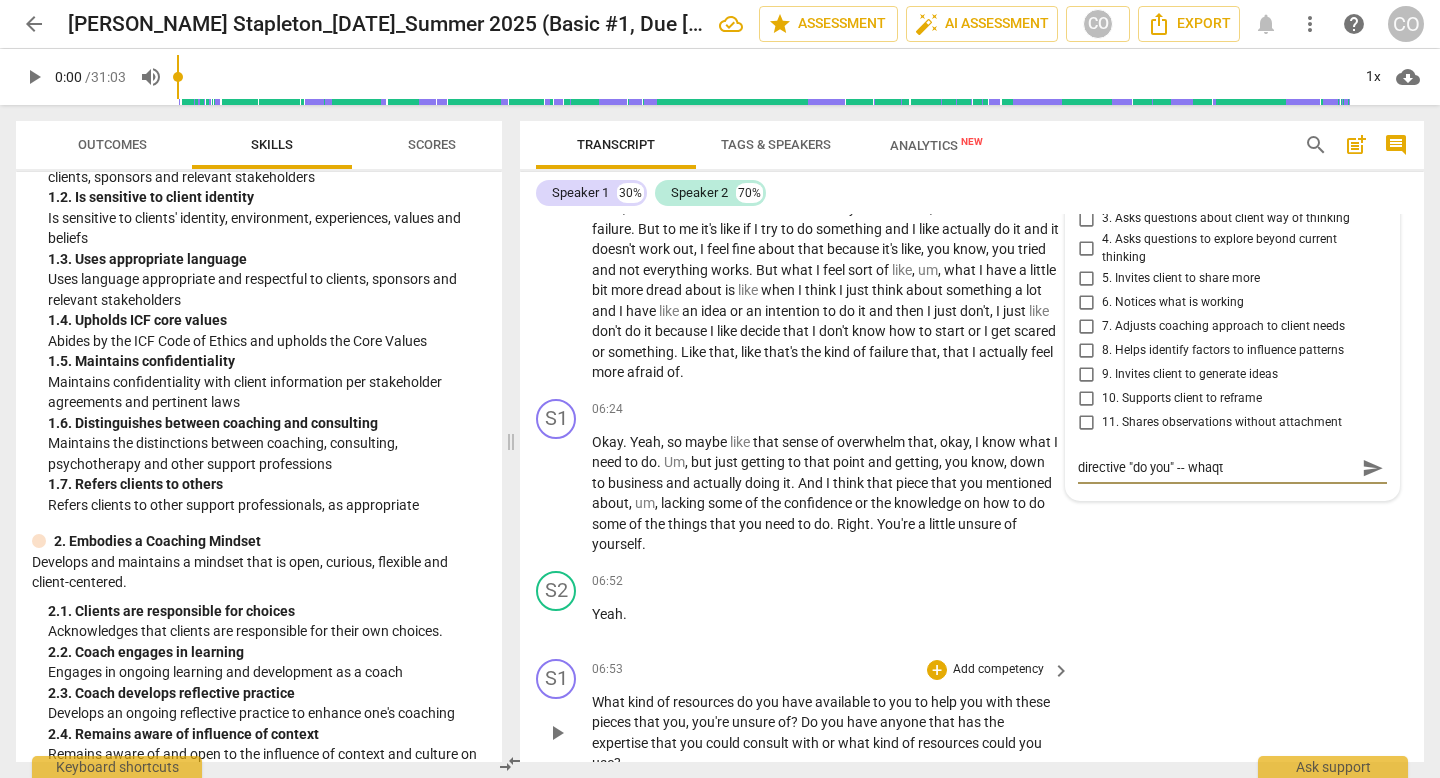 type on "directive "do you" -- whaq" 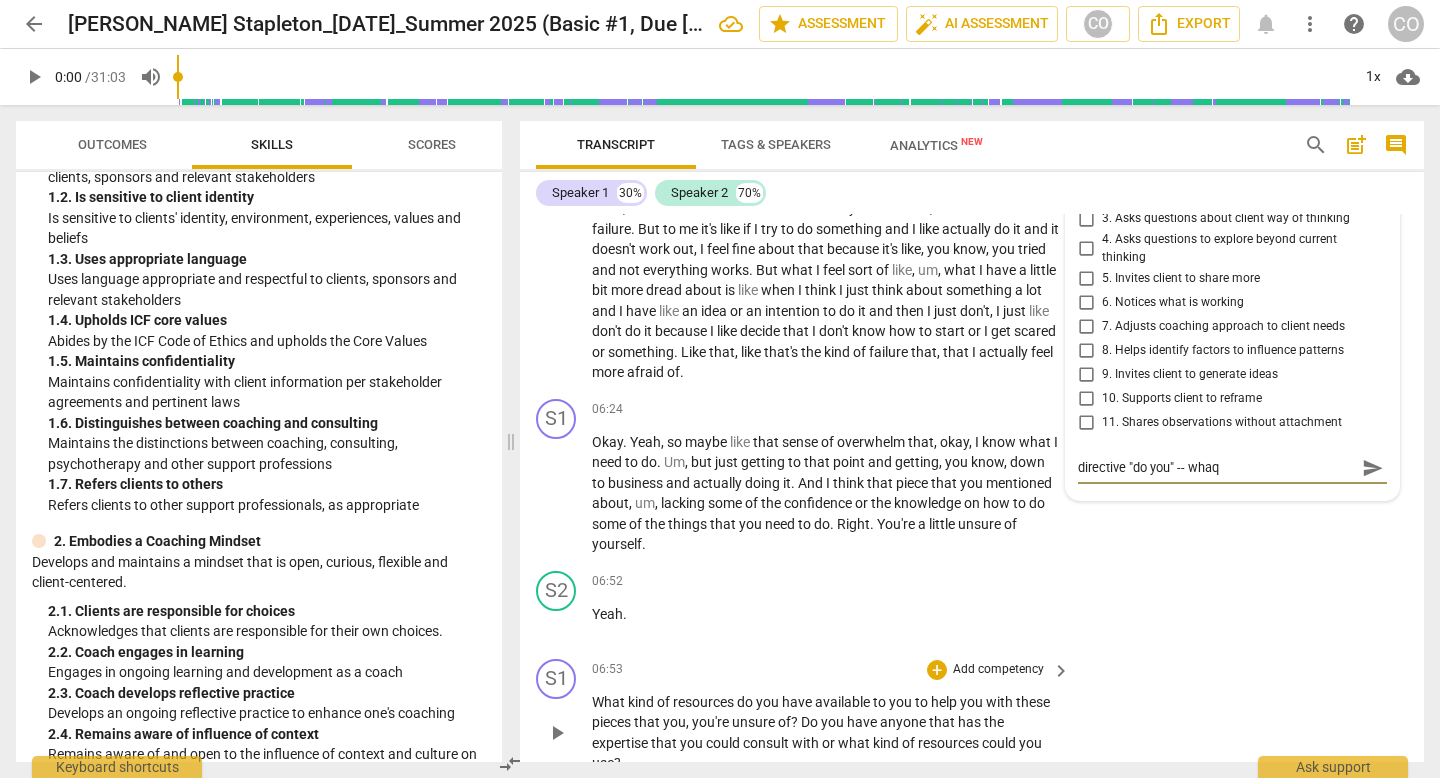 type on "directive "do you" -- wha" 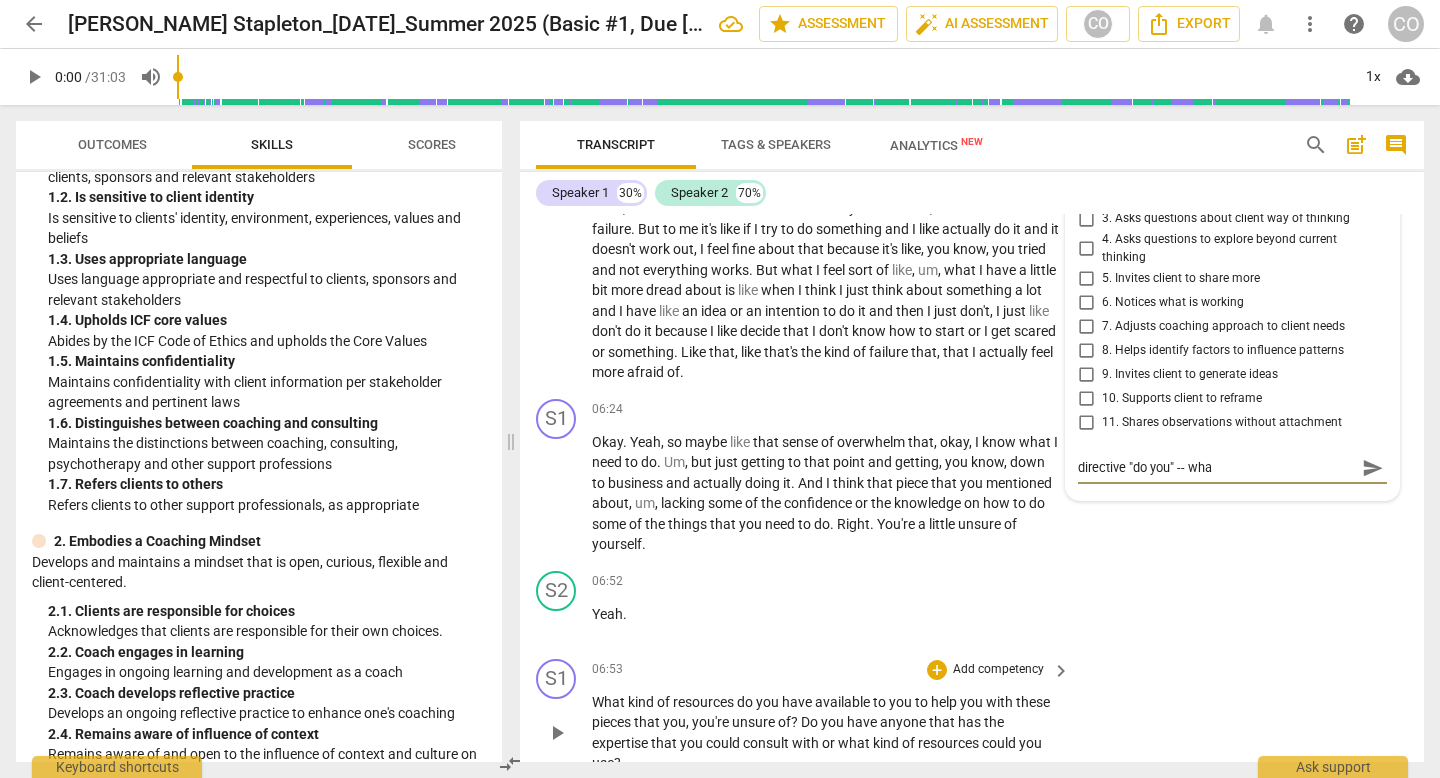 type on "directive "do you" -- what" 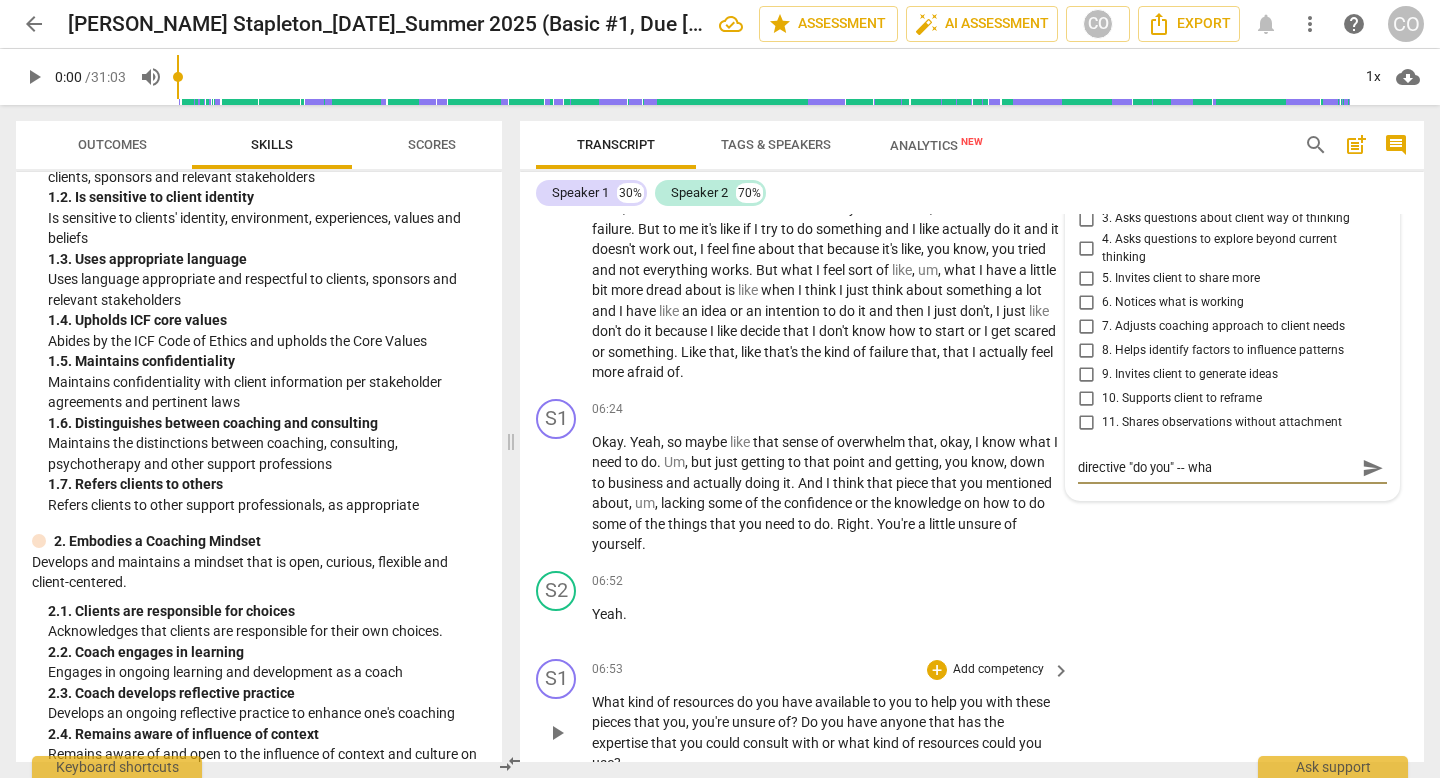 type on "directive "do you" -- what" 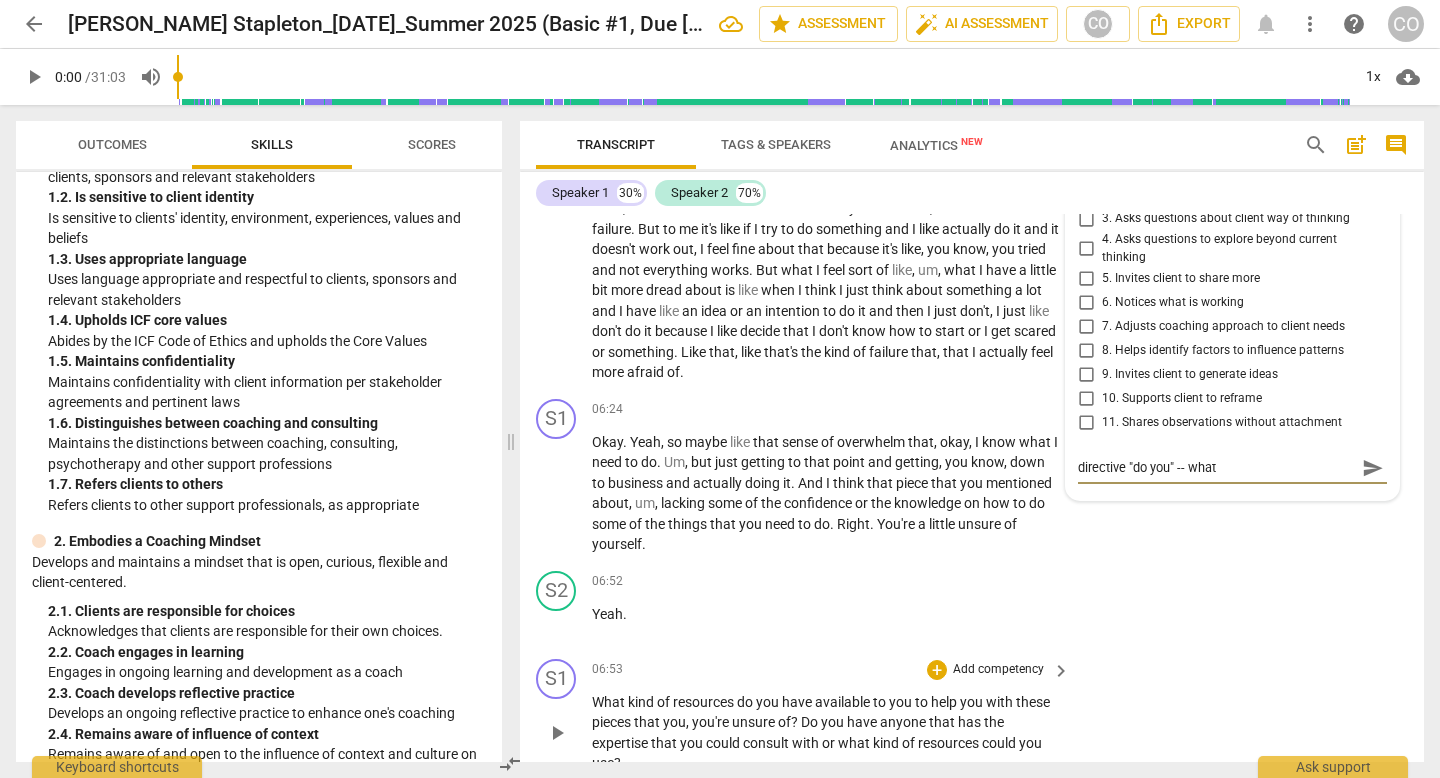 type on "directive "do you" -- what/" 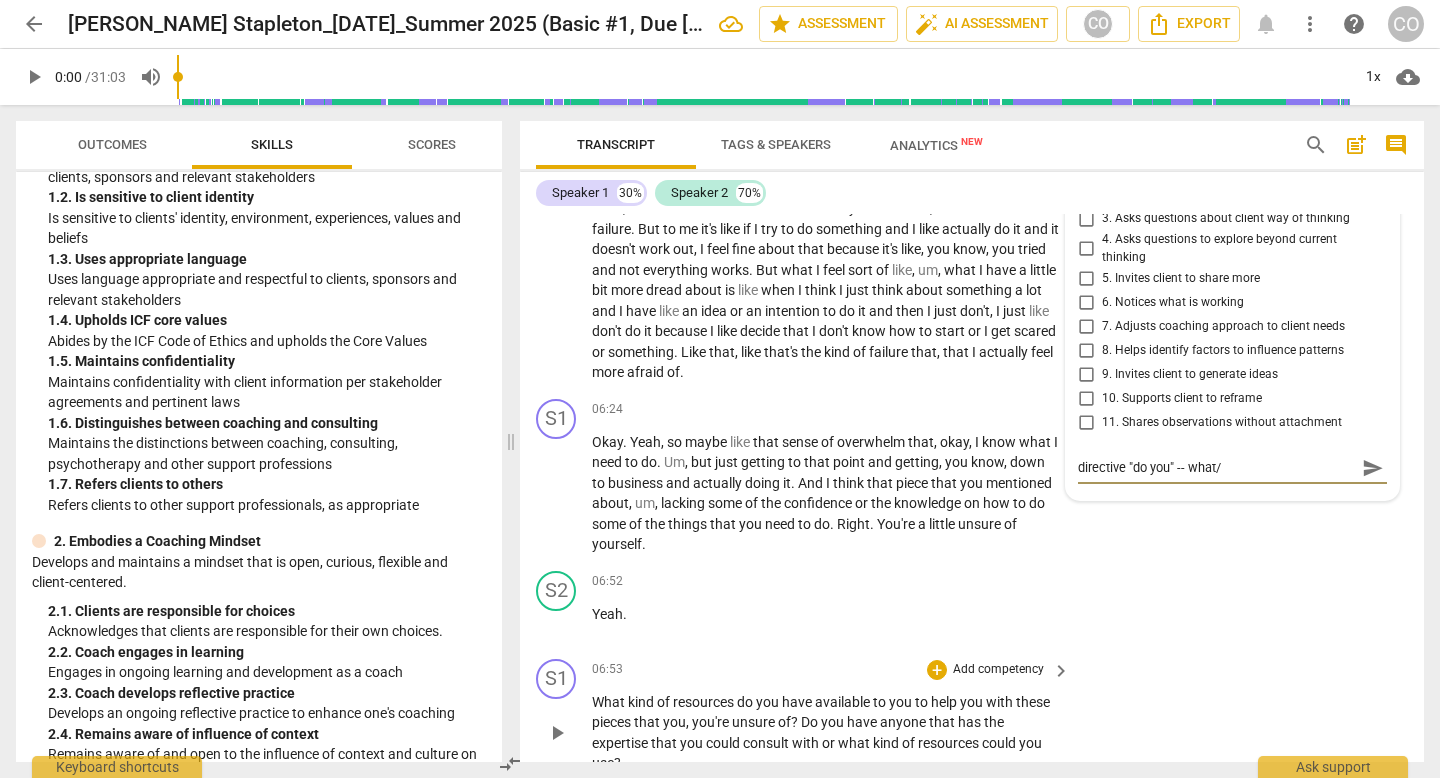 type on "directive "do you" -- what/h" 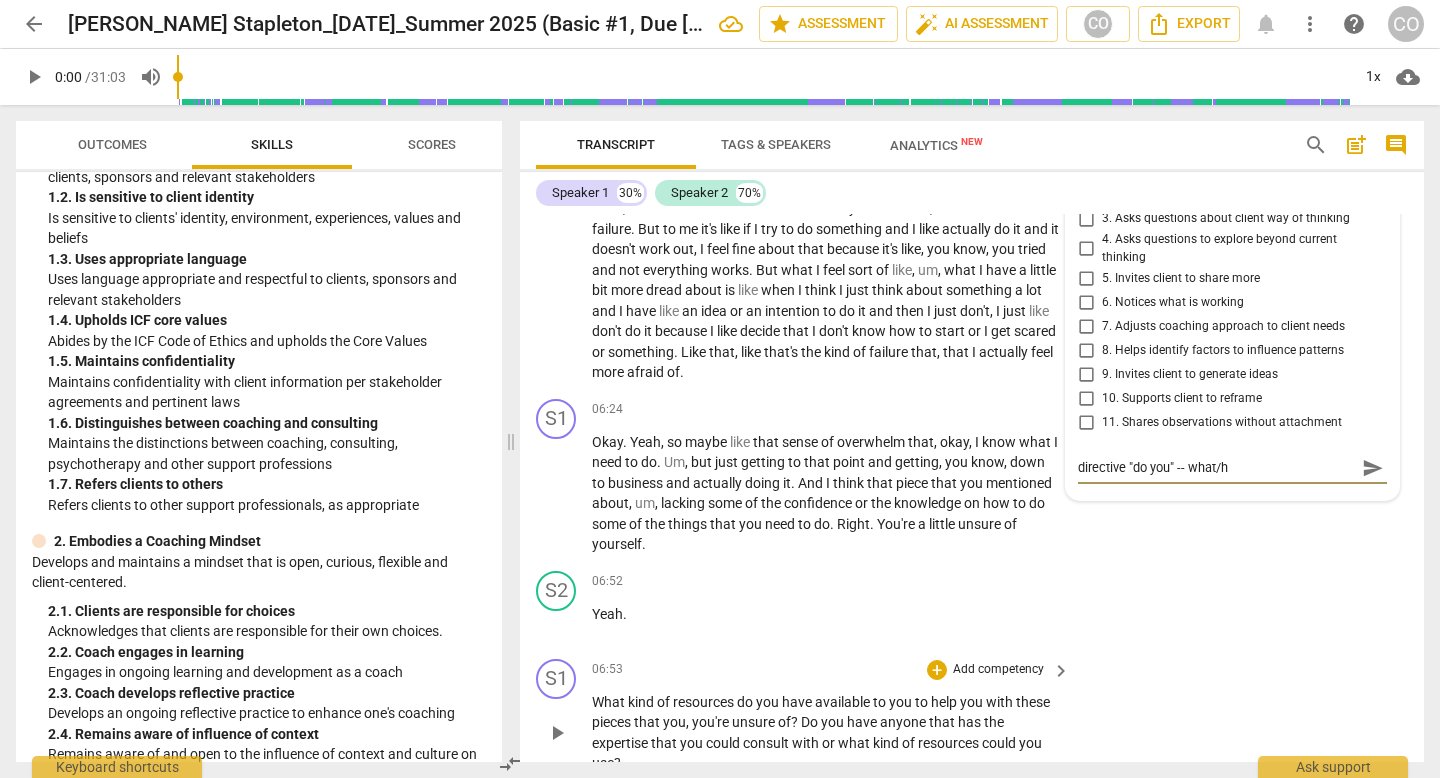 type on "directive "do you" -- what/hw" 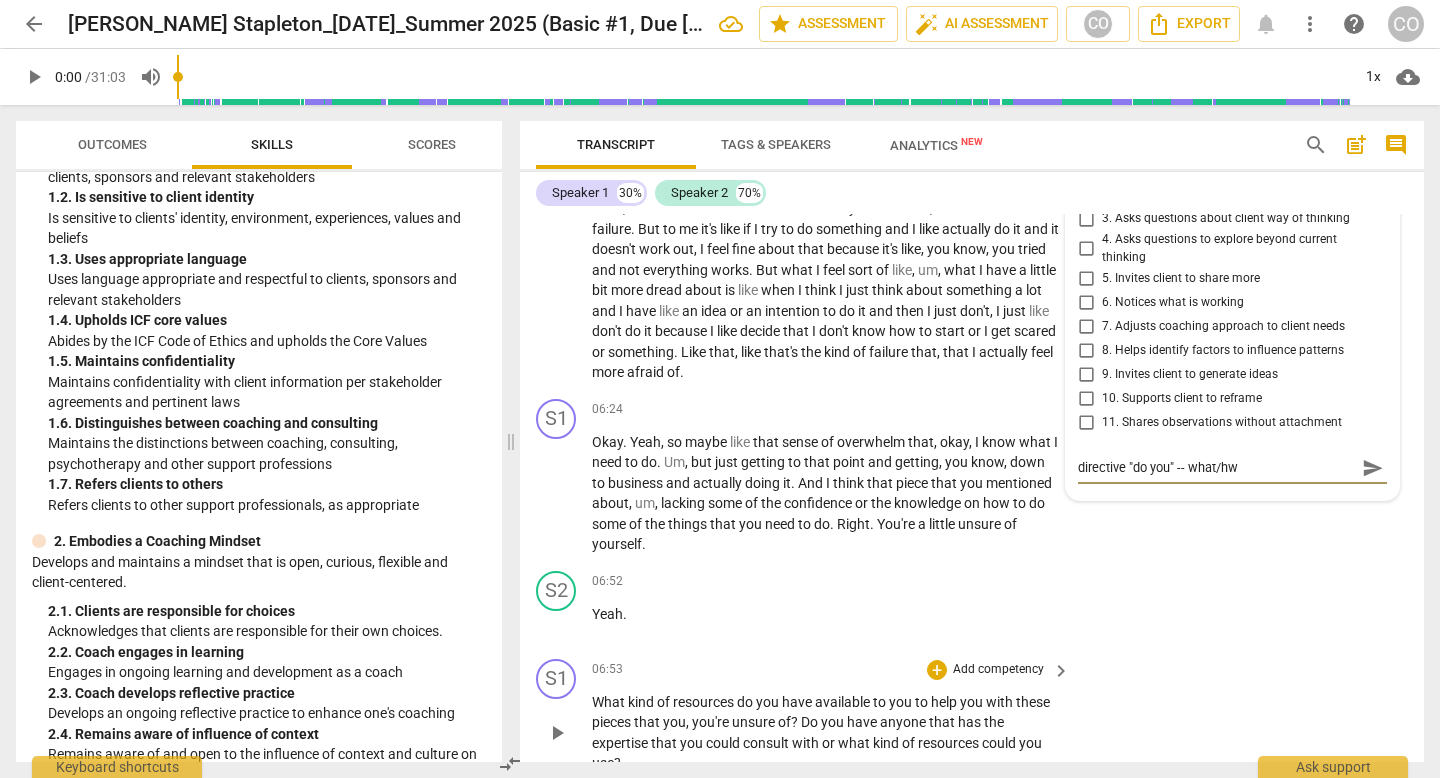type on "directive "do you" -- what/h" 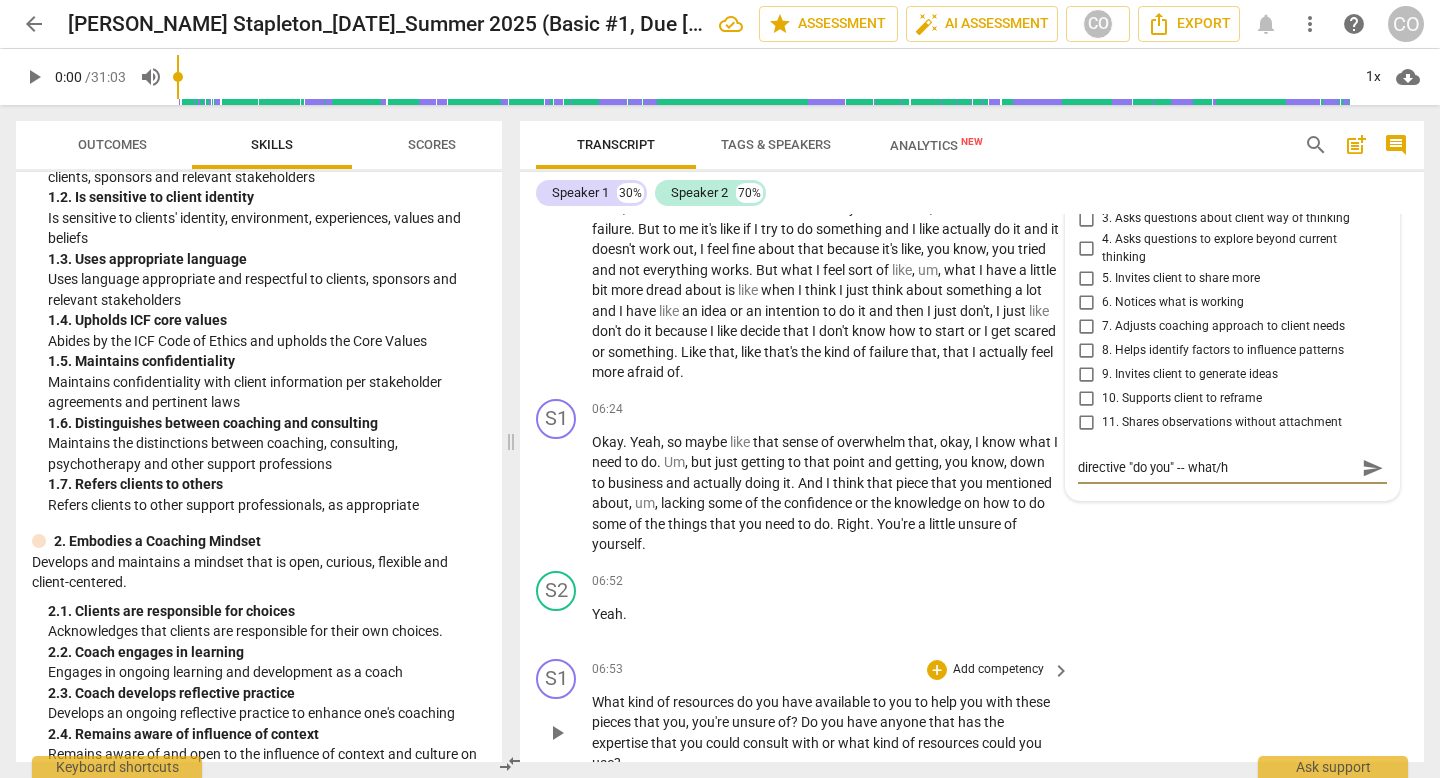 type on "directive "do you" -- what/" 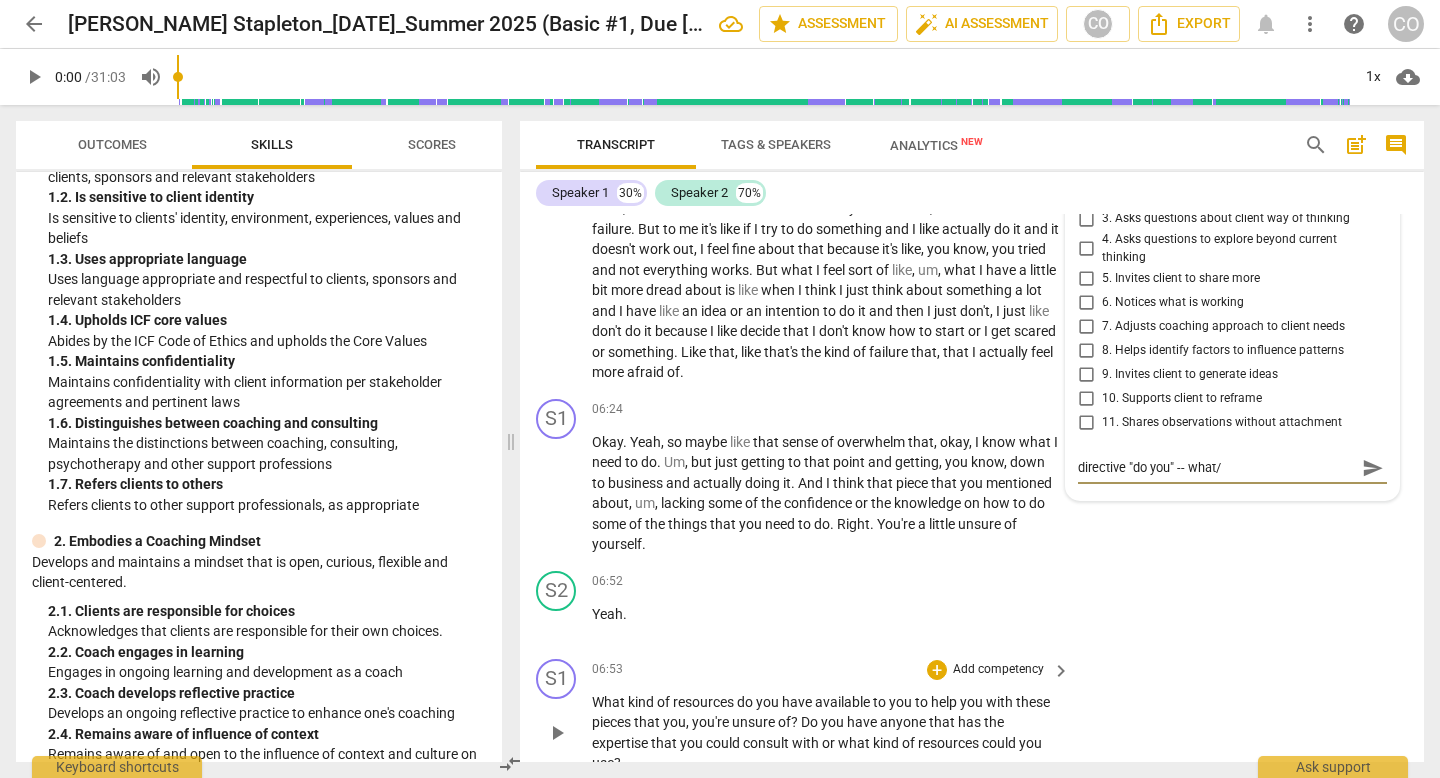 type on "directive "do you" -- what/w" 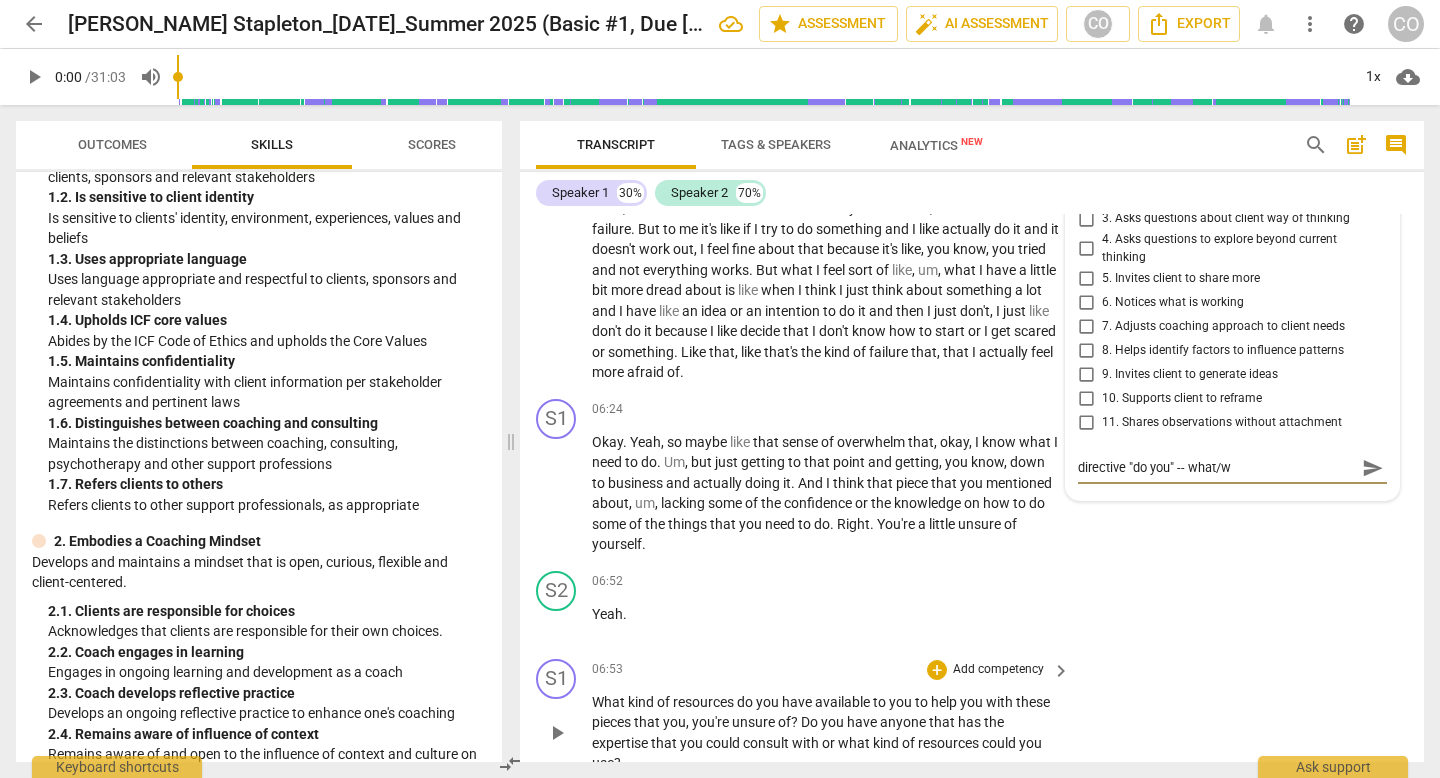 type on "directive "do you" -- what/wh" 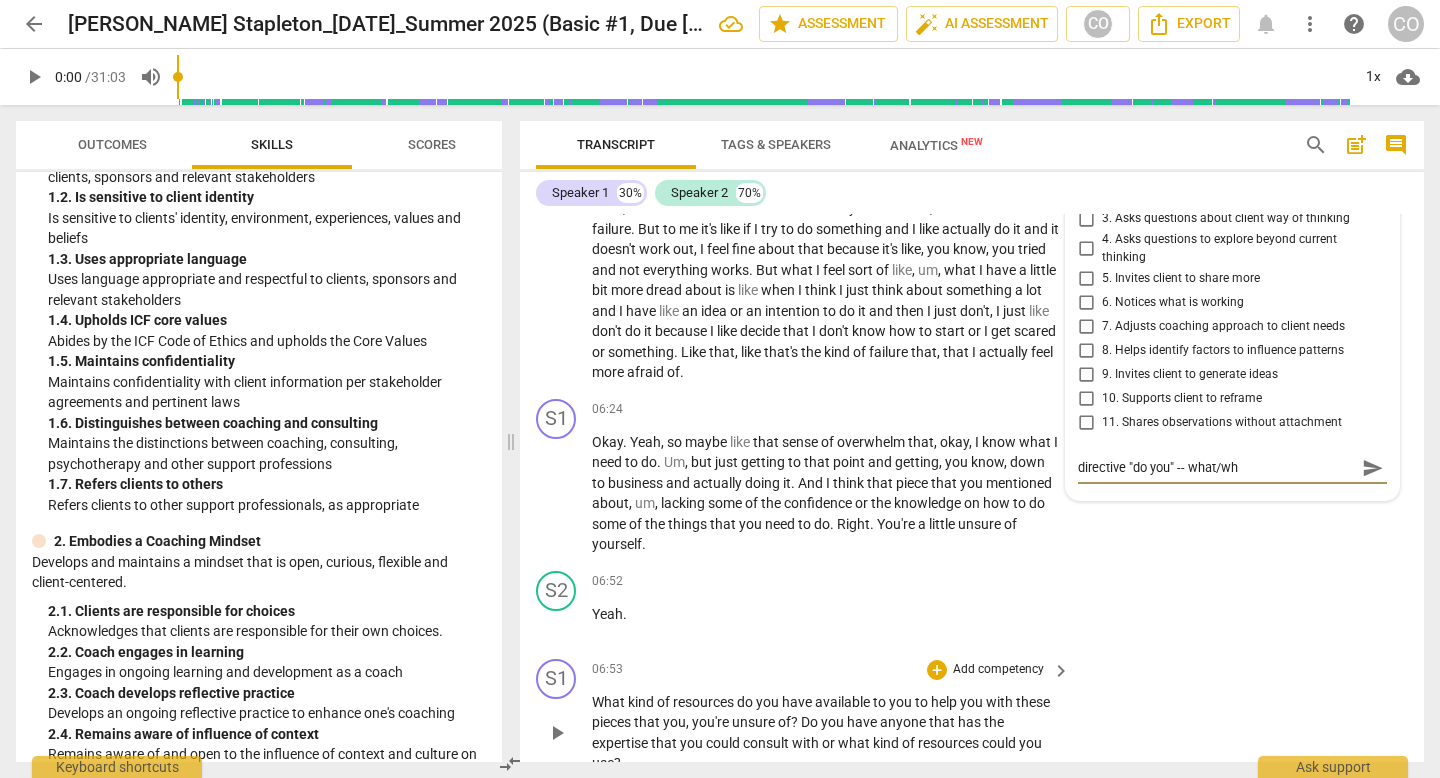type on "directive "do you" -- what/why" 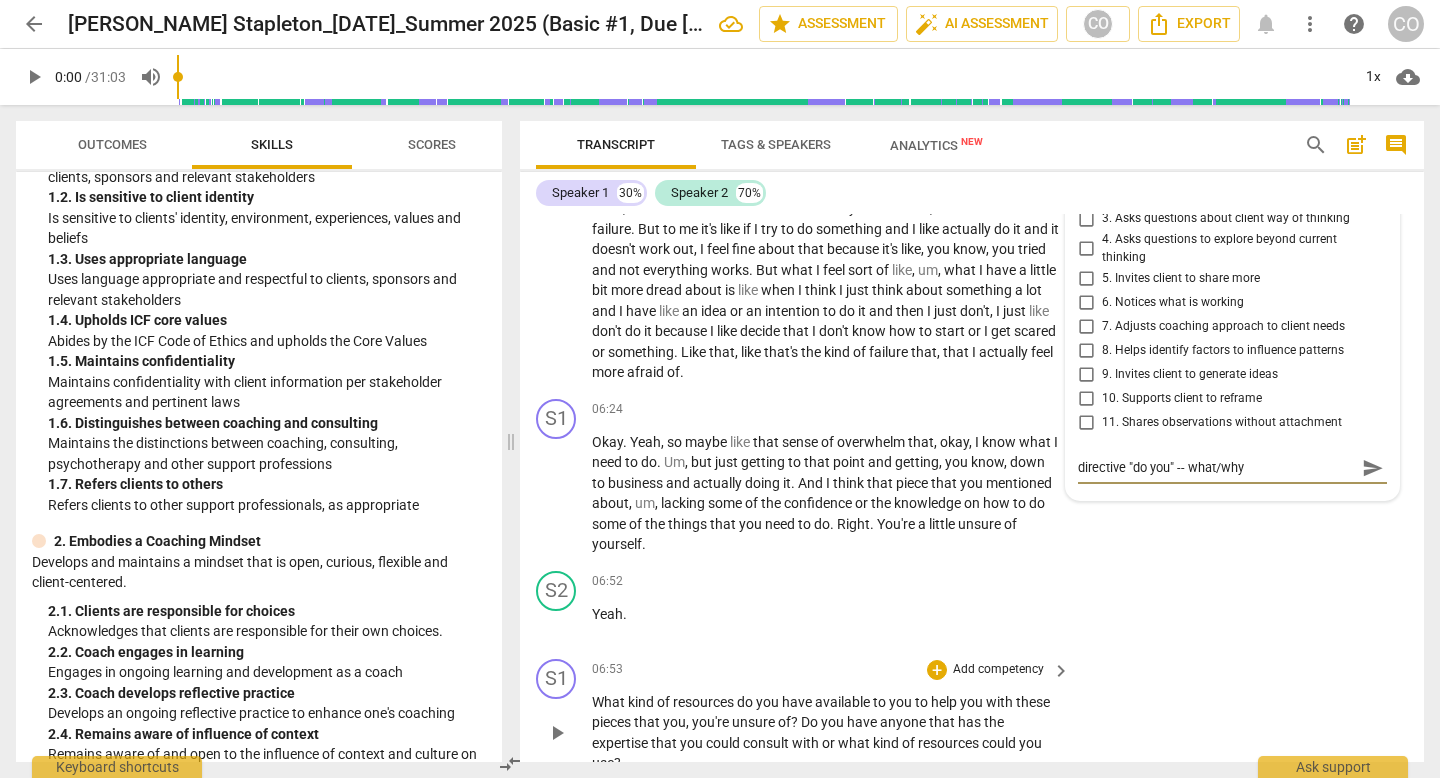 type on "directive "do you" -- what/why/" 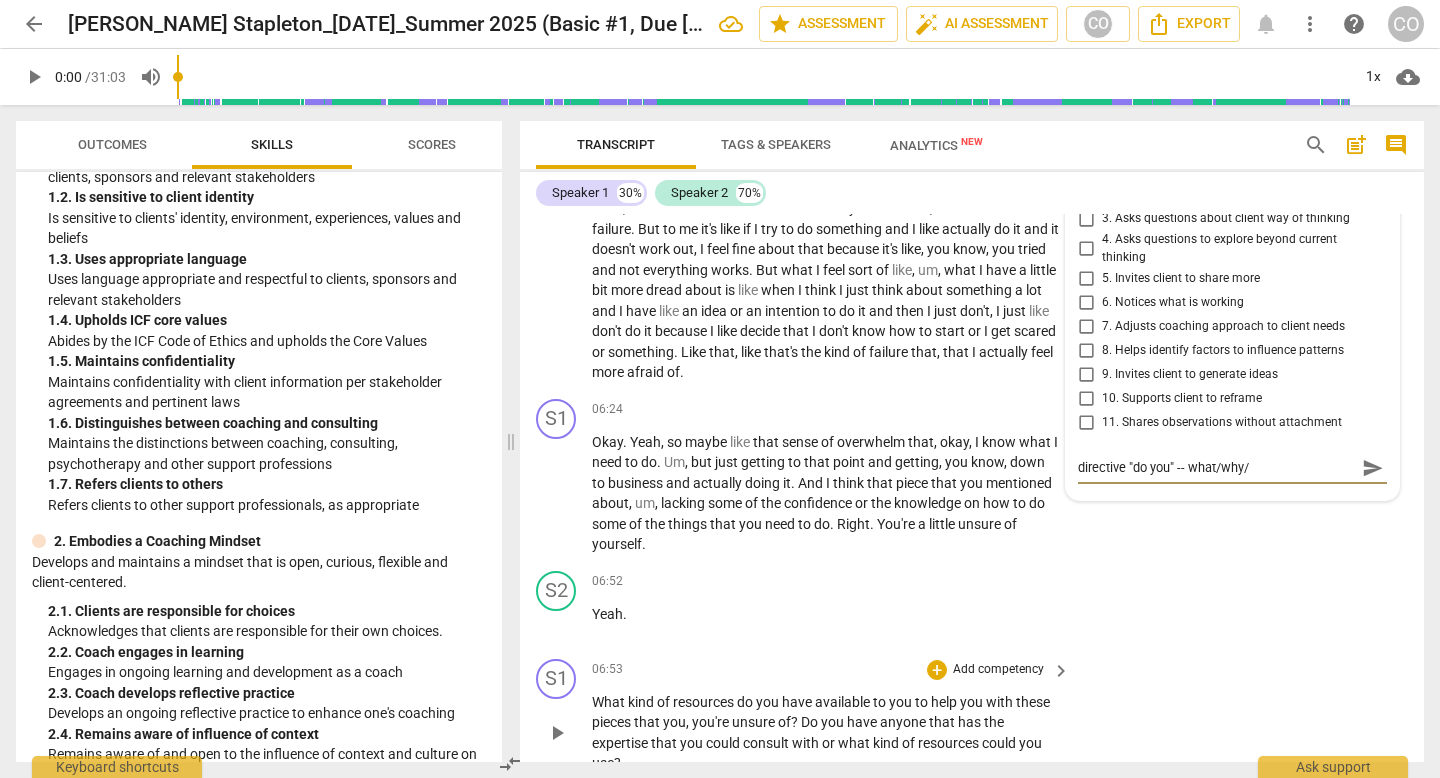 type on "directive "do you" -- what/why/h" 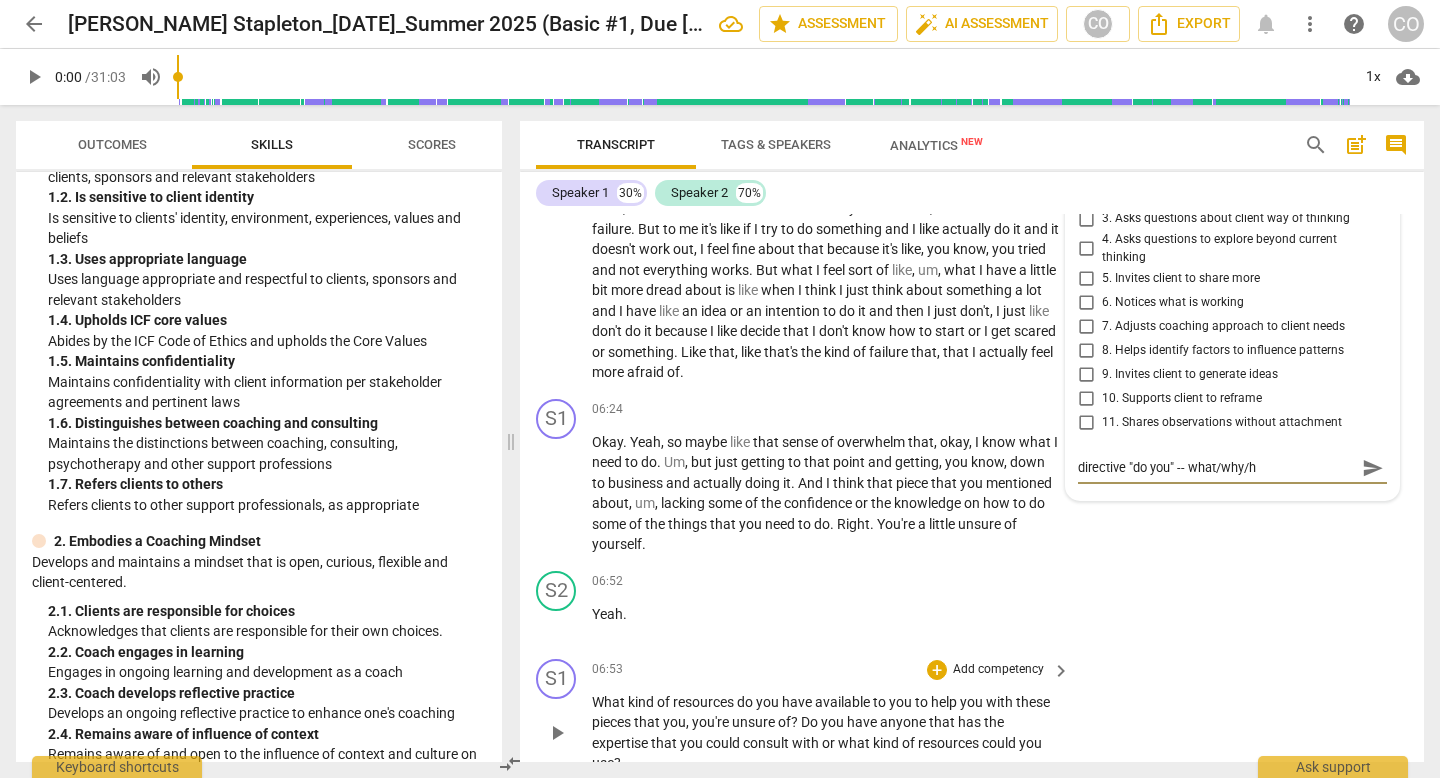 type on "directive "do you" -- what/why/ho" 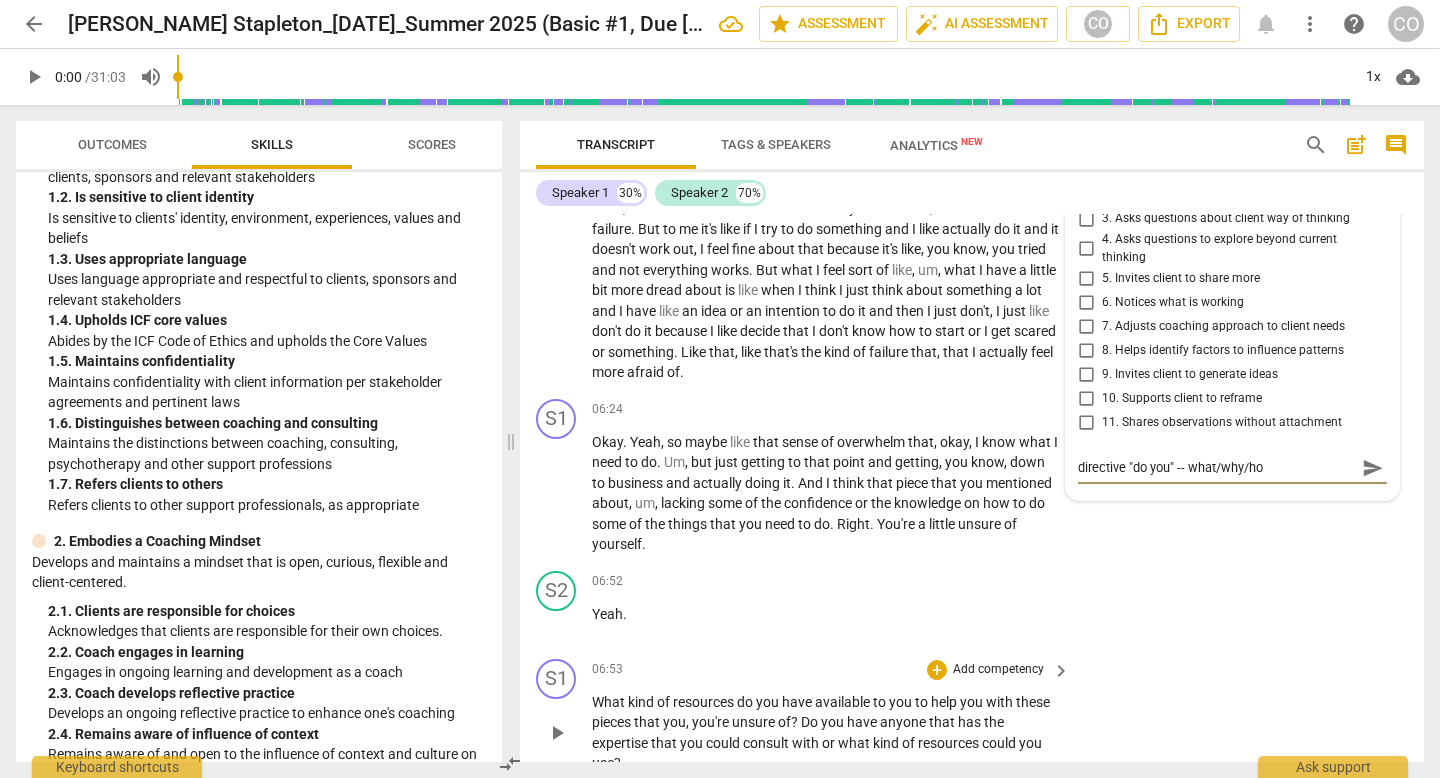 type on "directive "do you" -- what/why/how" 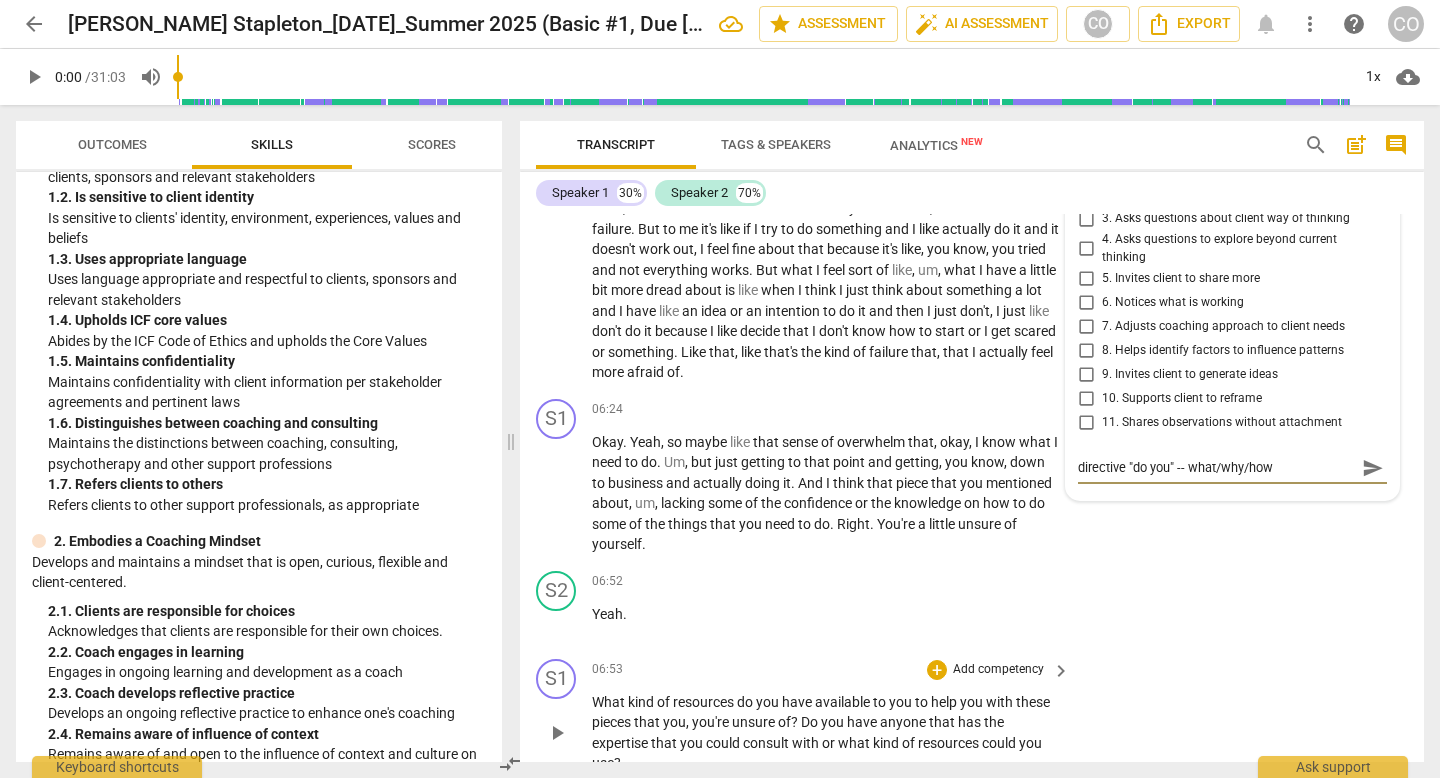 type on "directive "do you" -- what/why/how" 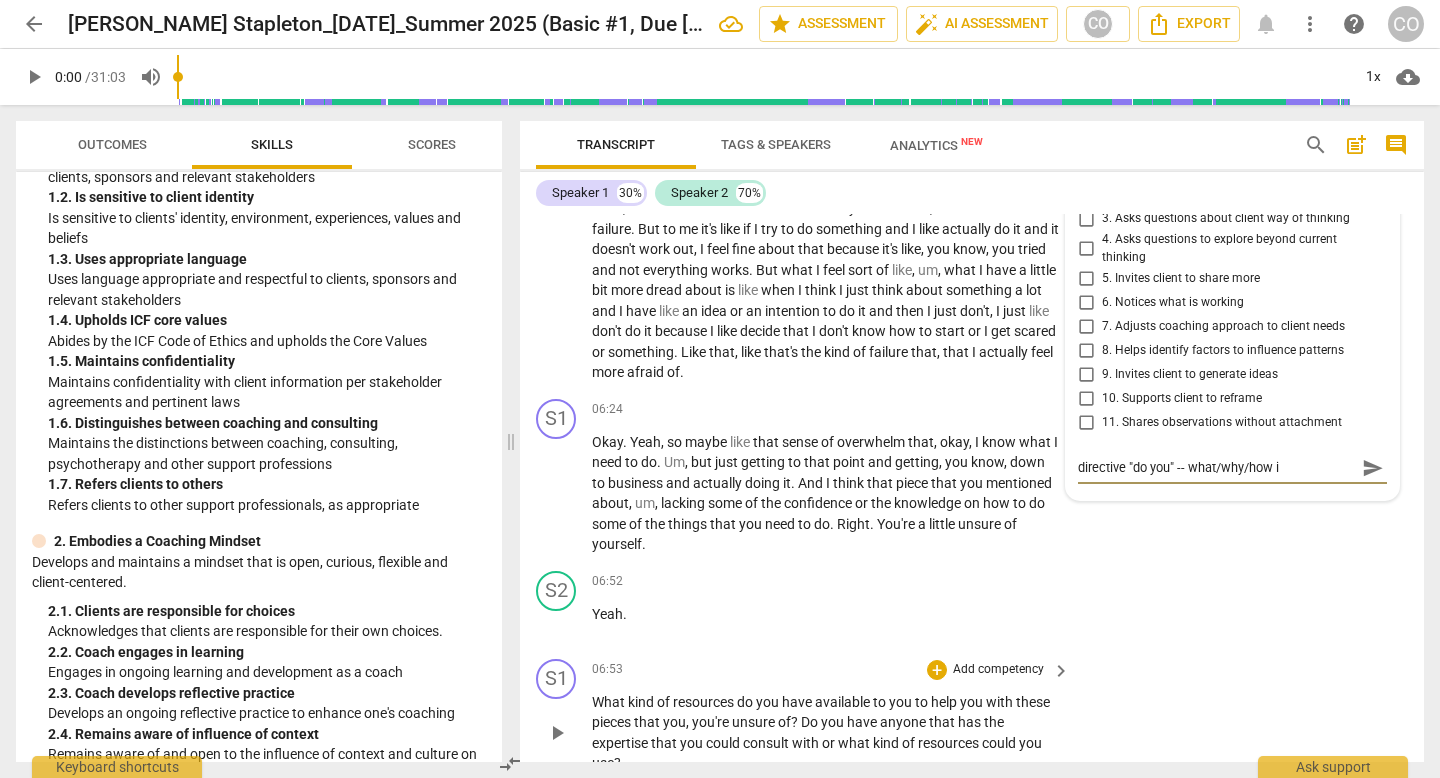 type on "directive "do you" -- what/why/how in" 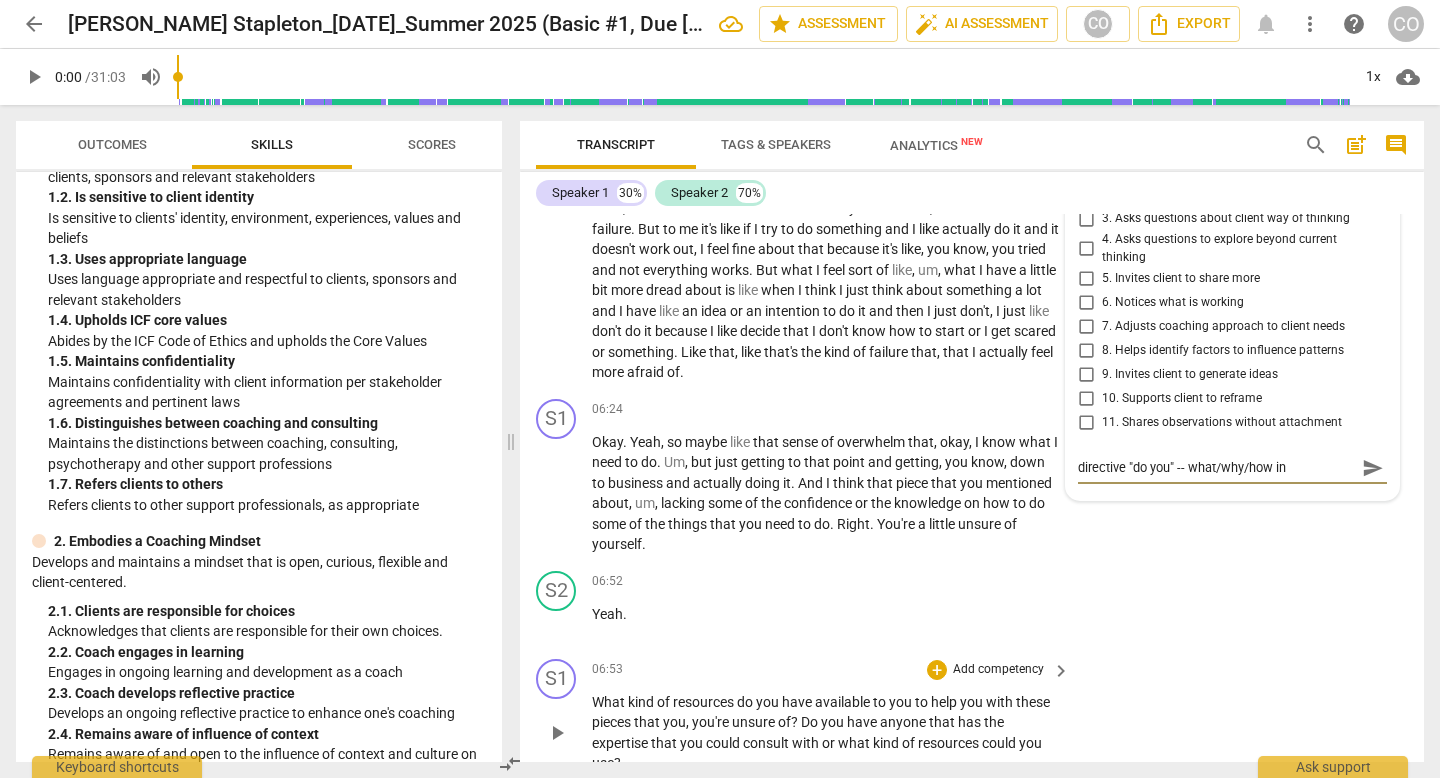 type on "directive "do you" -- what/why/how ins" 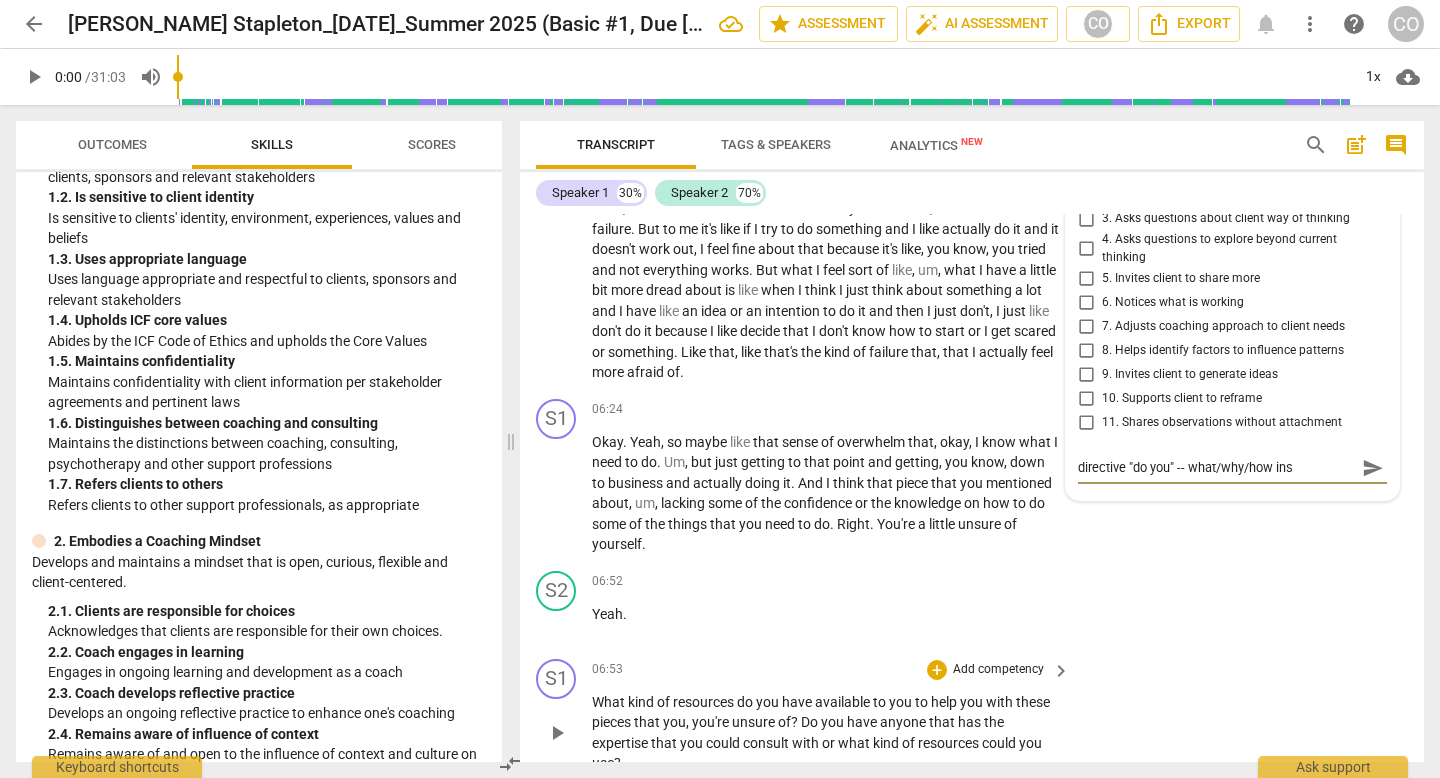 type on "directive "do you" -- what/why/how inst" 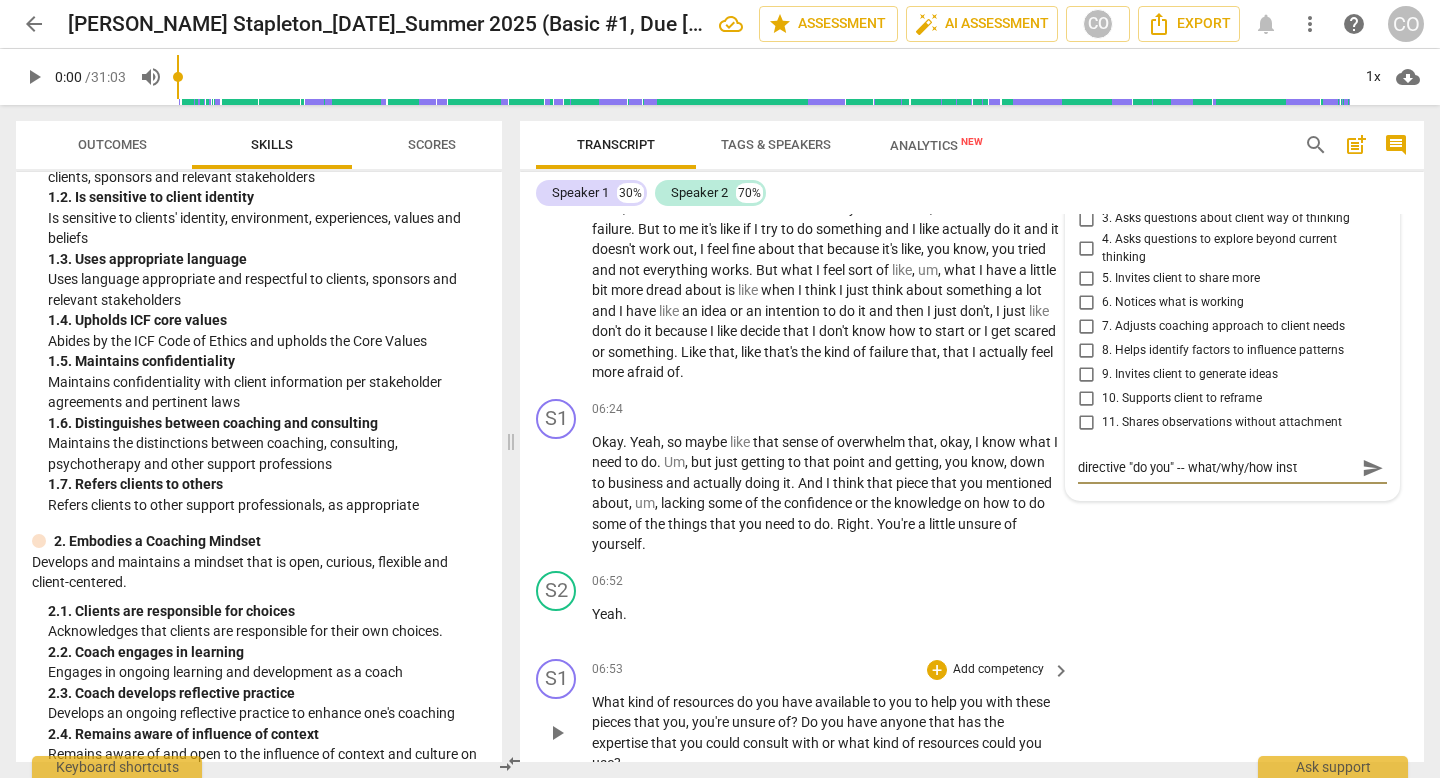 type on "directive "do you" -- what/why/how inste" 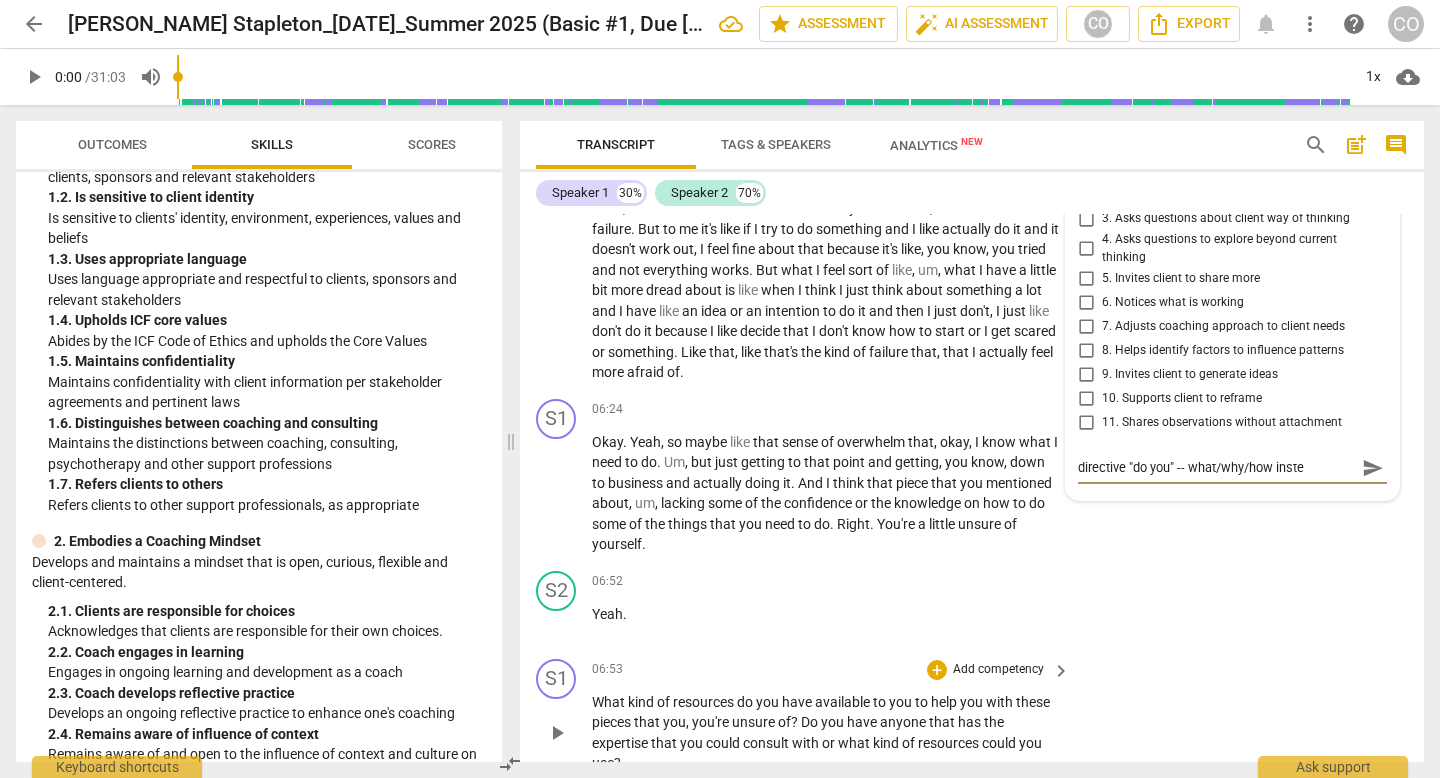type on "directive "do you" -- what/why/how instea" 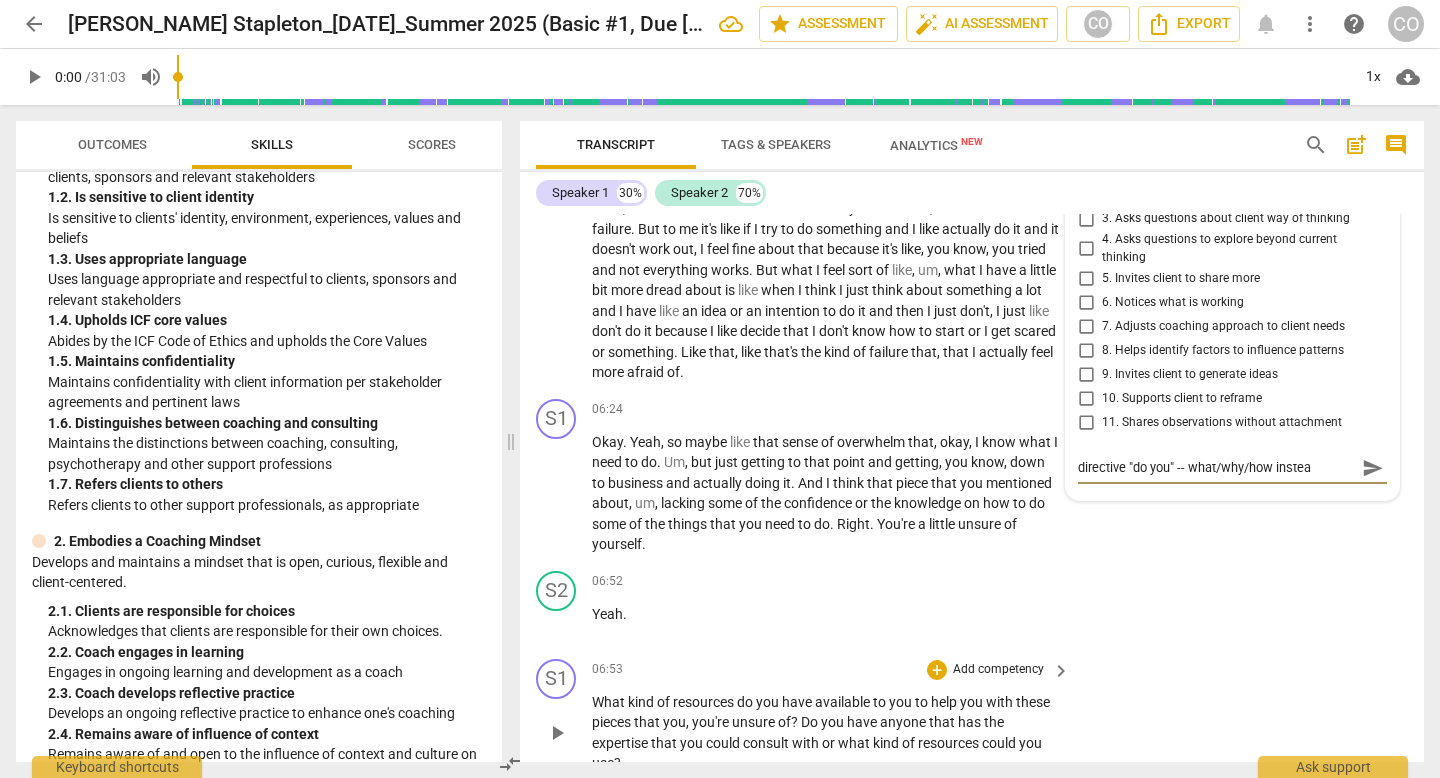 type on "directive "do you" -- what/why/how instead" 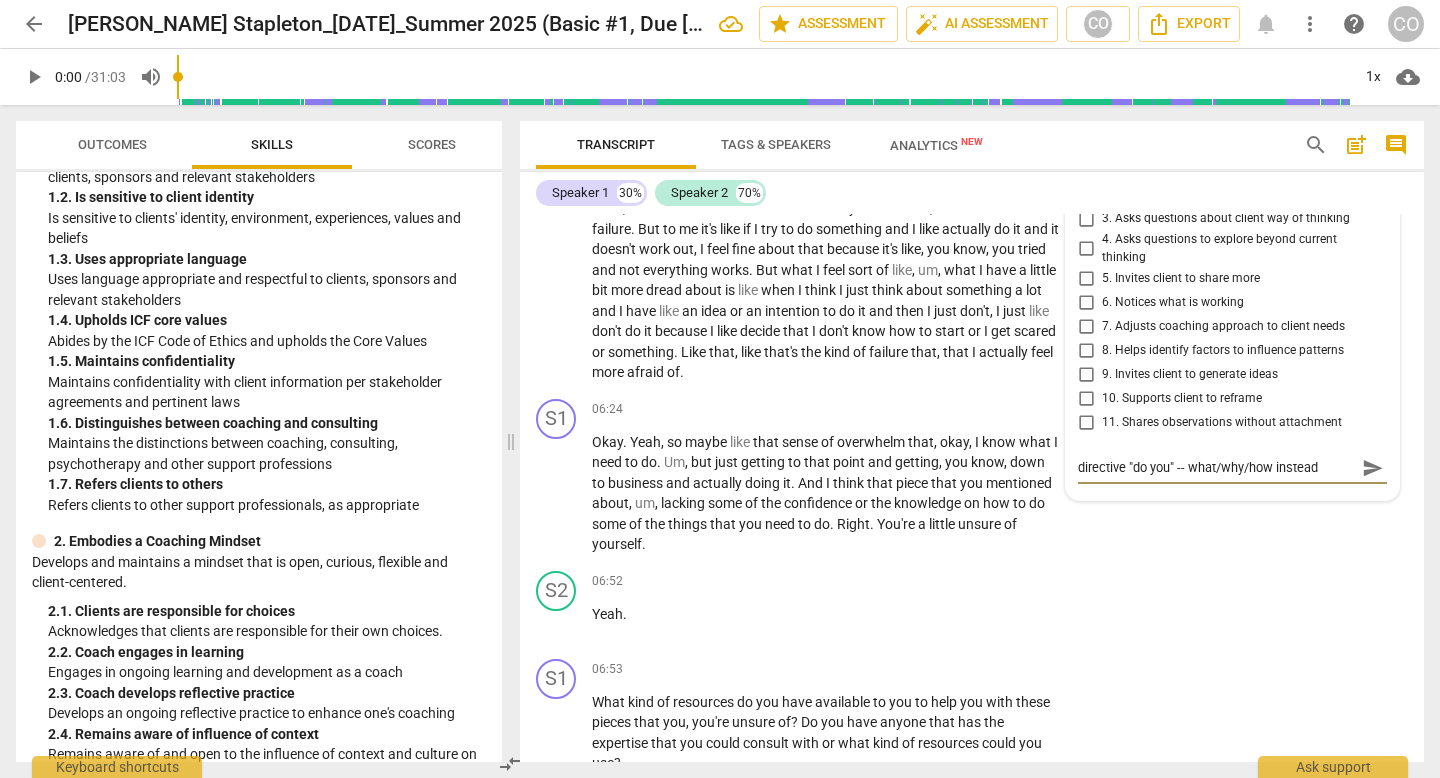 type on "directive "do you" -- what/why/how instead" 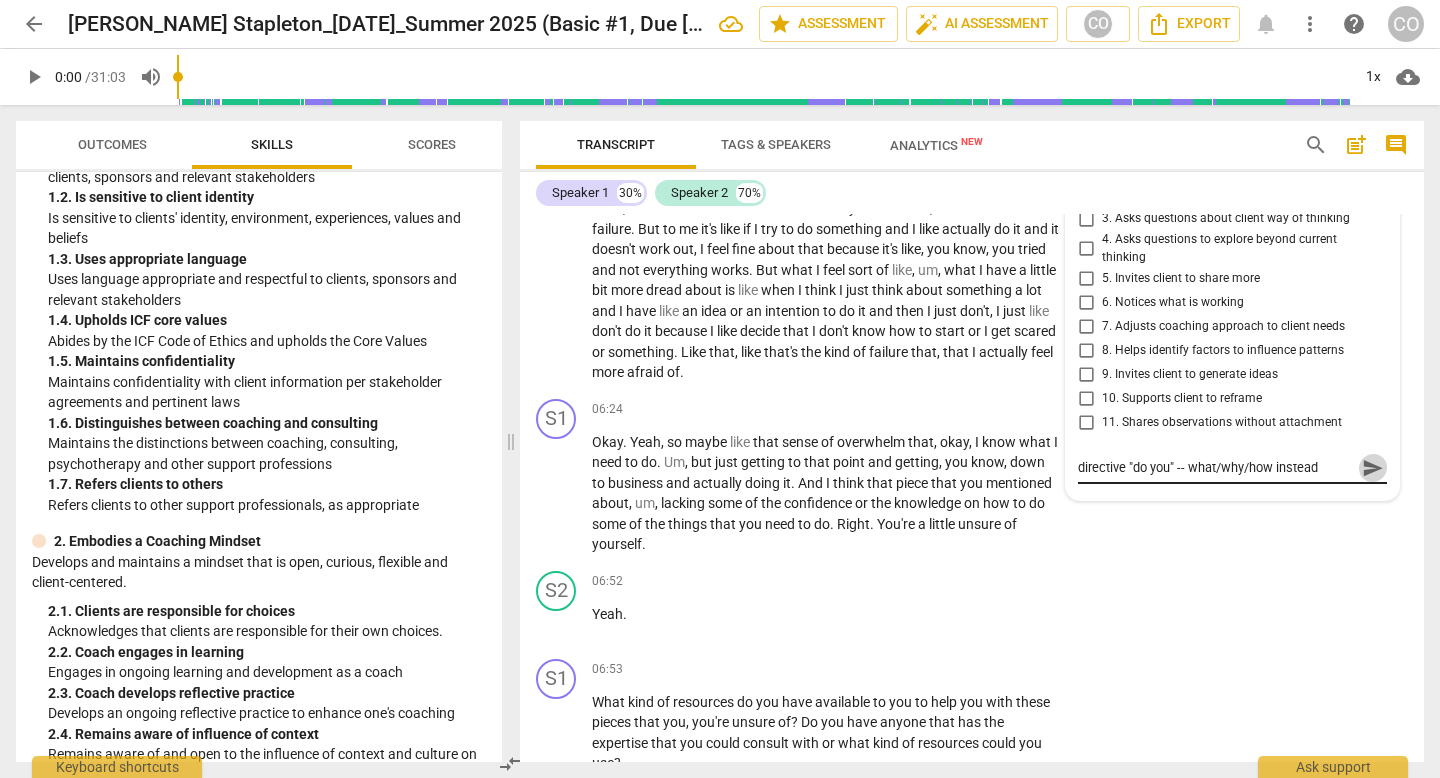 click on "send" at bounding box center [1373, 468] 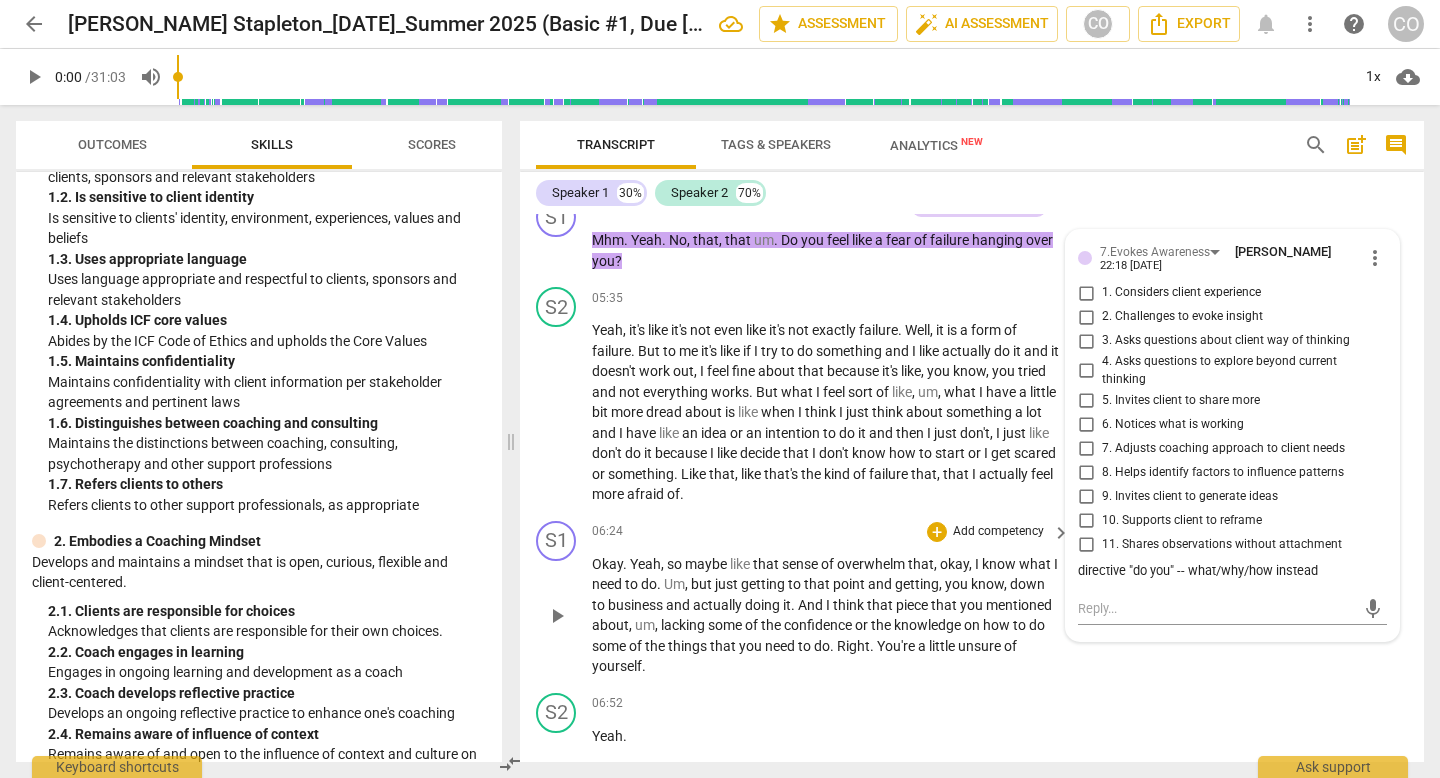 scroll, scrollTop: 2771, scrollLeft: 0, axis: vertical 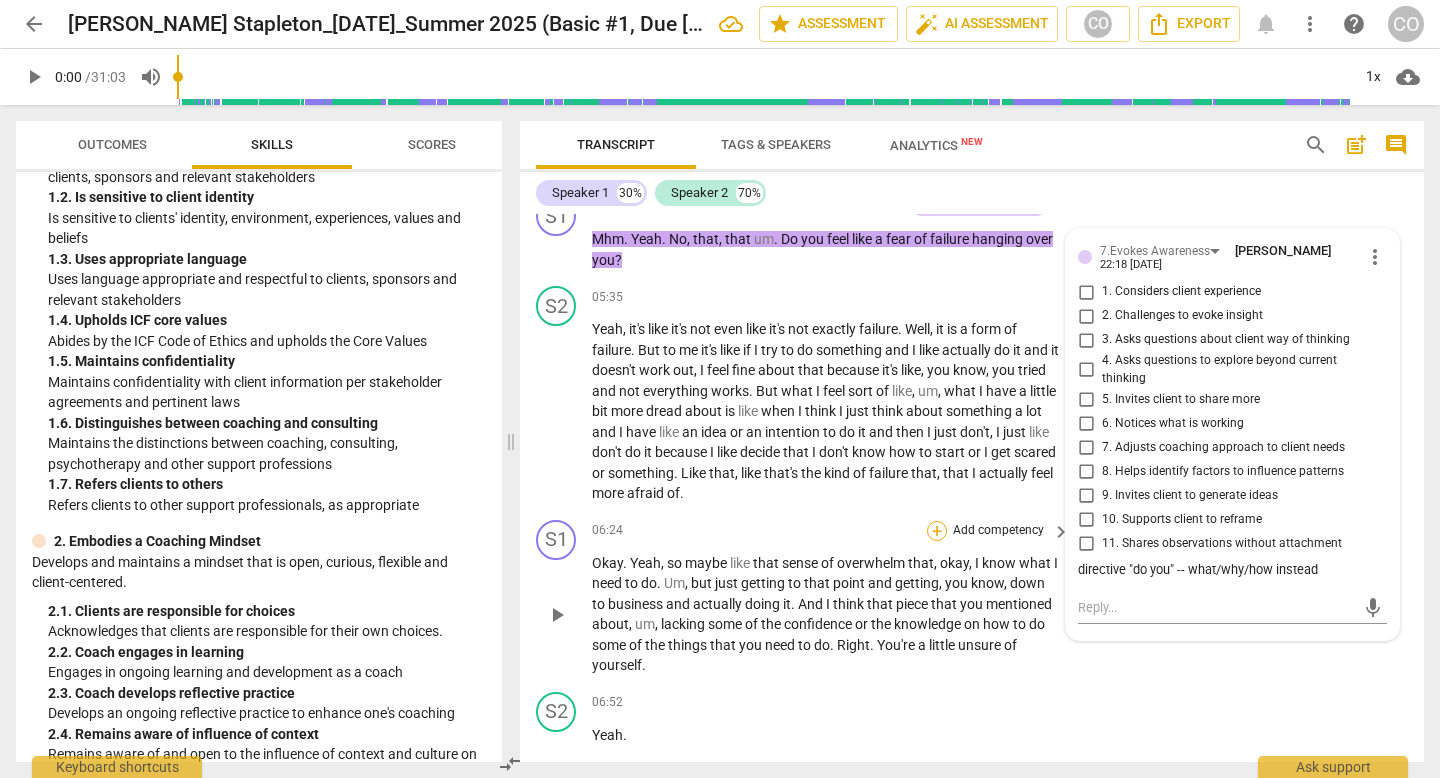 click on "+" at bounding box center [937, 531] 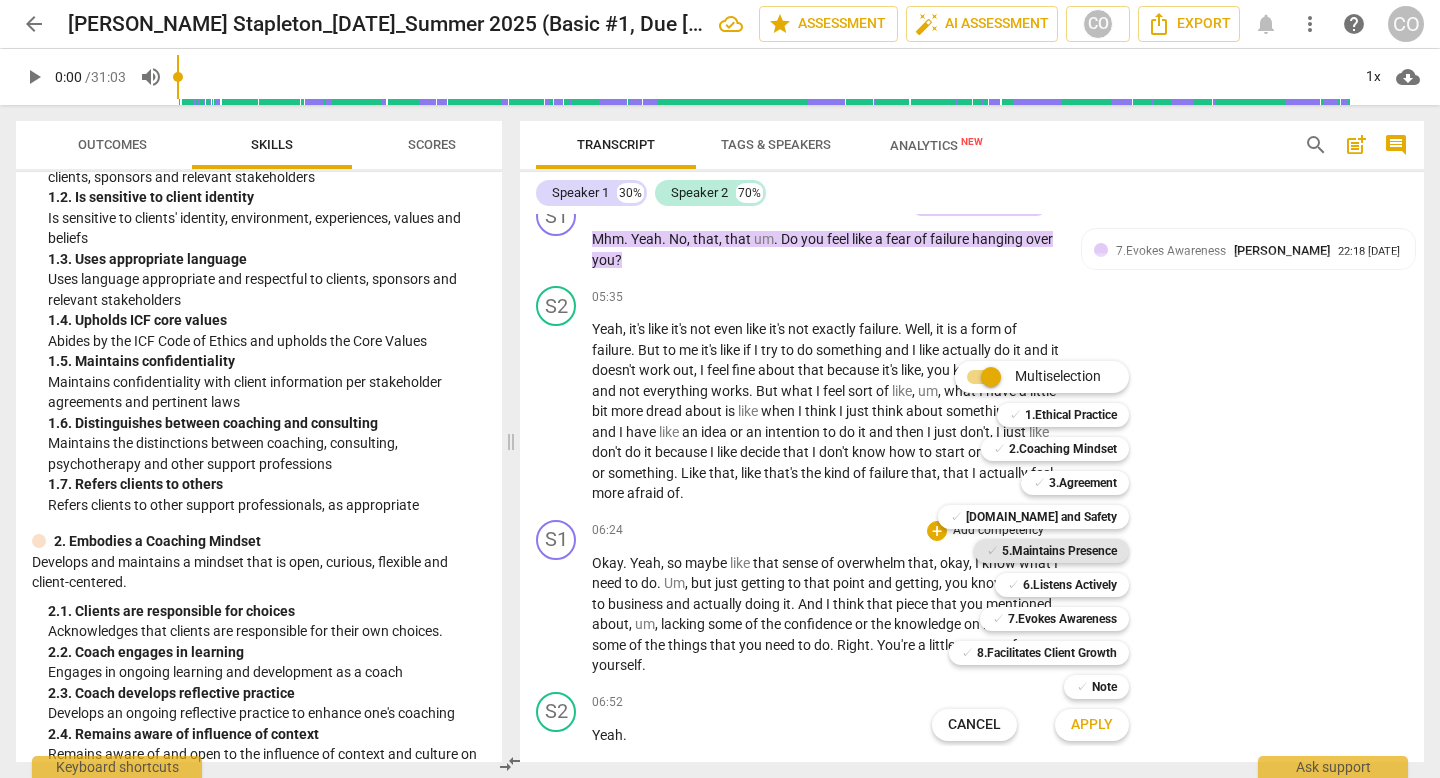 click on "5.Maintains Presence" at bounding box center [1059, 551] 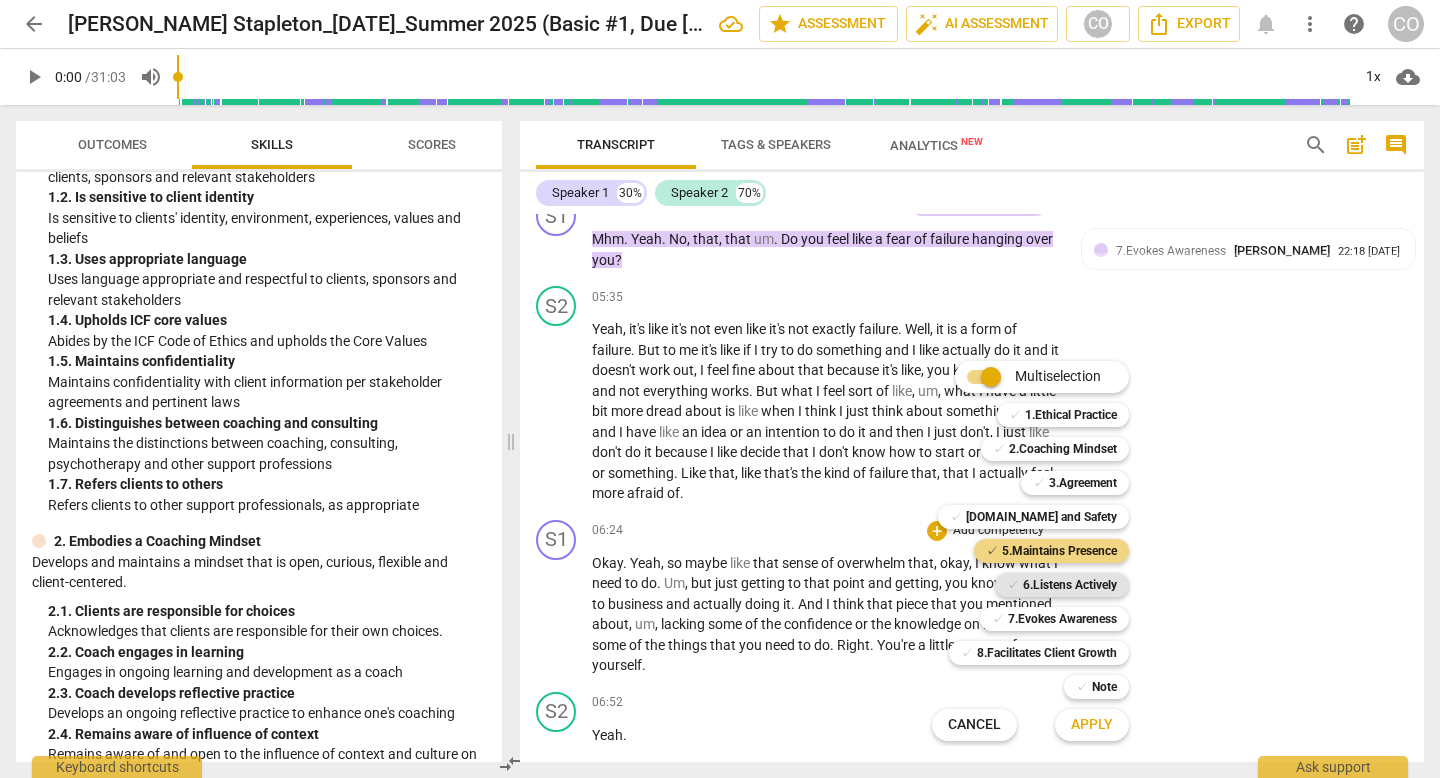 click on "6.Listens Actively" at bounding box center [1070, 585] 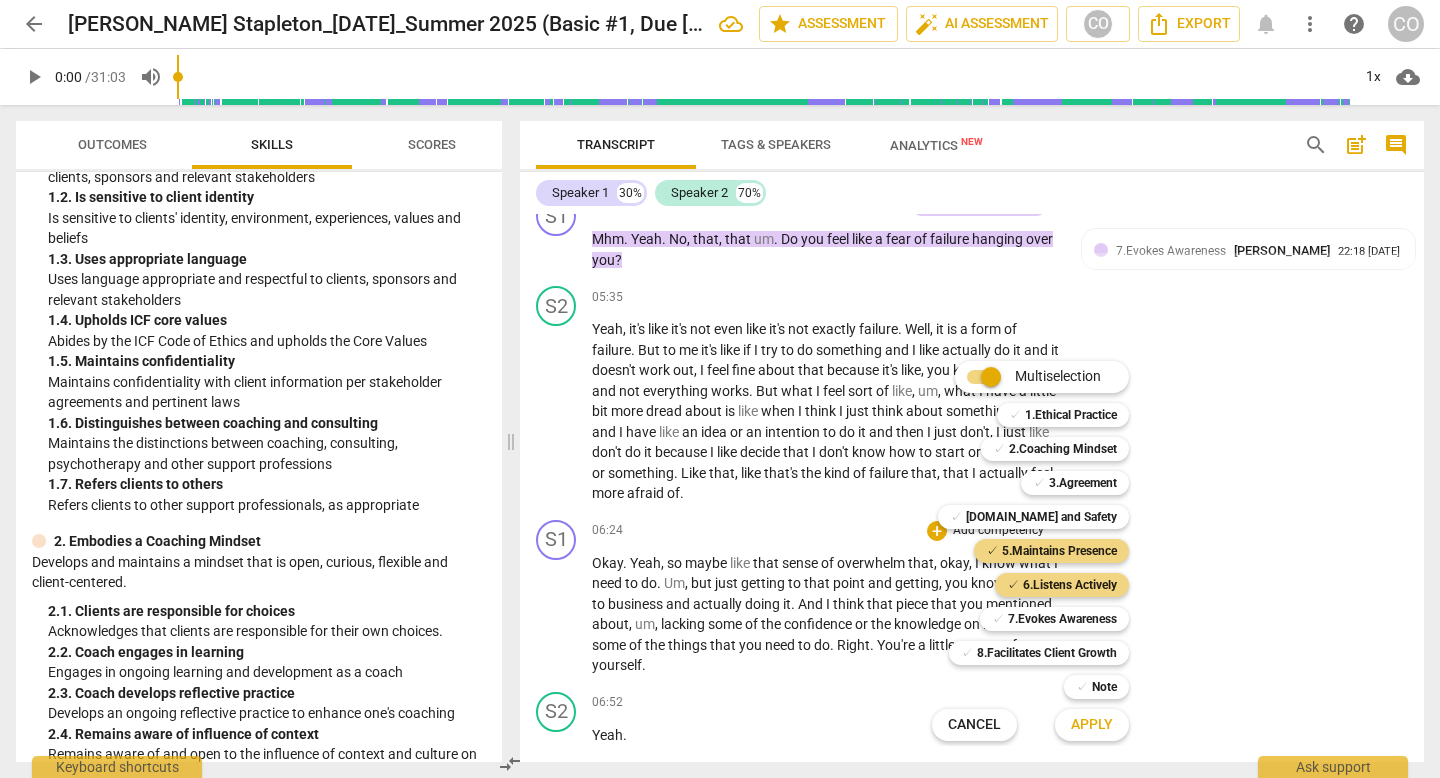 click on "Apply" at bounding box center [1092, 725] 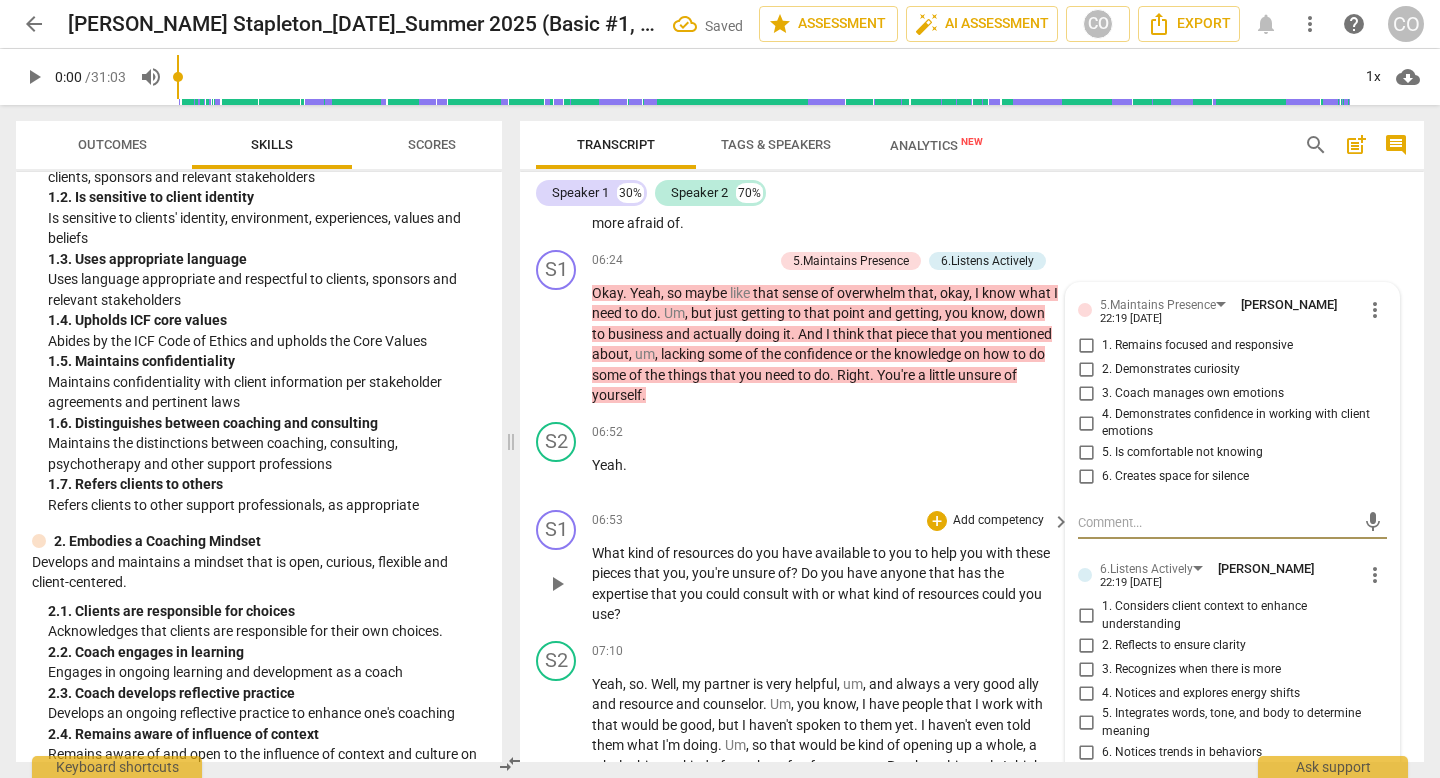 scroll, scrollTop: 3044, scrollLeft: 0, axis: vertical 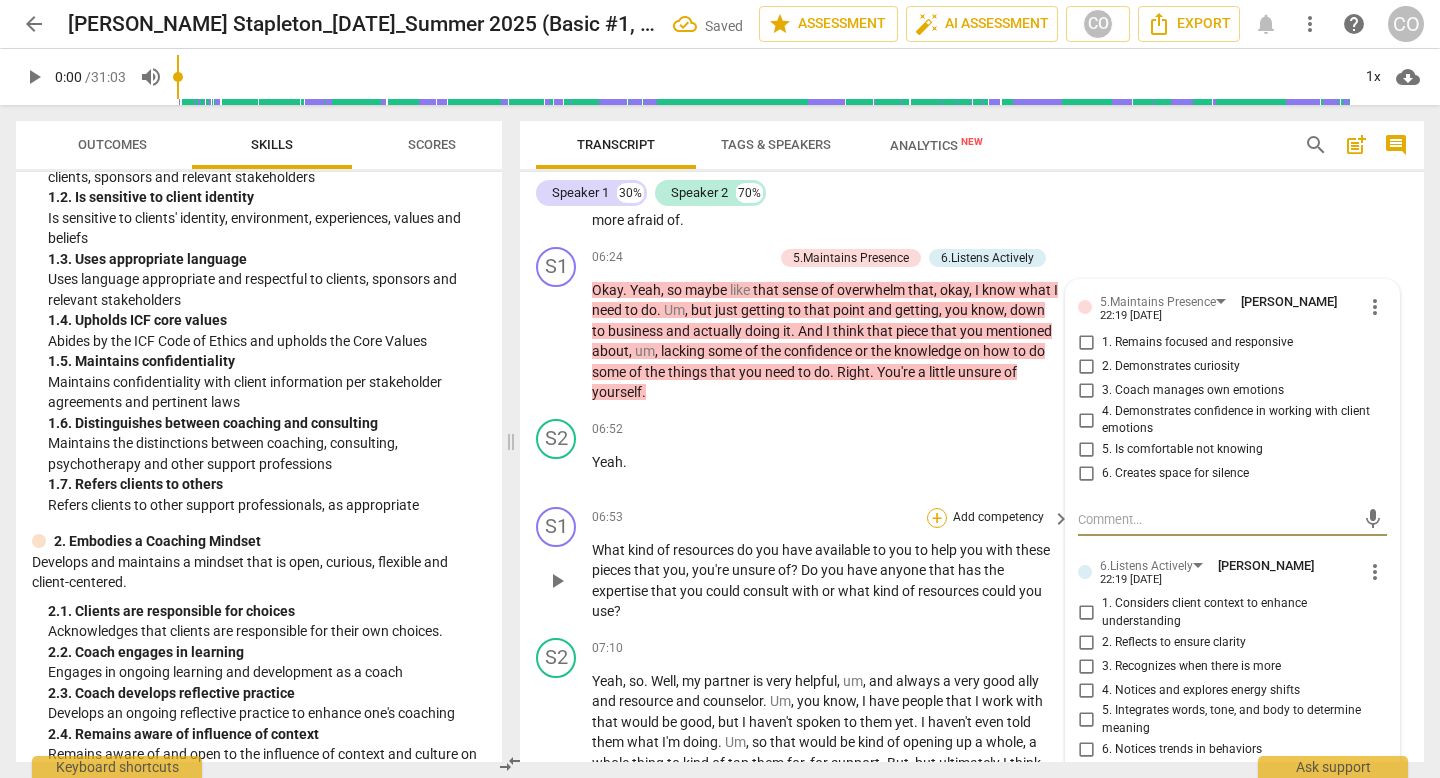 click on "+" at bounding box center (937, 518) 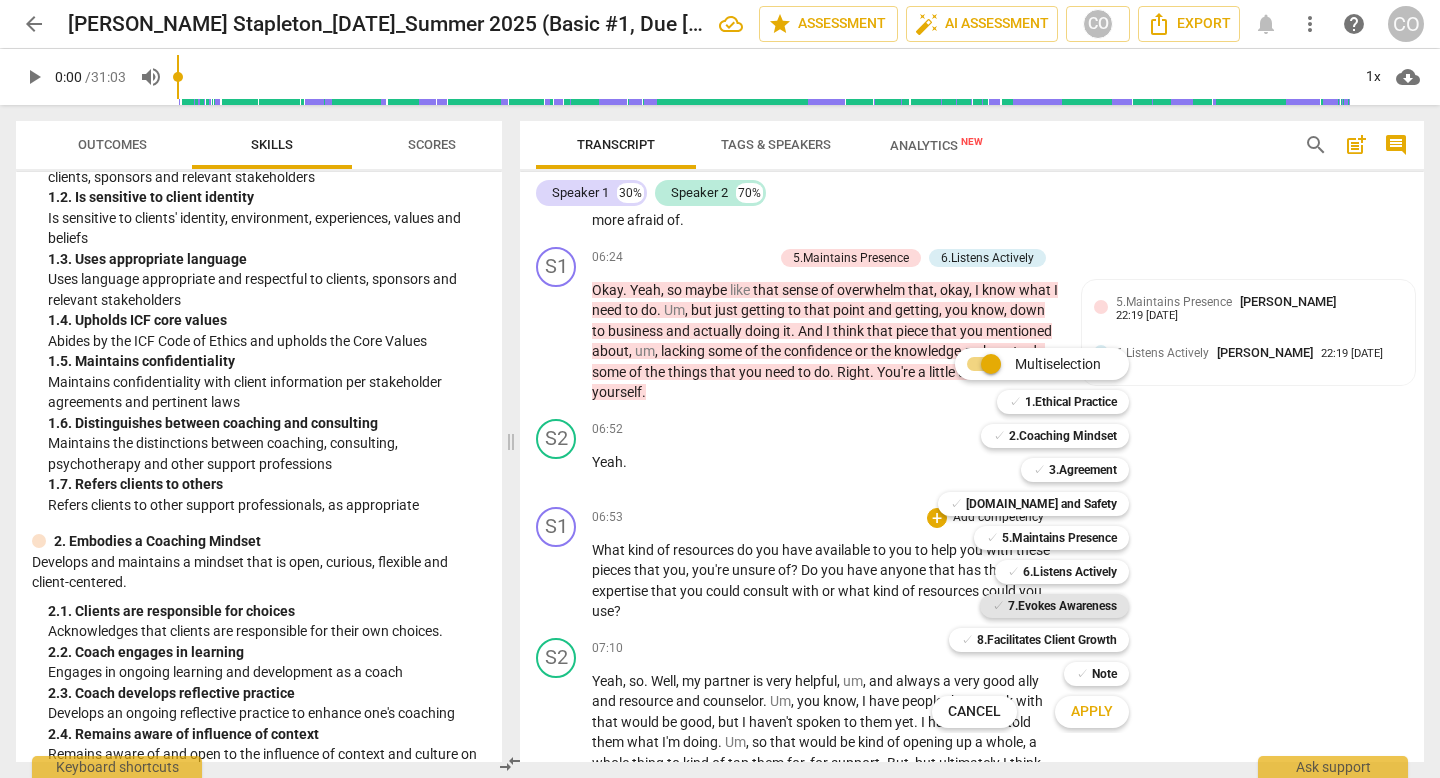 click on "7.Evokes Awareness" at bounding box center [1062, 606] 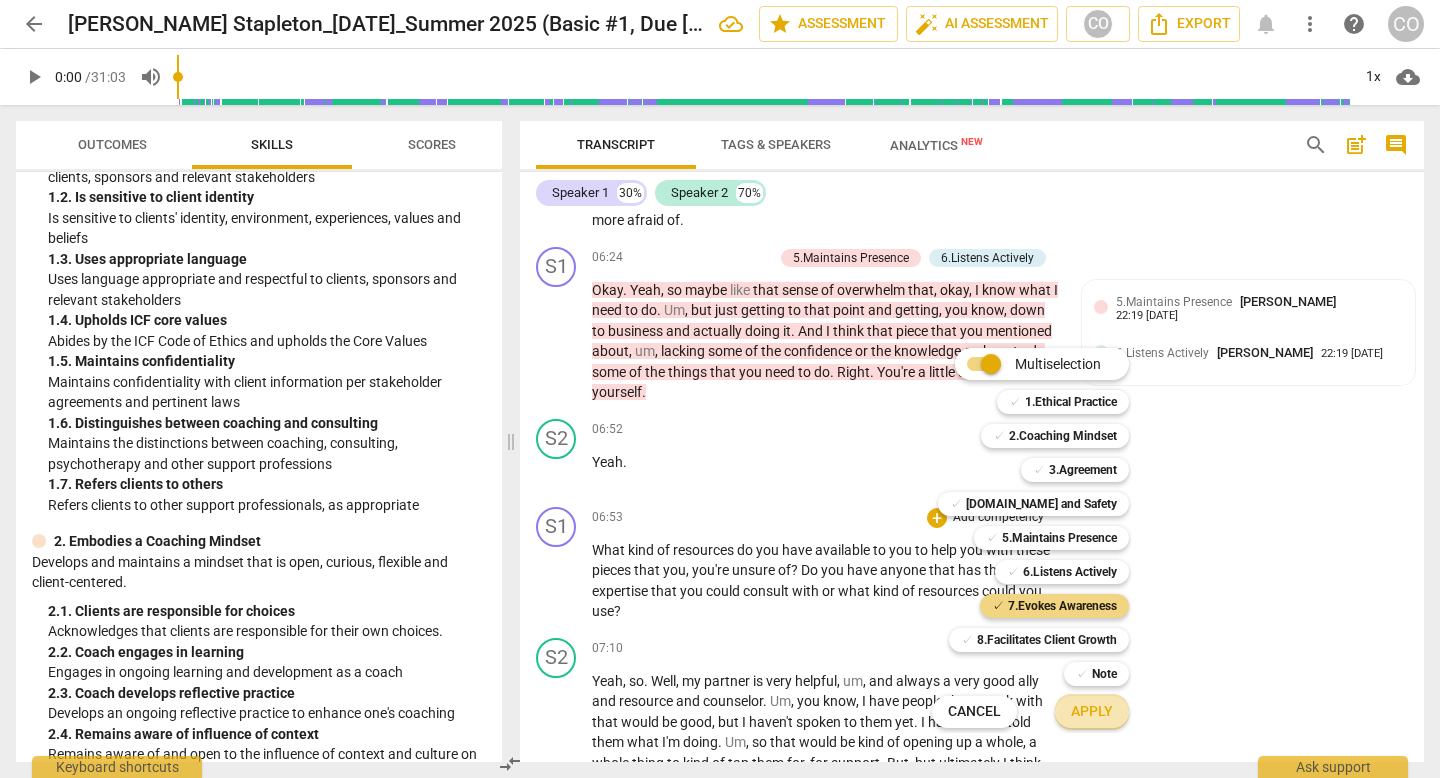 click on "Apply" at bounding box center [1092, 712] 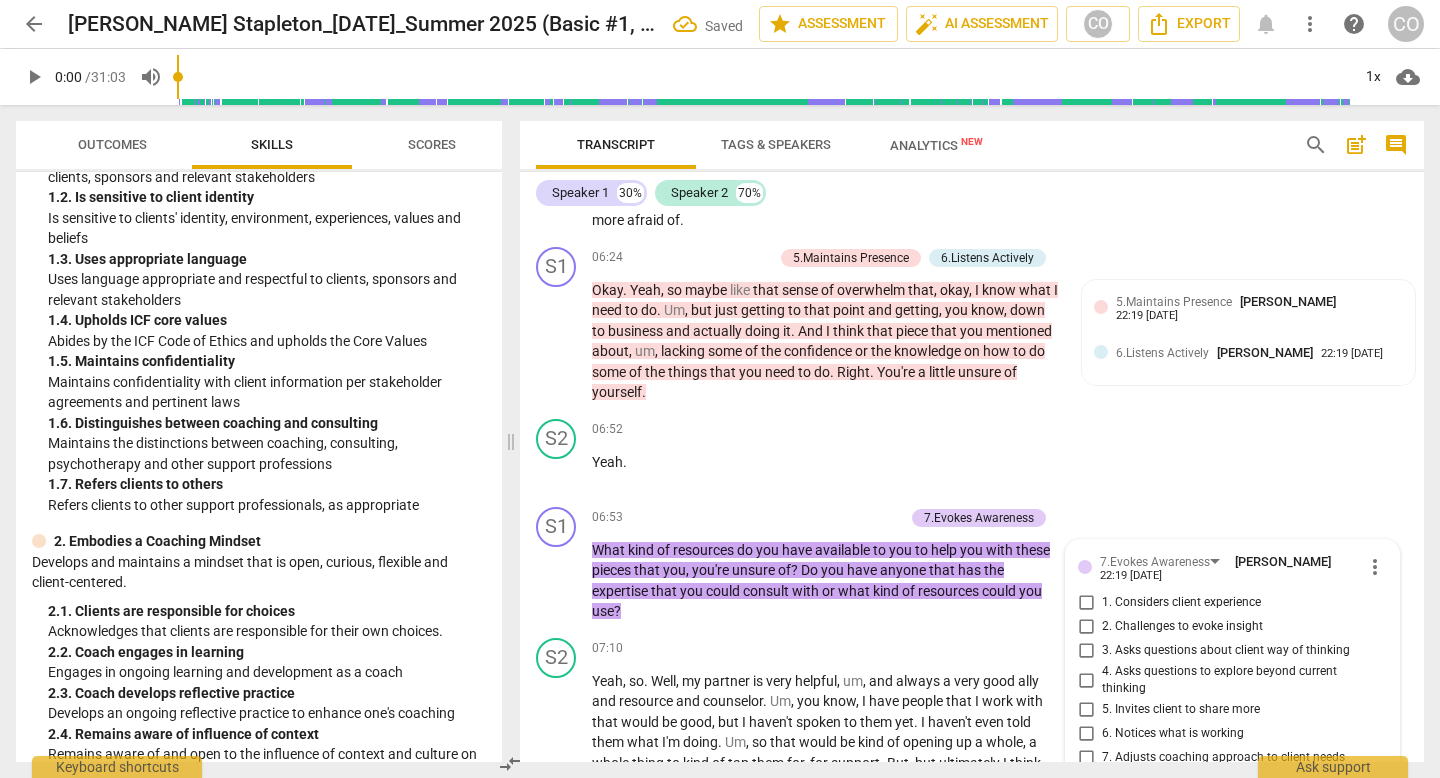 scroll, scrollTop: 3476, scrollLeft: 0, axis: vertical 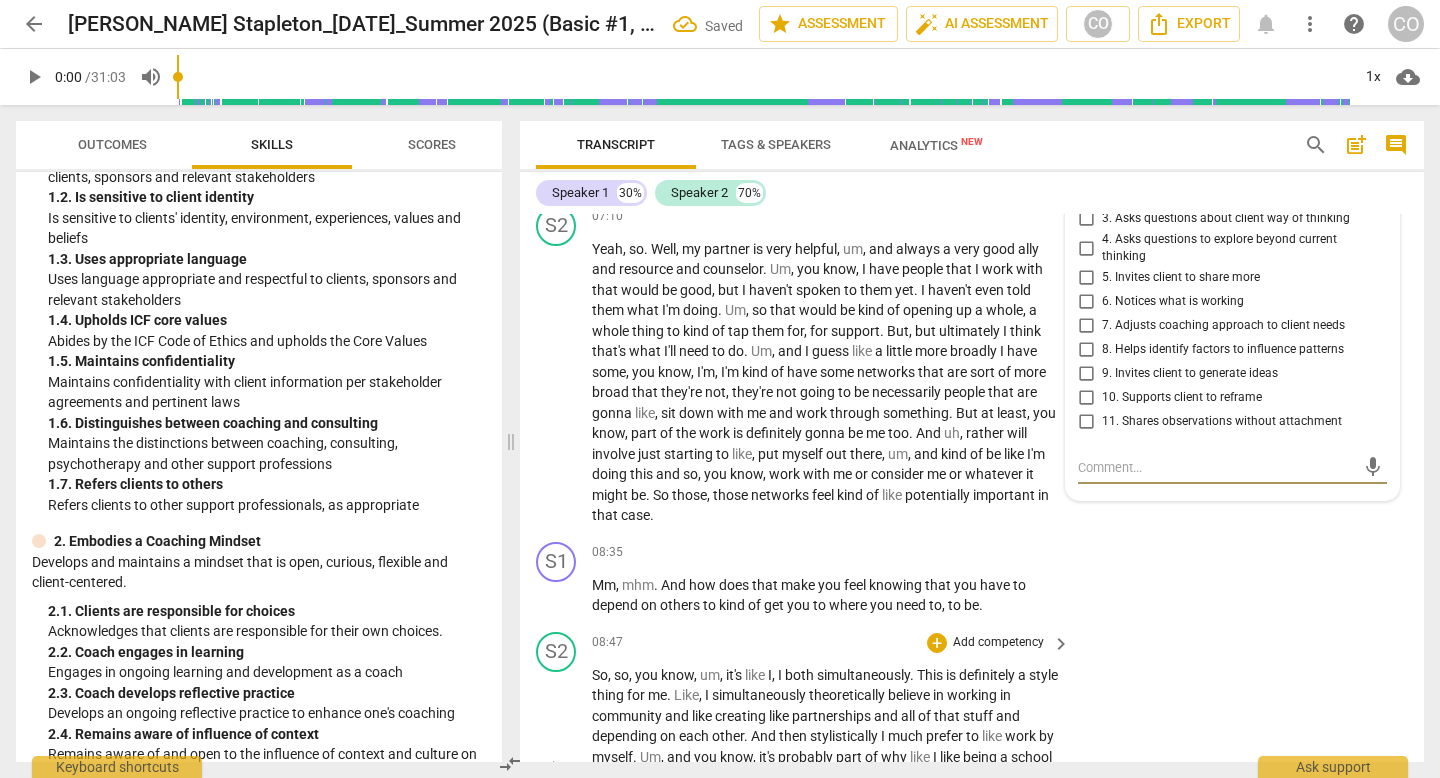 type on "f" 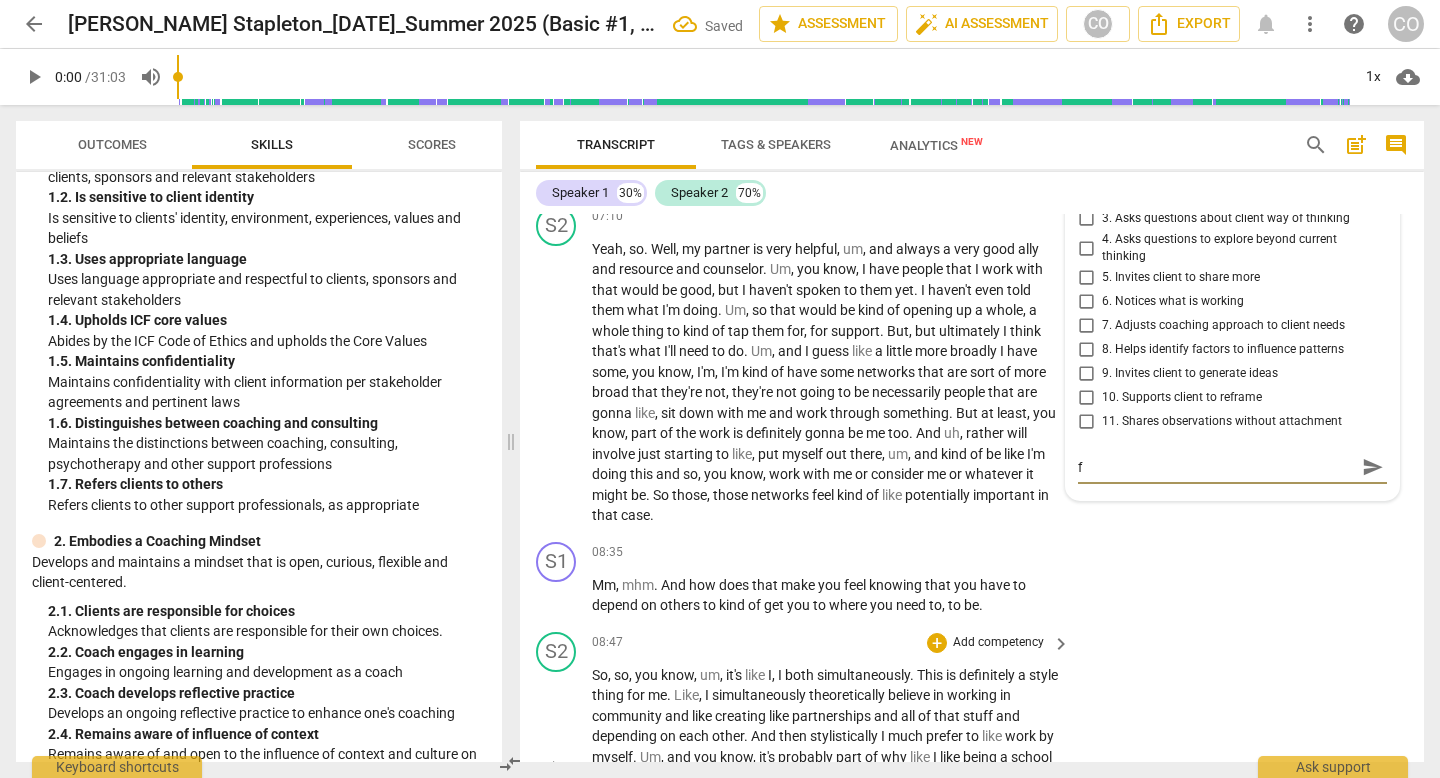 type 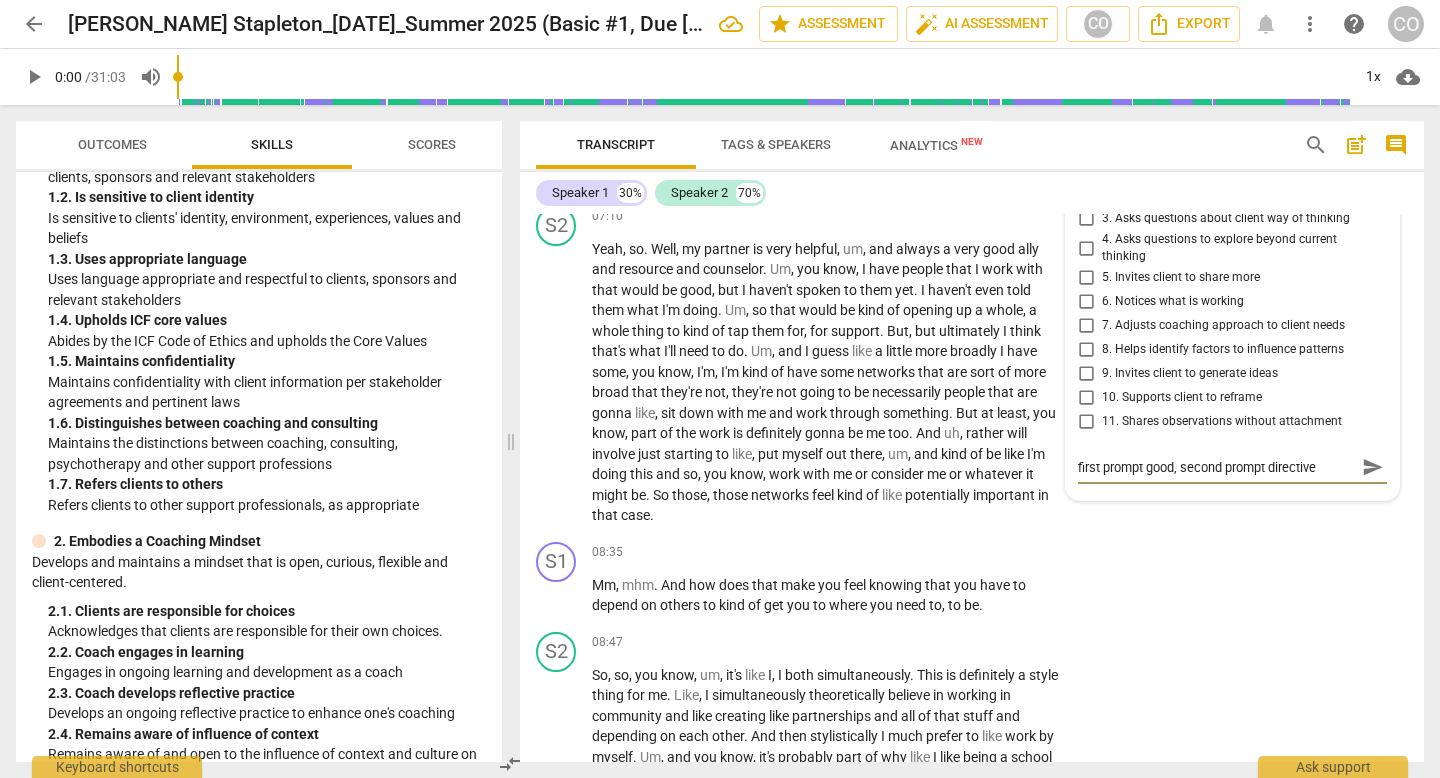 click on "send" at bounding box center (1373, 468) 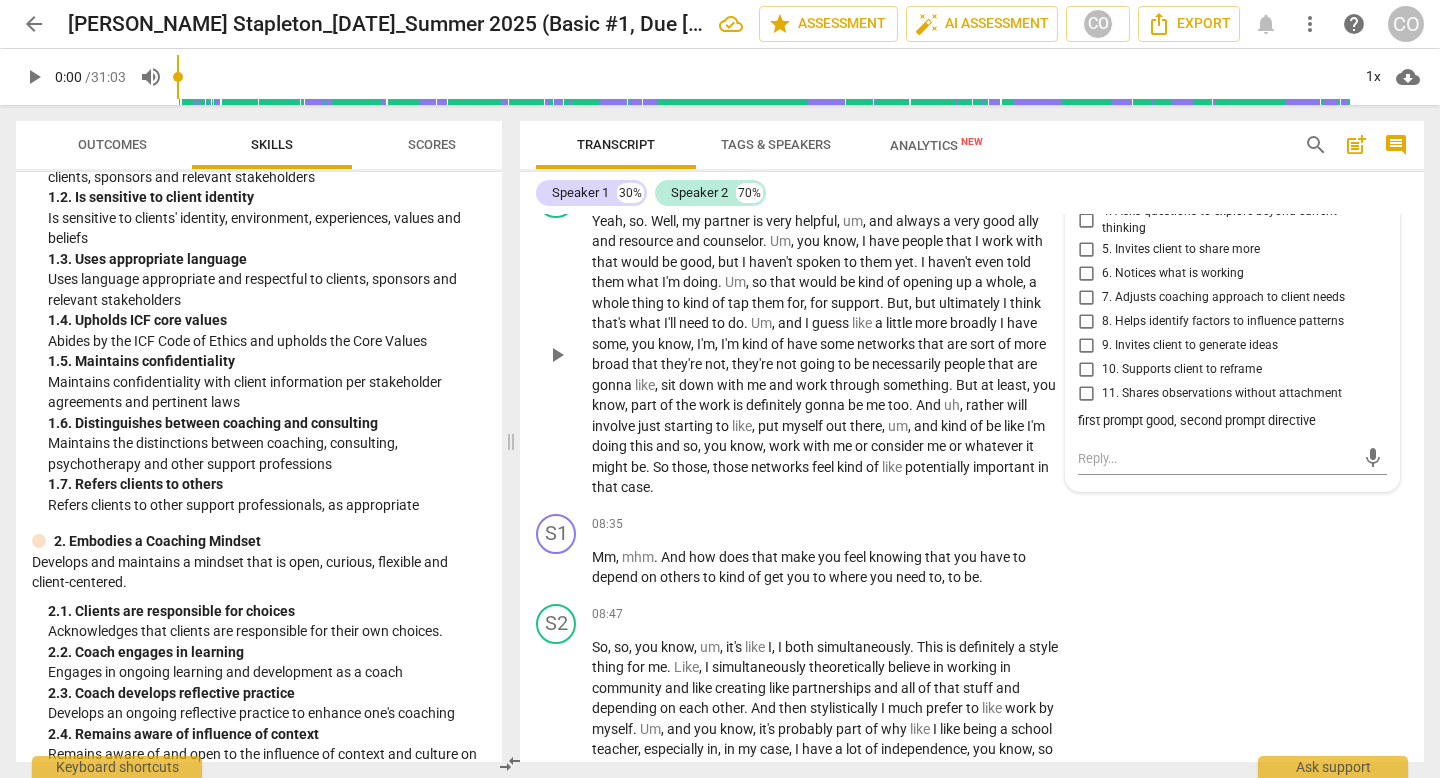 scroll, scrollTop: 3509, scrollLeft: 0, axis: vertical 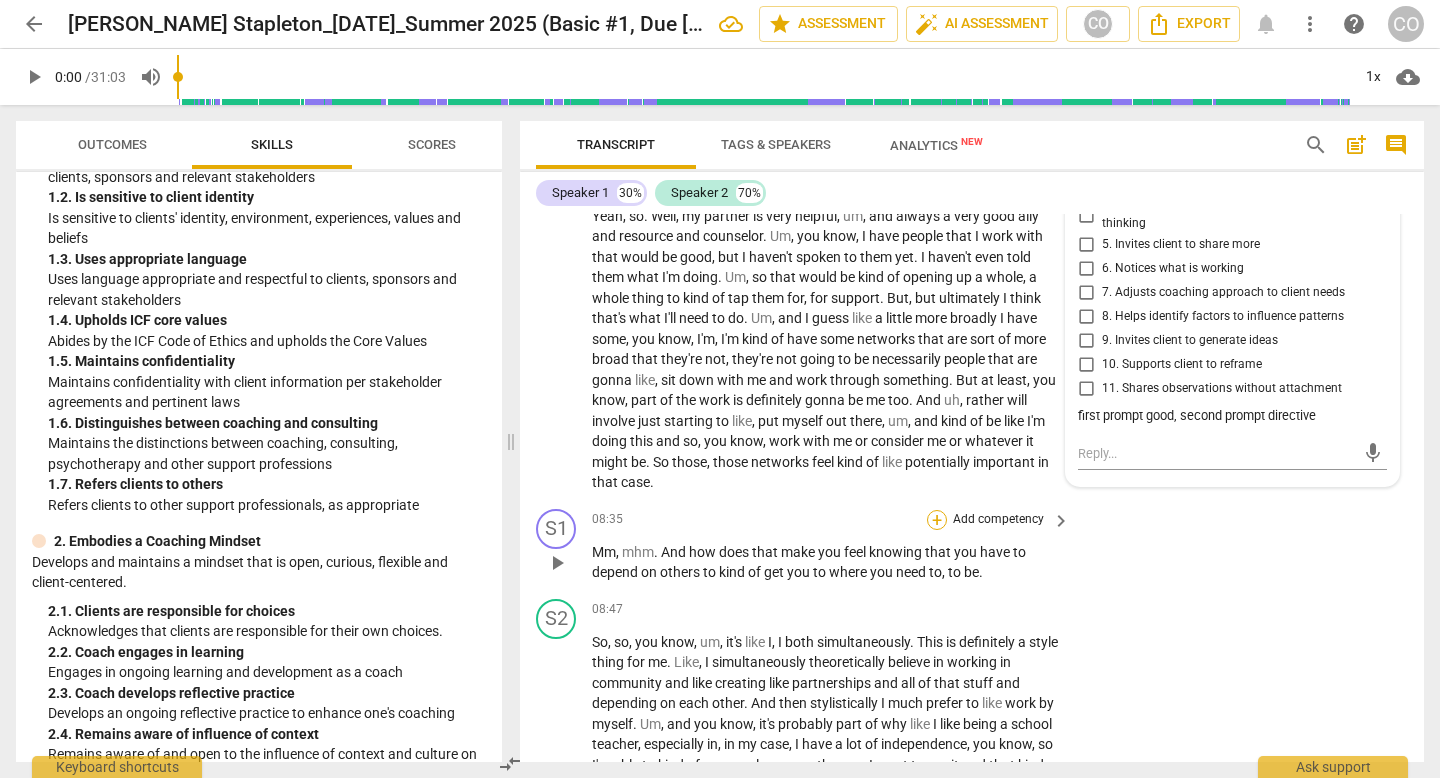 click on "+" at bounding box center (937, 520) 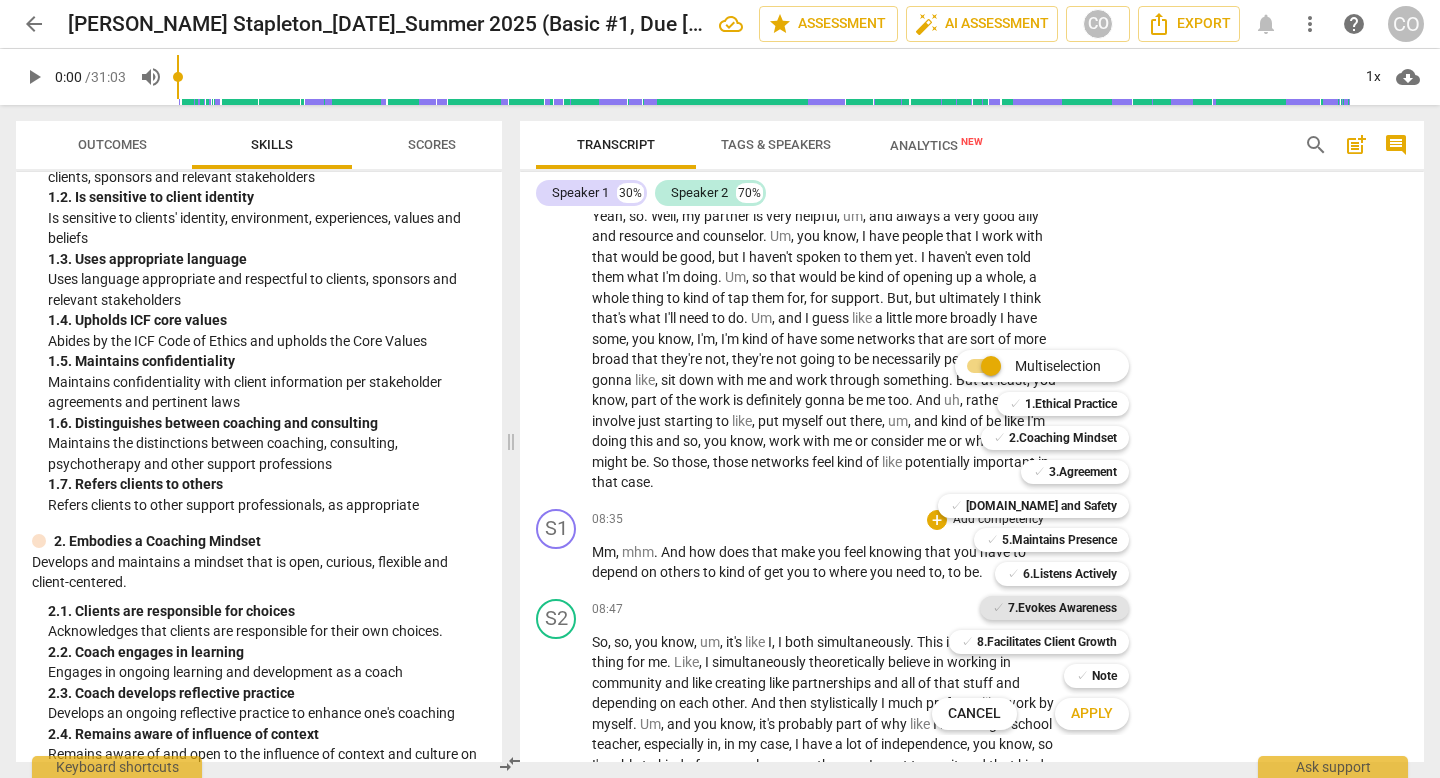 click on "7.Evokes Awareness" at bounding box center (1062, 608) 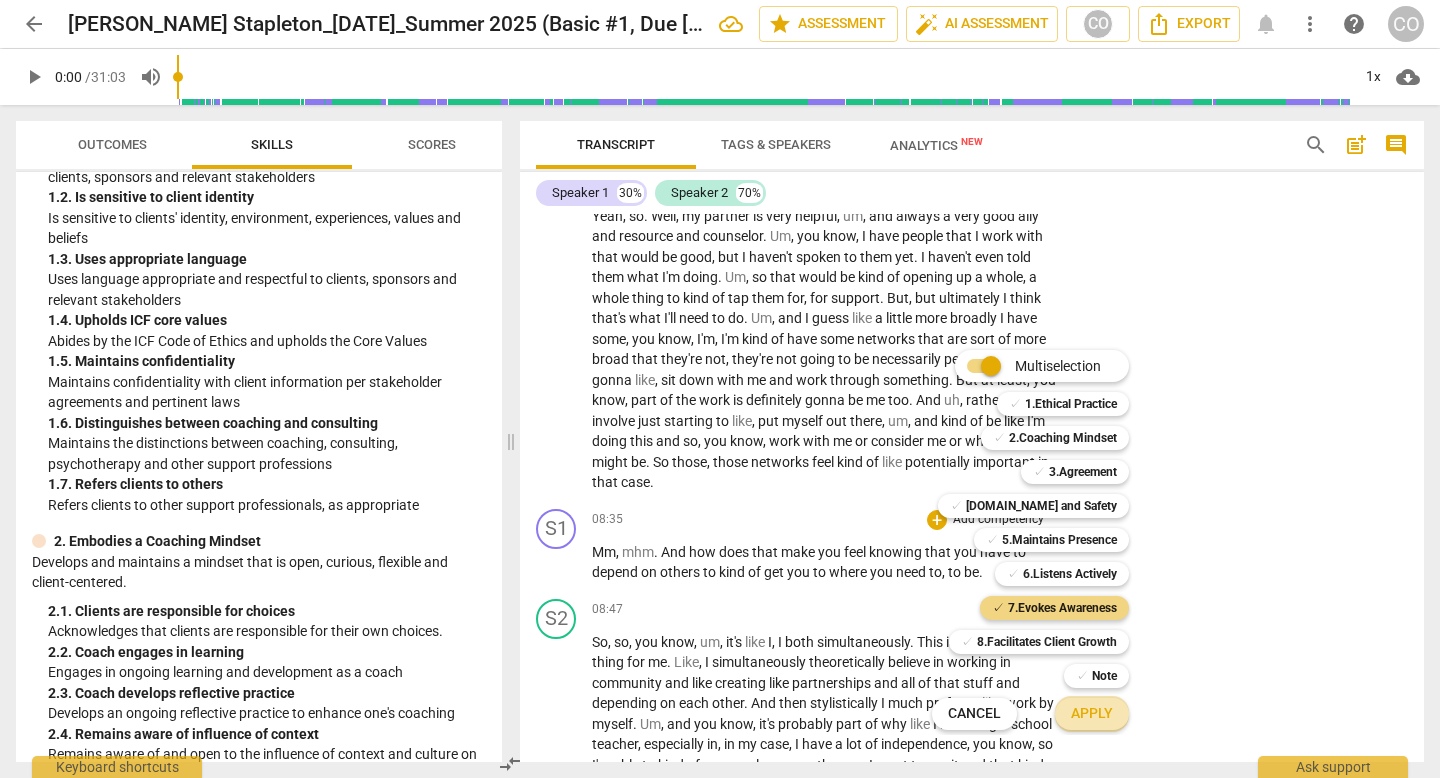 click on "Apply" at bounding box center (1092, 714) 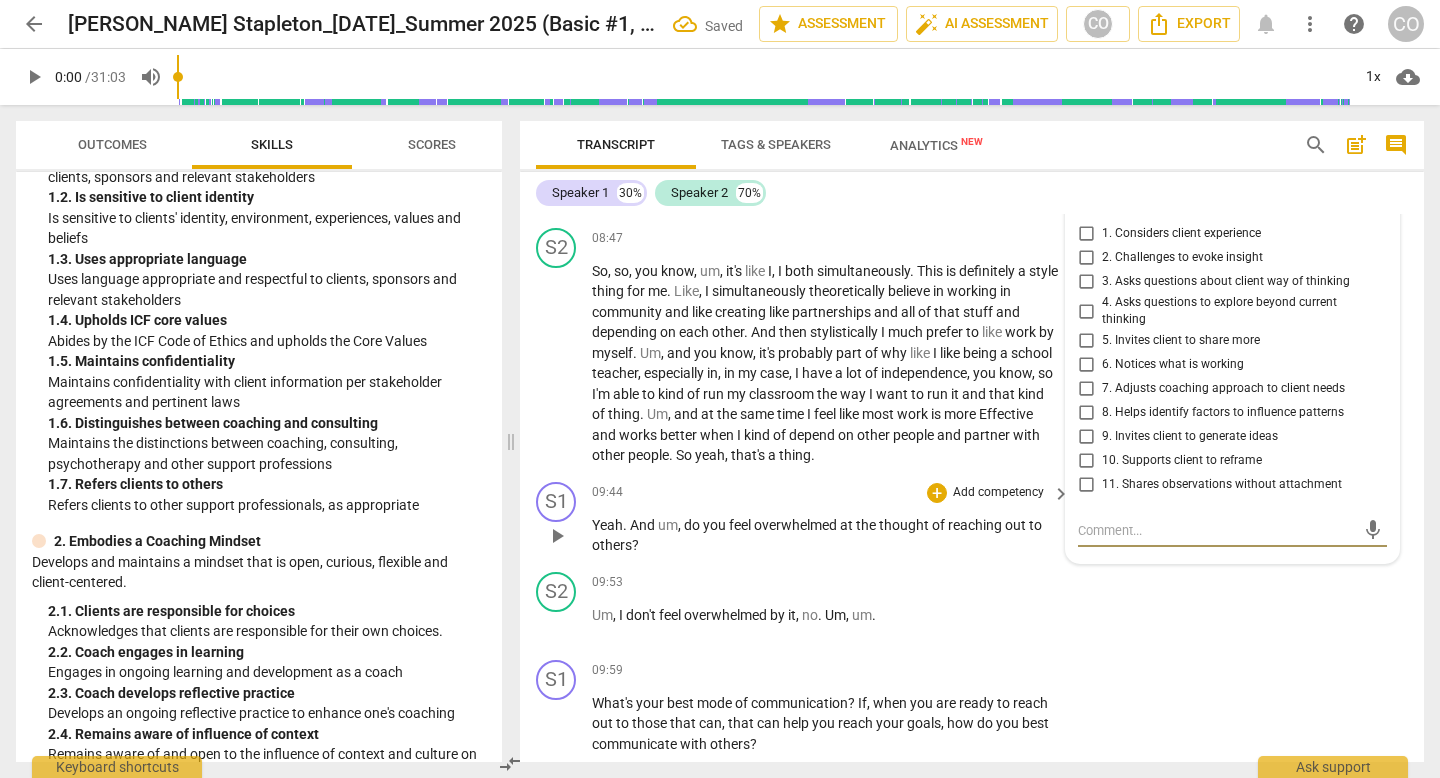 scroll, scrollTop: 4071, scrollLeft: 0, axis: vertical 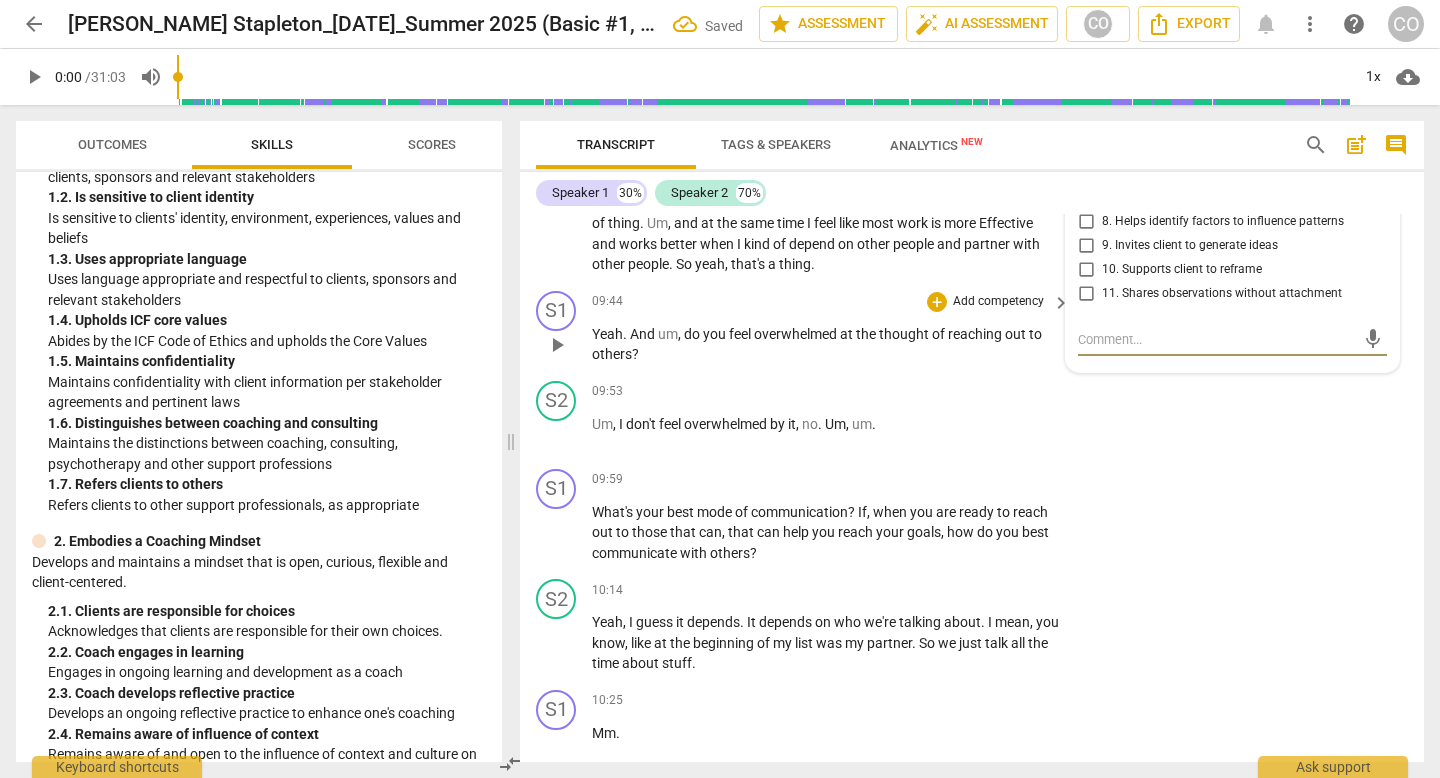 click on "Add competency" at bounding box center [998, 302] 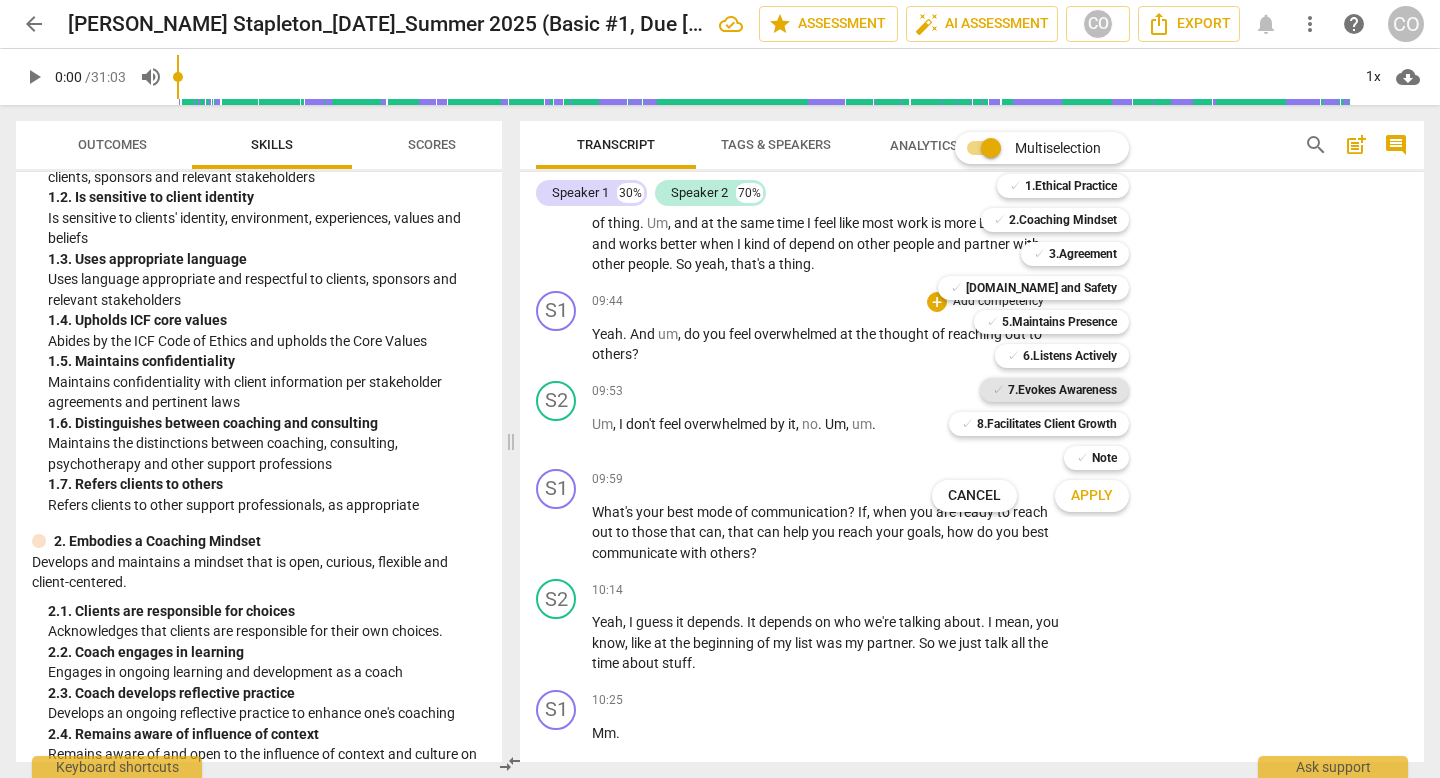 click on "7.Evokes Awareness" at bounding box center (1062, 390) 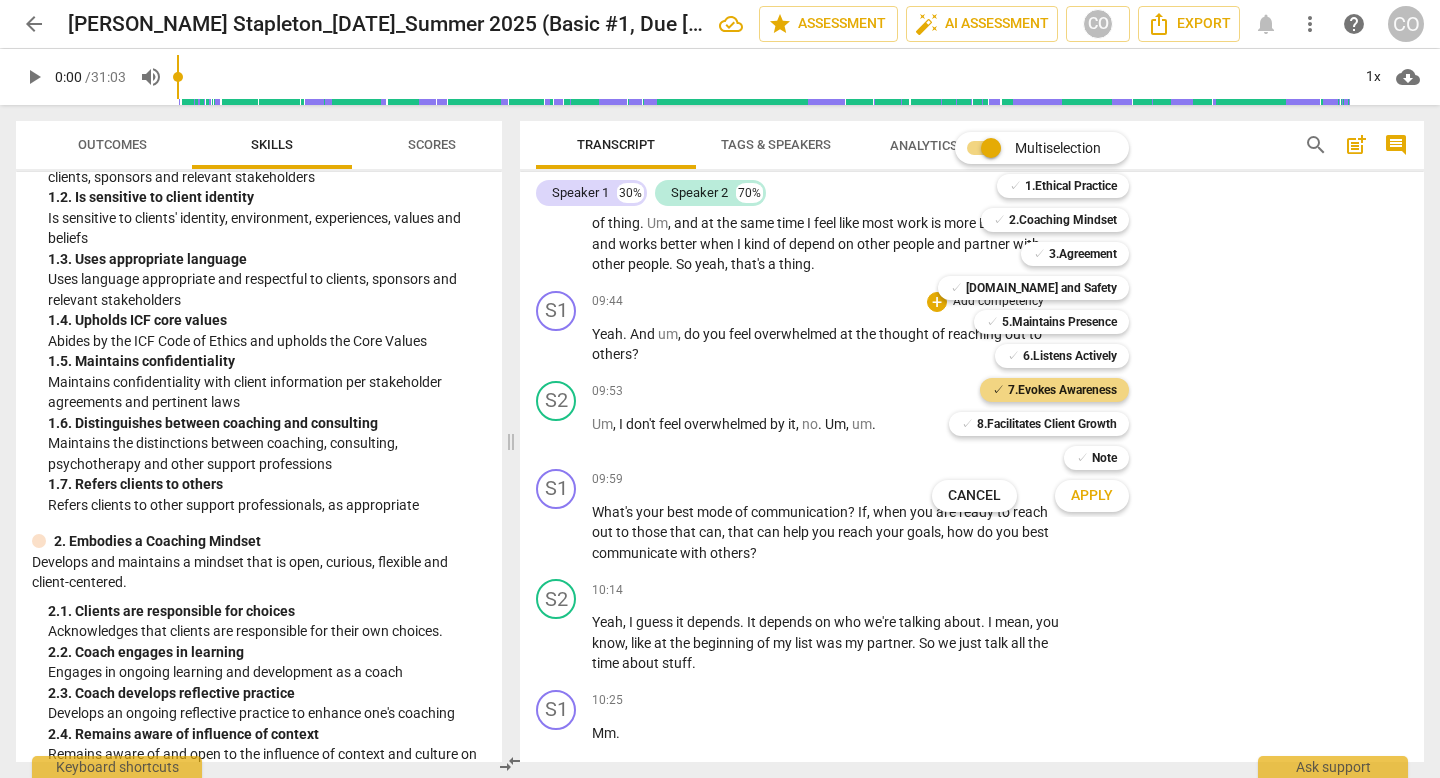 click on "Apply" at bounding box center (1092, 496) 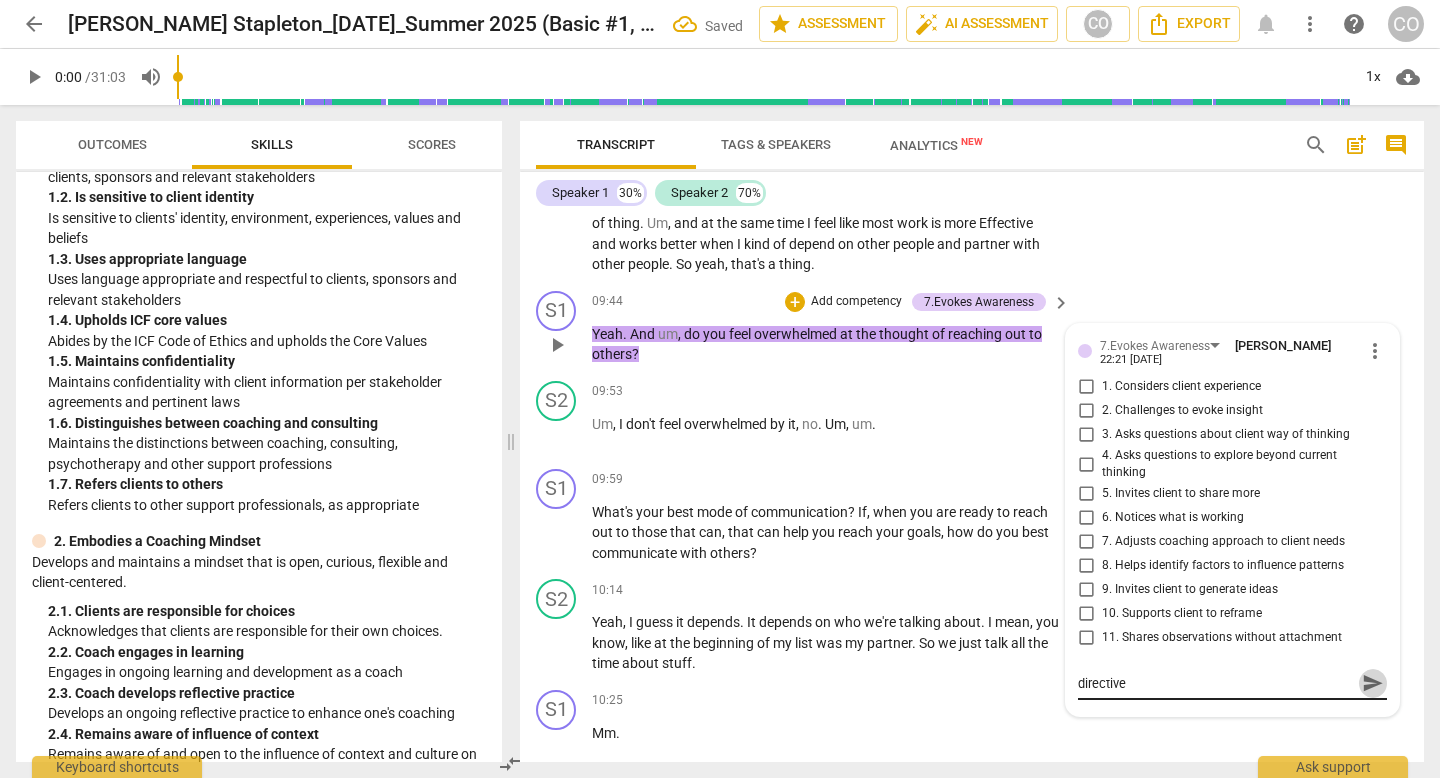 click on "send" at bounding box center [1373, 684] 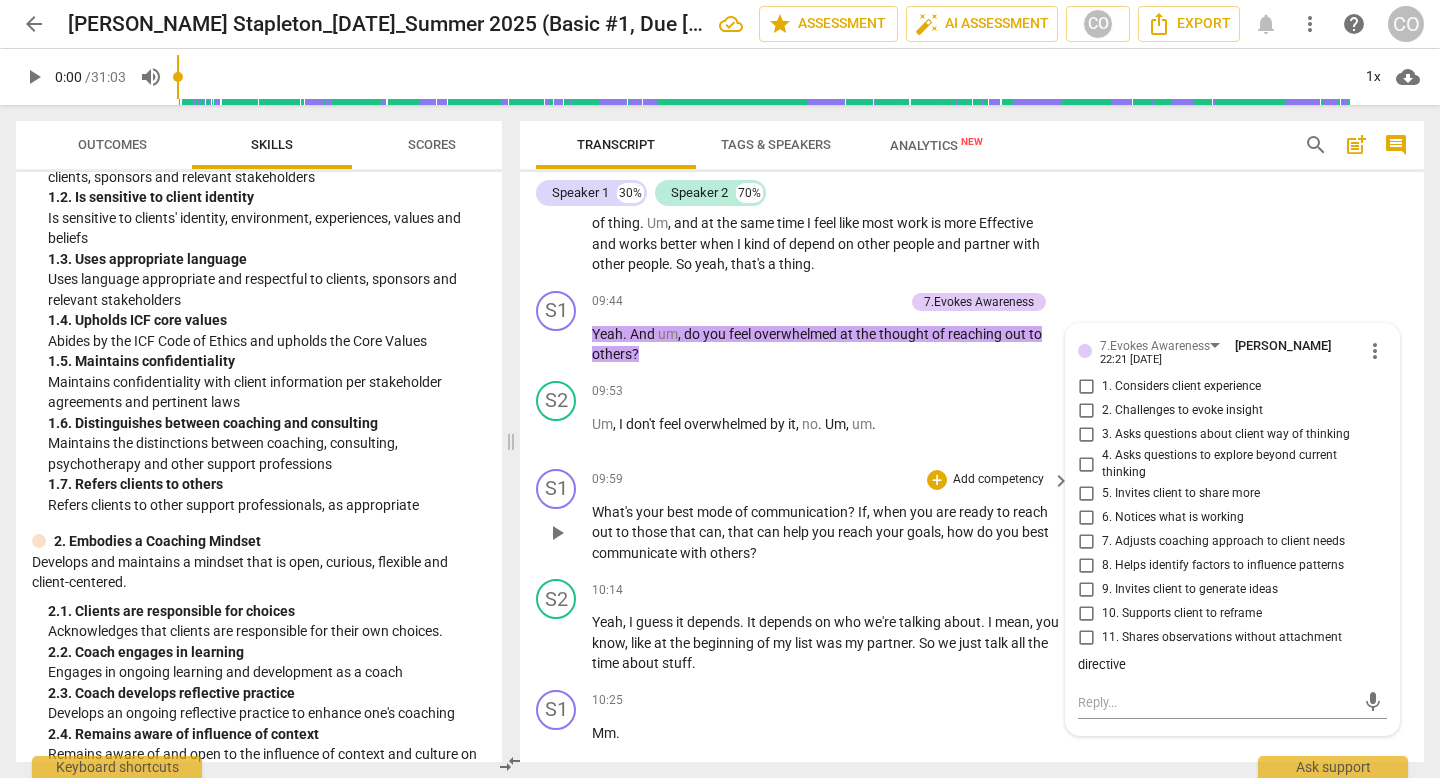 click on "Add competency" at bounding box center [998, 480] 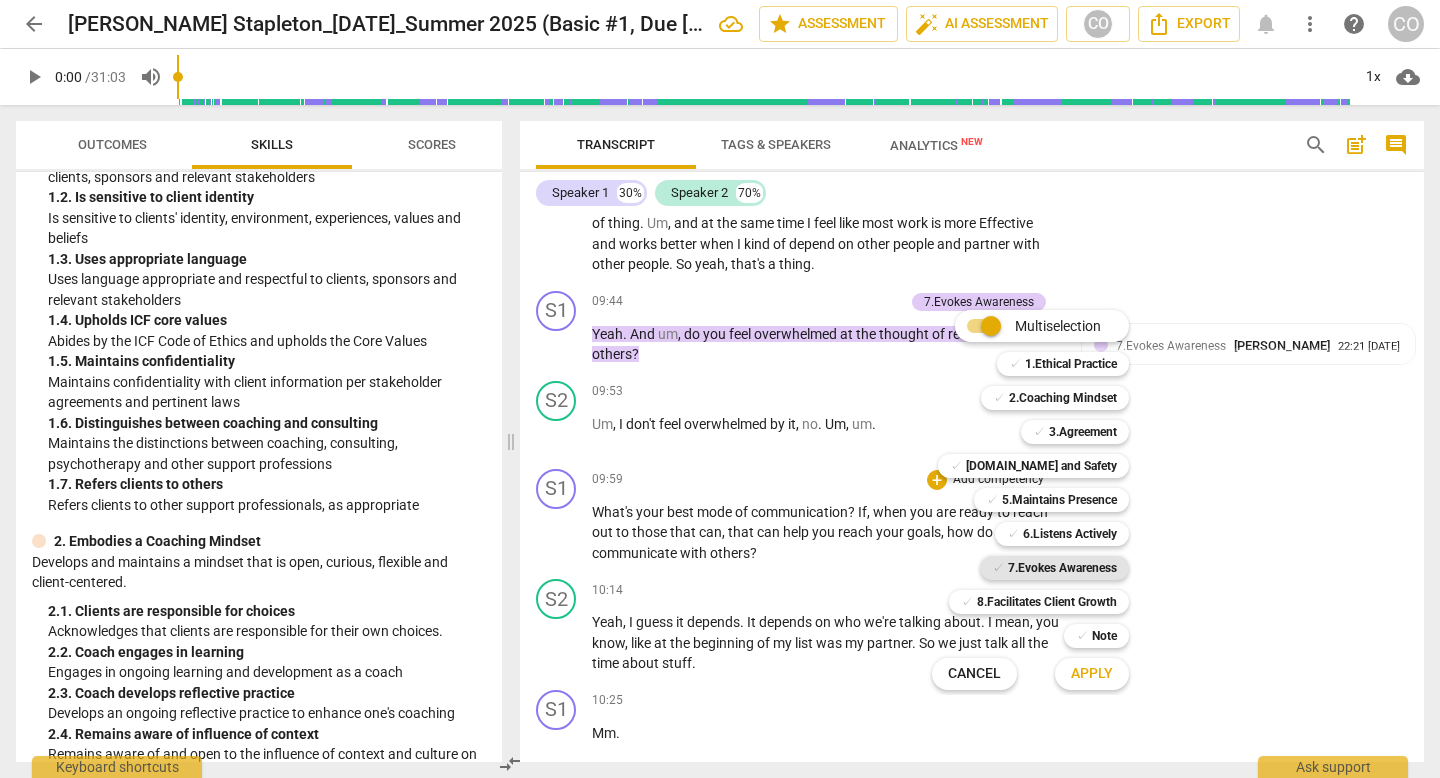click on "✓" at bounding box center (998, 568) 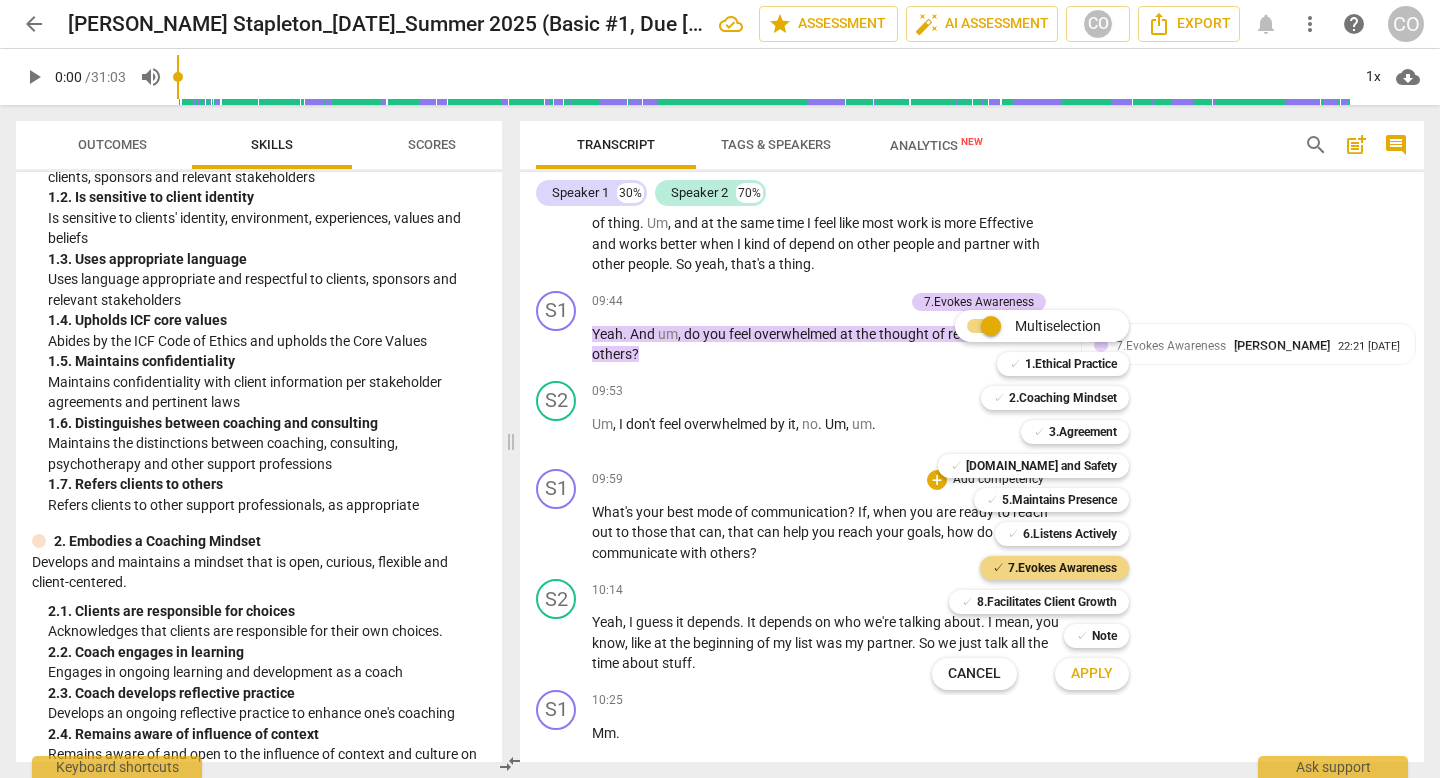 click on "Apply" at bounding box center [1092, 674] 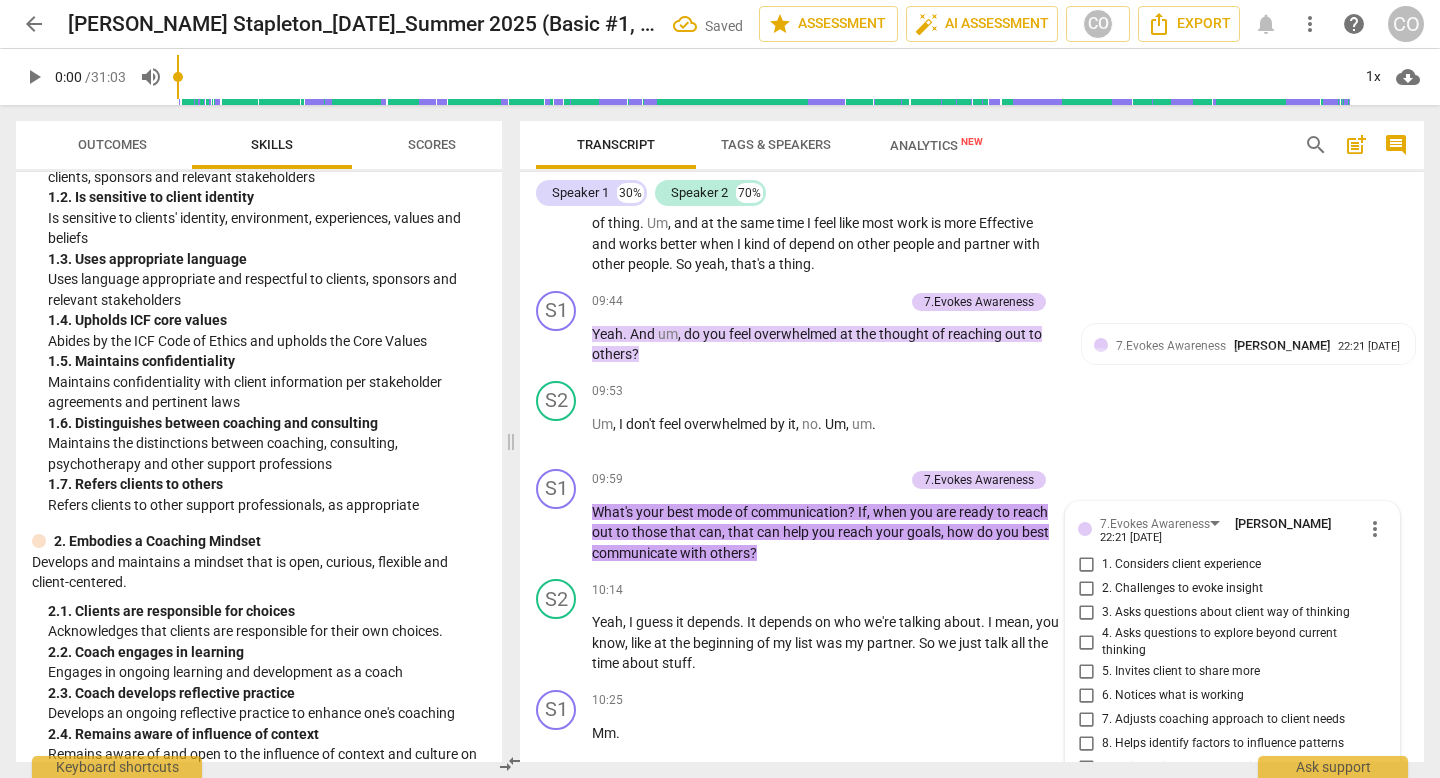 scroll, scrollTop: 4465, scrollLeft: 0, axis: vertical 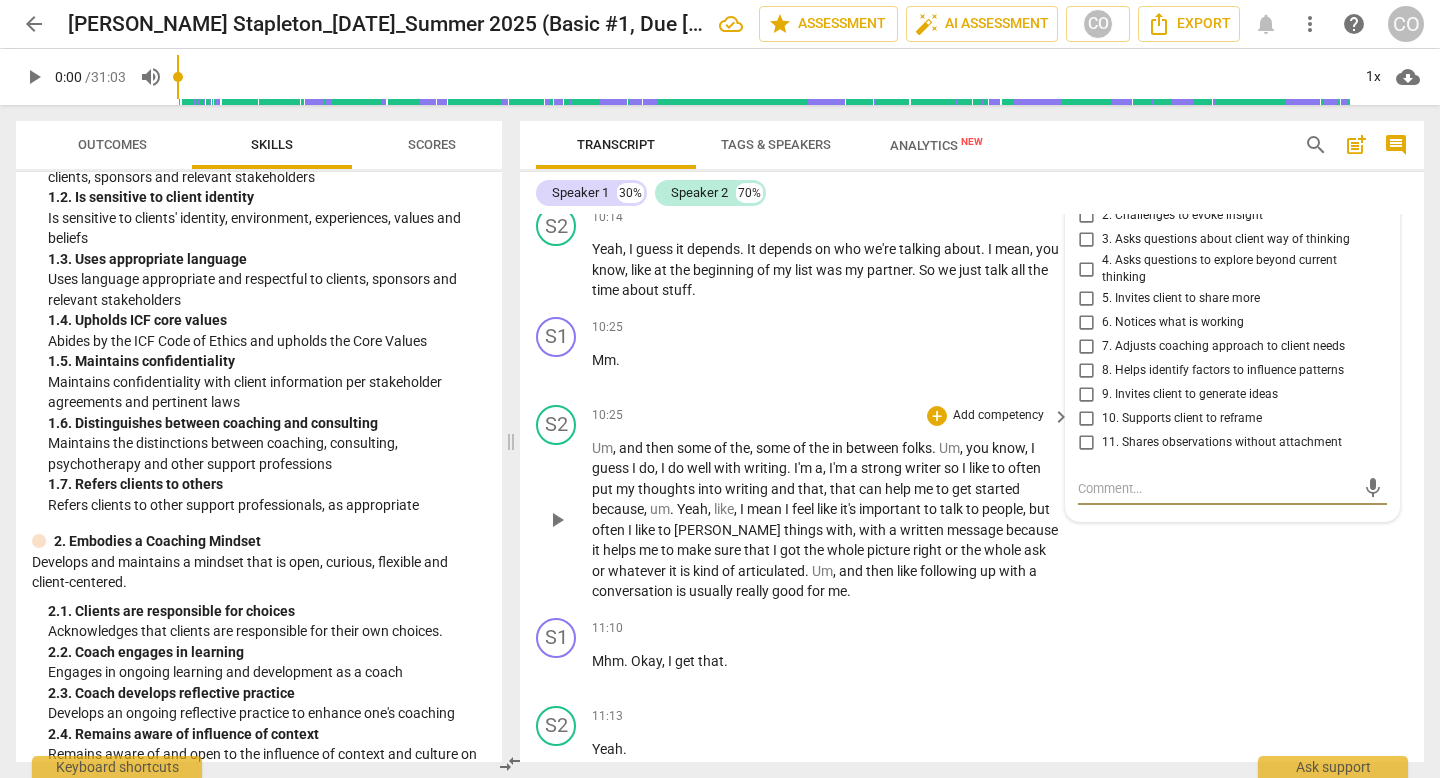 click on "play_arrow" at bounding box center [557, 520] 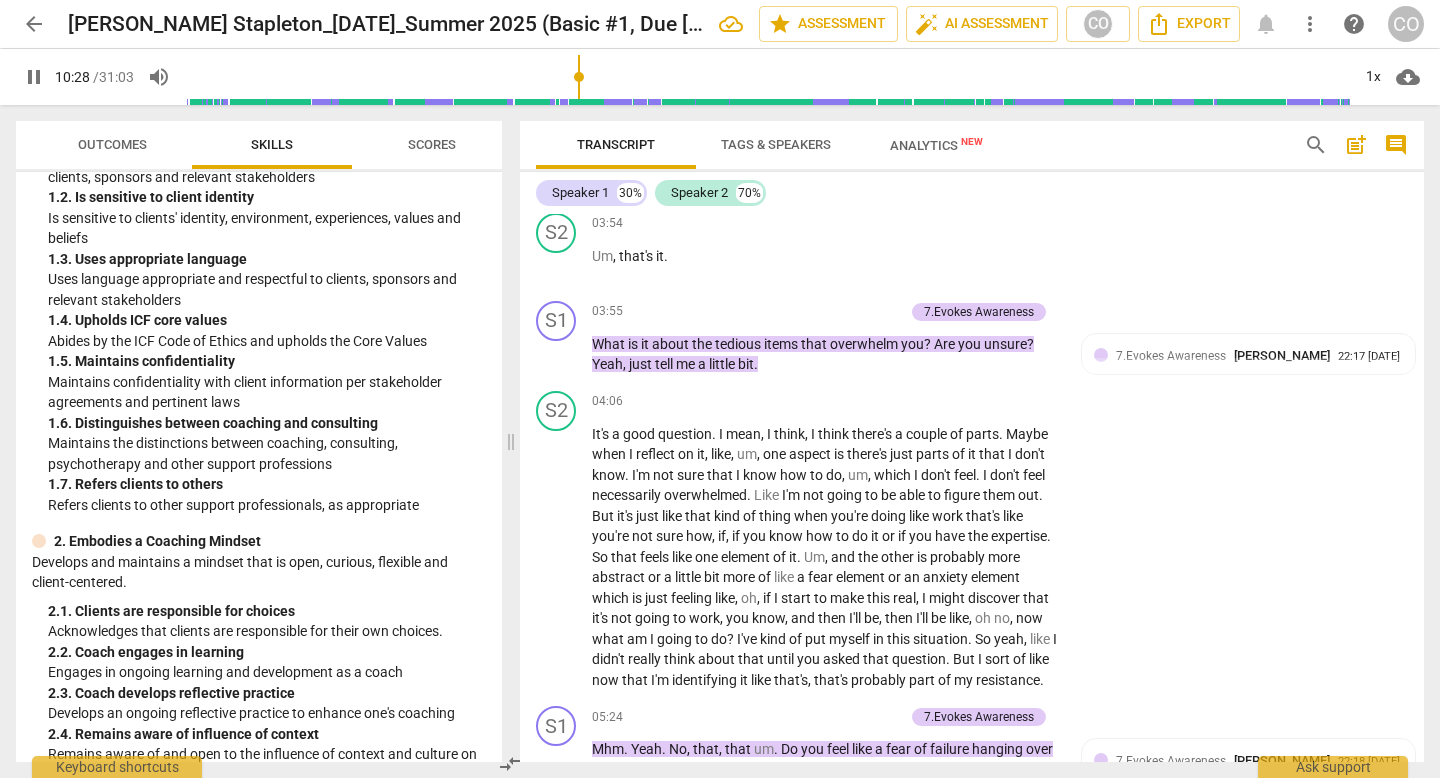 scroll, scrollTop: 2201, scrollLeft: 0, axis: vertical 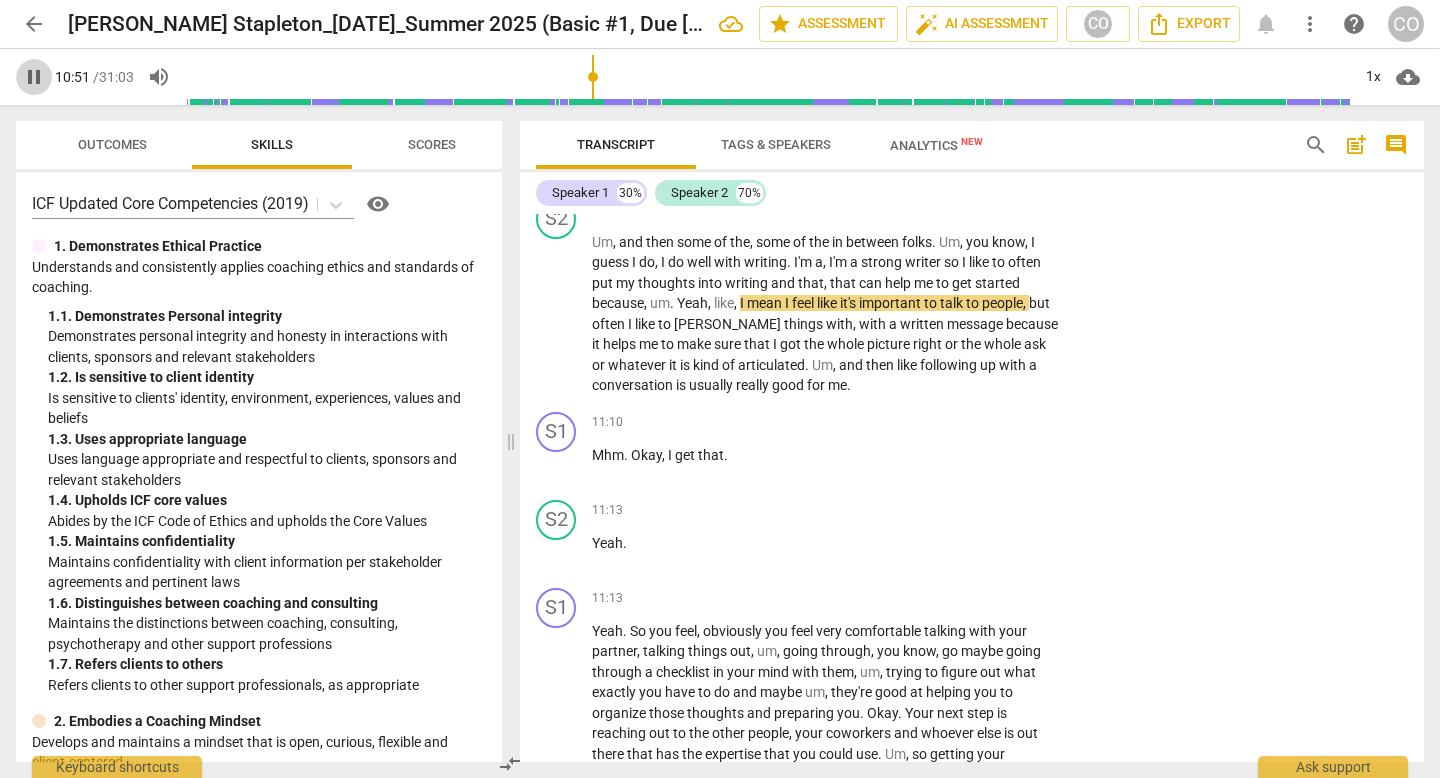 click on "pause" at bounding box center (34, 77) 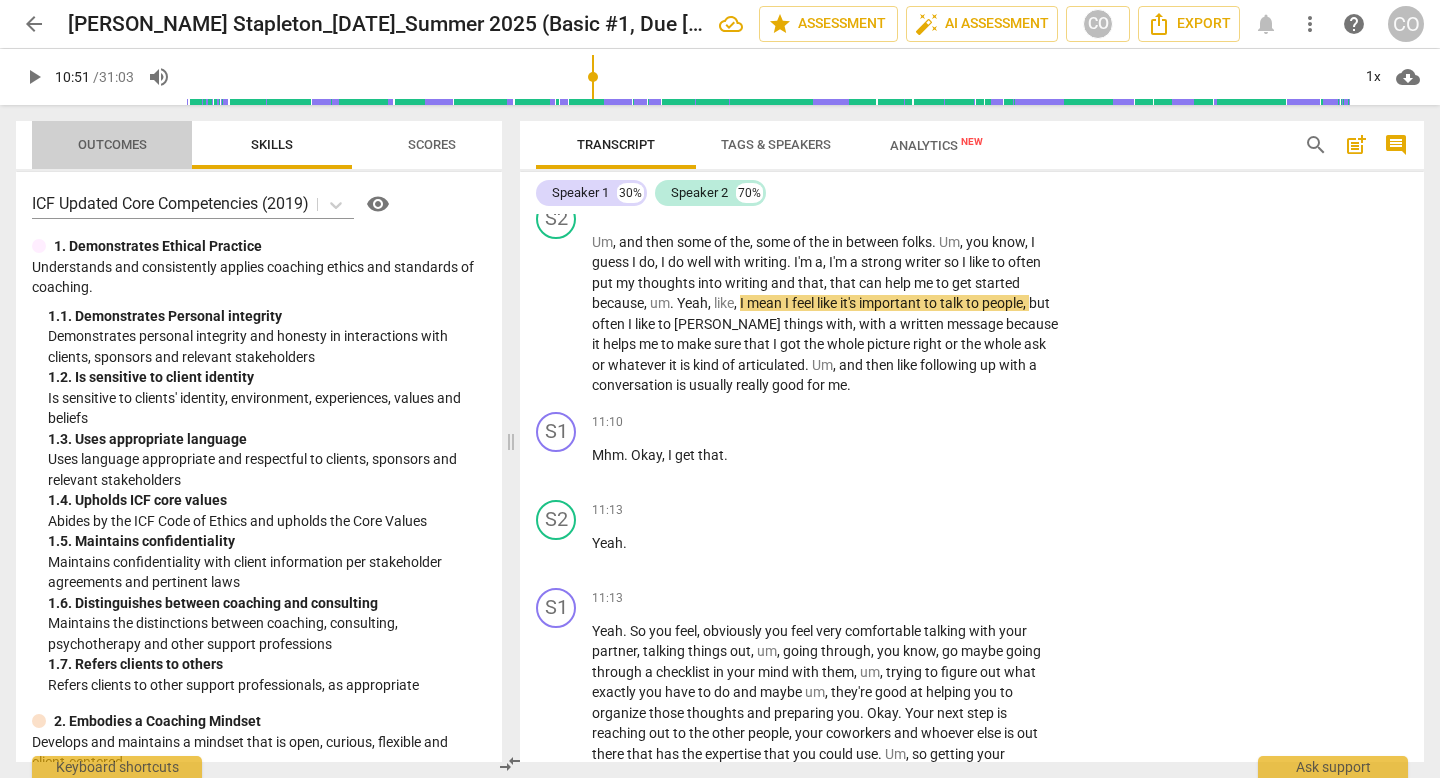 click on "Outcomes" at bounding box center (112, 145) 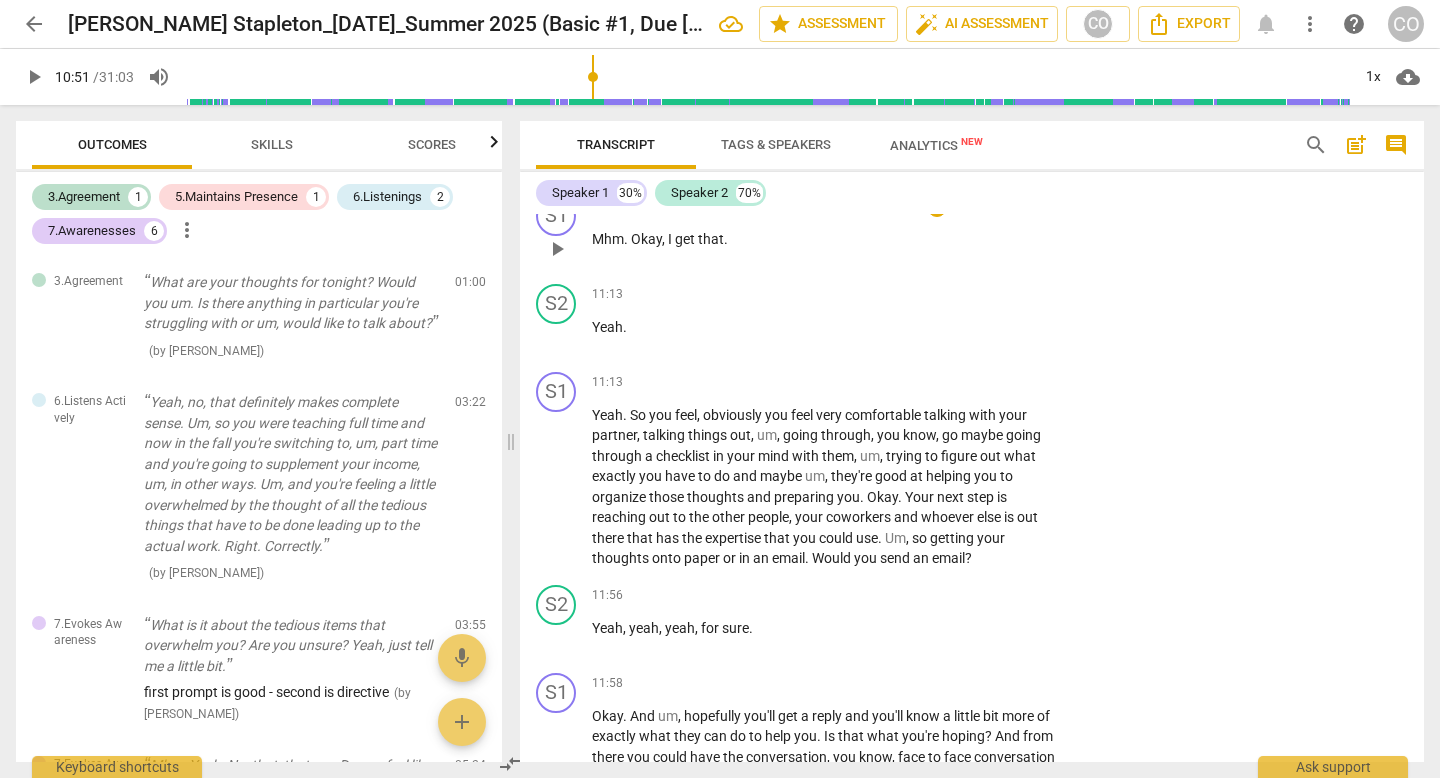 scroll, scrollTop: 4930, scrollLeft: 0, axis: vertical 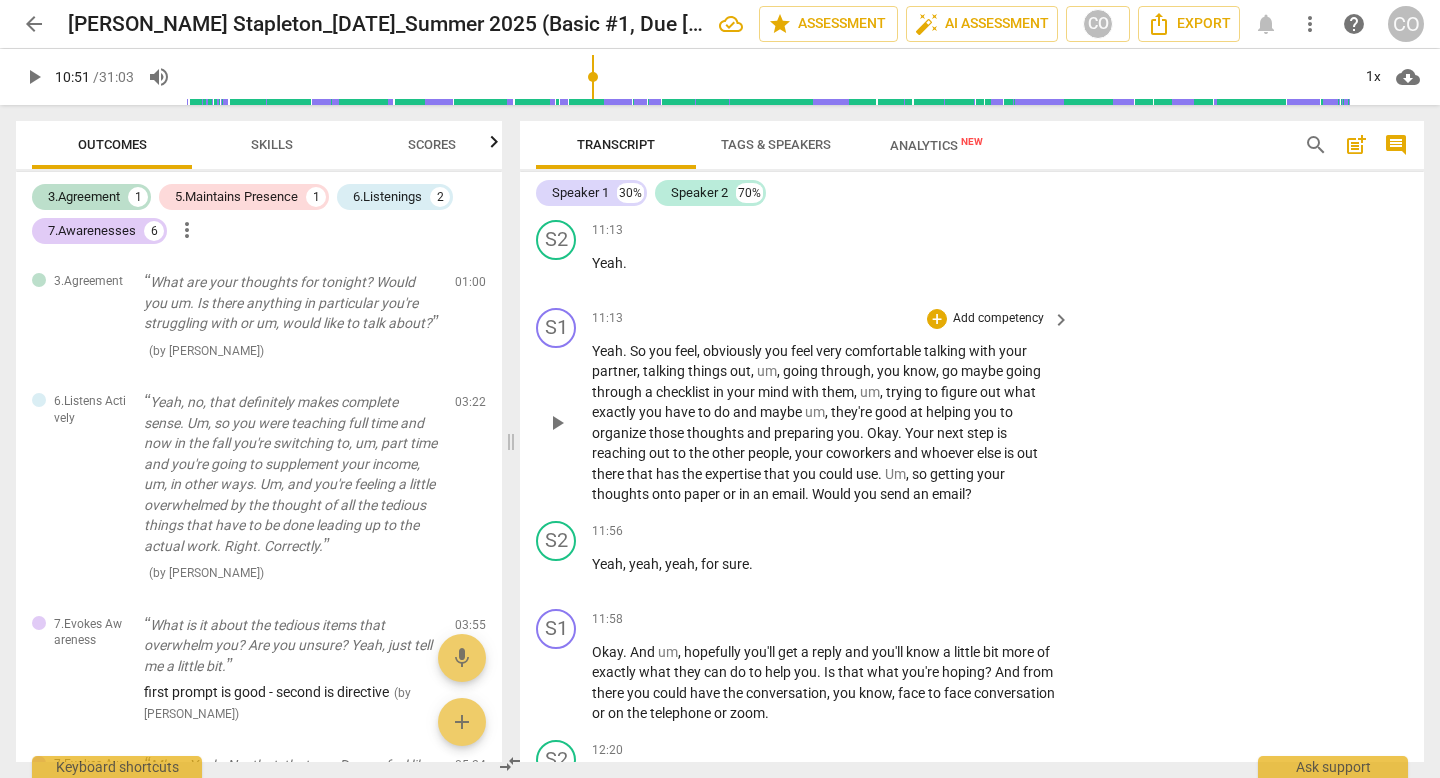 click on "+ Add competency keyboard_arrow_right" at bounding box center (997, 319) 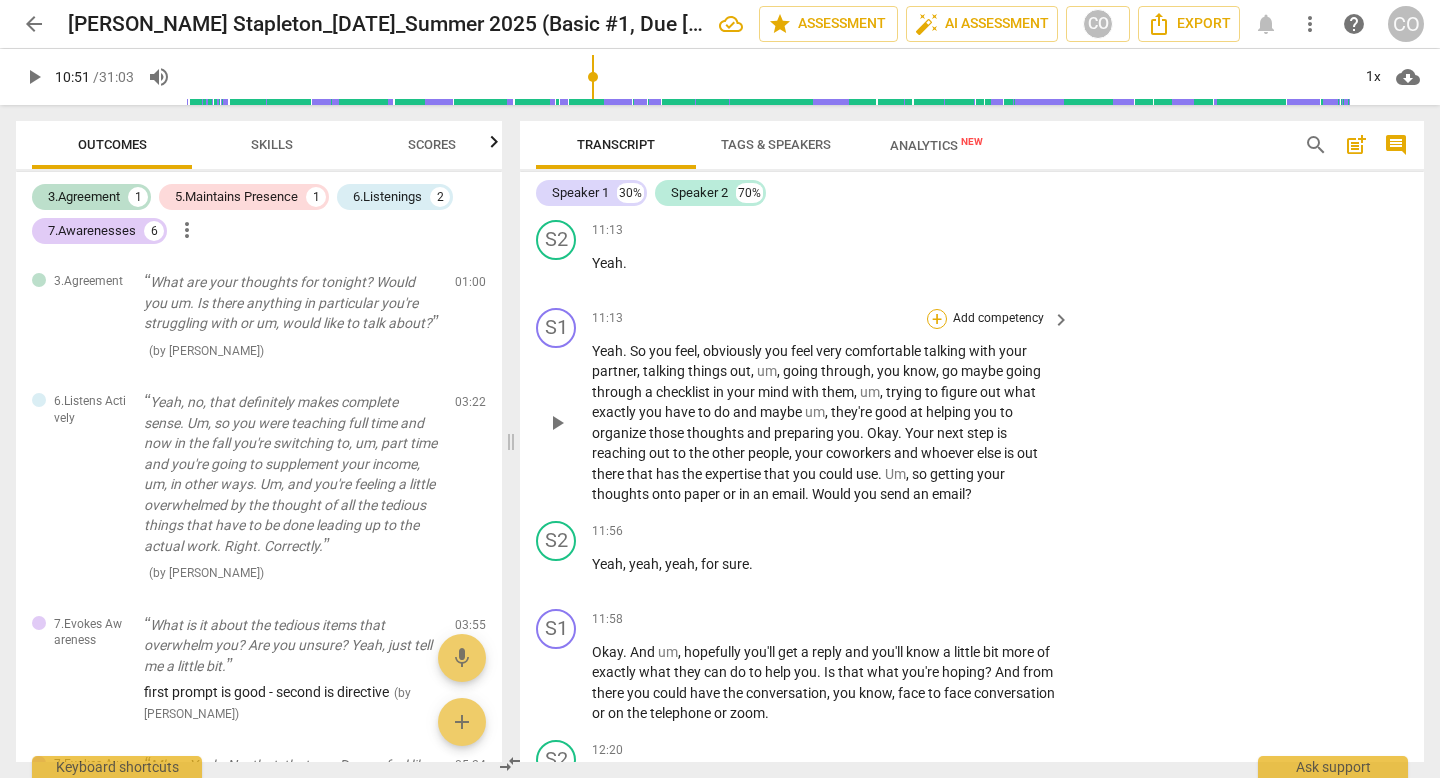 click on "+" at bounding box center [937, 319] 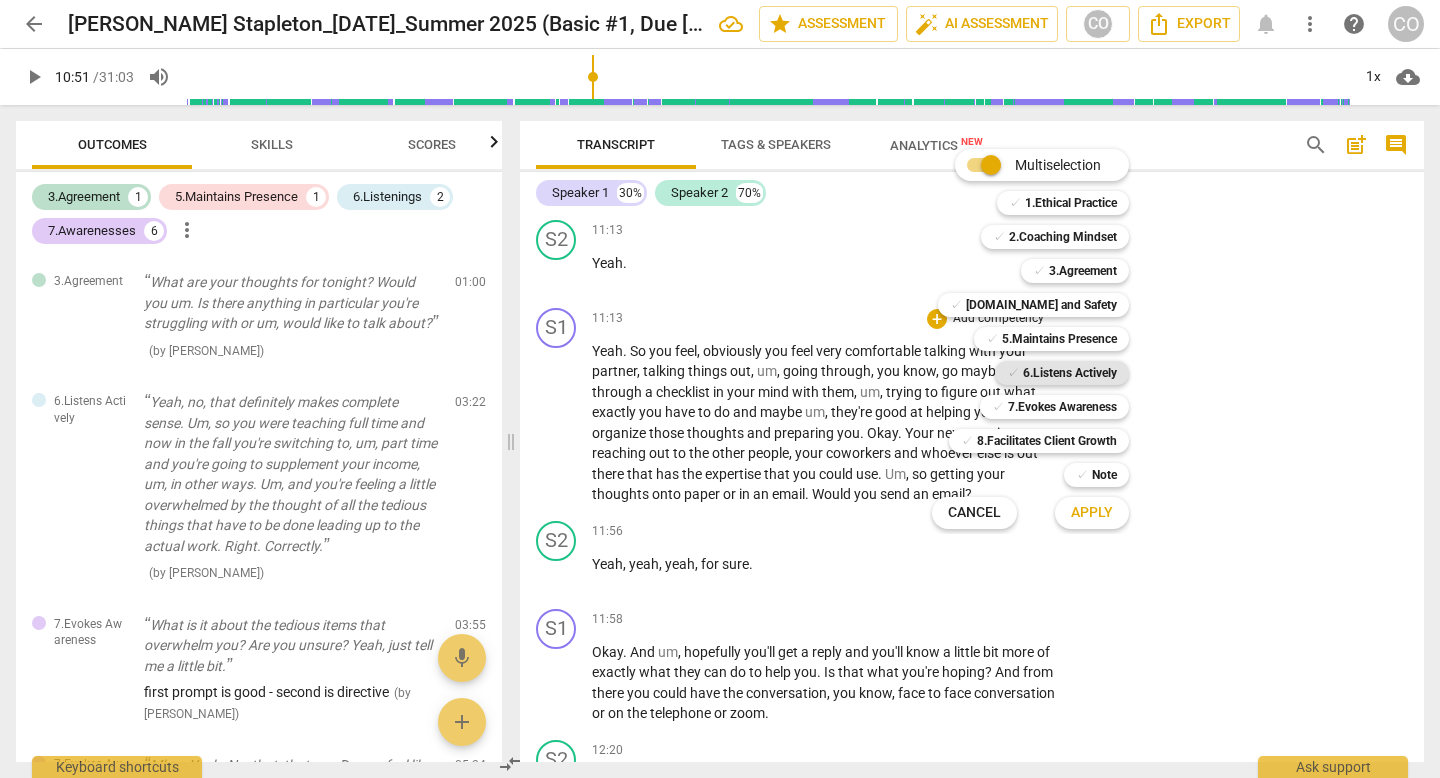click on "6.Listens Actively" at bounding box center (1070, 373) 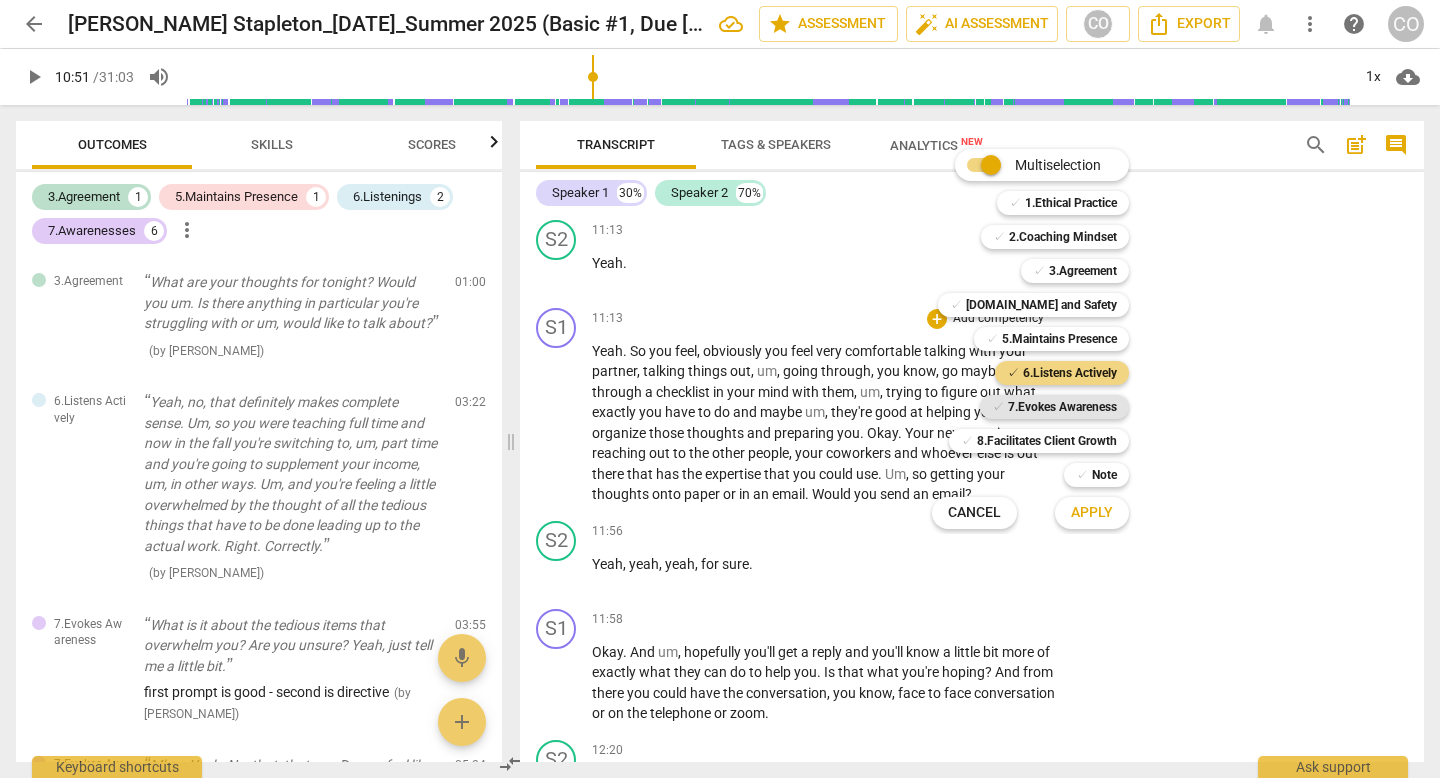 click on "7.Evokes Awareness" at bounding box center [1062, 407] 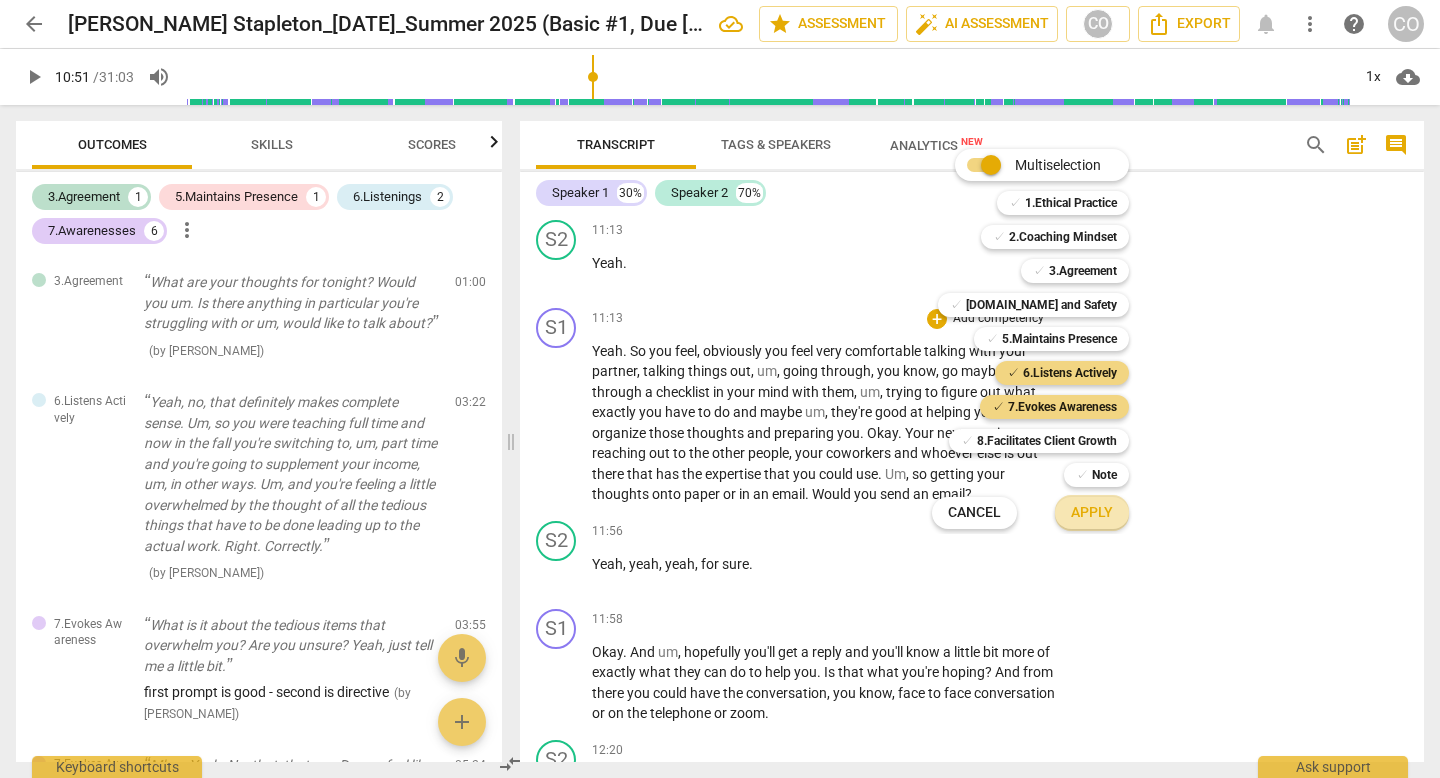 click on "Apply" at bounding box center (1092, 513) 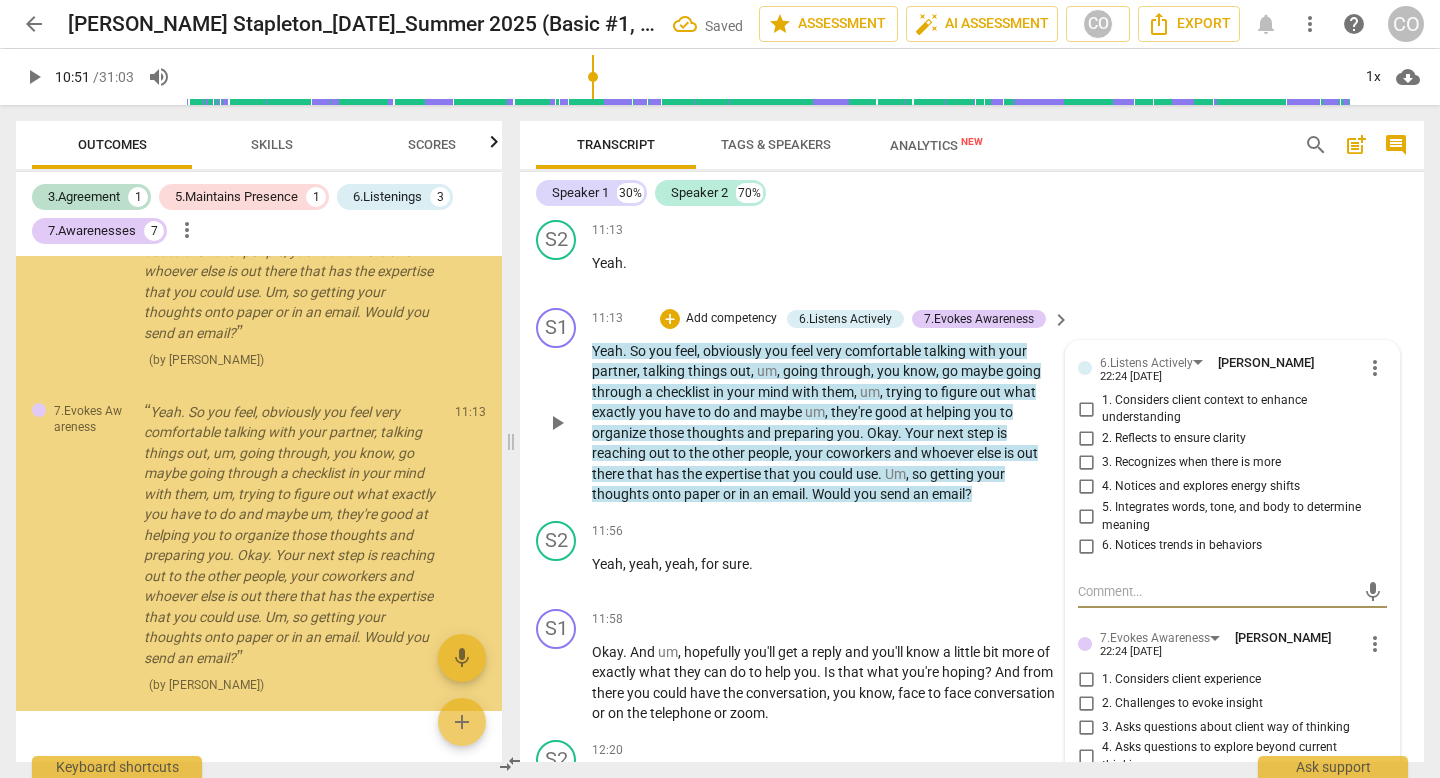 scroll, scrollTop: 1906, scrollLeft: 0, axis: vertical 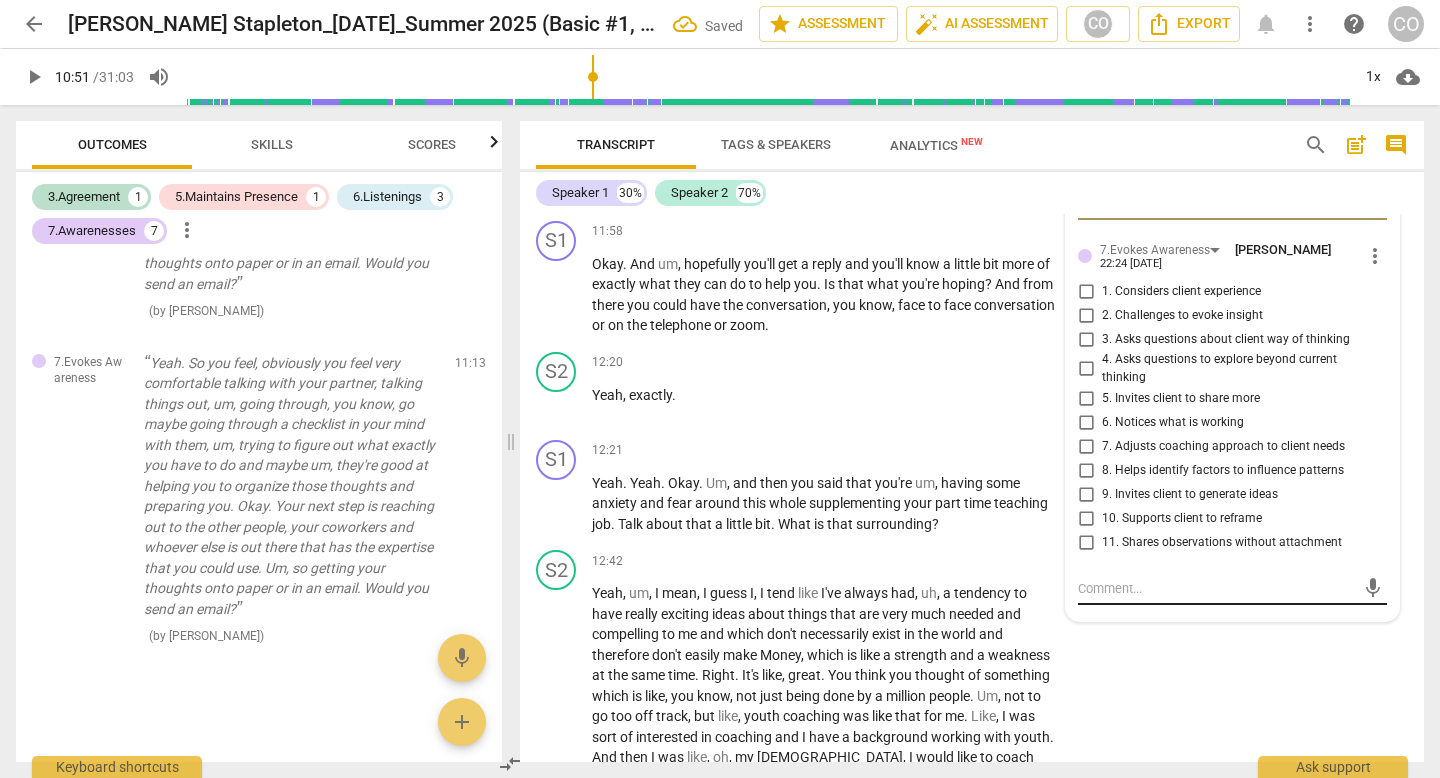 click at bounding box center (1216, 588) 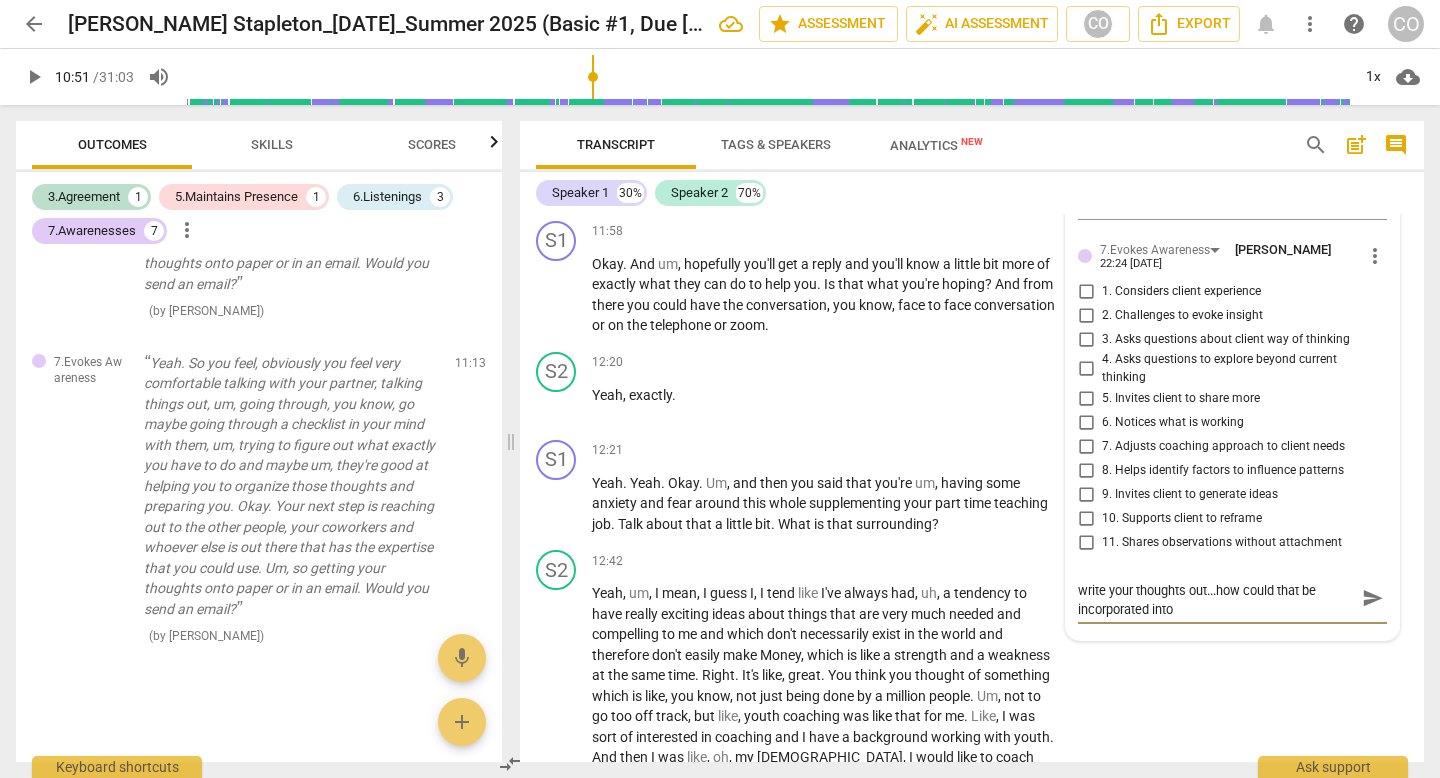 scroll, scrollTop: 0, scrollLeft: 0, axis: both 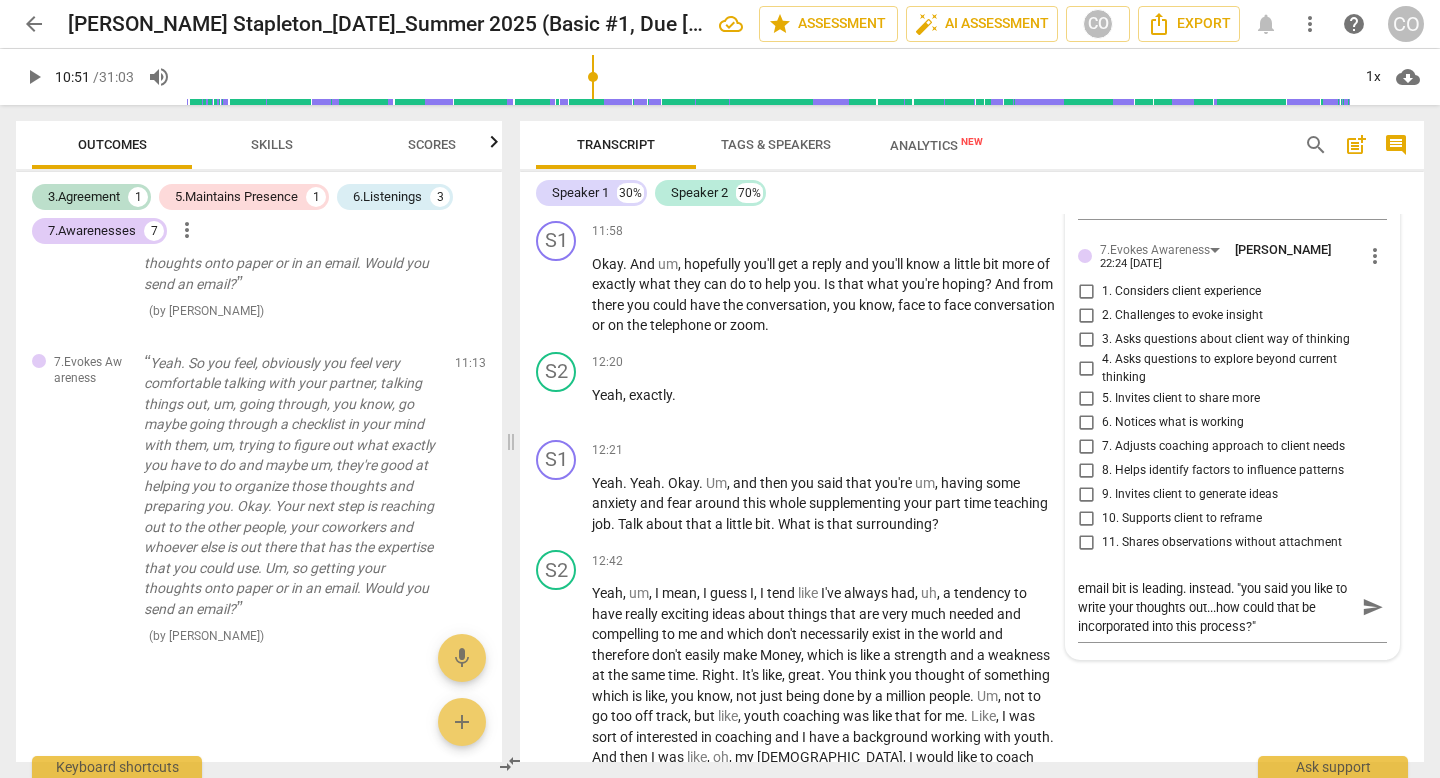 click on "6.Listens Actively Cameron O'Brien 22:24 07-14-2025 more_vert 1. Considers client context to enhance understanding 2. Reflects to ensure clarity 3. Recognizes when there is more 4. Notices and explores energy shifts 5. Integrates words, tone, and body to determine meaning 6. Notices trends in behaviors mic 7.Evokes Awareness Cameron O'Brien 22:24 07-14-2025 more_vert 1. Considers client experience 2. Challenges to evoke insight 3. Asks questions about client way of thinking 4. Asks questions to explore beyond current thinking 5. Invites client to share more 6. Notices what is working 7. Adjusts coaching approach to client needs 8. Helps identify factors to influence patterns 9. Invites client to generate ideas 10. Supports client to reframe 11. Shares observations without attachment email bit is leading. instead. "you said you like to write your thoughts out...how could that be incorporated into this process?" send" at bounding box center [1232, 306] 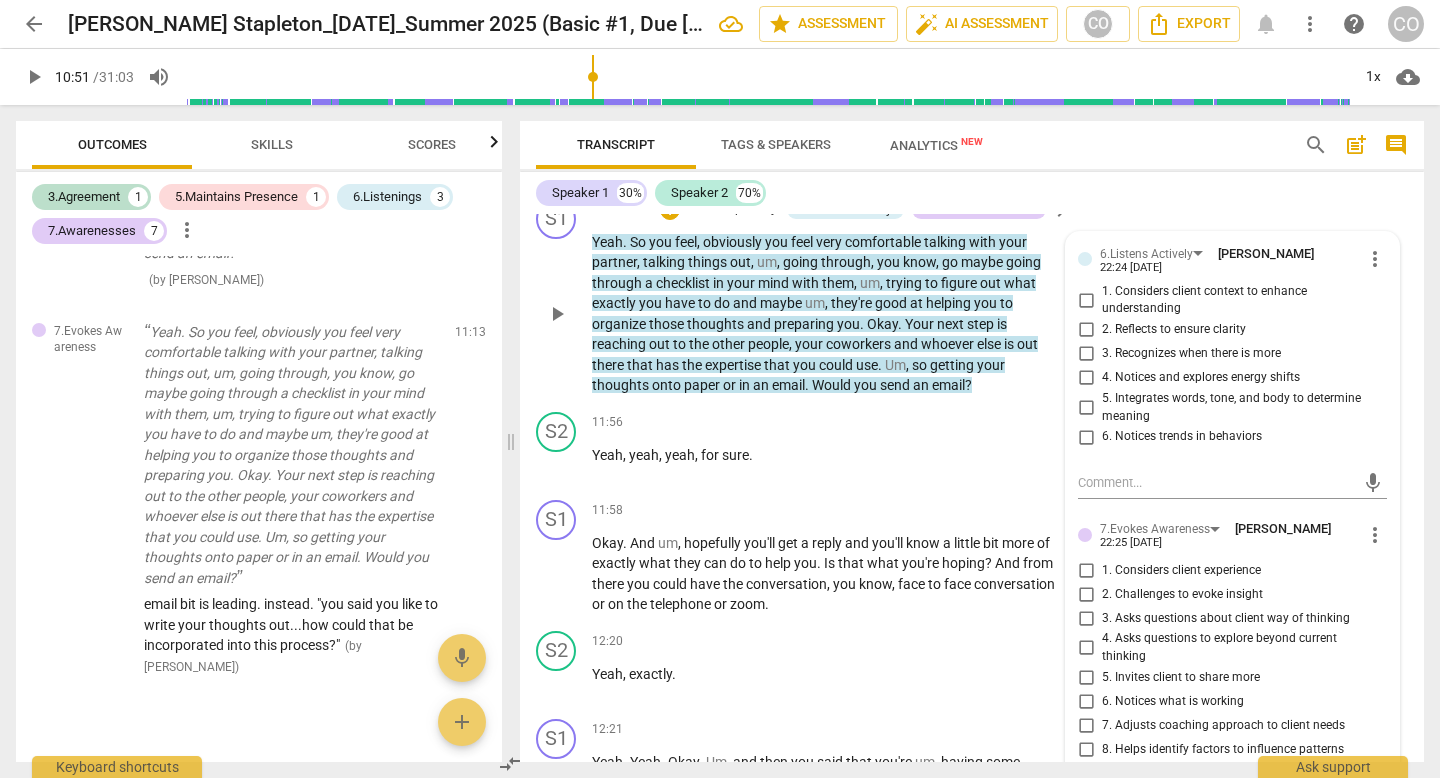 scroll, scrollTop: 5066, scrollLeft: 0, axis: vertical 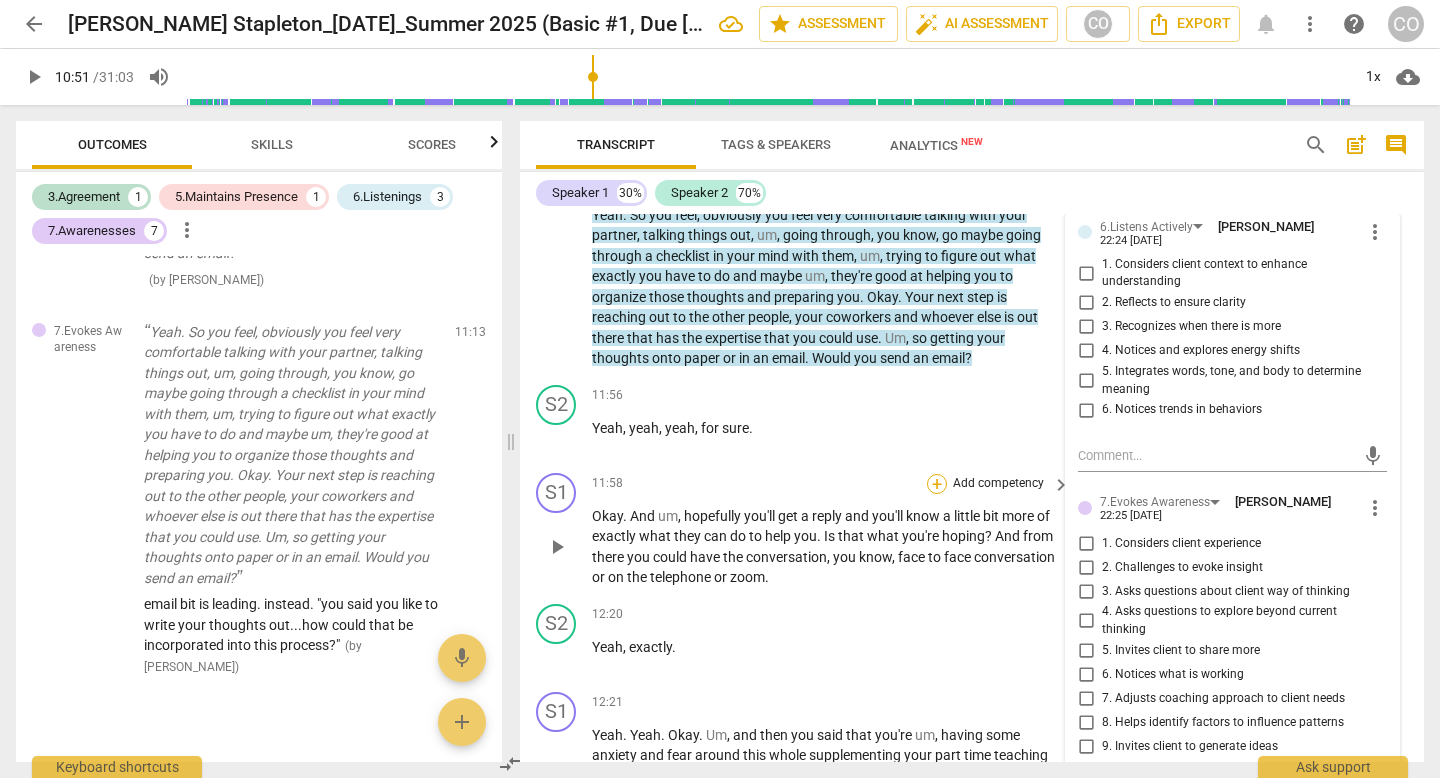 click on "+" at bounding box center (937, 484) 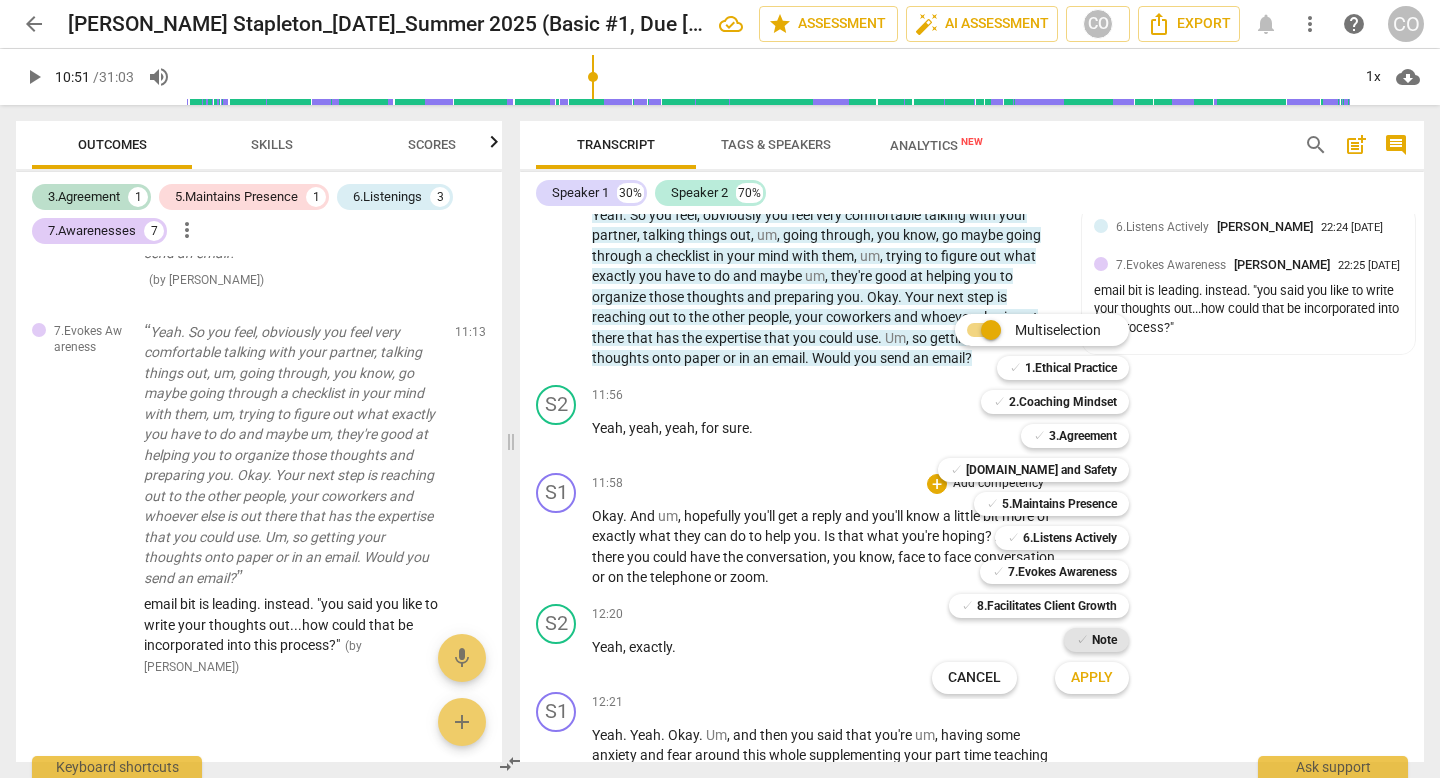 click on "Note" at bounding box center [1104, 640] 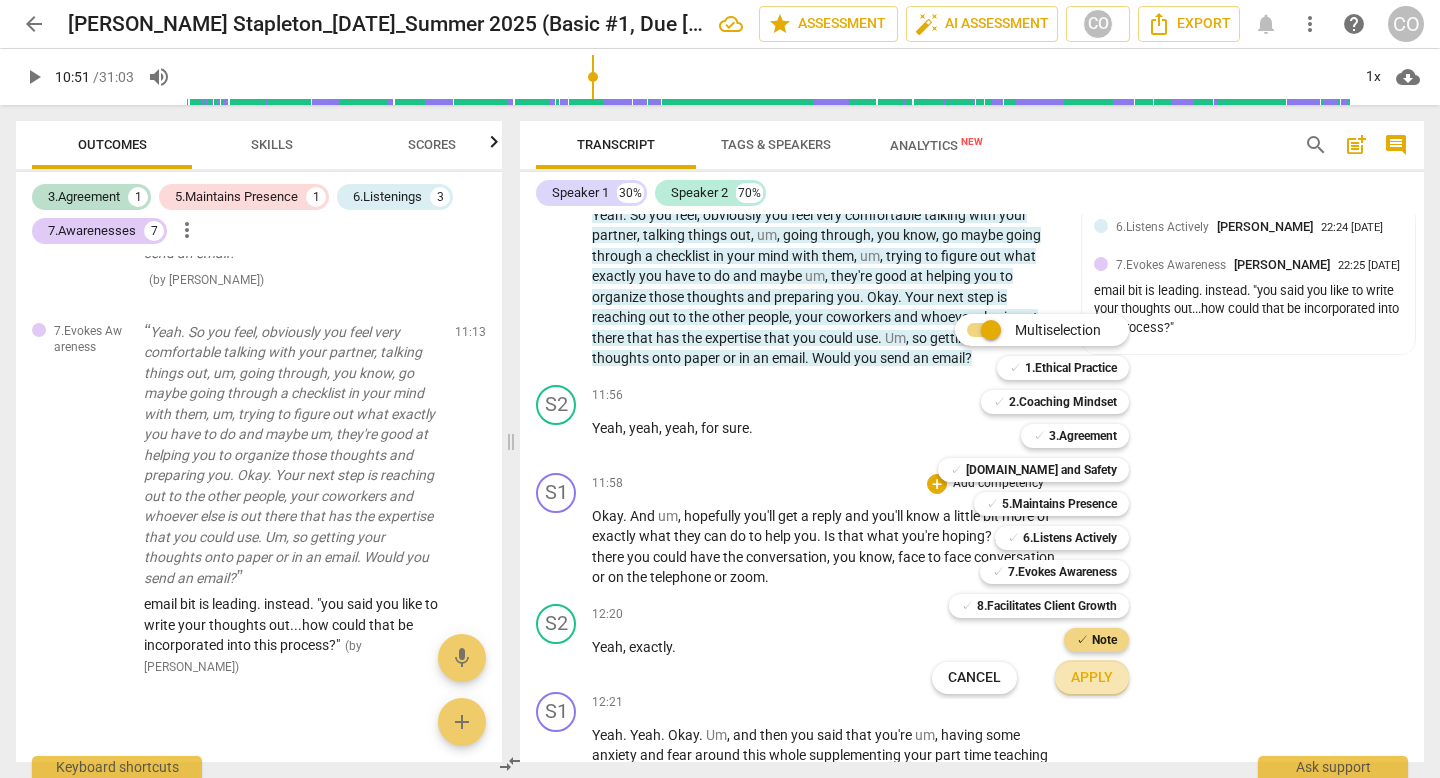 click on "Apply" at bounding box center [1092, 678] 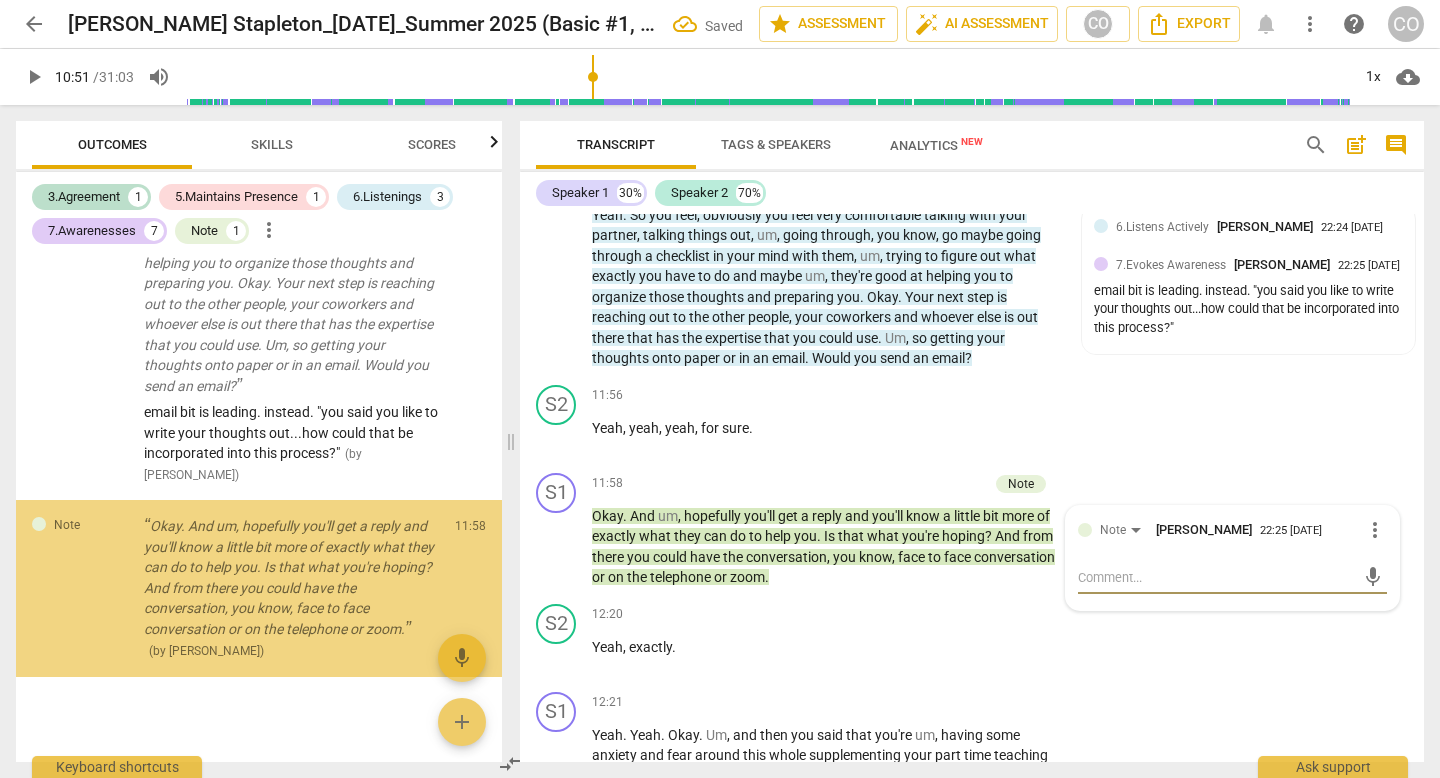 scroll, scrollTop: 2153, scrollLeft: 0, axis: vertical 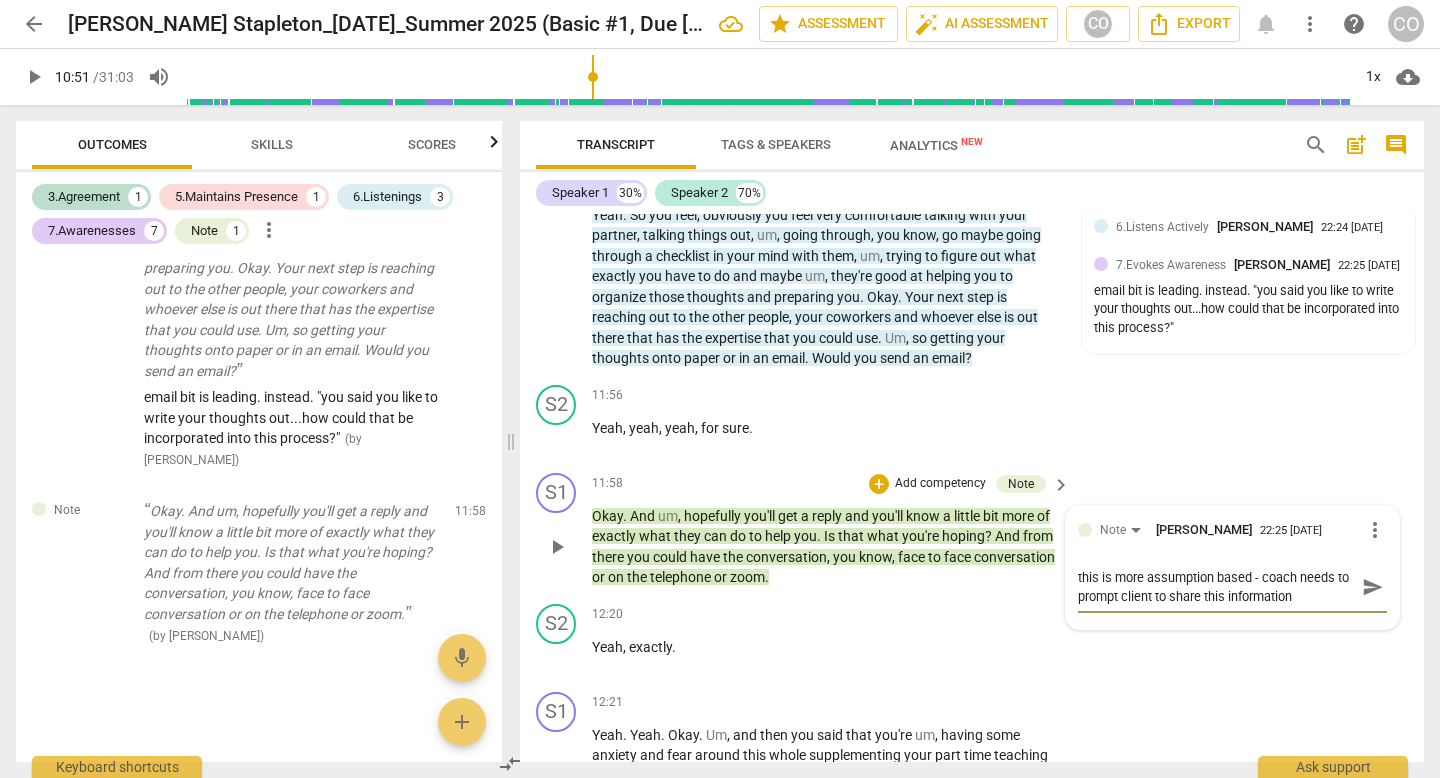 click on "send" at bounding box center [1373, 587] 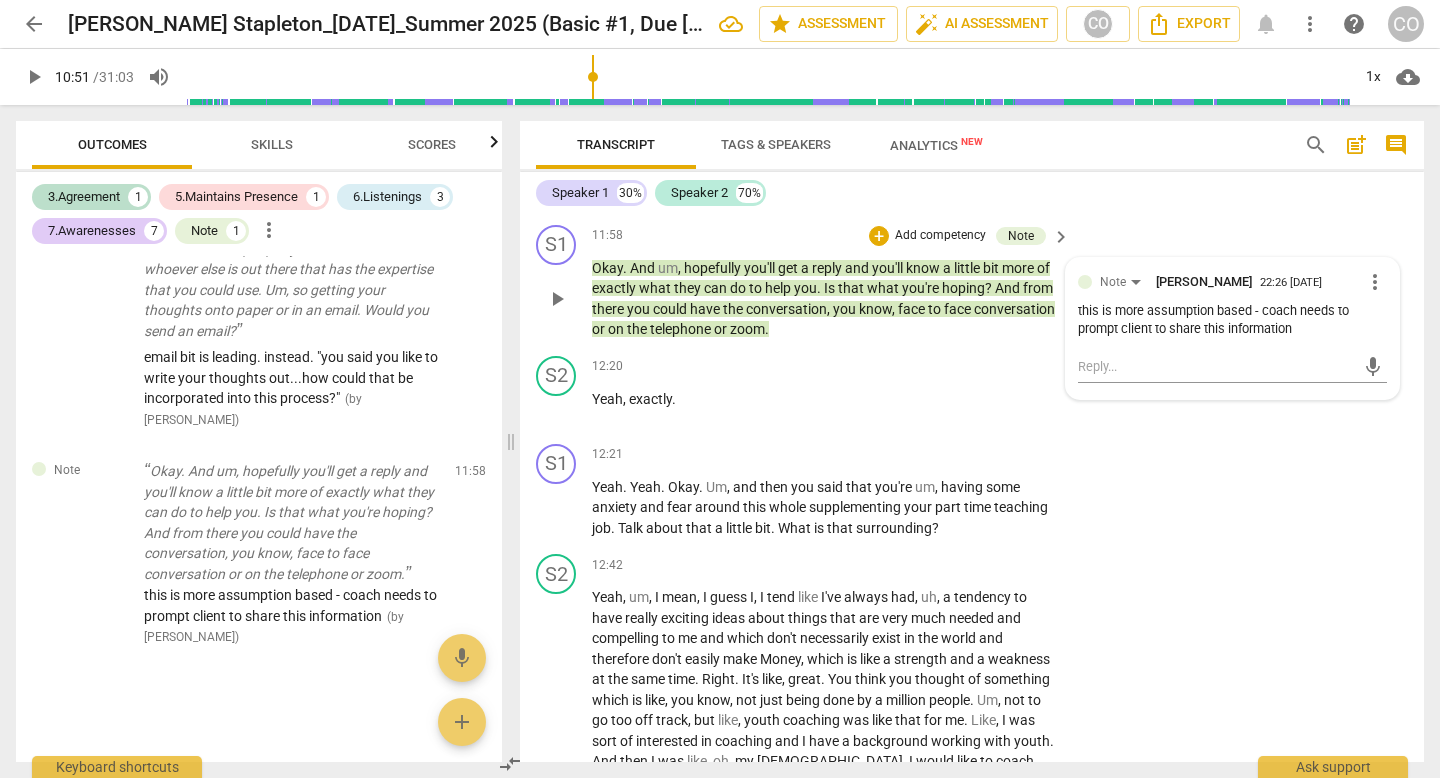 scroll, scrollTop: 5315, scrollLeft: 0, axis: vertical 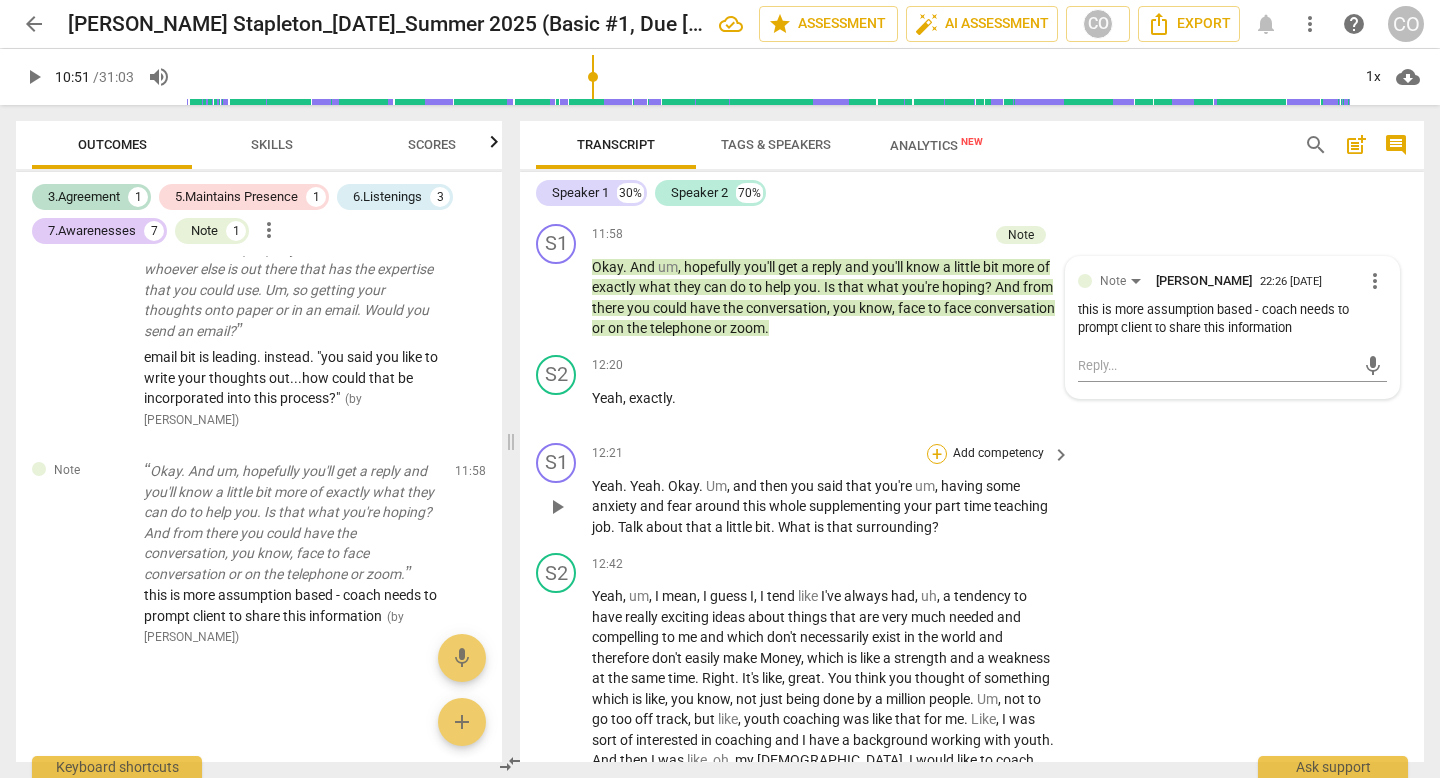 click on "+" at bounding box center [937, 454] 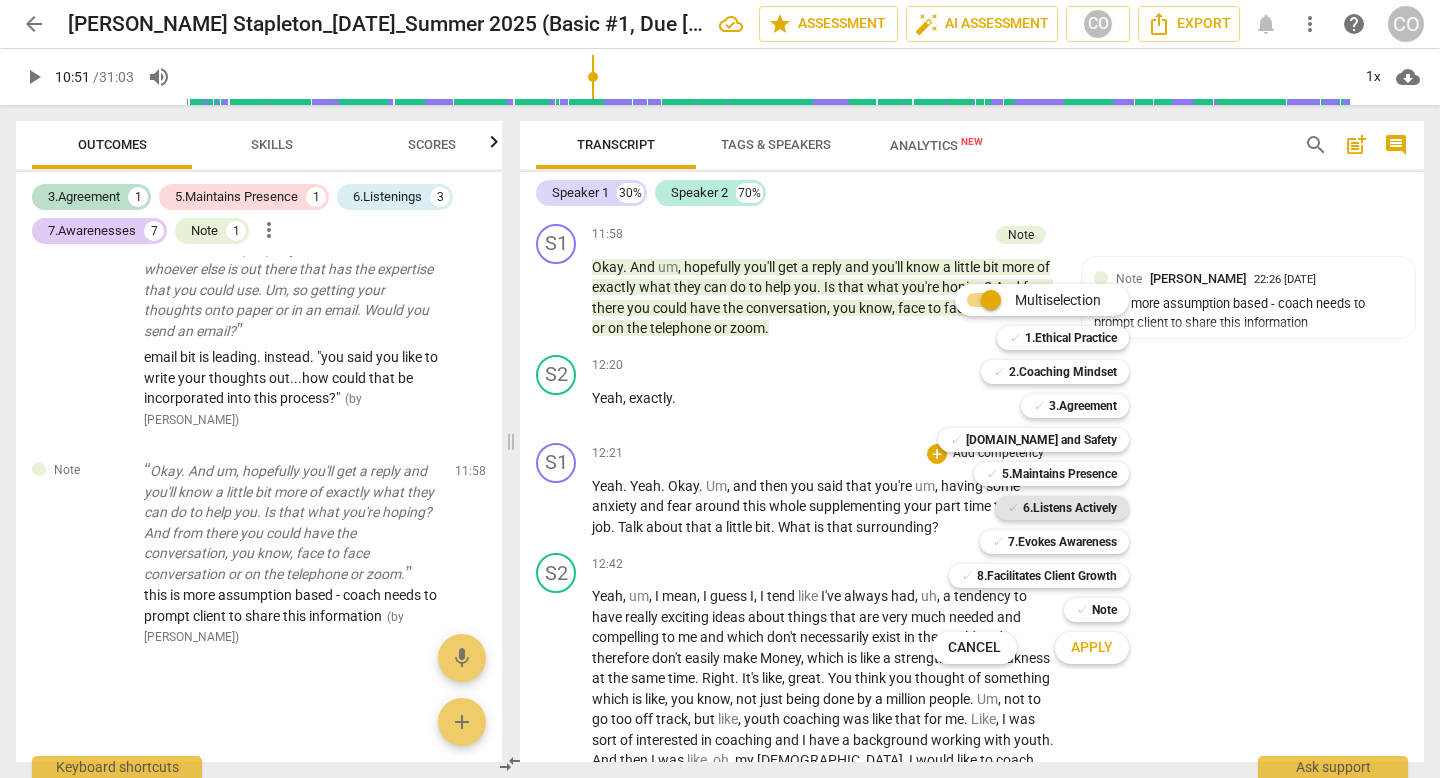 click on "✓" at bounding box center [1013, 508] 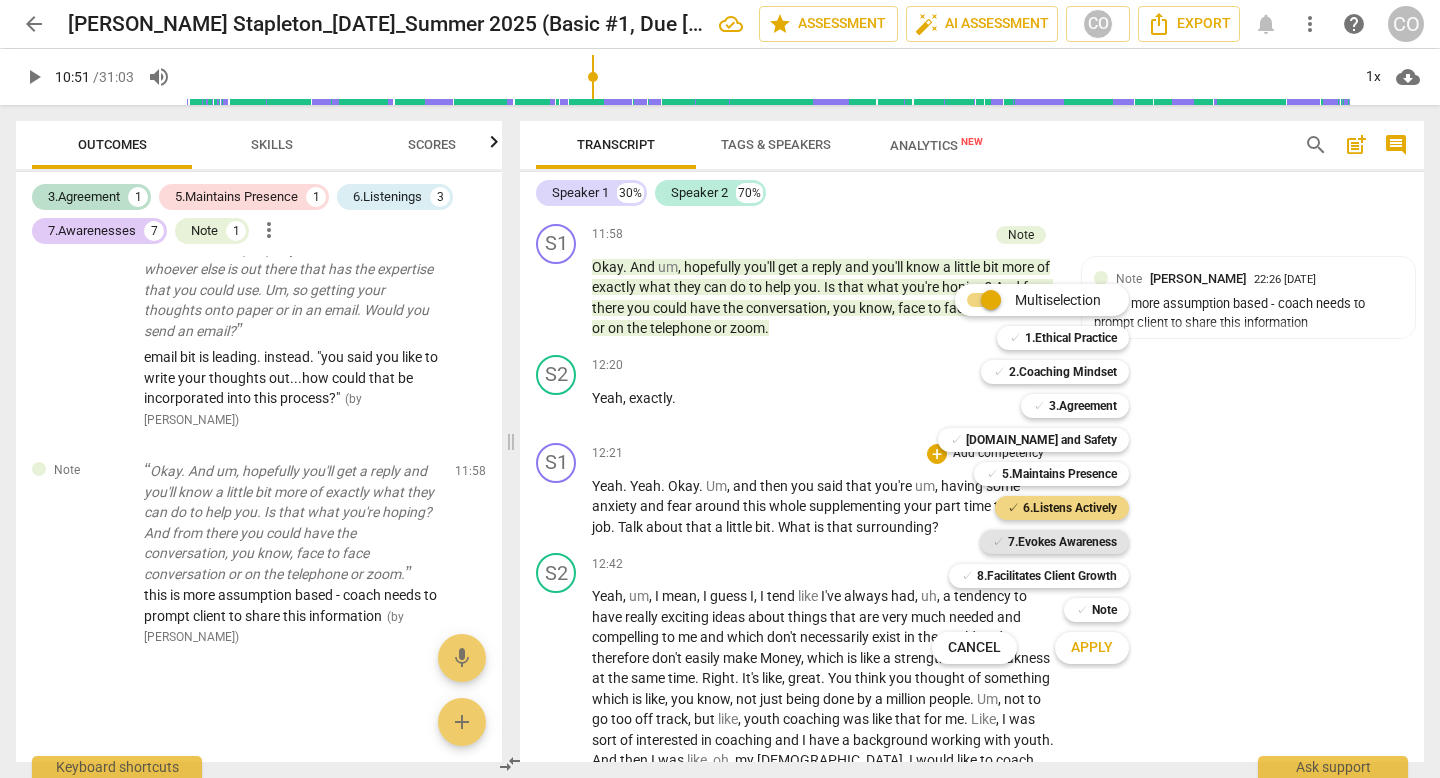 click on "7.Evokes Awareness" at bounding box center (1062, 542) 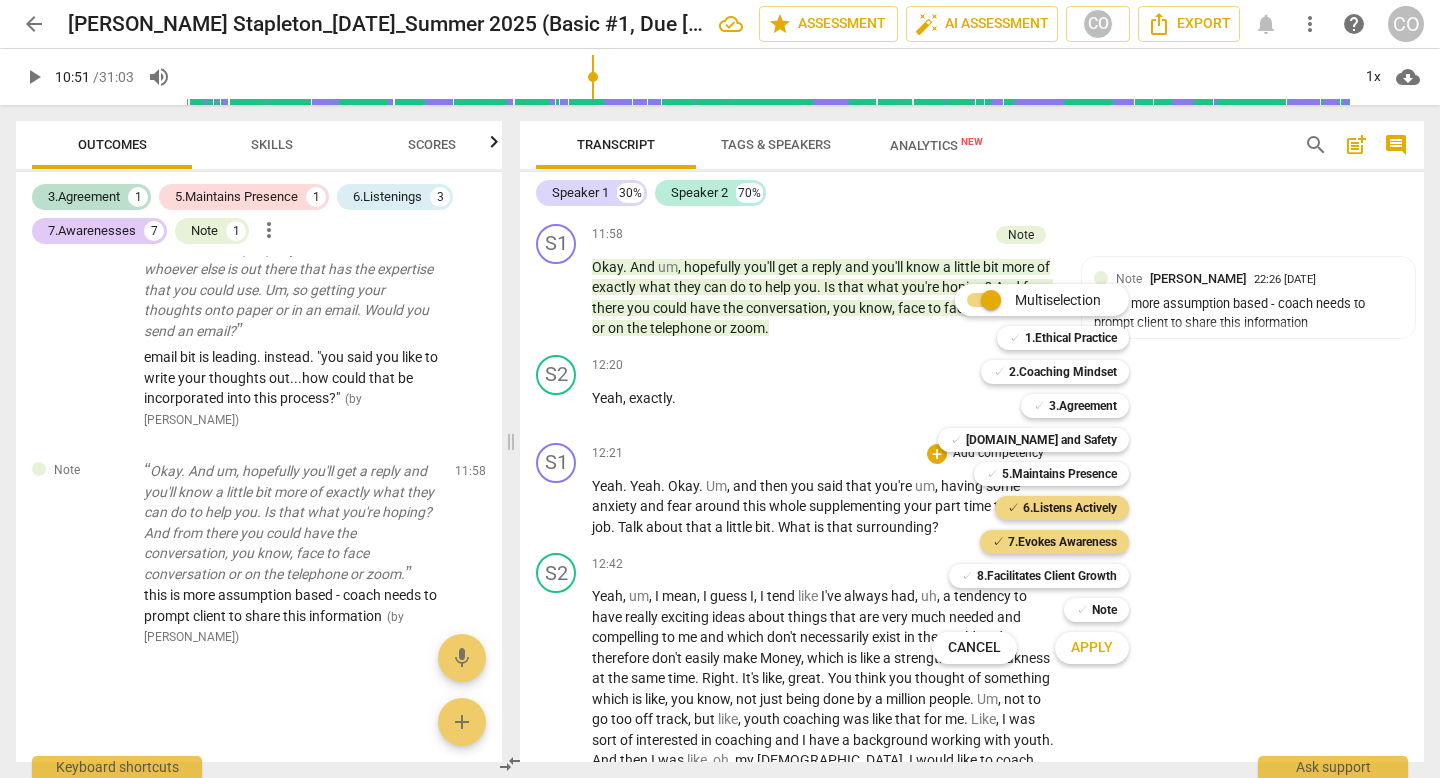 click on "Apply" at bounding box center (1092, 648) 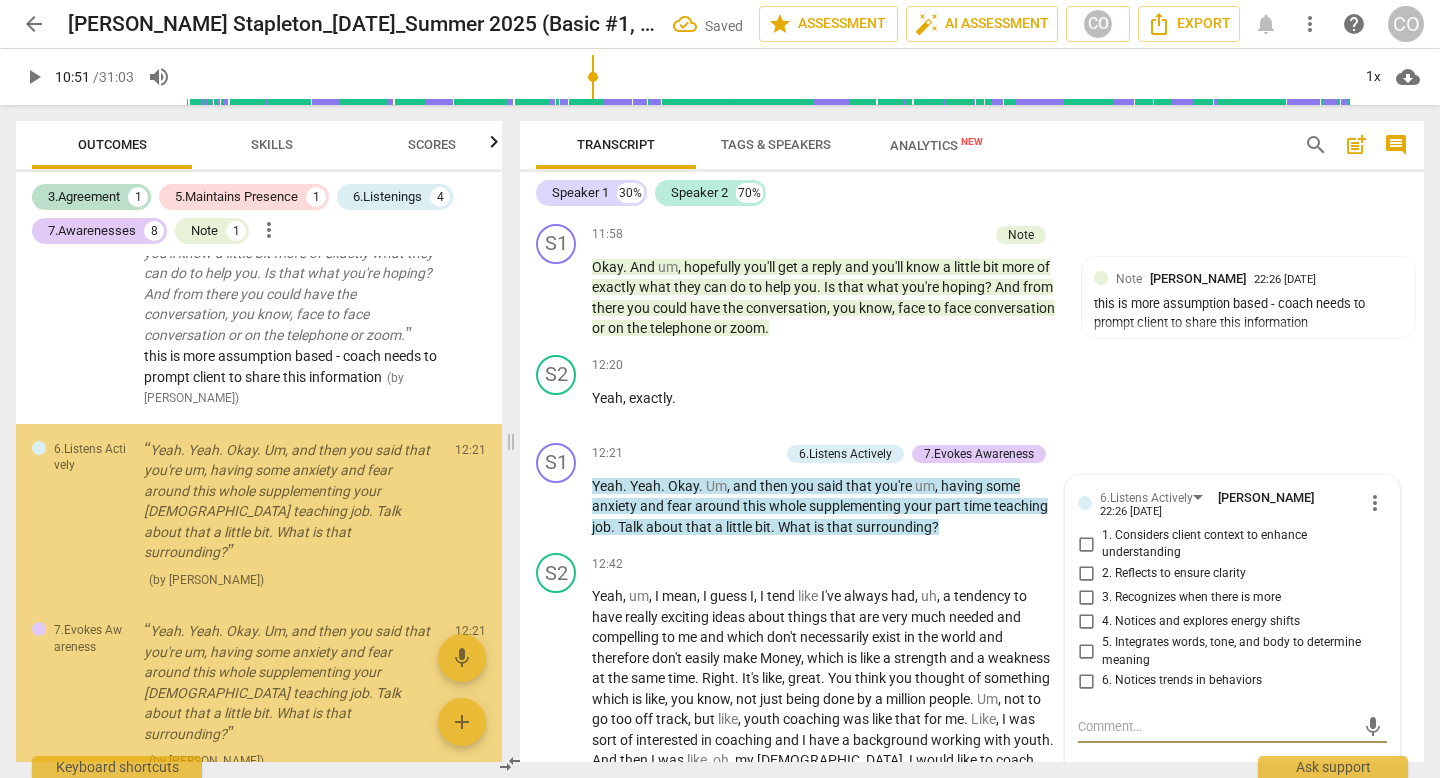 scroll, scrollTop: 2516, scrollLeft: 0, axis: vertical 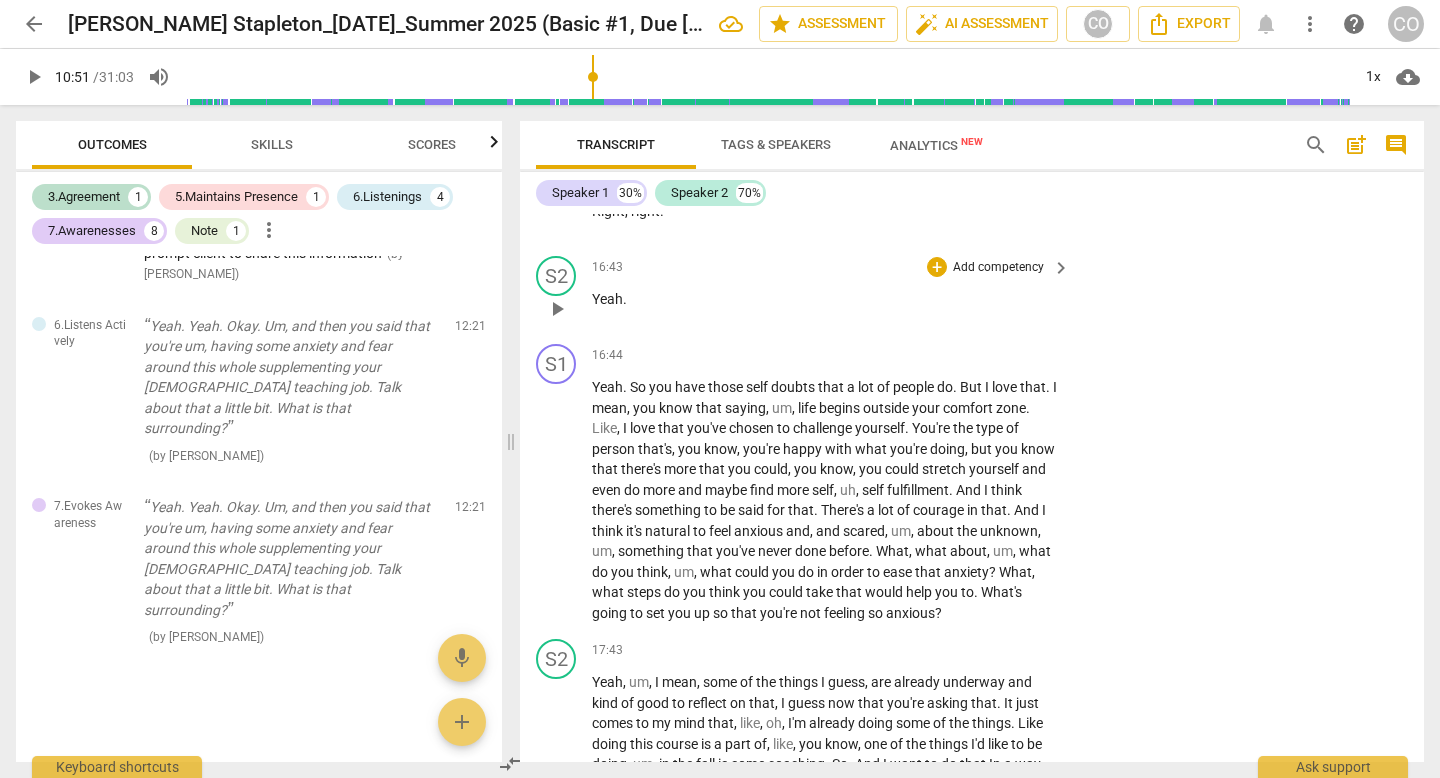 click on "16:43 + Add competency keyboard_arrow_right Yeah ." at bounding box center (832, 292) 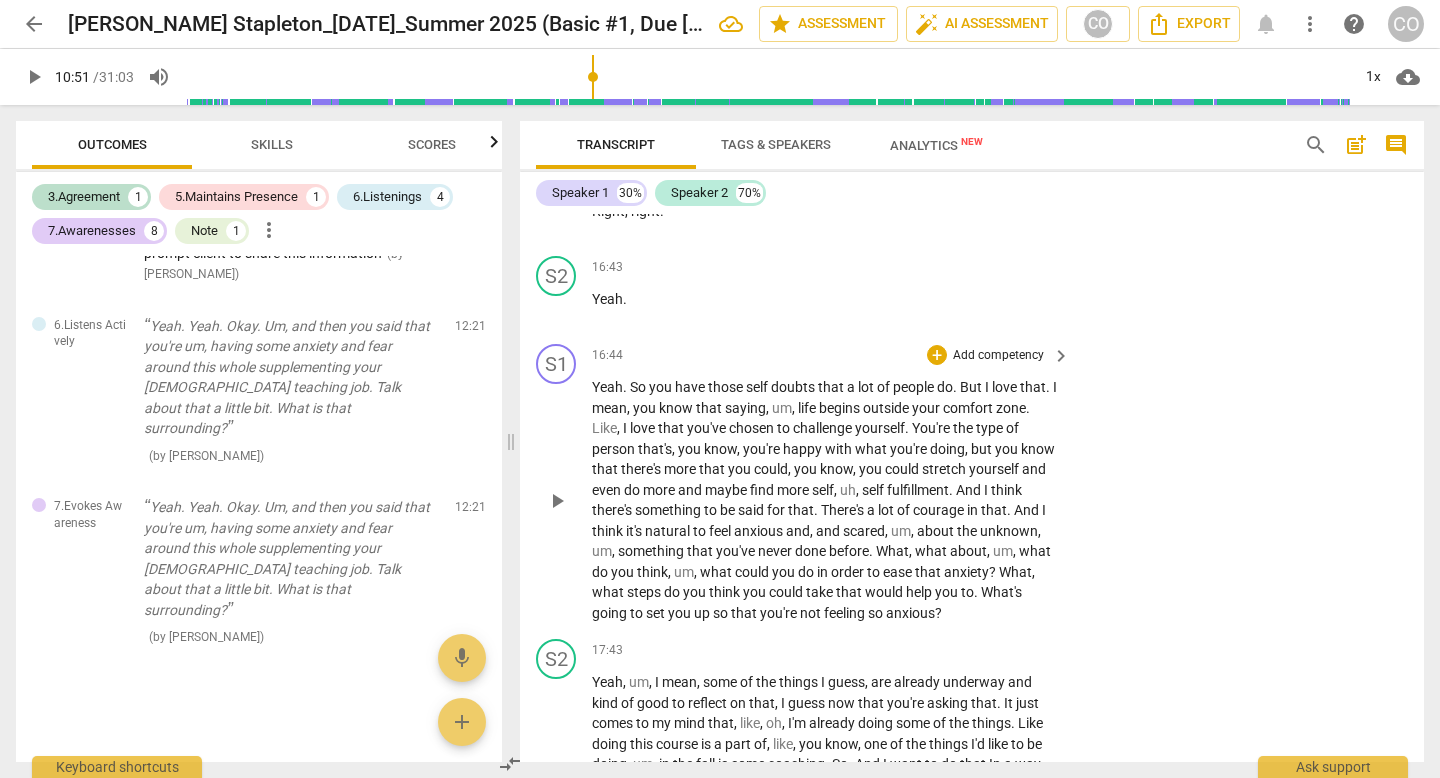 click on "16:44 + Add competency keyboard_arrow_right Yeah .   So   you   have   those   self   doubts   that   a   lot   of   people   do .   But   I   love   that .   I   mean ,   you   know   that   saying ,   um ,   life   begins   outside   your   comfort   zone .   Like ,   I   love   that   you've   chosen   to   challenge   yourself .   You're   the   type   of   person   that's ,   you   know ,   you're   happy   with   what   you're   doing ,   but   you   know   that   there's   more   that   you   could ,   you   know ,   you   could   stretch   yourself   and   even   do   more   and   maybe   find   more   self ,   uh ,   self   fulfillment .   And   I   think   there's   something   to   be   said   for   that .   There's   a   lot   of   courage   in   that .   And   I   think   it's   natural   to   feel   anxious   and ,   and   scared ,   um ,   about   the   unknown ,   um ,   something   that   you've   never   done   before .   What ,   what   about ,   um ,   what   do   you   think ,   um ," at bounding box center (832, 483) 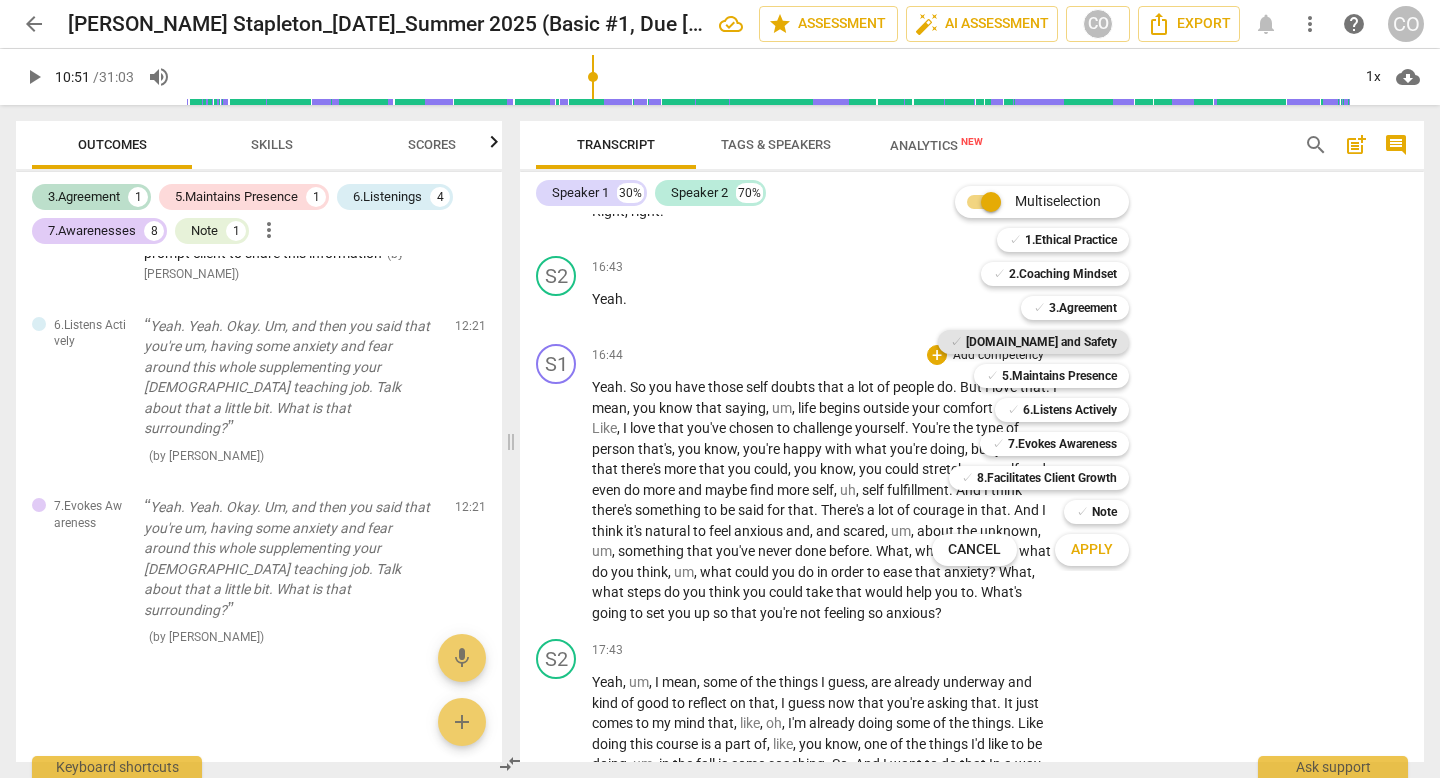 click on "4.Trust and Safety" at bounding box center (1041, 342) 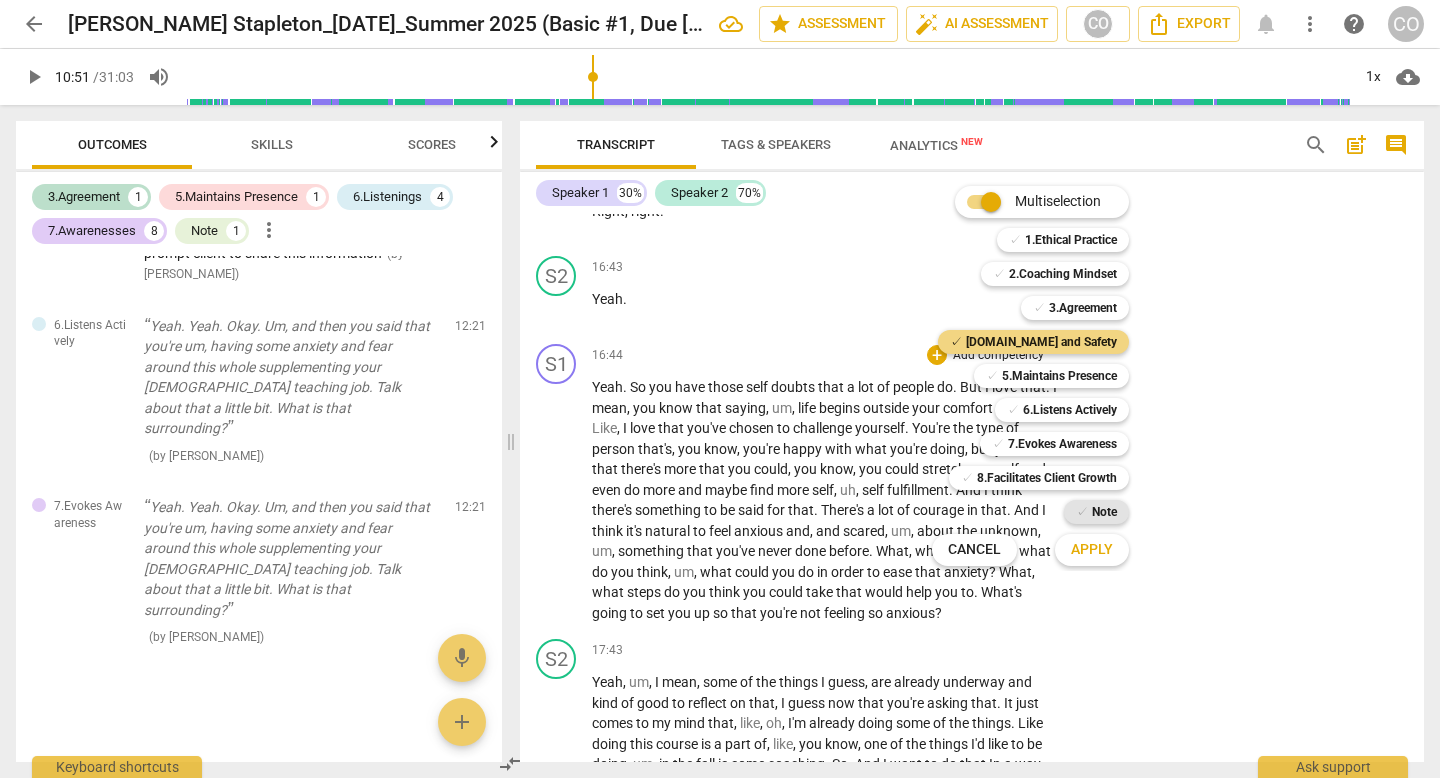 click on "✓ Note" at bounding box center [1096, 512] 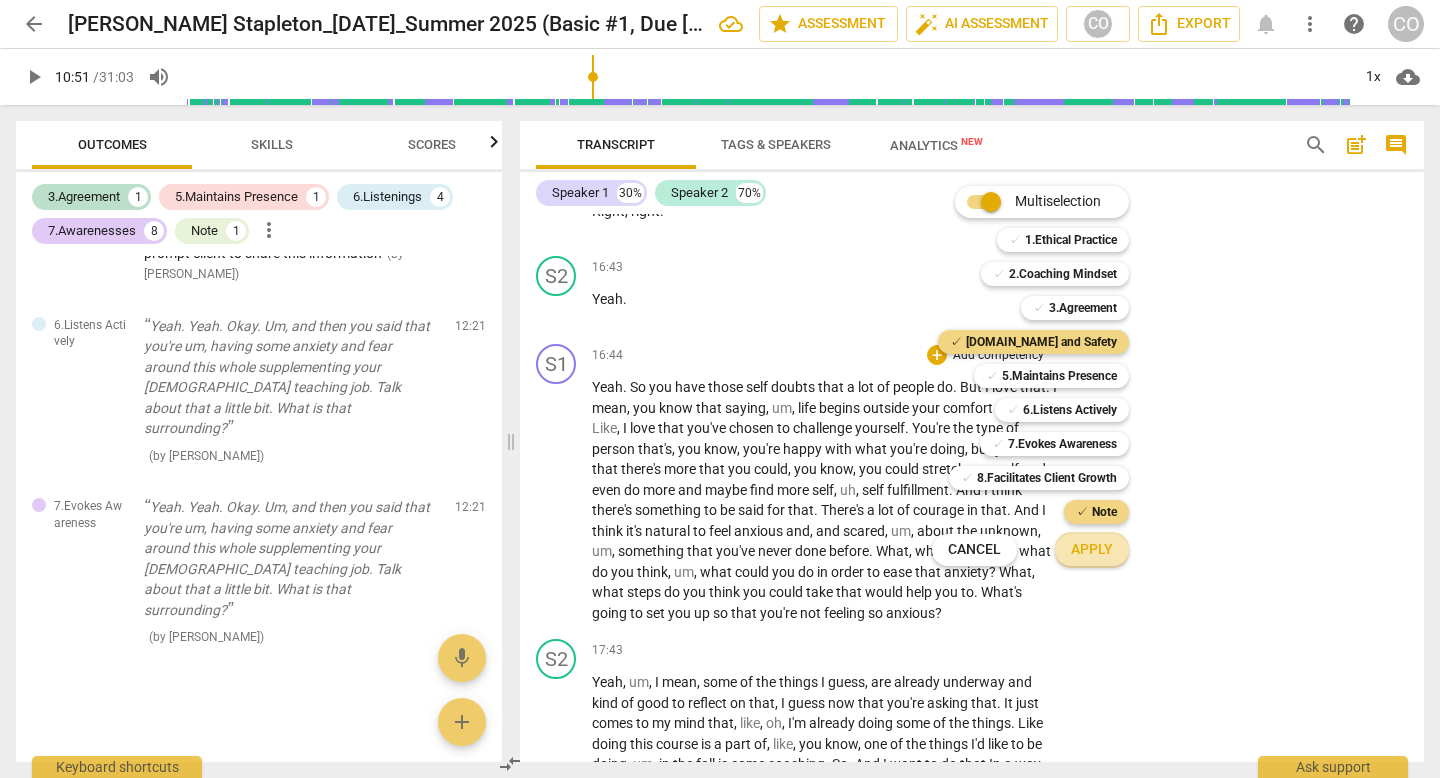 click on "Apply" at bounding box center (1092, 550) 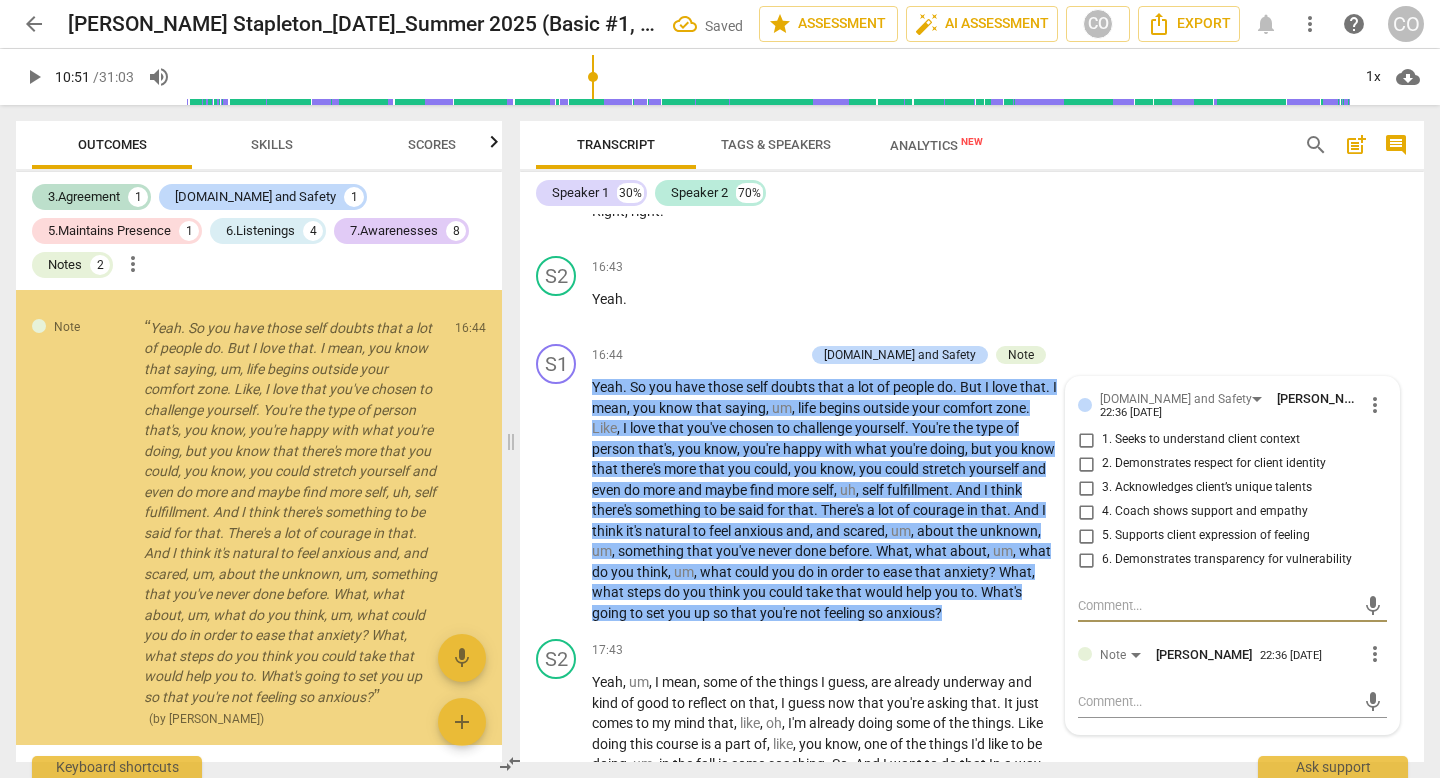 scroll, scrollTop: 3370, scrollLeft: 0, axis: vertical 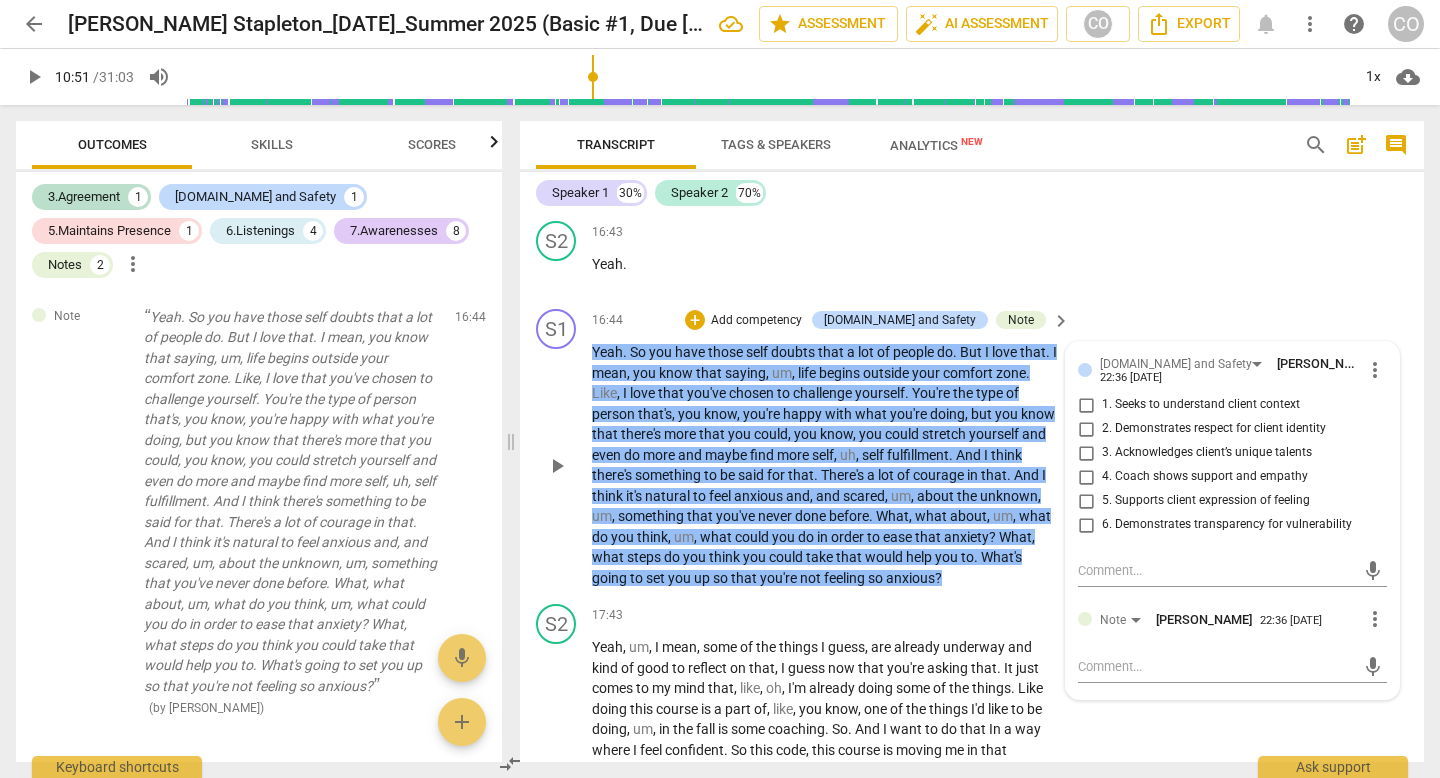 click on "mic" at bounding box center [1232, 665] 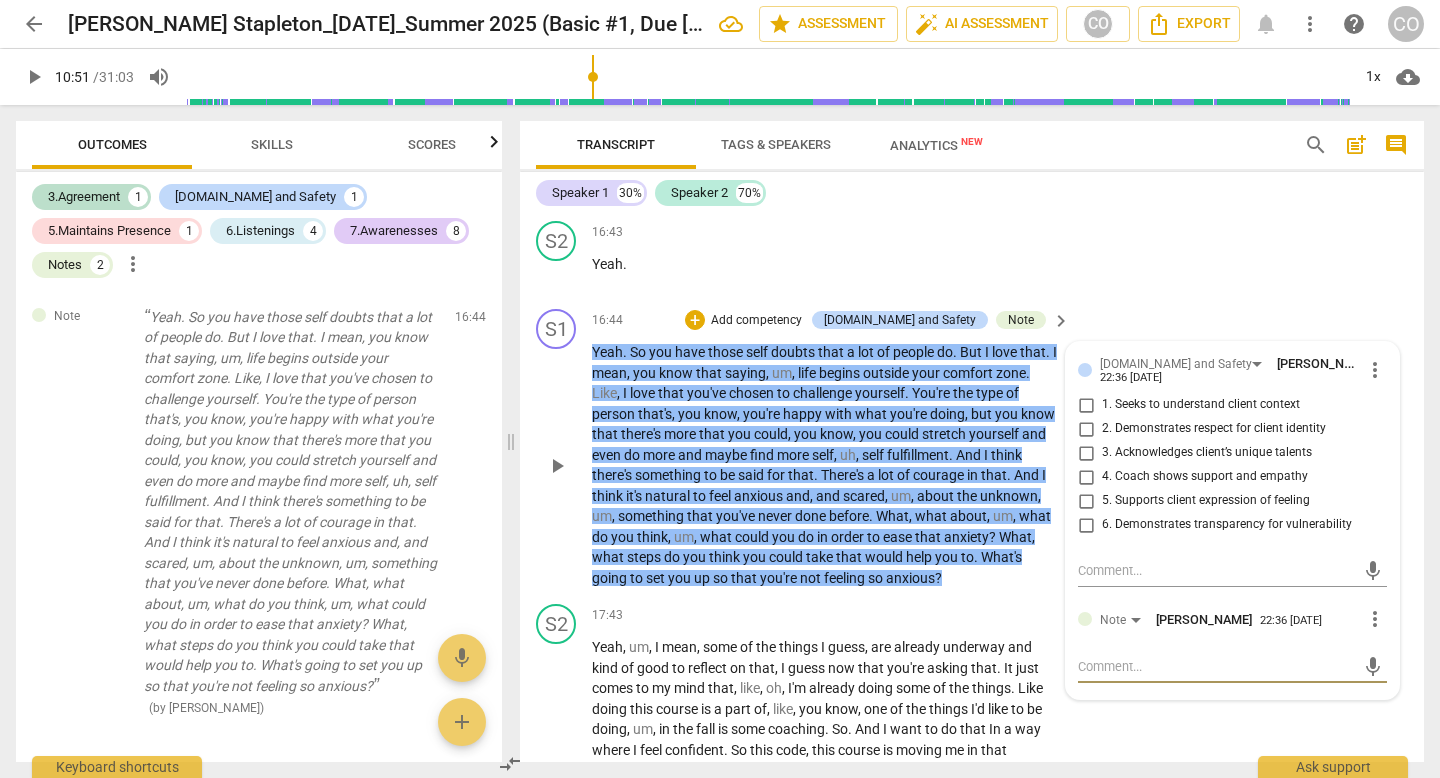 click at bounding box center (1216, 666) 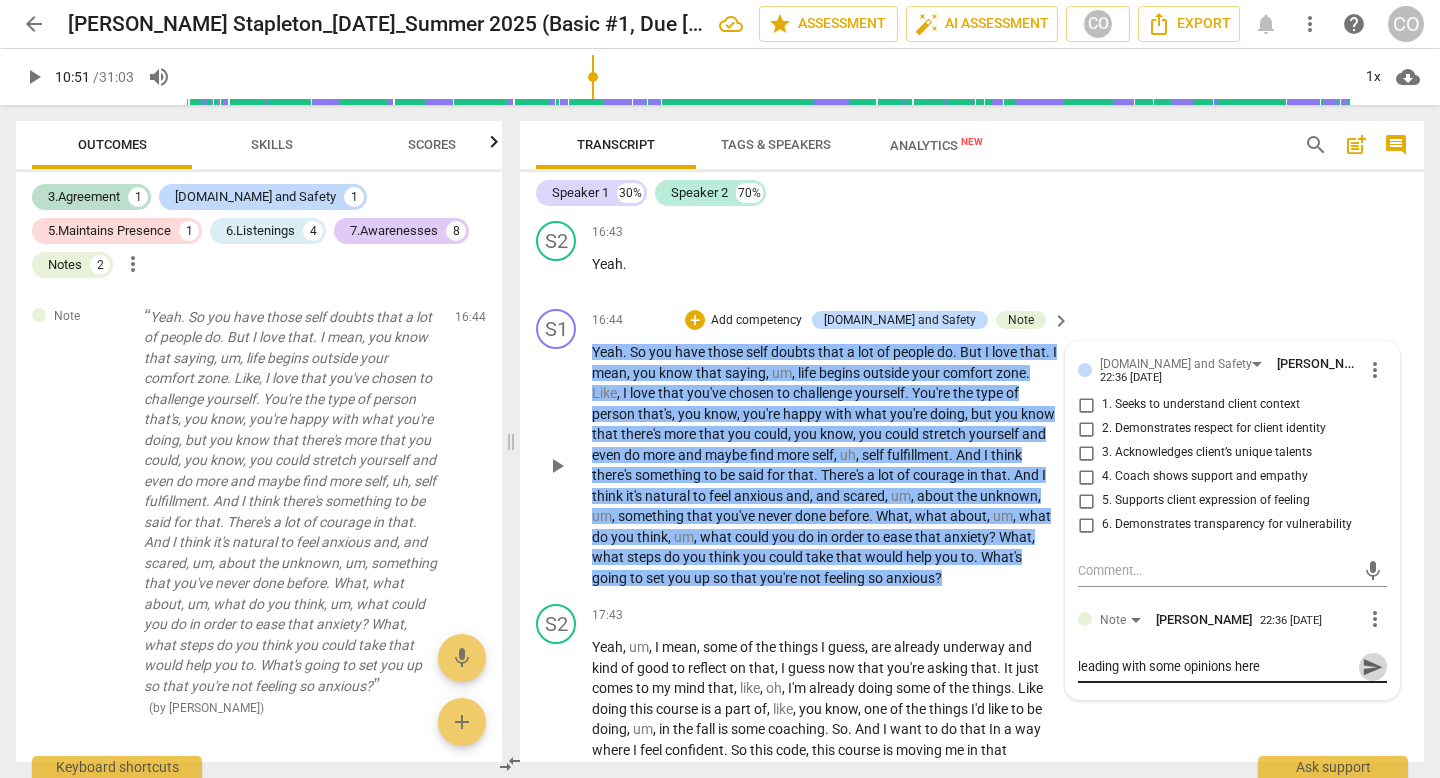 click on "send" at bounding box center [1373, 667] 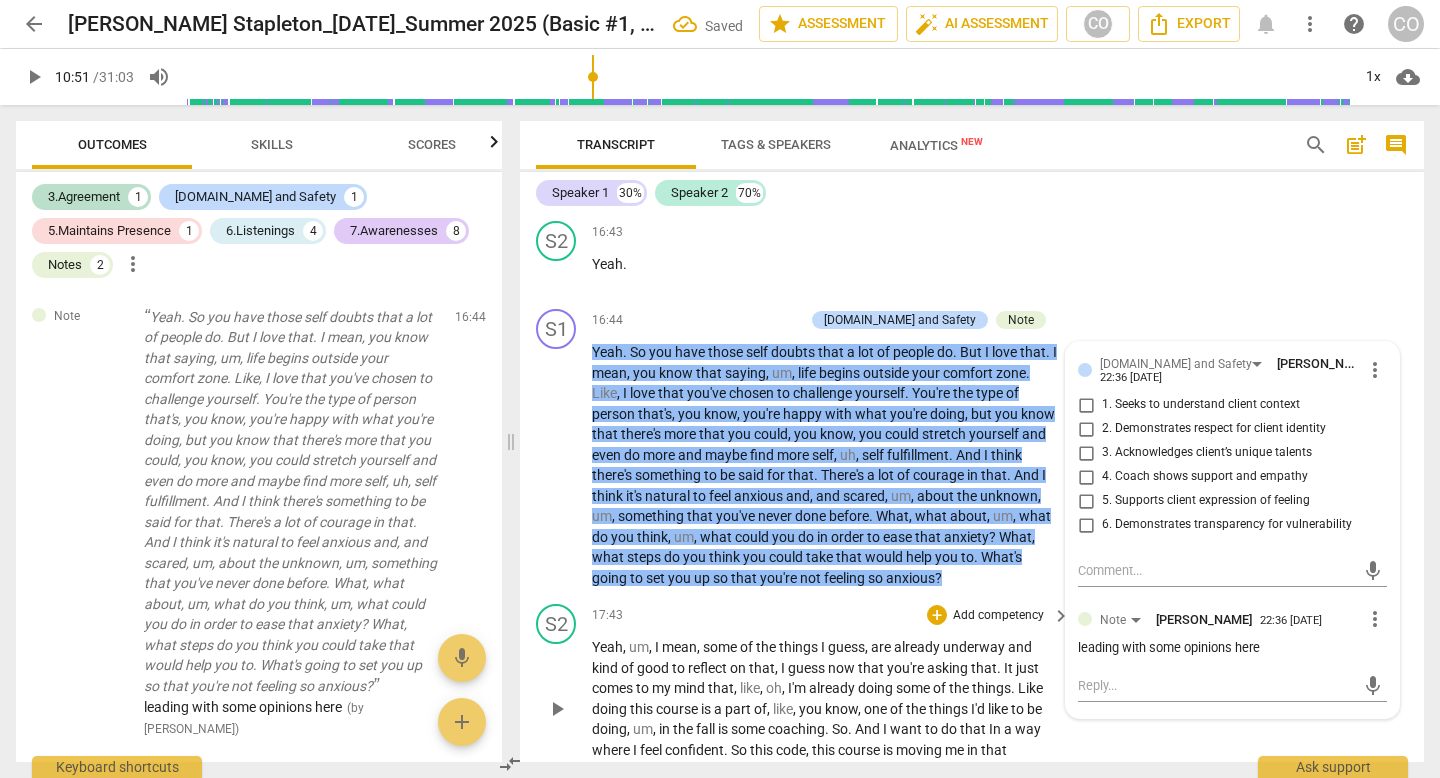 click on "17:43 + Add competency keyboard_arrow_right" at bounding box center (832, 615) 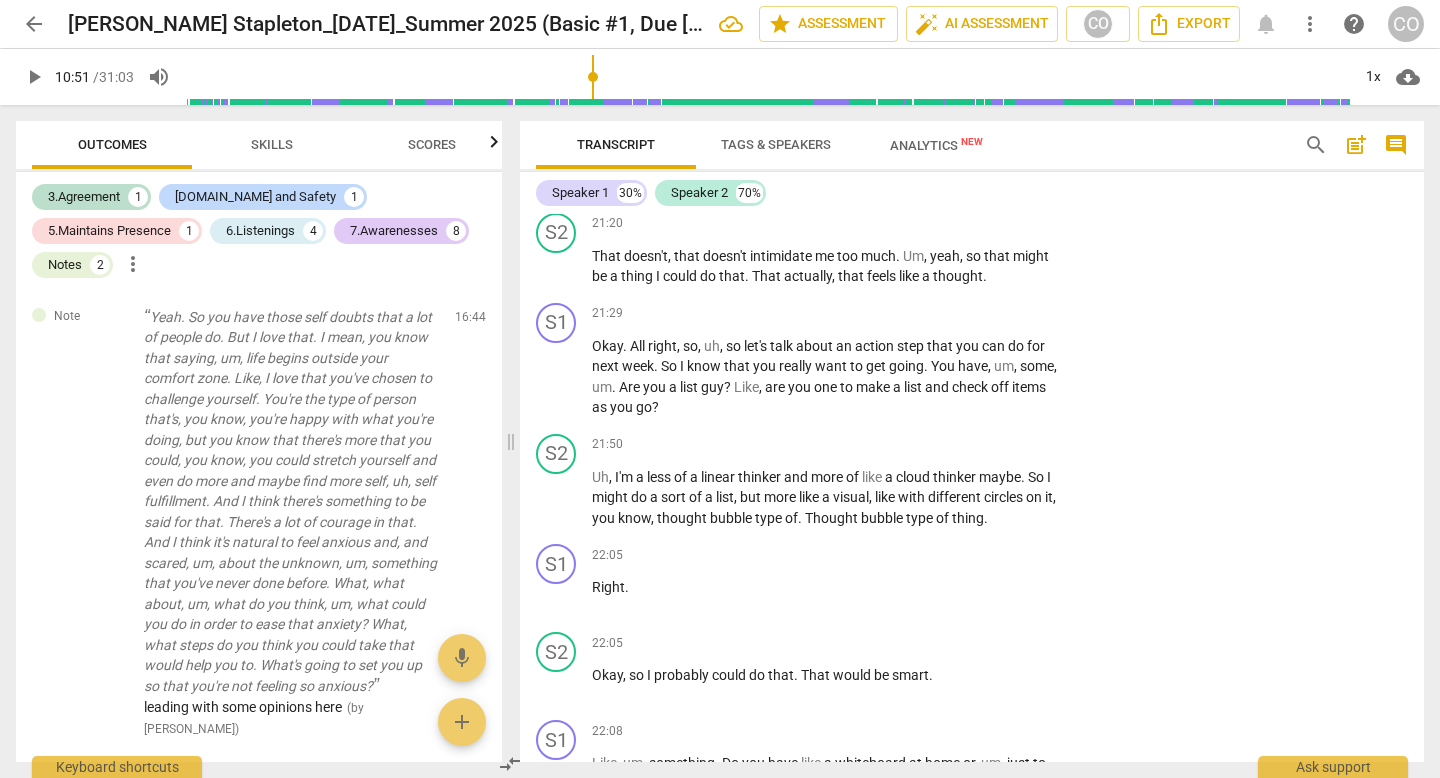 scroll, scrollTop: 9287, scrollLeft: 0, axis: vertical 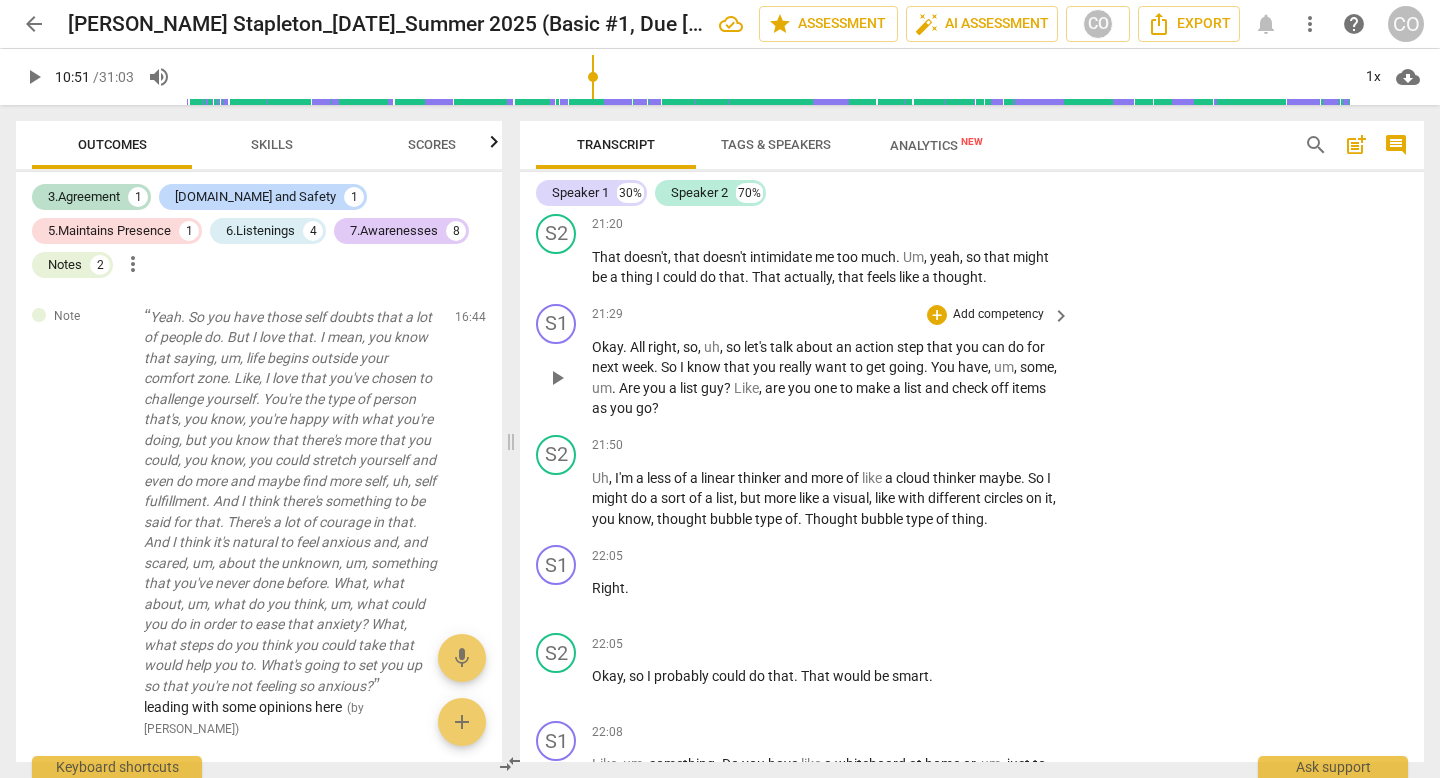 click on "+ Add competency" at bounding box center [986, 315] 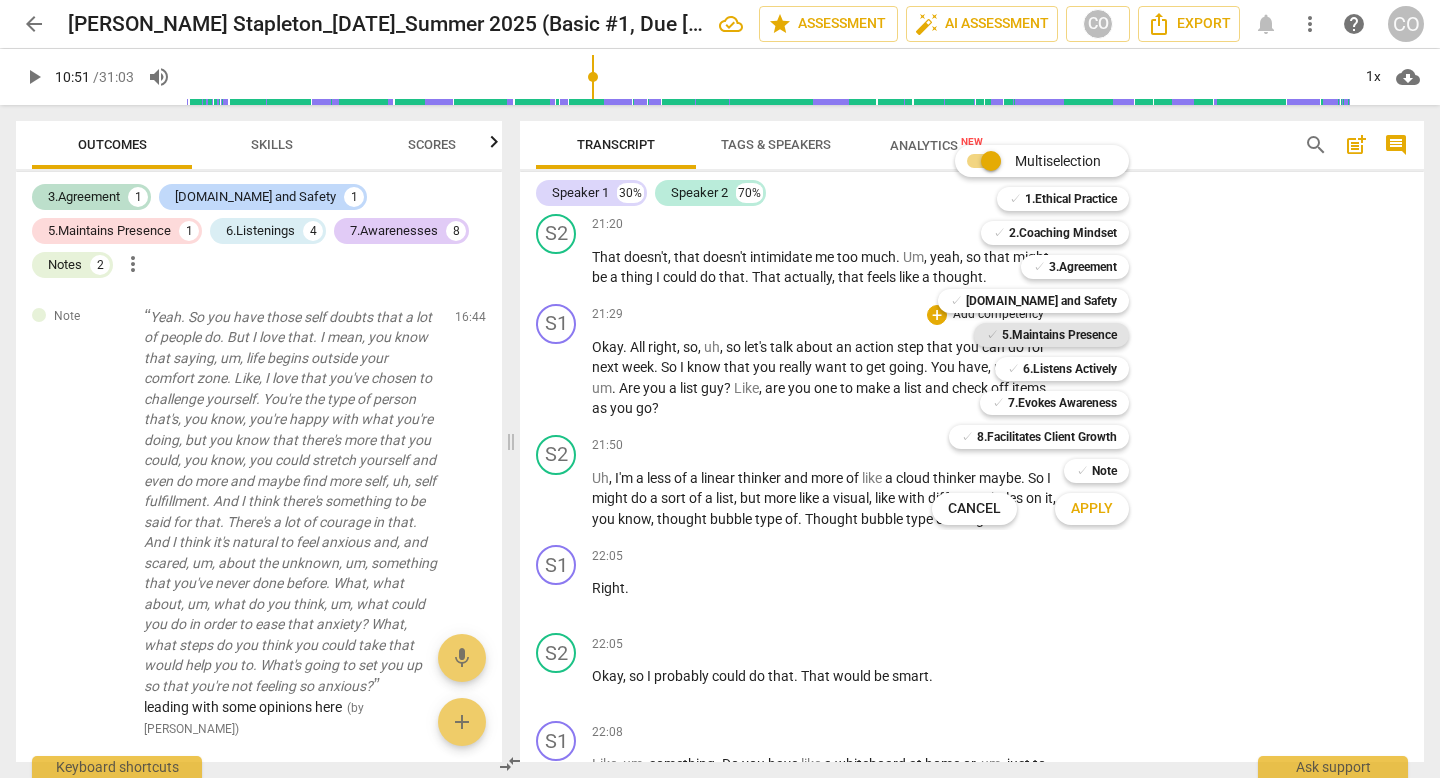 click on "5.Maintains Presence" at bounding box center [1059, 335] 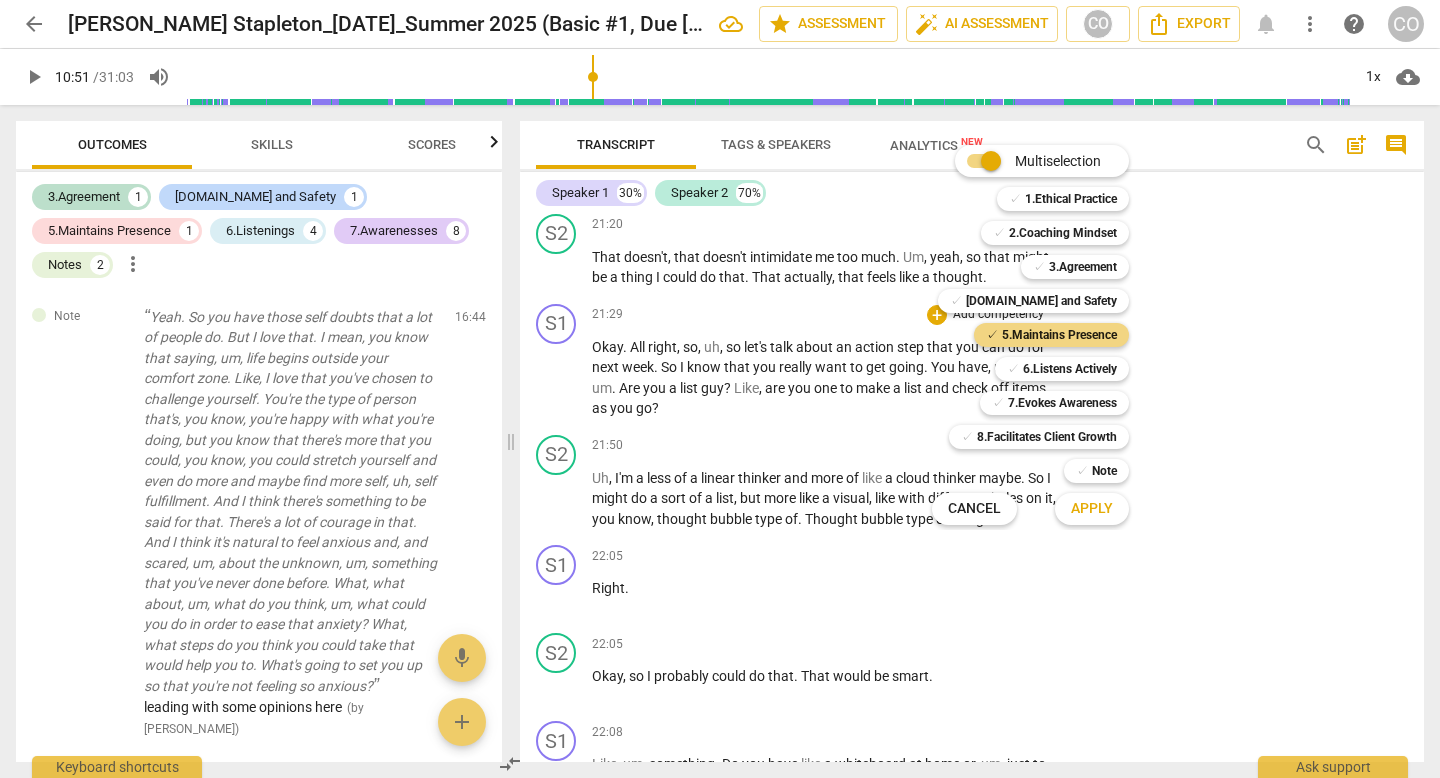 click on "Apply" at bounding box center (1092, 509) 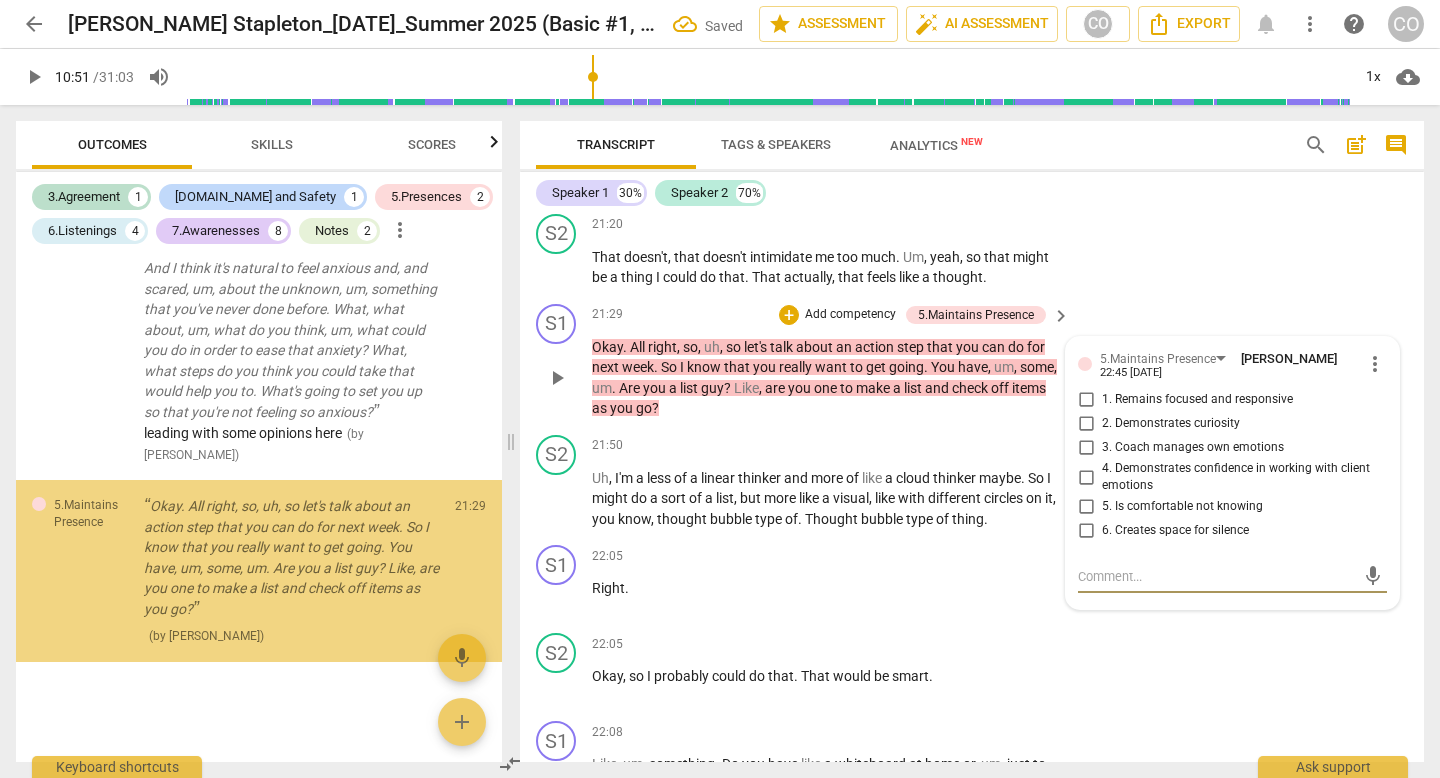scroll, scrollTop: 3650, scrollLeft: 0, axis: vertical 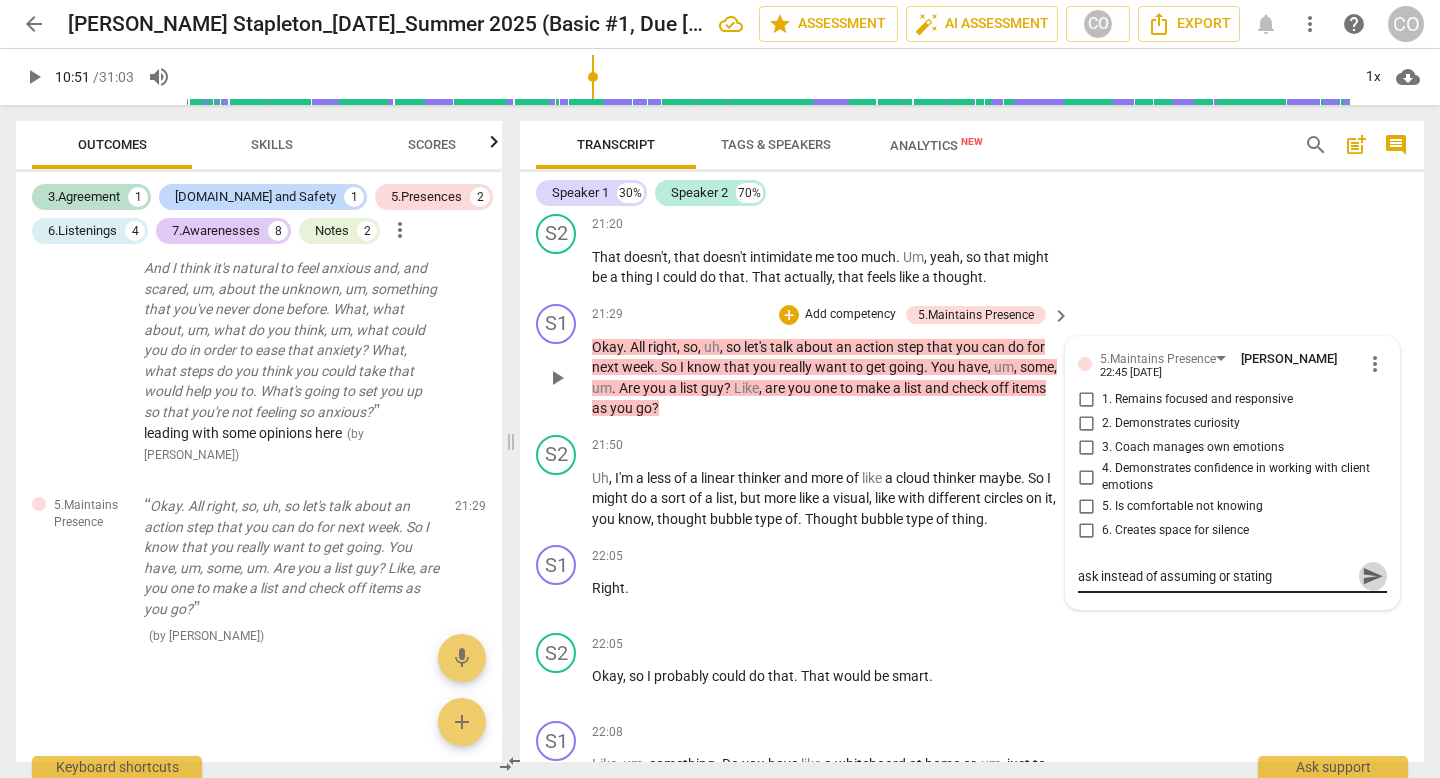 click on "send" at bounding box center [1373, 577] 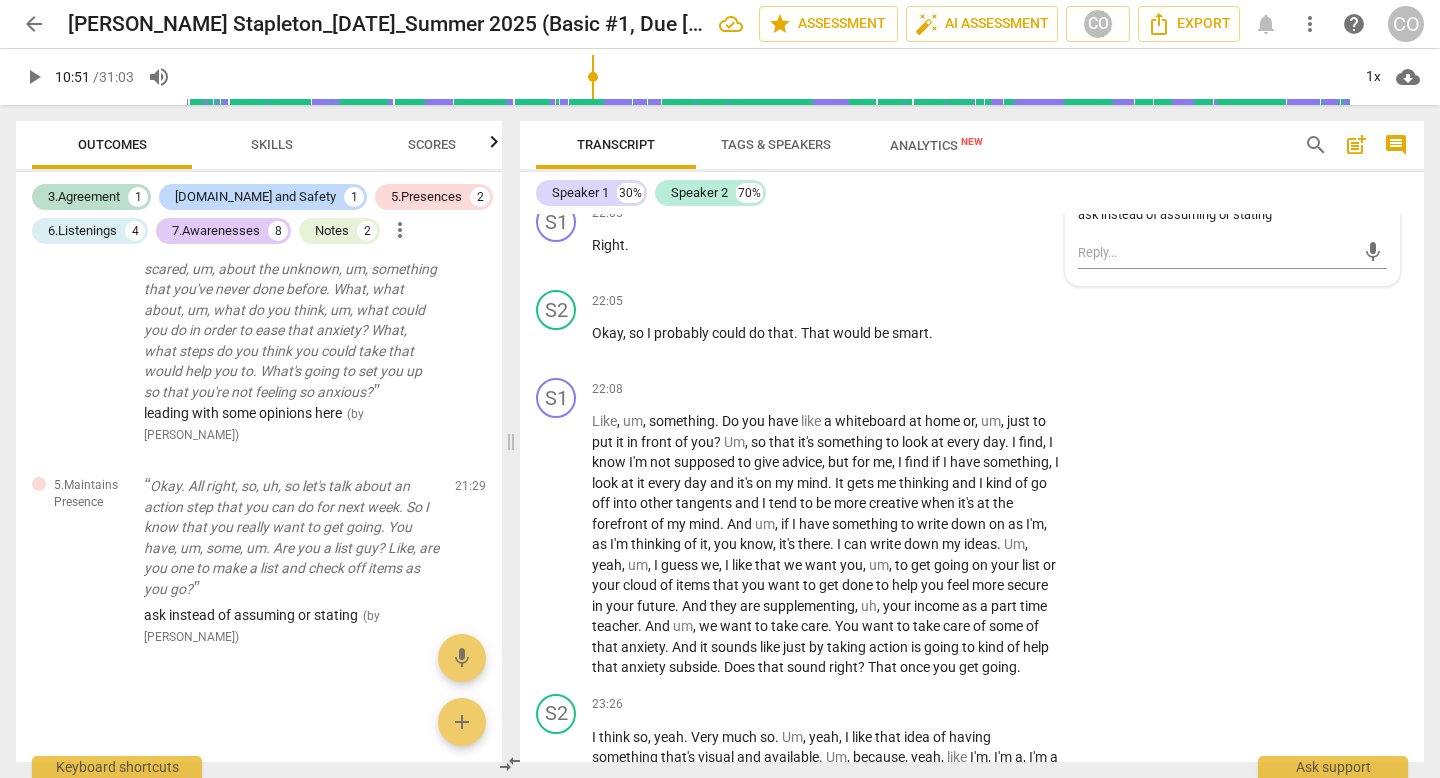 scroll, scrollTop: 9632, scrollLeft: 0, axis: vertical 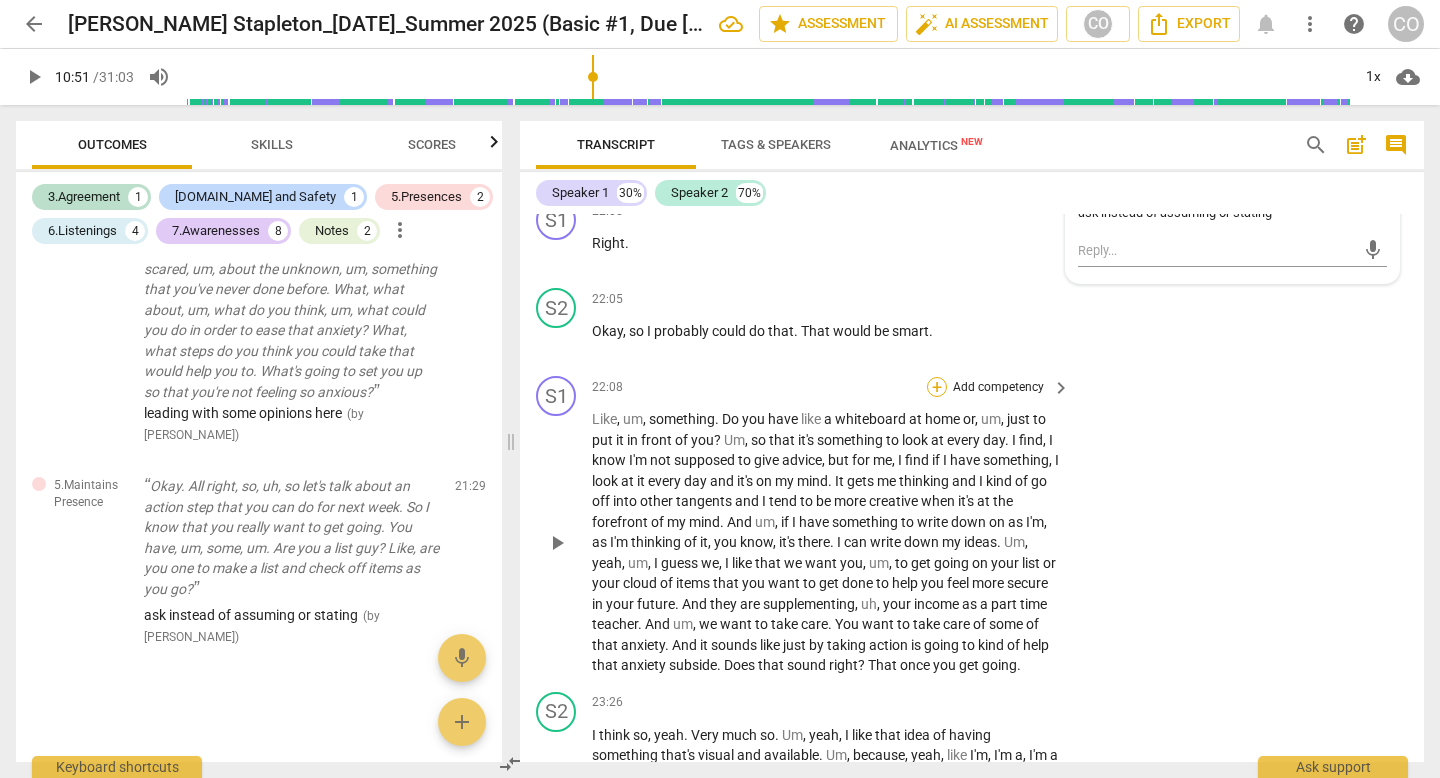 click on "+" at bounding box center (937, 387) 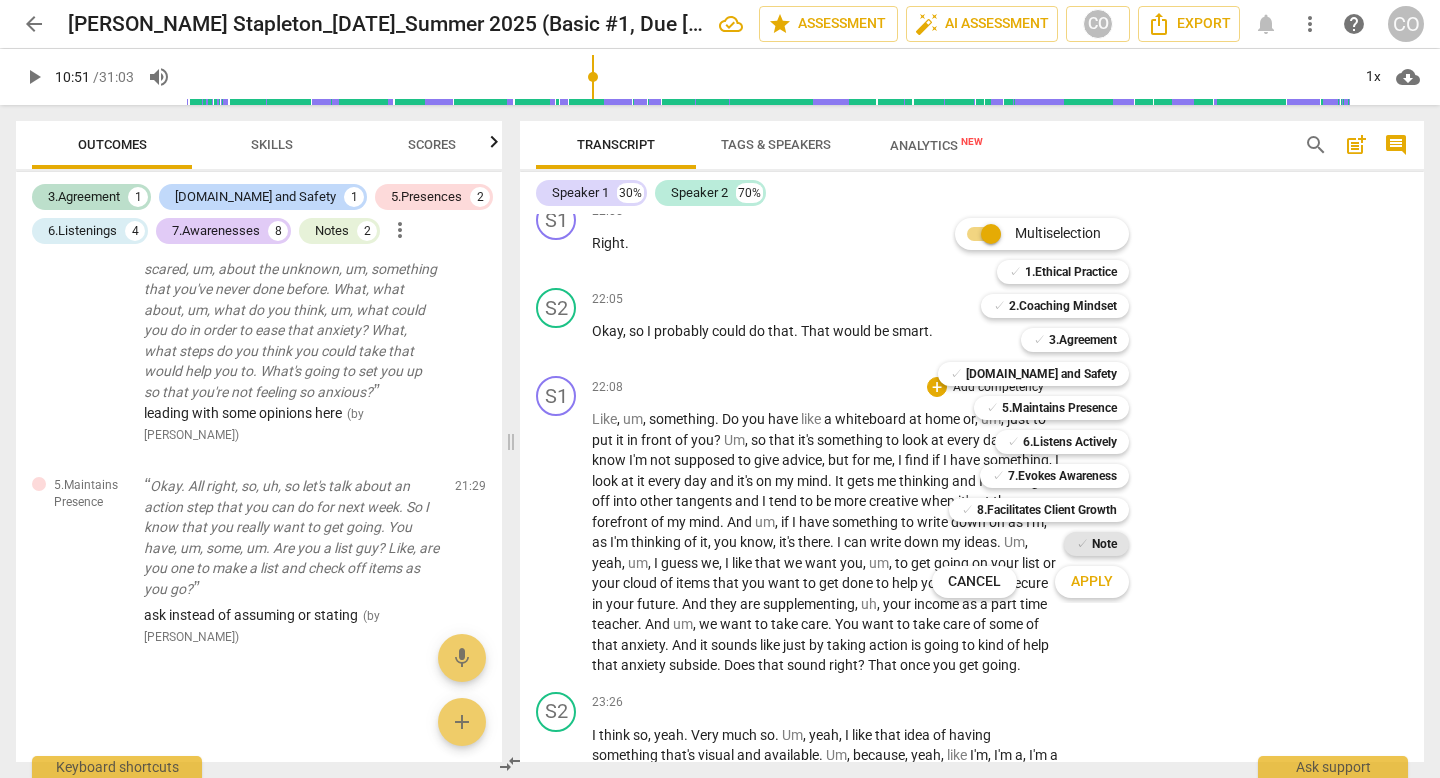 click on "Note" at bounding box center [1104, 544] 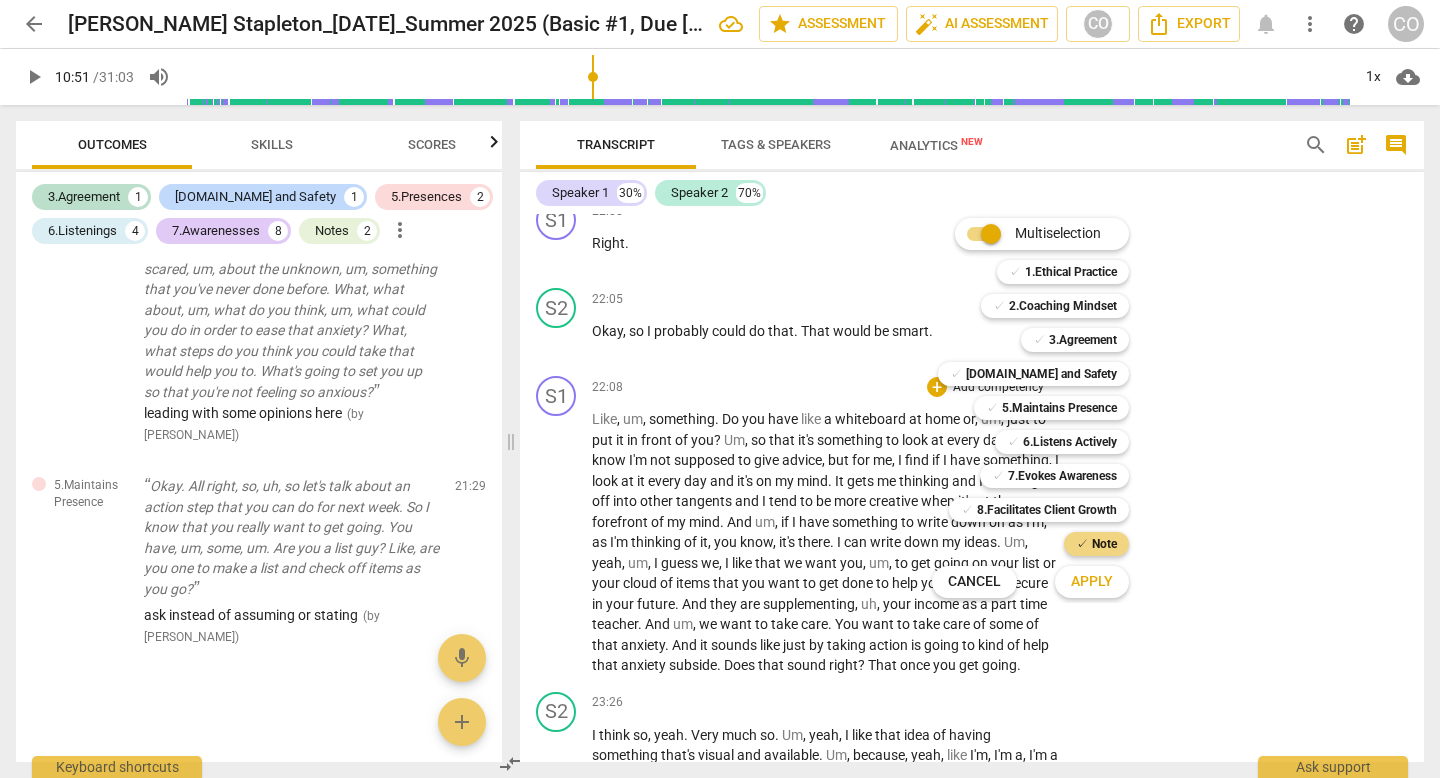 click on "Apply" at bounding box center [1092, 582] 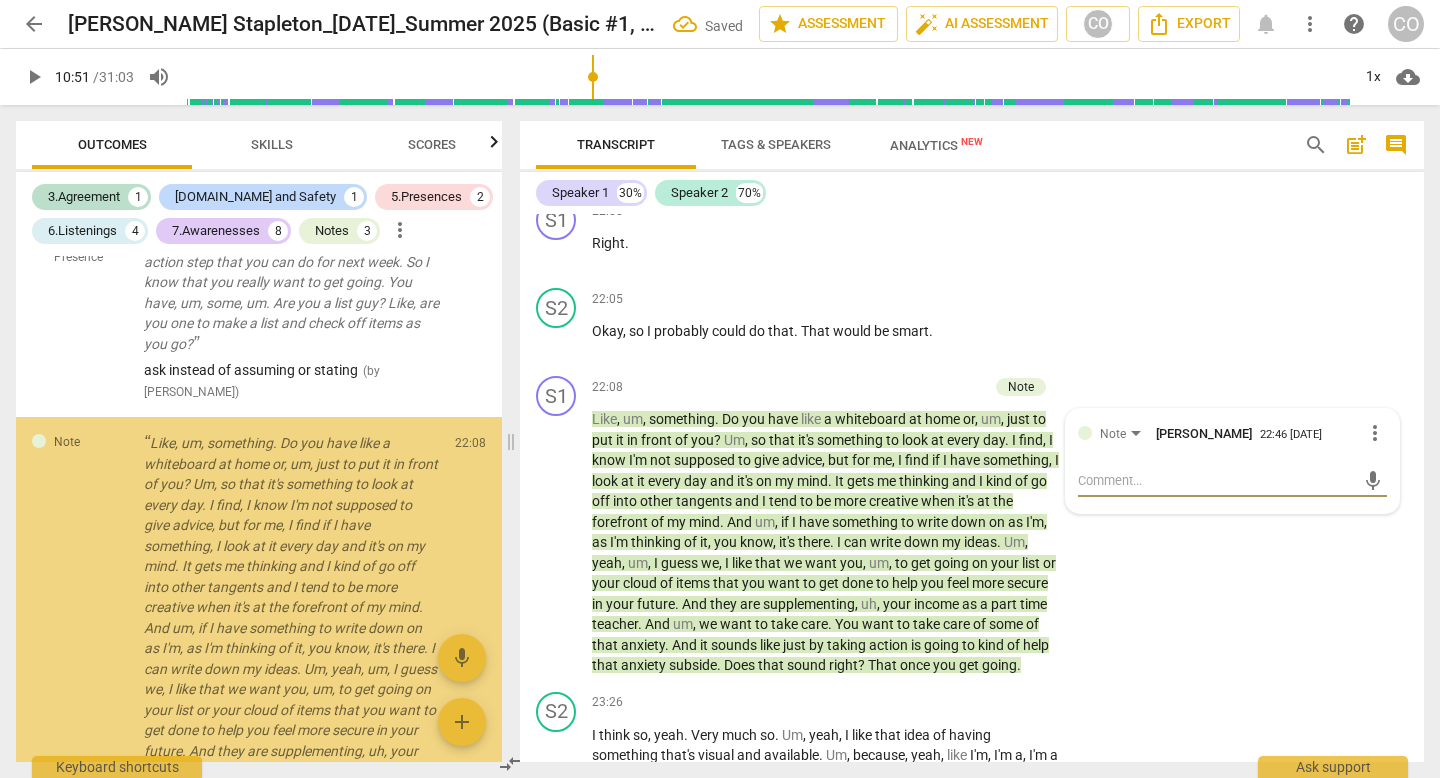 scroll, scrollTop: 4076, scrollLeft: 0, axis: vertical 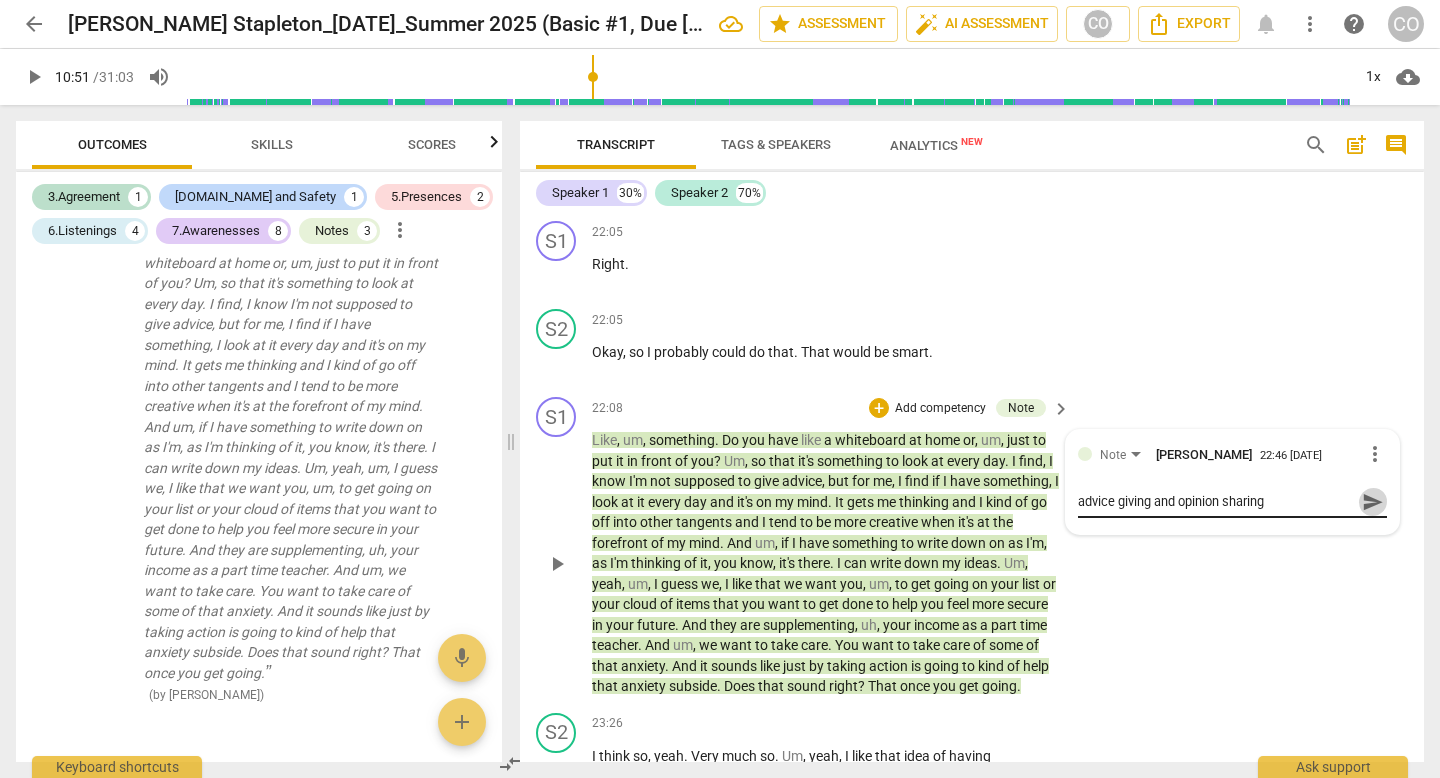 click on "send" at bounding box center (1373, 502) 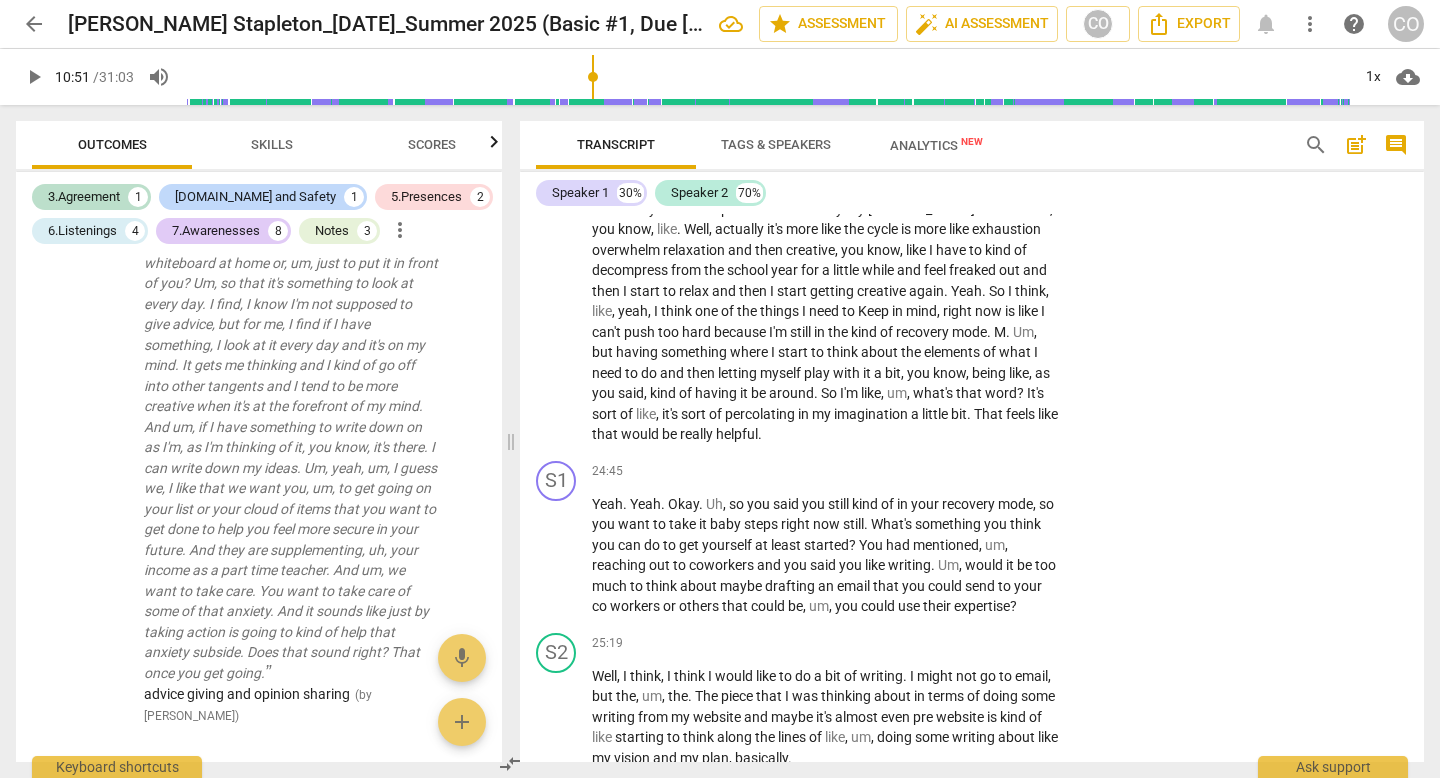 scroll, scrollTop: 10204, scrollLeft: 0, axis: vertical 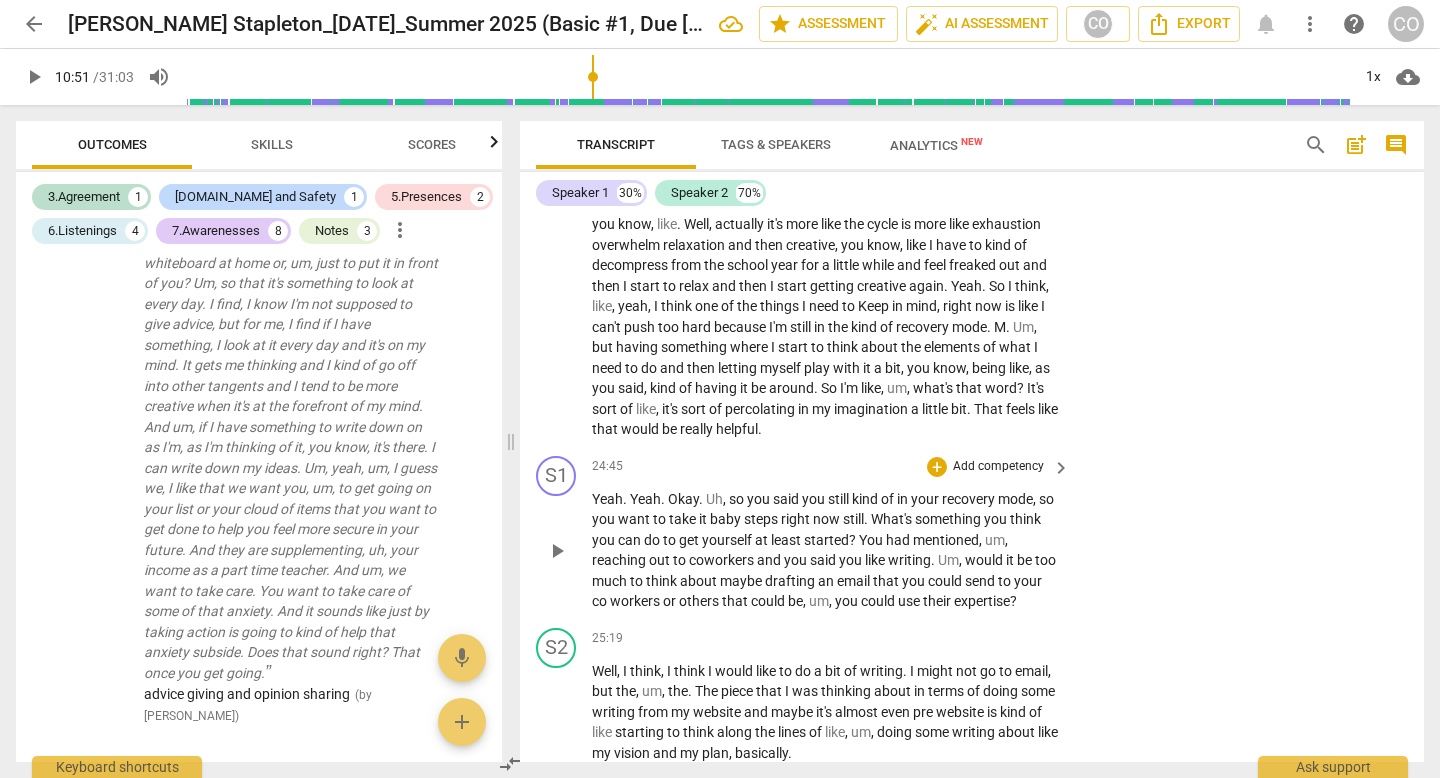 click on "Add competency" at bounding box center (998, 467) 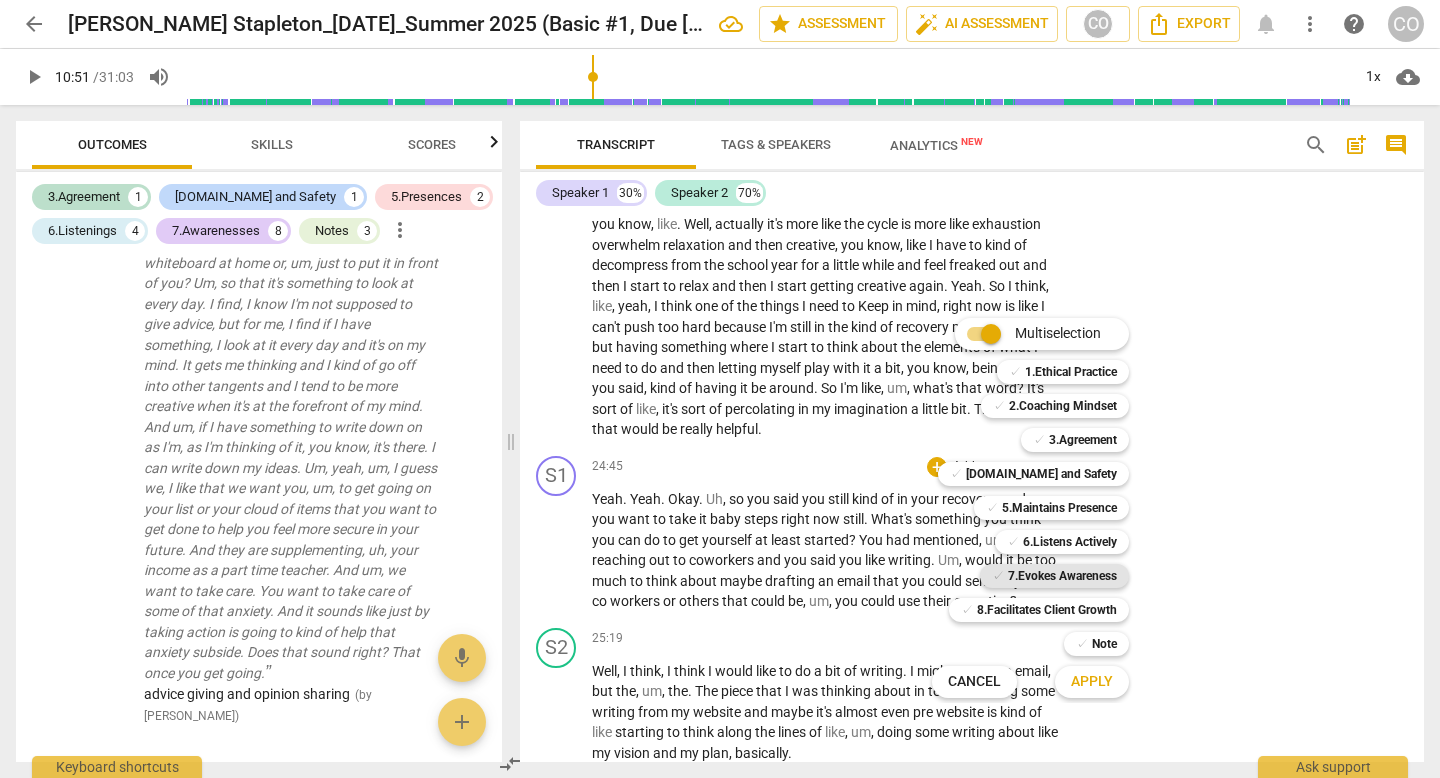 click on "7.Evokes Awareness" at bounding box center [1062, 576] 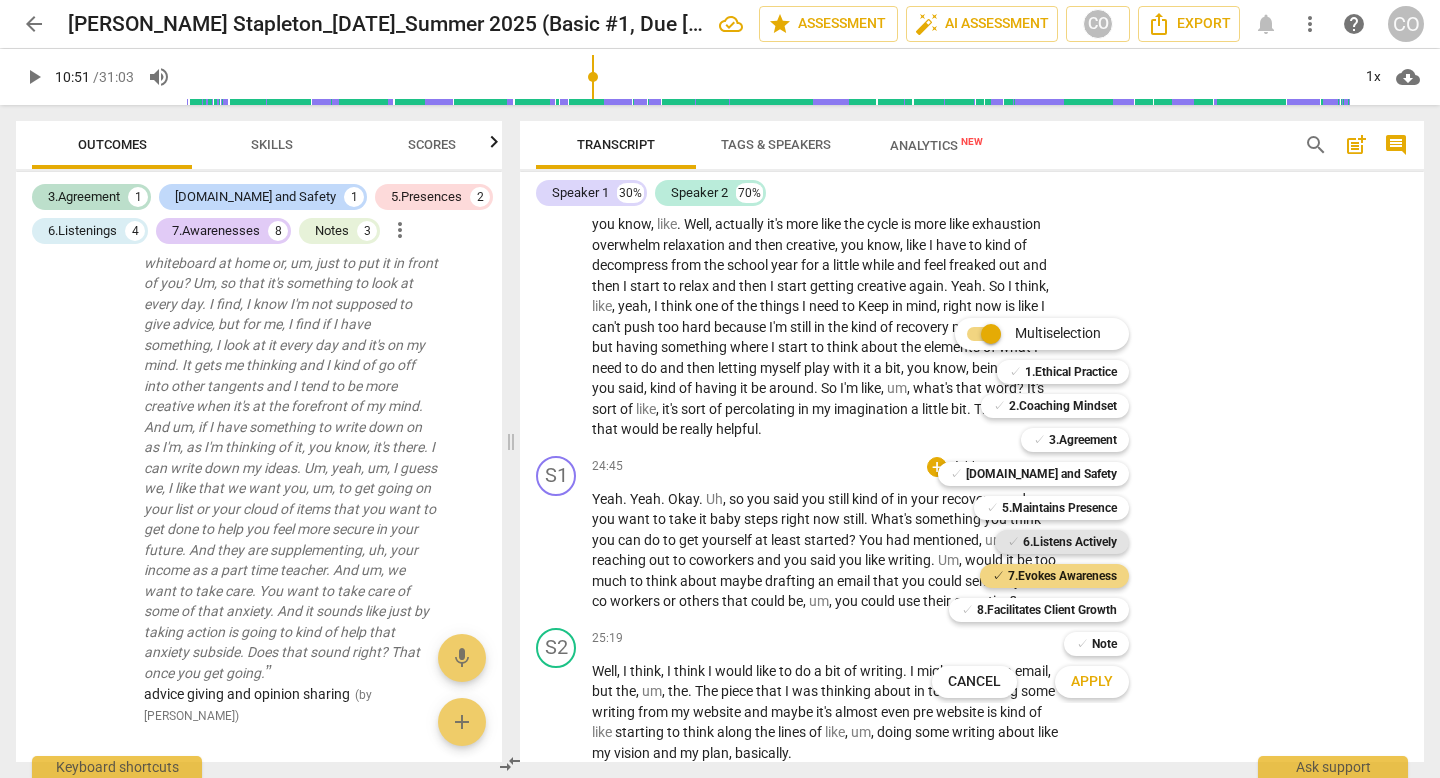 click on "6.Listens Actively" at bounding box center [1070, 542] 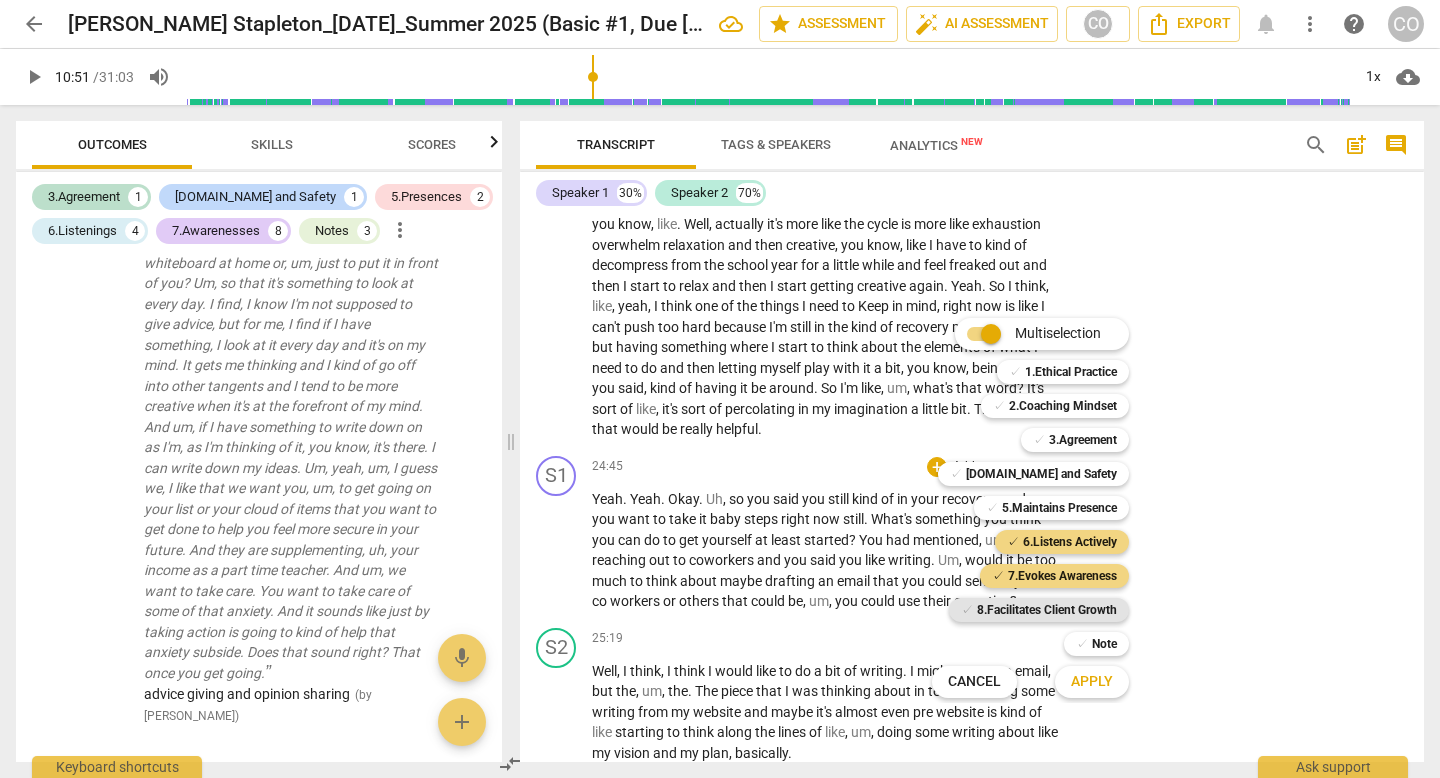 click on "8.Facilitates Client Growth" at bounding box center [1047, 610] 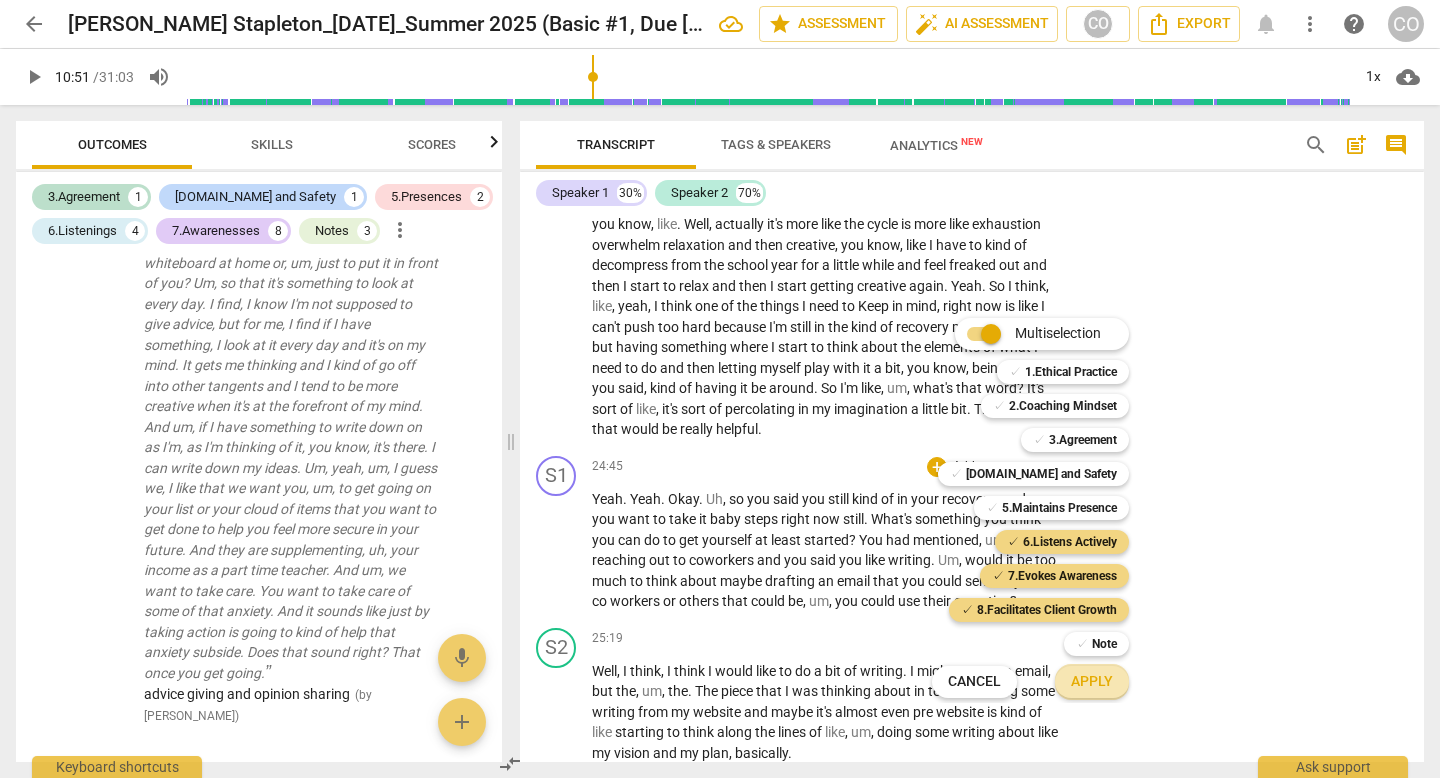click on "Apply" at bounding box center (1092, 682) 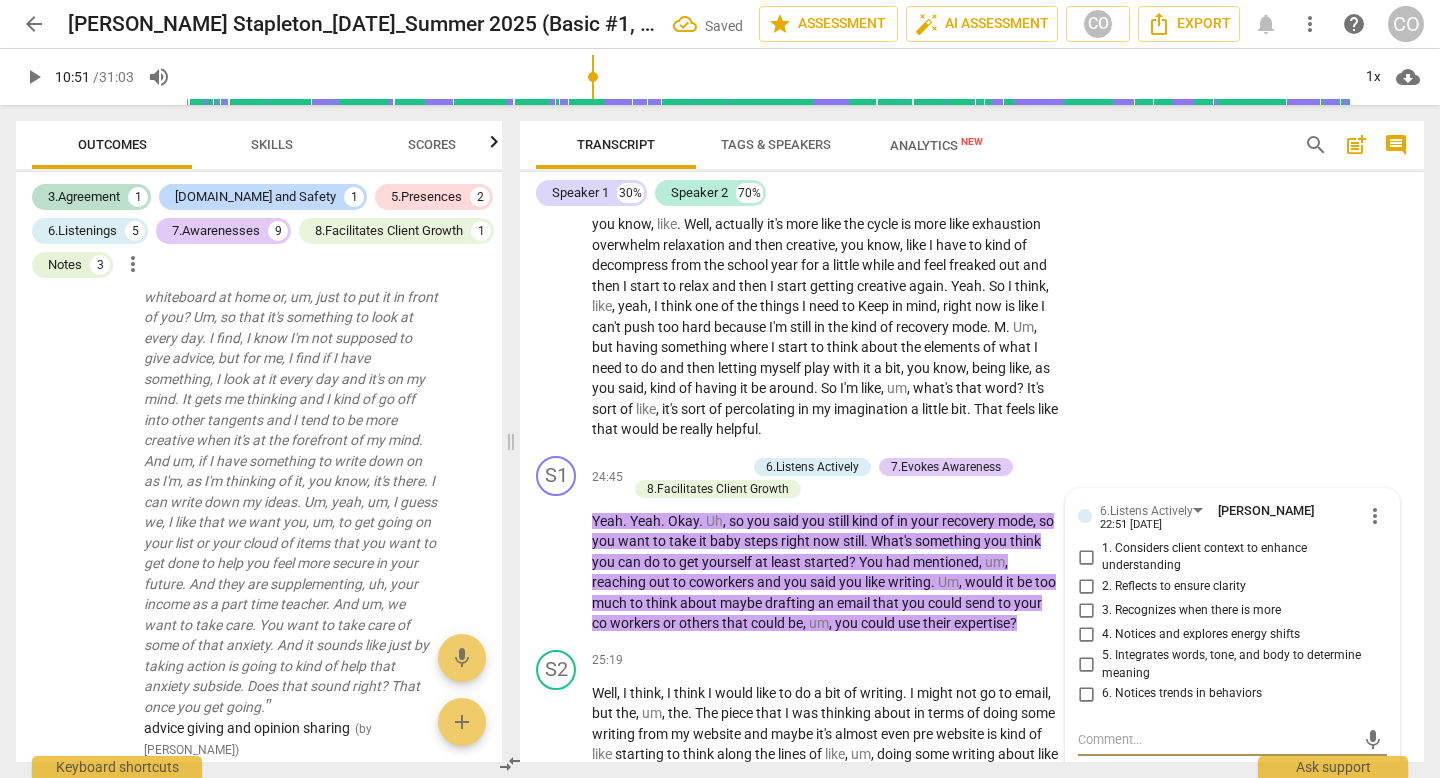 scroll, scrollTop: 10497, scrollLeft: 0, axis: vertical 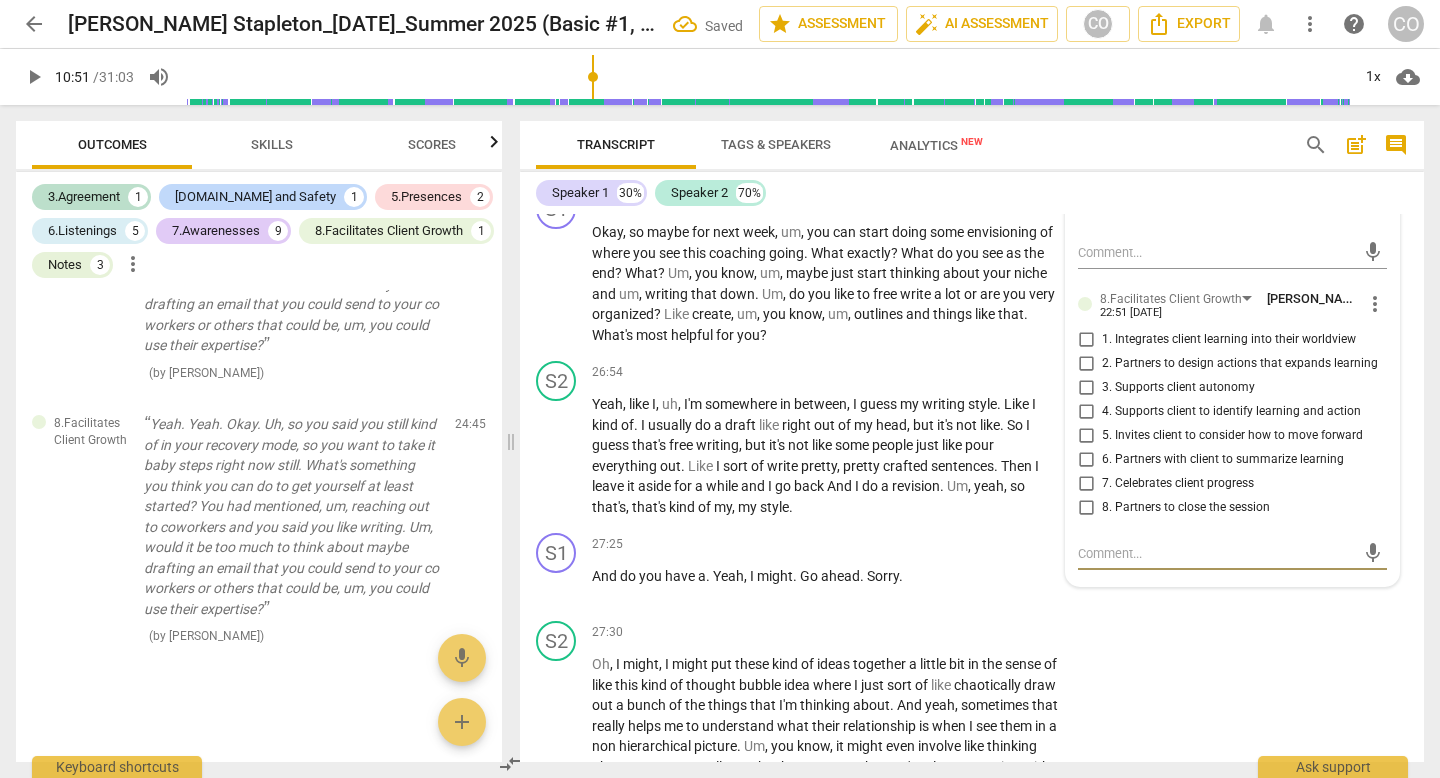 click at bounding box center (1216, 553) 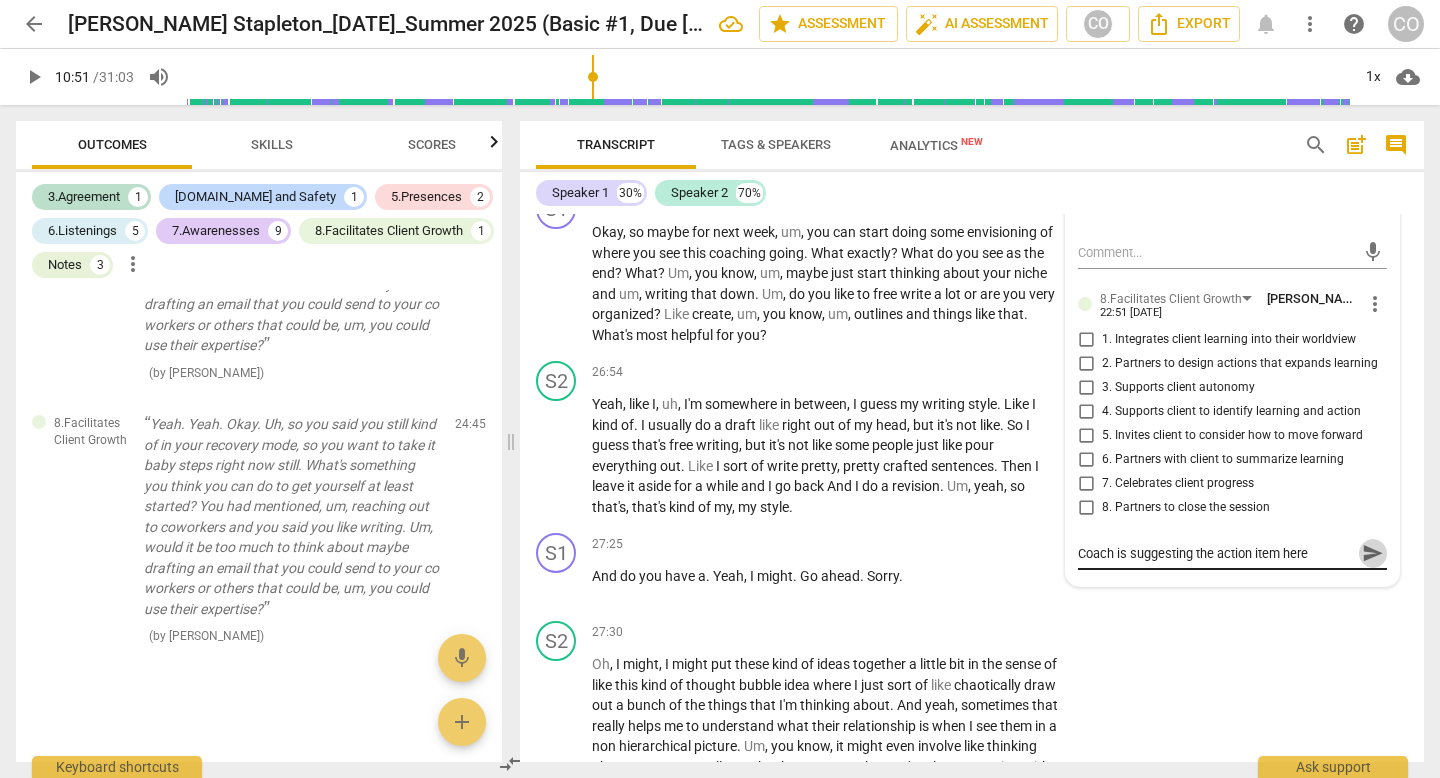 click on "send" at bounding box center [1373, 553] 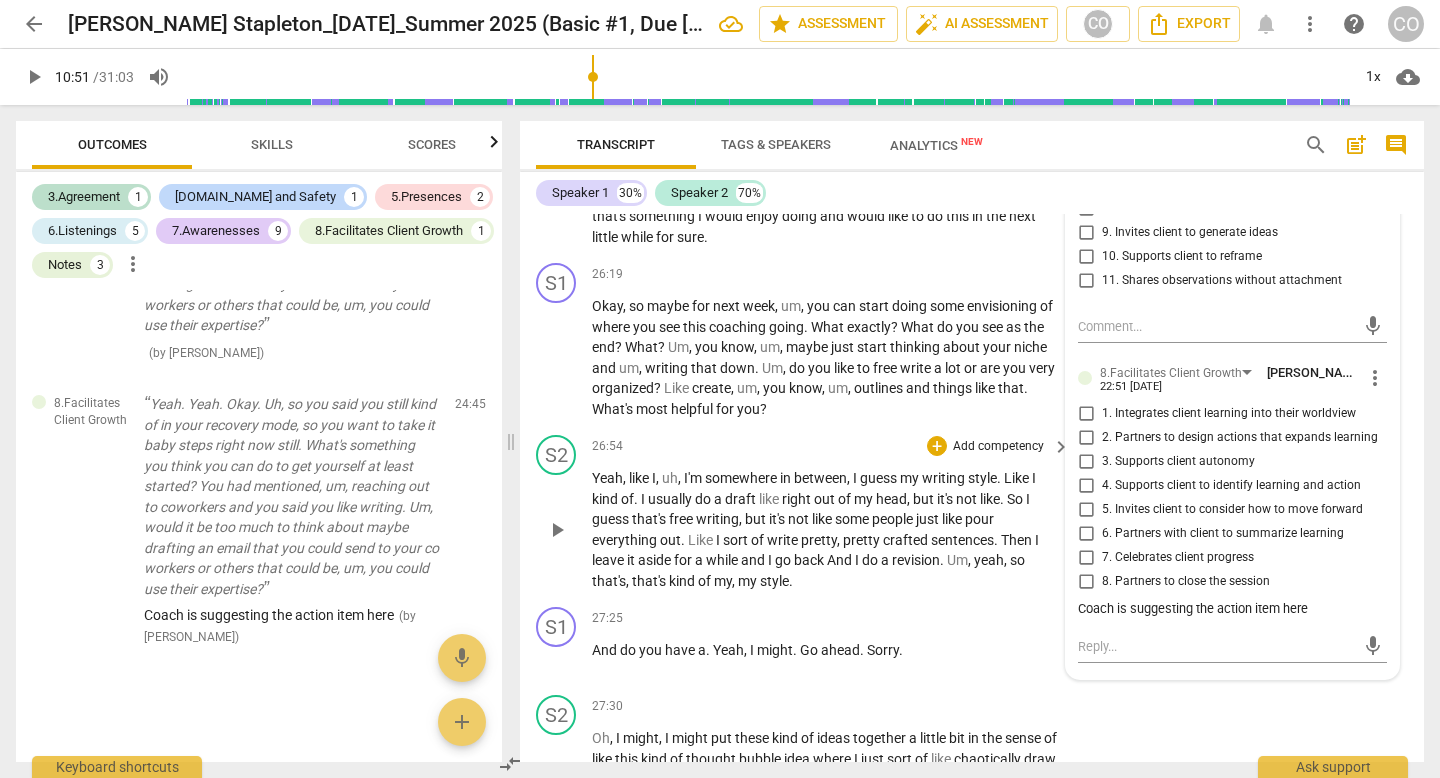 scroll, scrollTop: 11005, scrollLeft: 0, axis: vertical 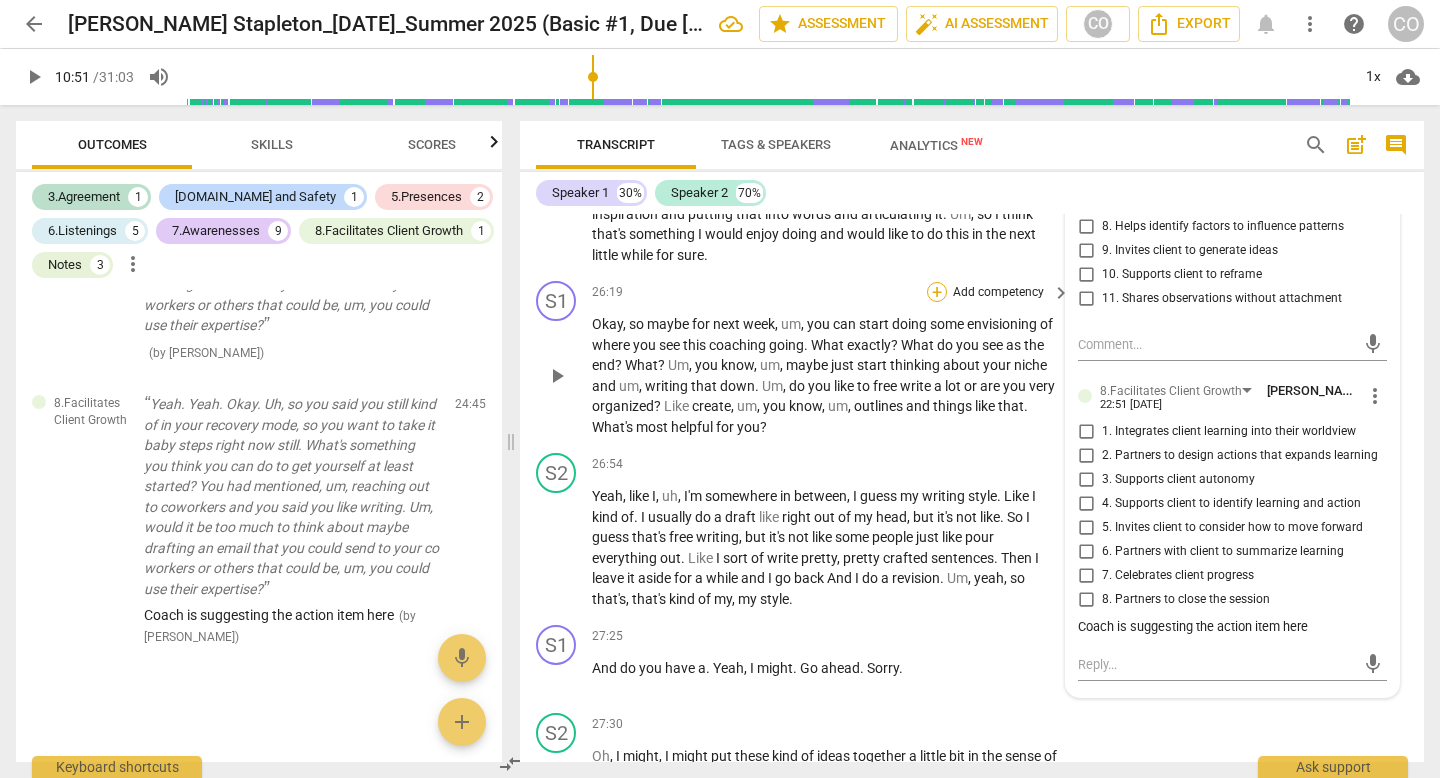 click on "+" at bounding box center [937, 292] 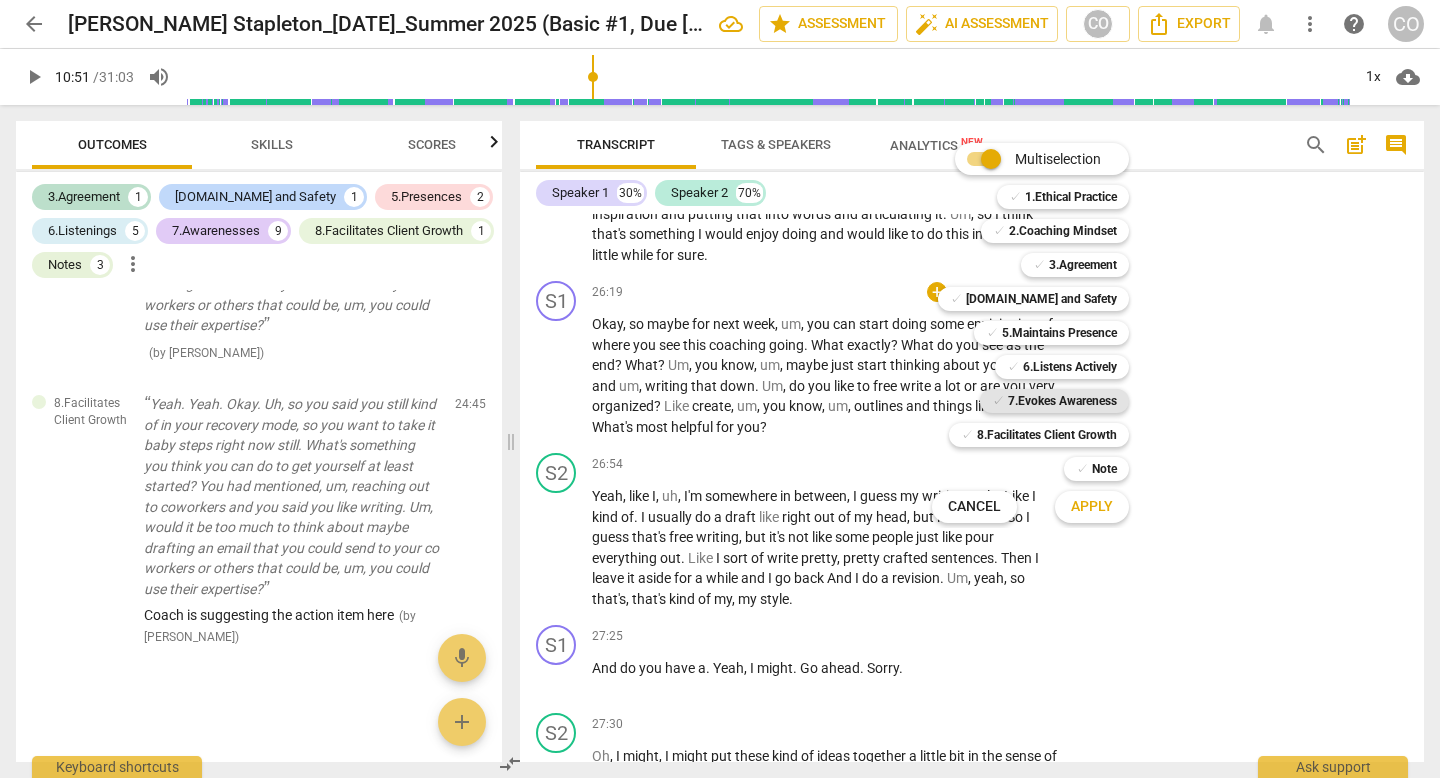 click on "7.Evokes Awareness" at bounding box center [1062, 401] 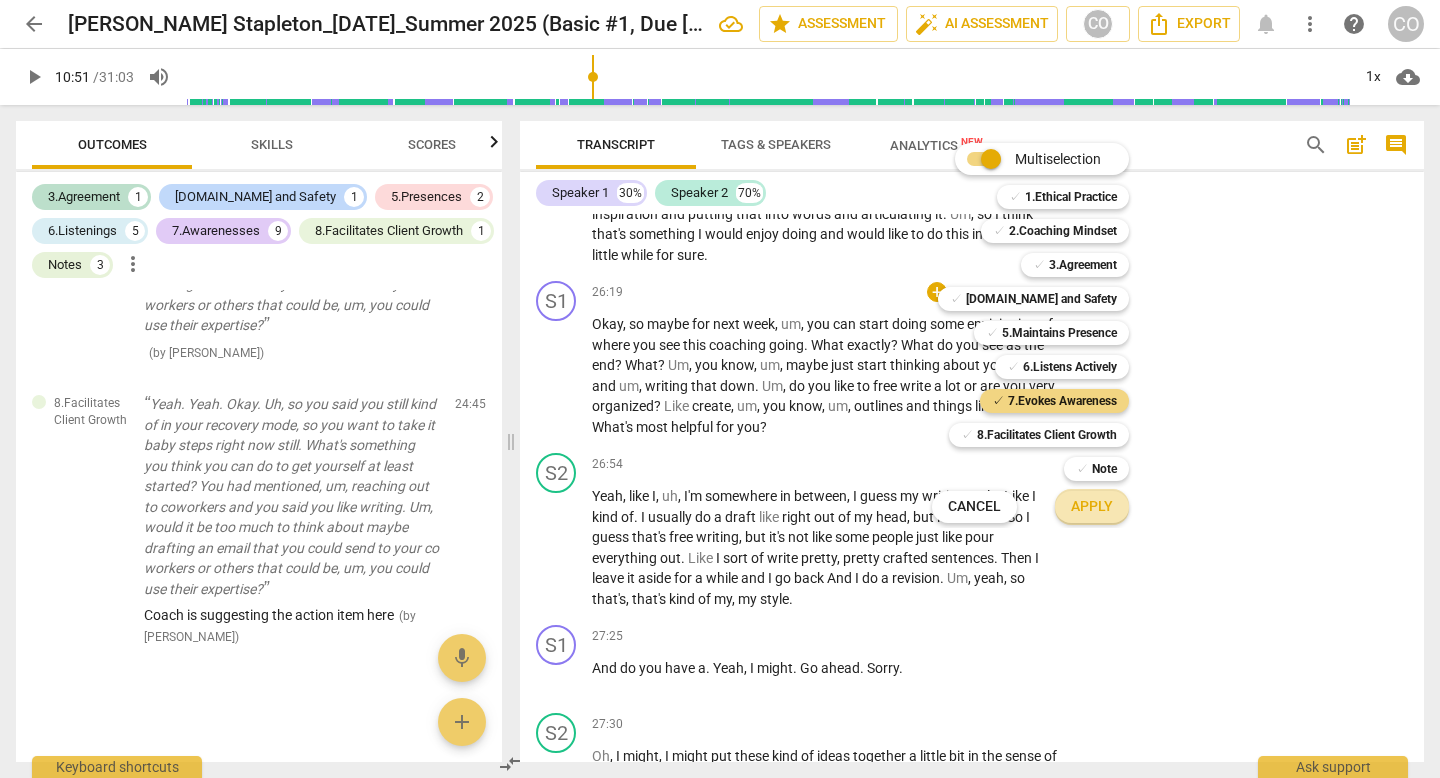 click on "Apply" at bounding box center [1092, 507] 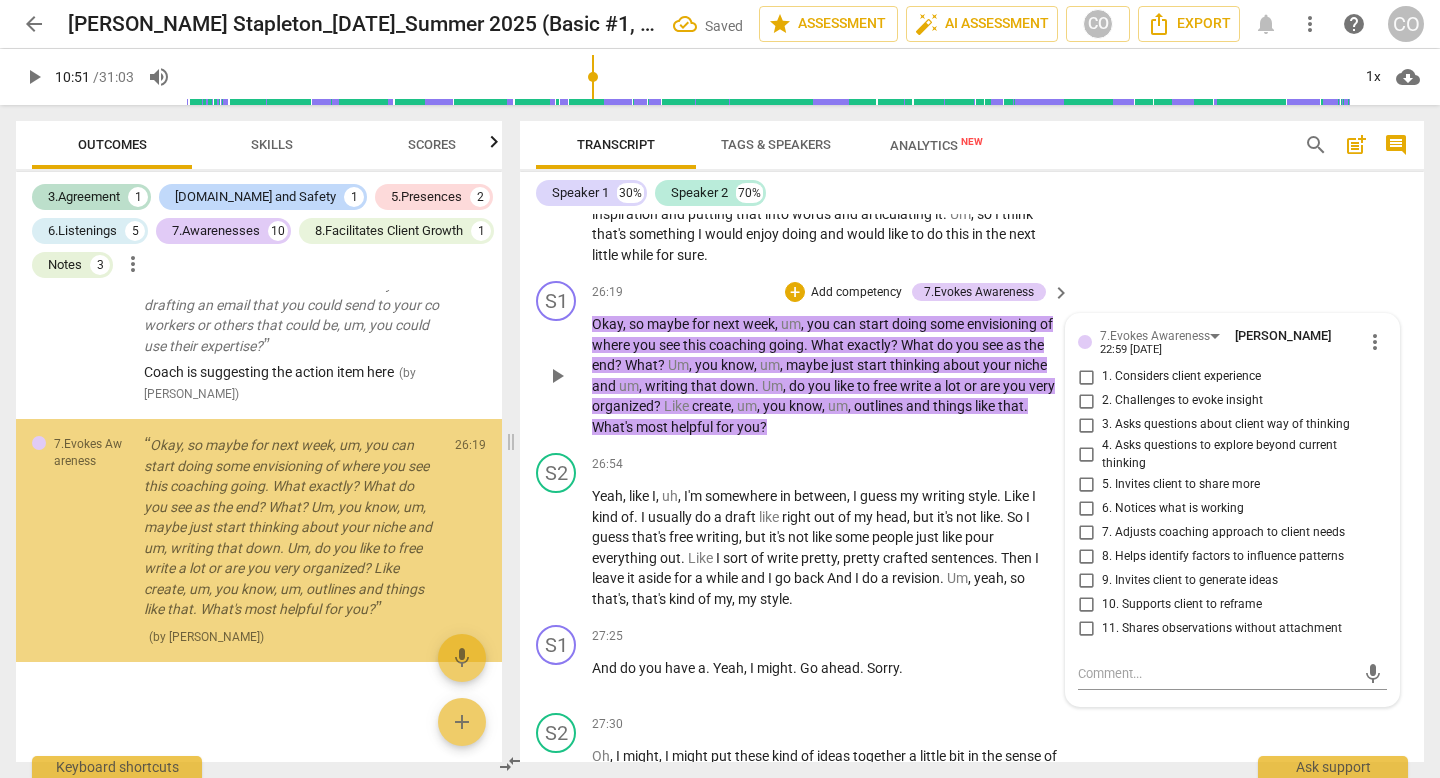scroll, scrollTop: 5284, scrollLeft: 0, axis: vertical 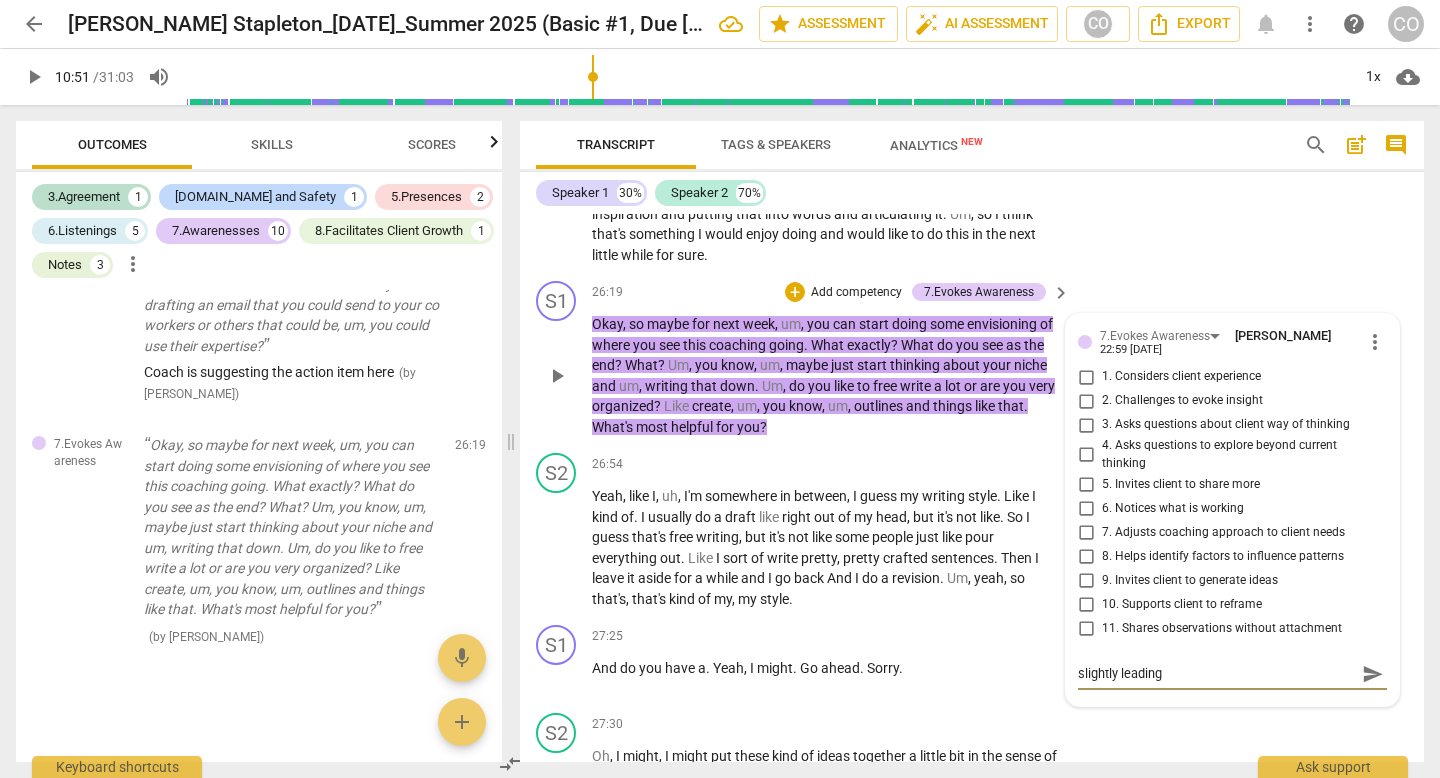 click on "send" at bounding box center [1373, 674] 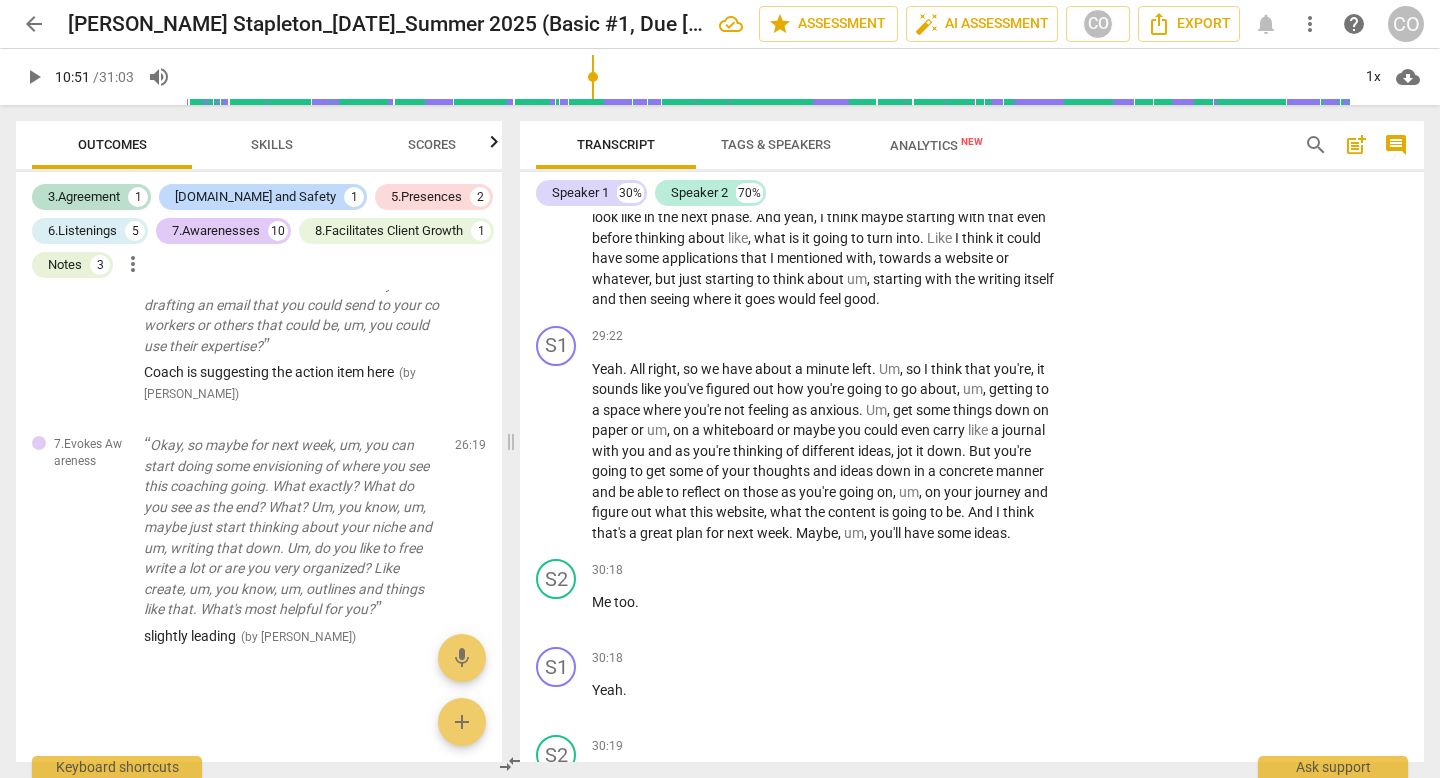 scroll, scrollTop: 11865, scrollLeft: 0, axis: vertical 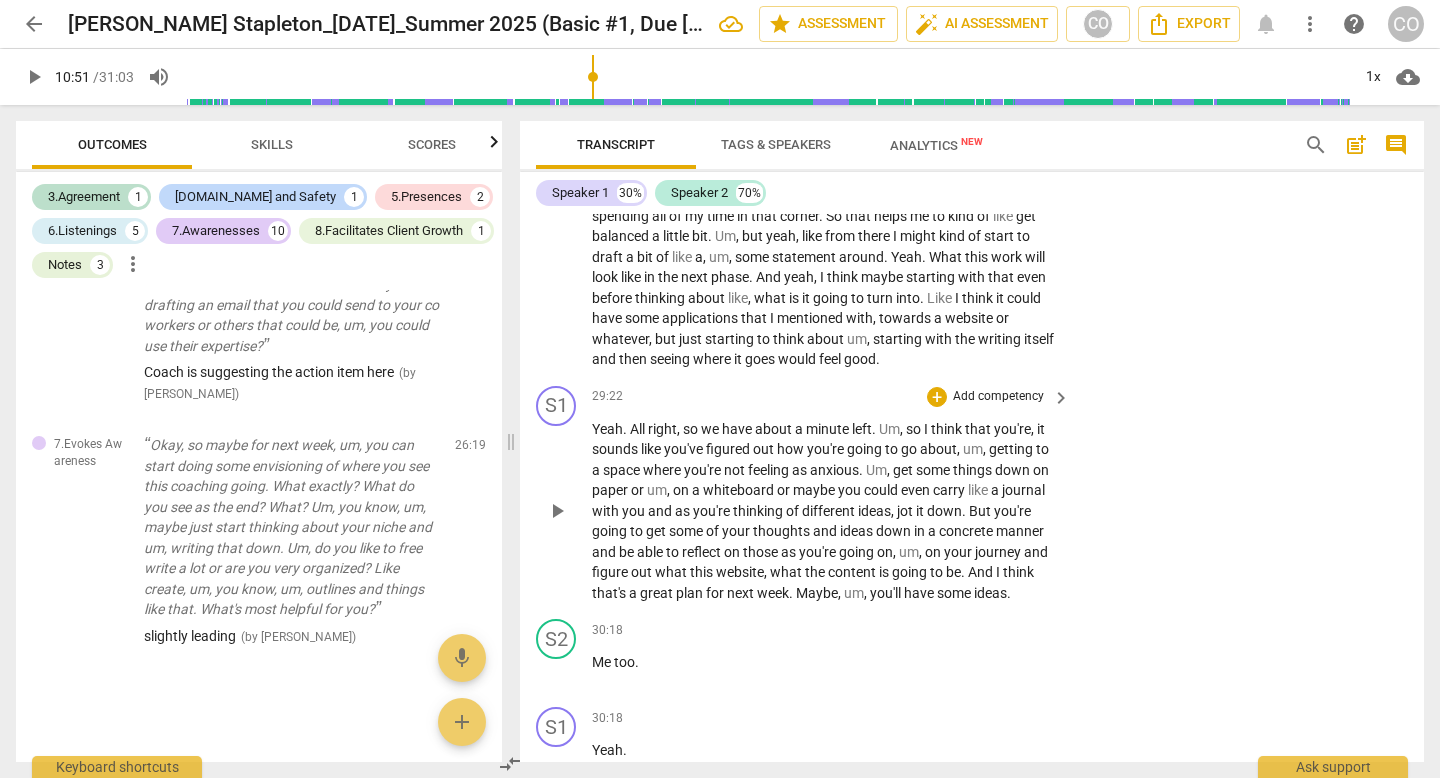 click on "Add competency" at bounding box center [998, 397] 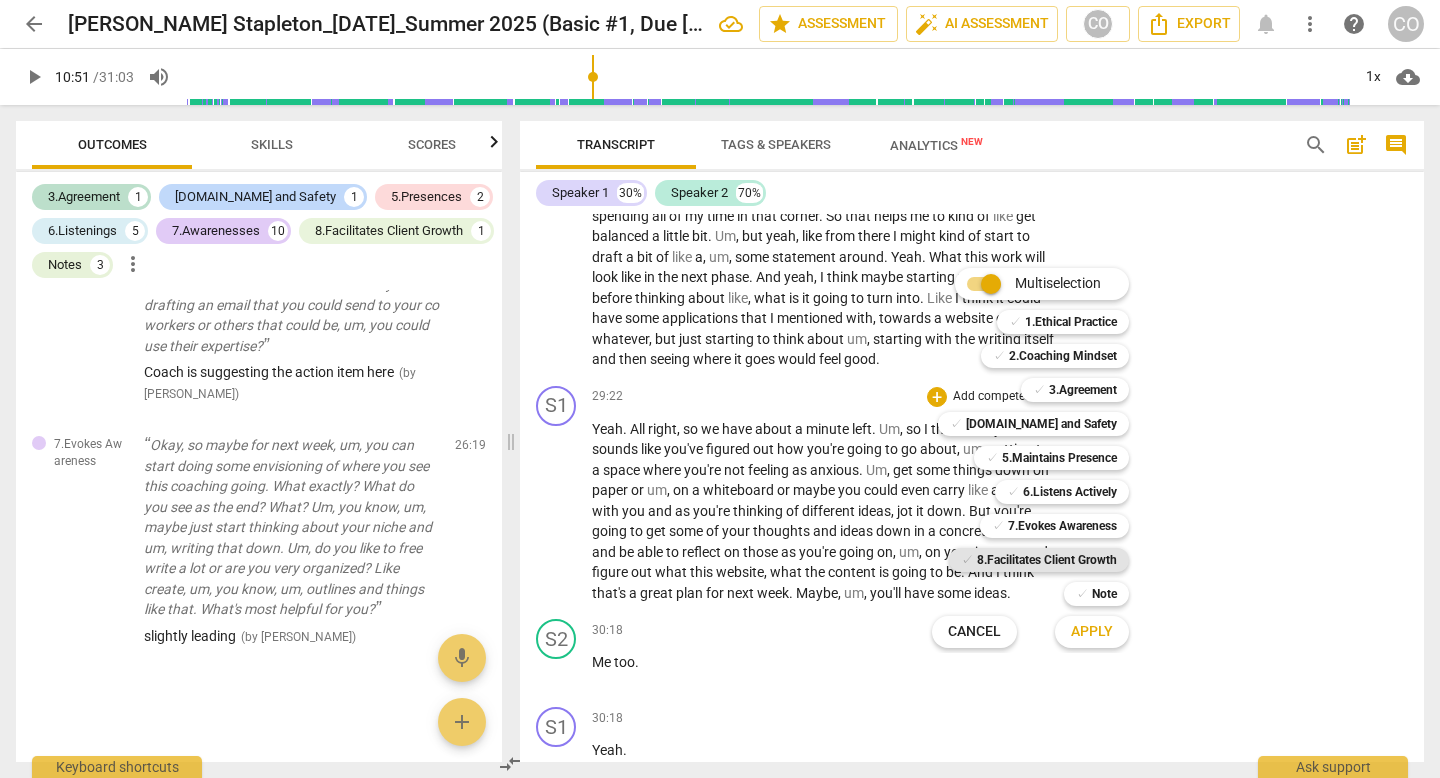 click on "8.Facilitates Client Growth" at bounding box center [1047, 560] 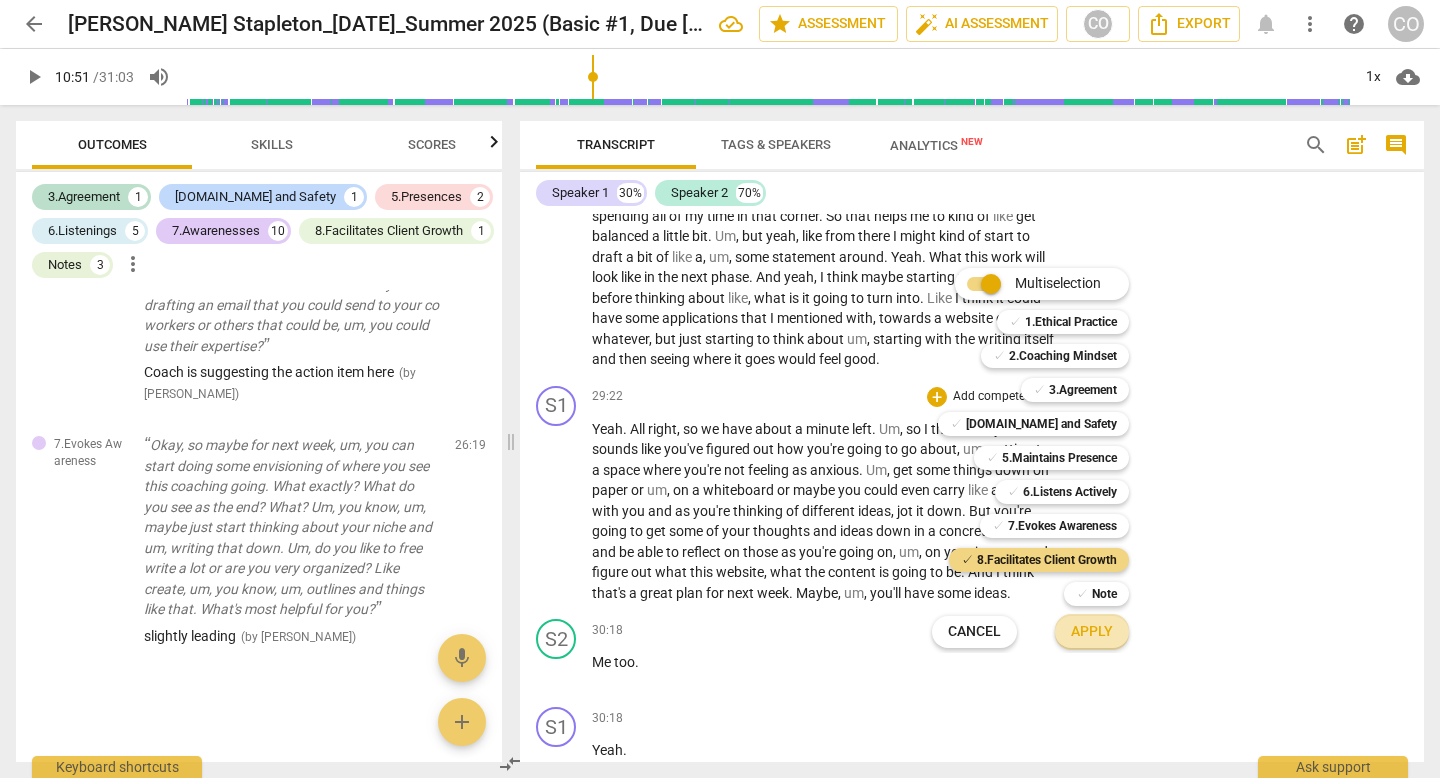 click on "Apply" at bounding box center (1092, 632) 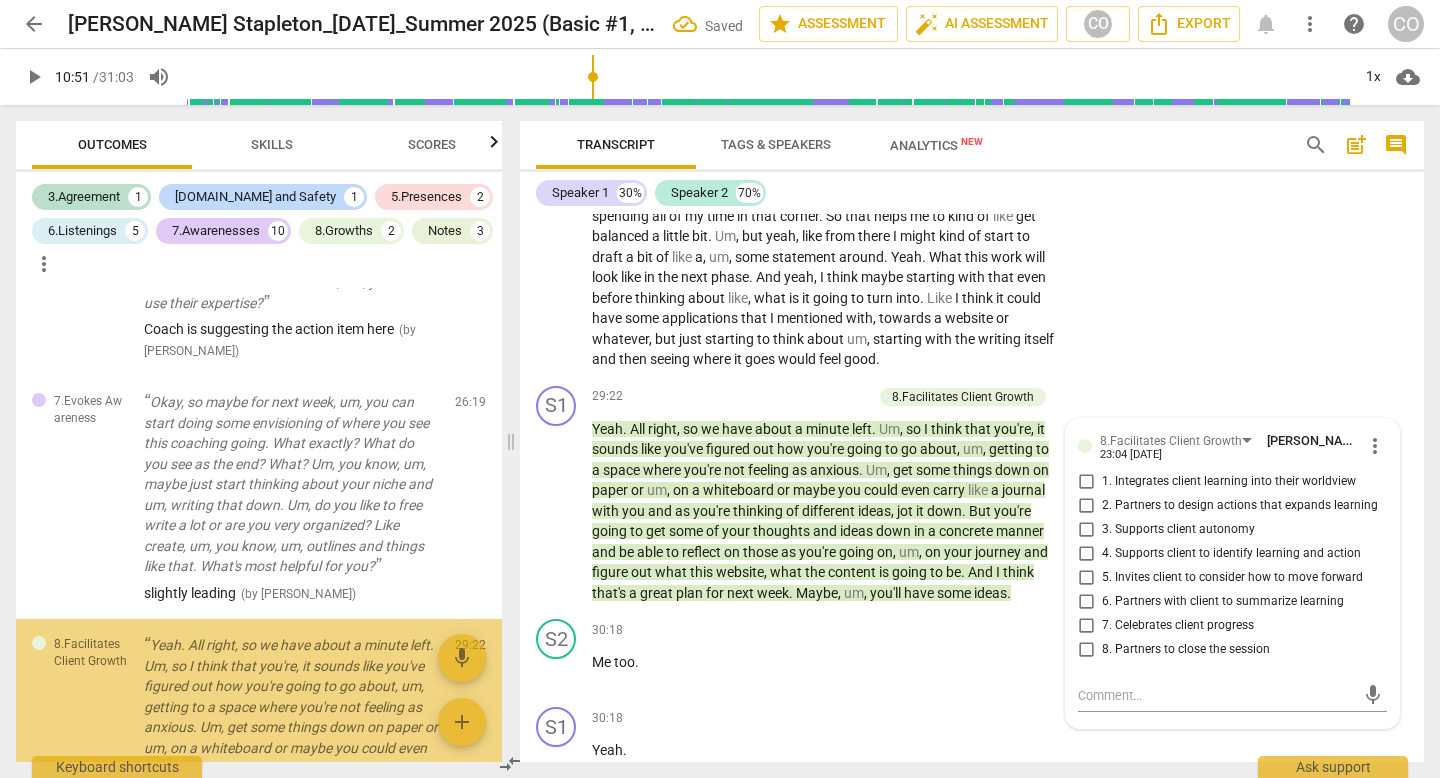 scroll, scrollTop: 11793, scrollLeft: 0, axis: vertical 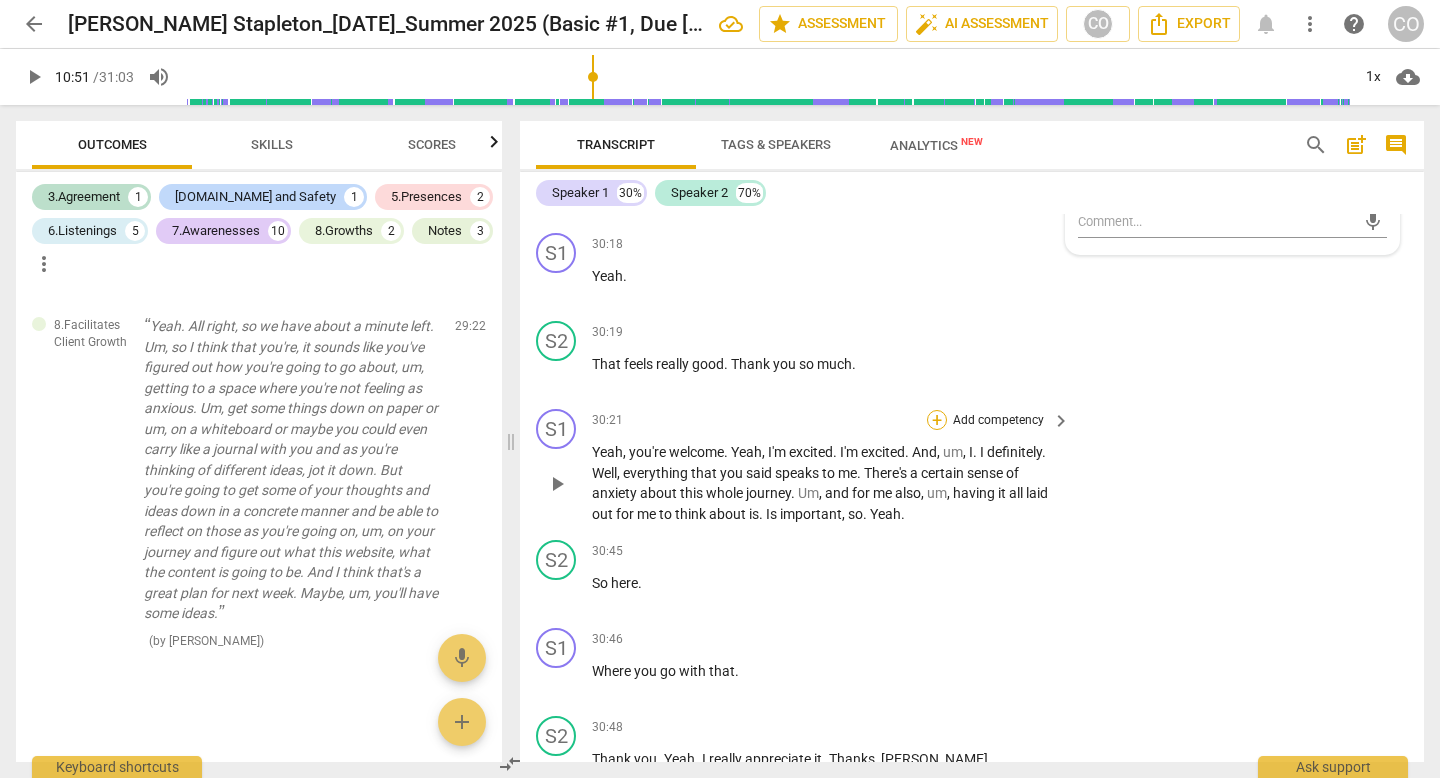 click on "+" at bounding box center [937, 420] 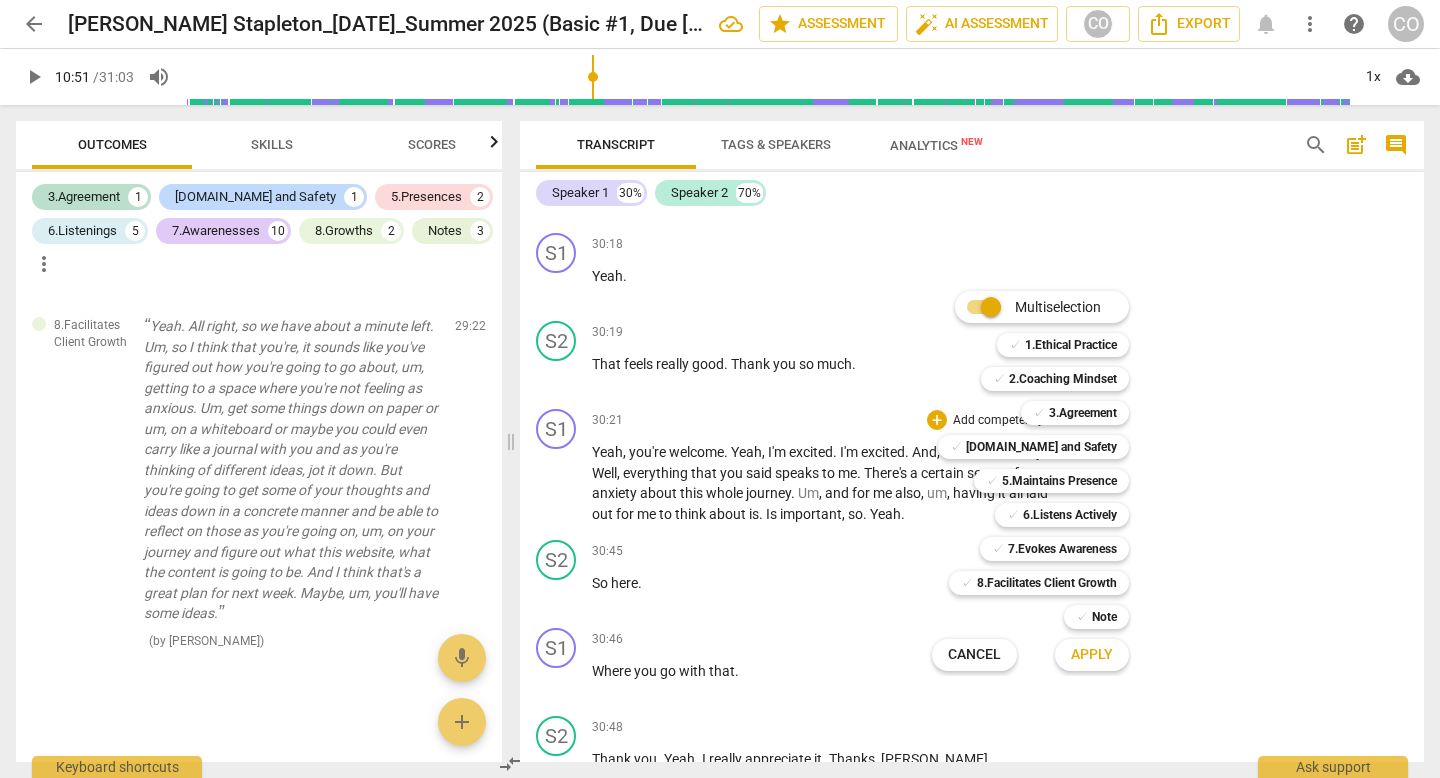 click at bounding box center [720, 389] 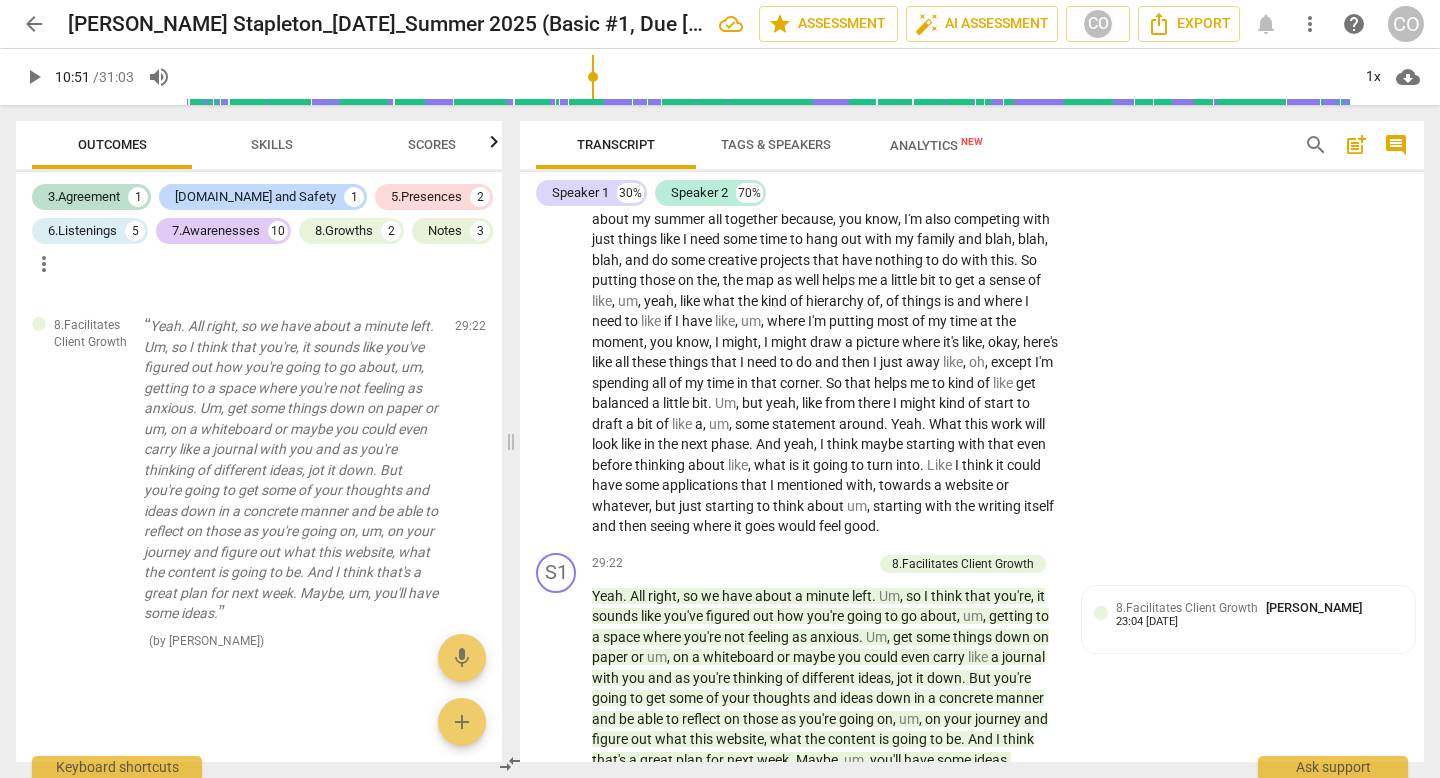 scroll, scrollTop: 11622, scrollLeft: 0, axis: vertical 